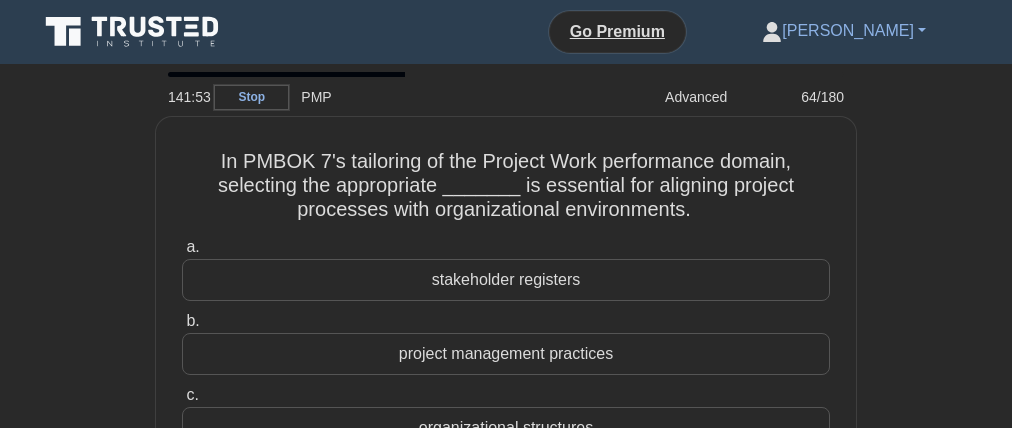 scroll, scrollTop: 16, scrollLeft: 0, axis: vertical 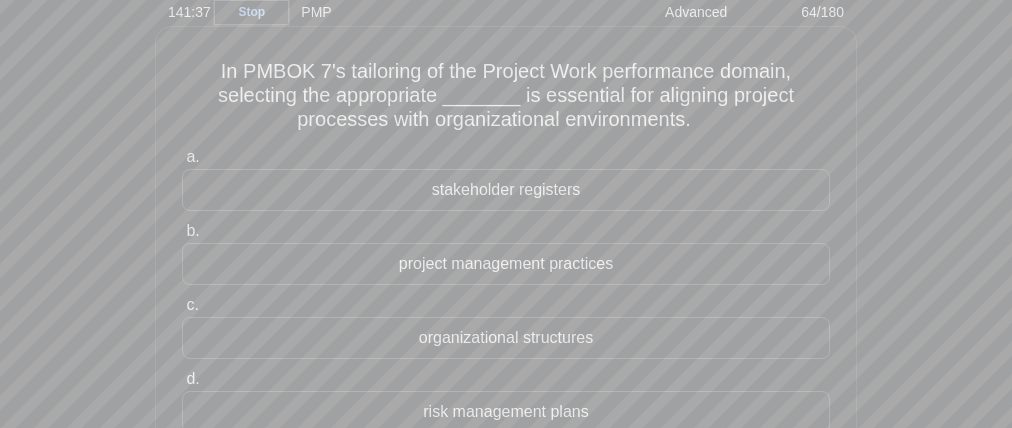 drag, startPoint x: 520, startPoint y: 87, endPoint x: 734, endPoint y: 88, distance: 214.00233 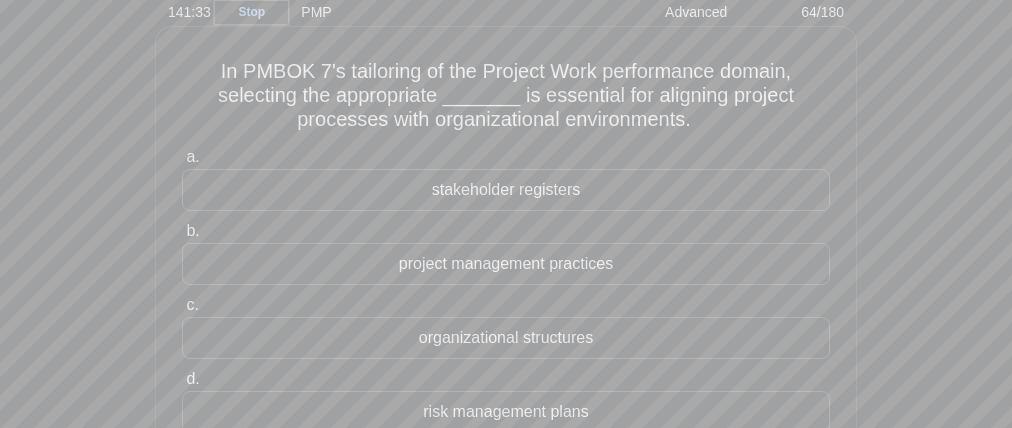drag, startPoint x: 659, startPoint y: 108, endPoint x: 543, endPoint y: 115, distance: 116.21101 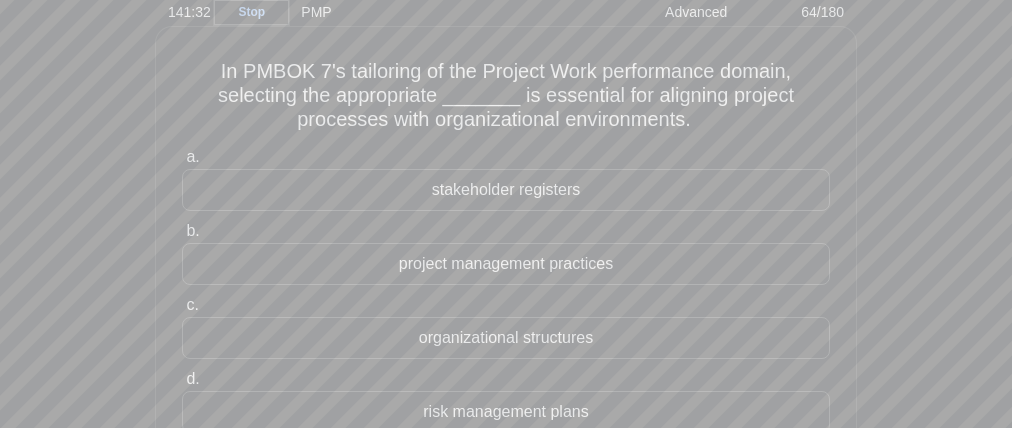 drag, startPoint x: 693, startPoint y: 115, endPoint x: 777, endPoint y: 116, distance: 84.00595 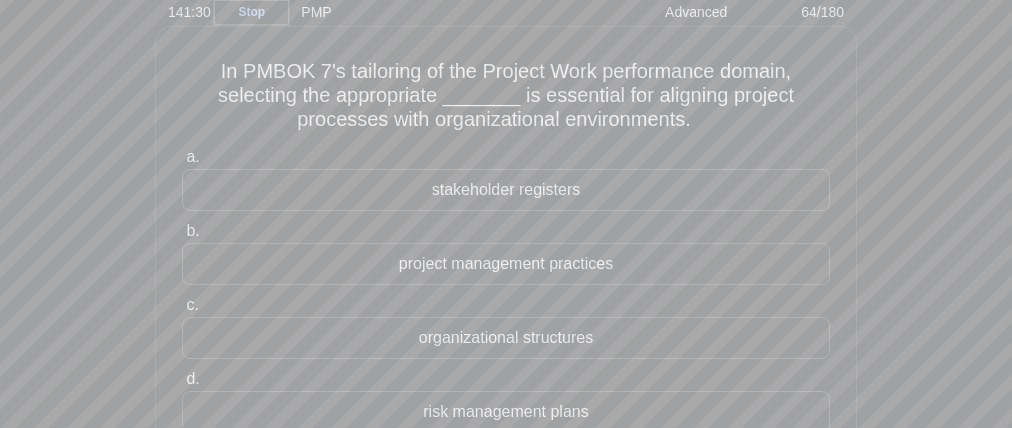 drag, startPoint x: 377, startPoint y: 136, endPoint x: 601, endPoint y: 137, distance: 224.00223 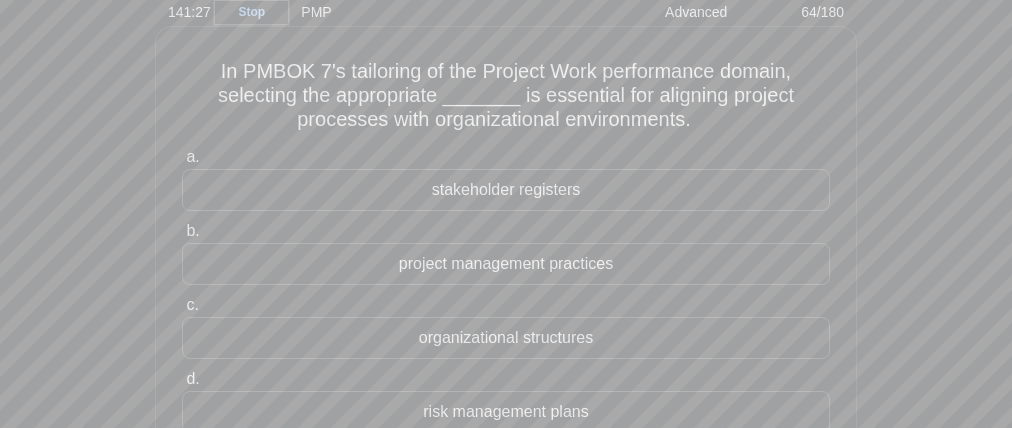 drag, startPoint x: 317, startPoint y: 76, endPoint x: 388, endPoint y: 78, distance: 71.02816 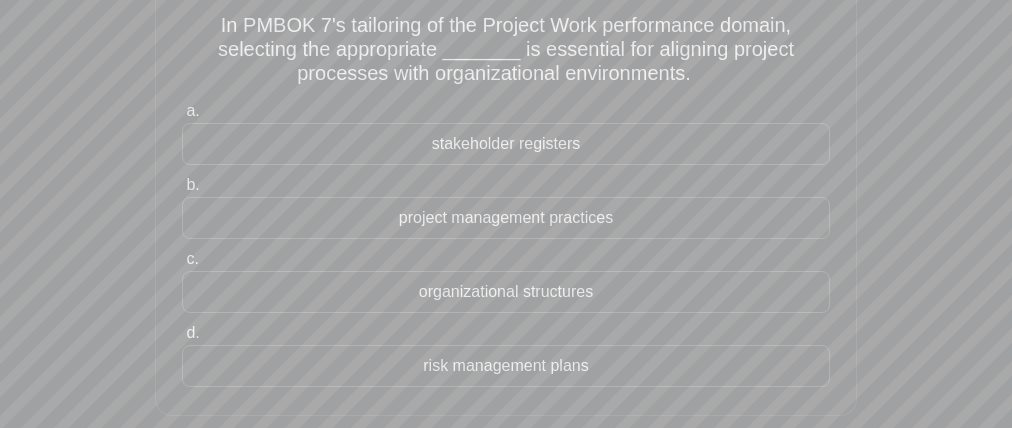 scroll, scrollTop: 132, scrollLeft: 0, axis: vertical 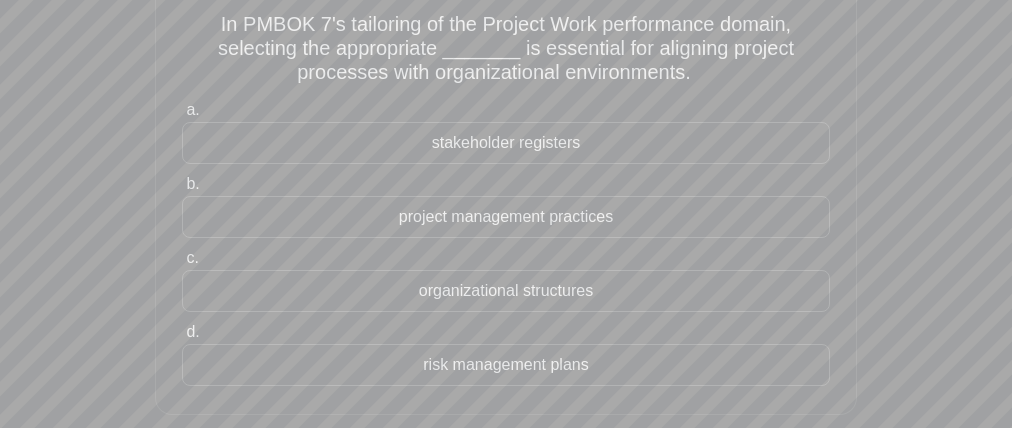 drag, startPoint x: 518, startPoint y: 135, endPoint x: 518, endPoint y: 168, distance: 33 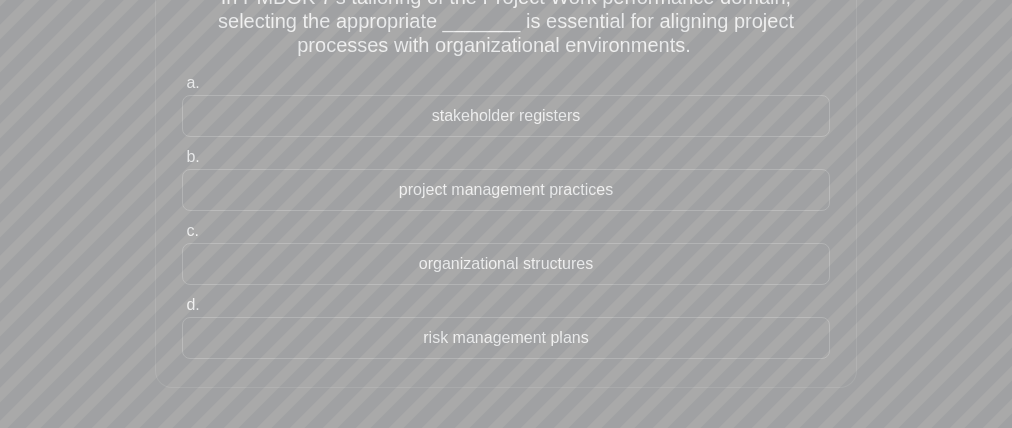 drag, startPoint x: 398, startPoint y: 328, endPoint x: 421, endPoint y: 354, distance: 34.713108 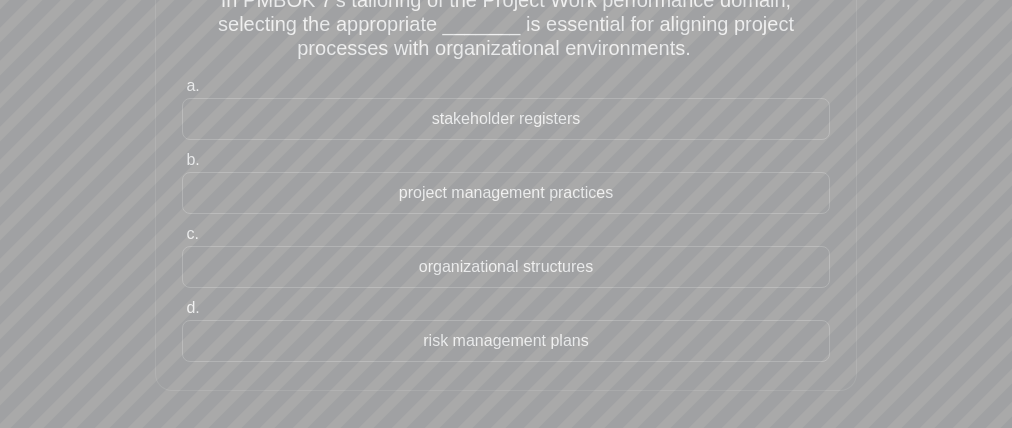 scroll, scrollTop: 126, scrollLeft: 0, axis: vertical 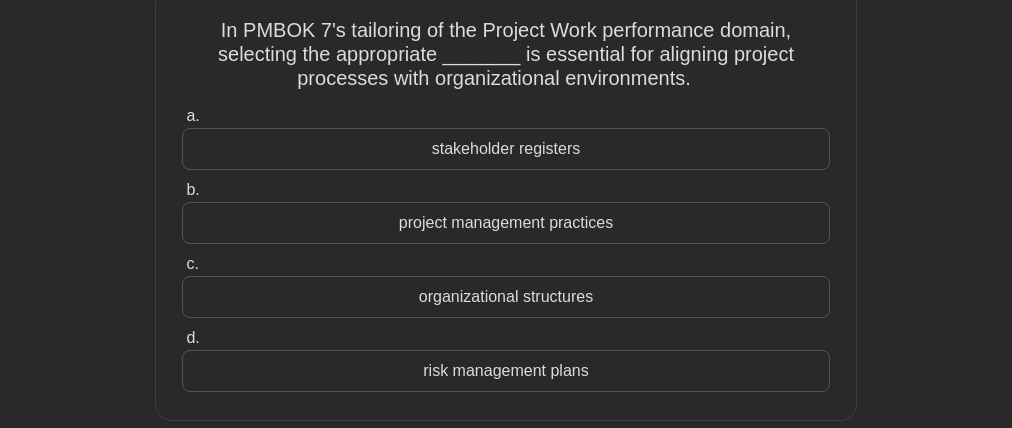 click on "project management practices" at bounding box center [506, 223] 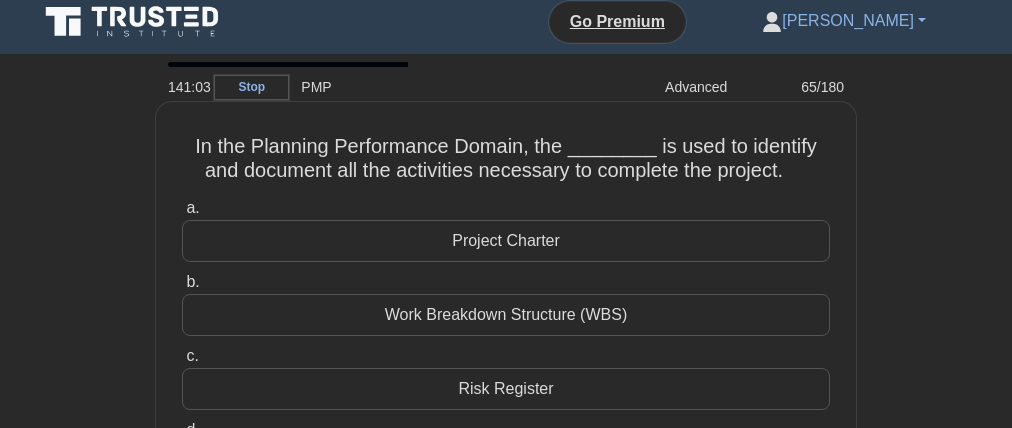 scroll, scrollTop: 0, scrollLeft: 0, axis: both 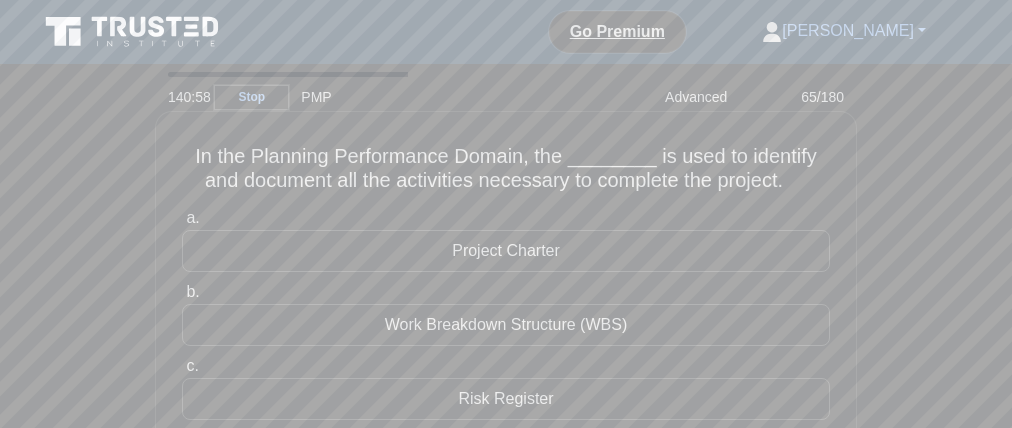 drag, startPoint x: 440, startPoint y: 171, endPoint x: 264, endPoint y: 168, distance: 176.02557 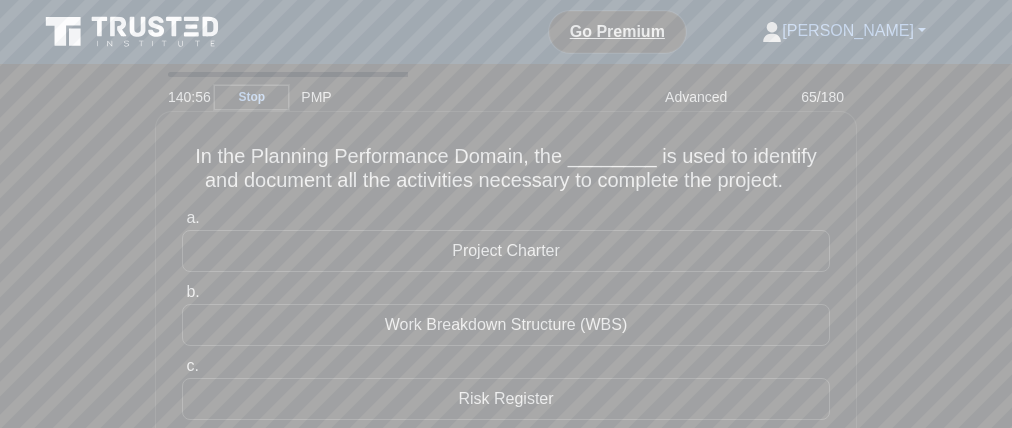 drag, startPoint x: 552, startPoint y: 172, endPoint x: 527, endPoint y: 171, distance: 25.019993 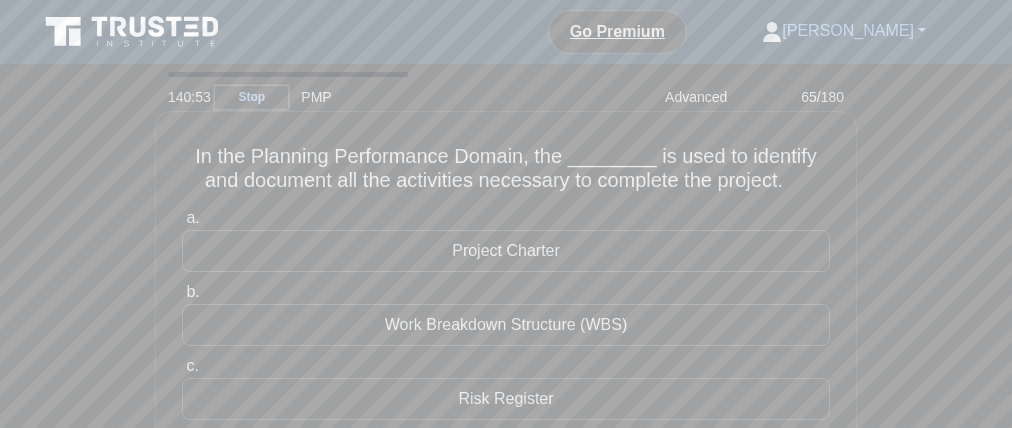 drag, startPoint x: 790, startPoint y: 170, endPoint x: 750, endPoint y: 170, distance: 40 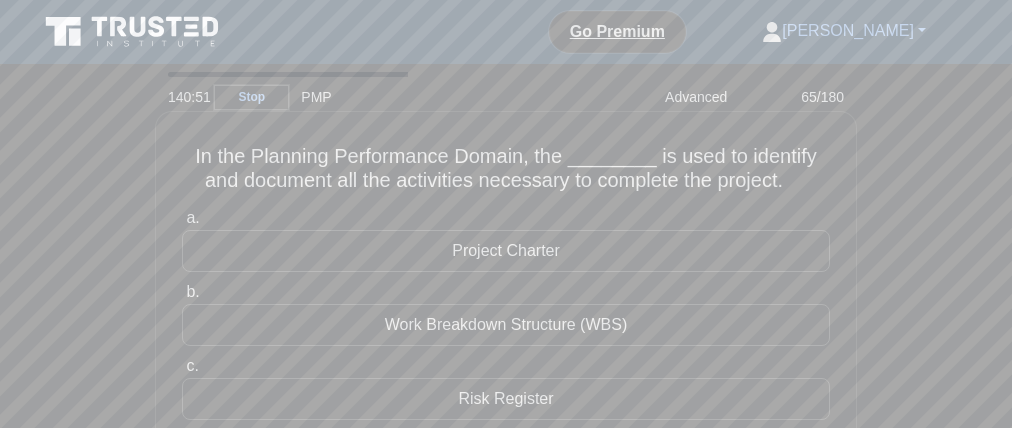 drag, startPoint x: 188, startPoint y: 197, endPoint x: 517, endPoint y: 199, distance: 329.00607 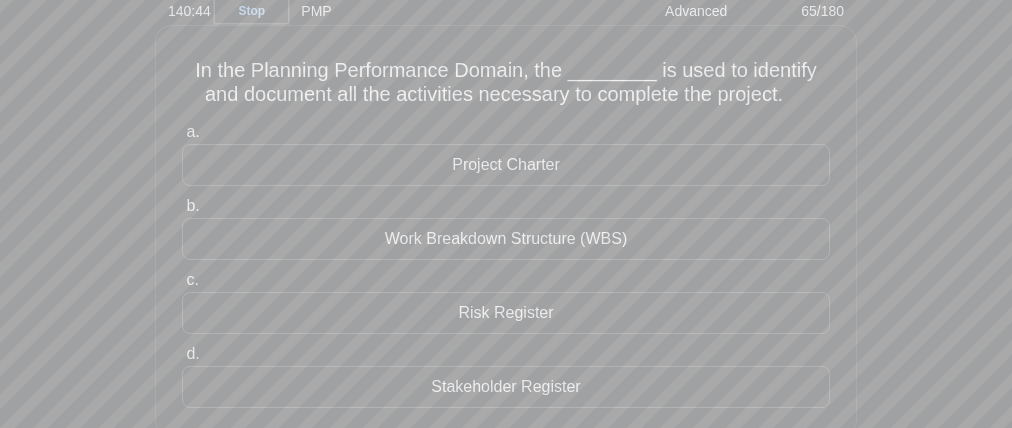 scroll, scrollTop: 74, scrollLeft: 0, axis: vertical 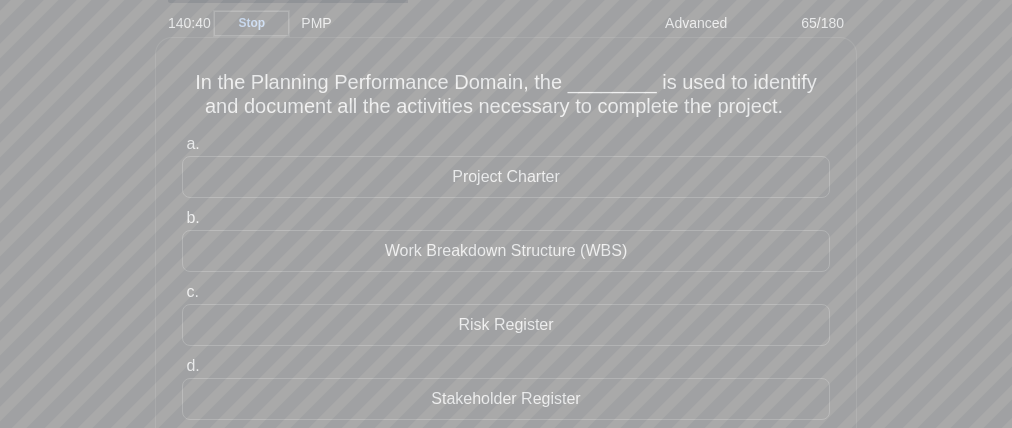 drag, startPoint x: 421, startPoint y: 169, endPoint x: 362, endPoint y: 186, distance: 61.400326 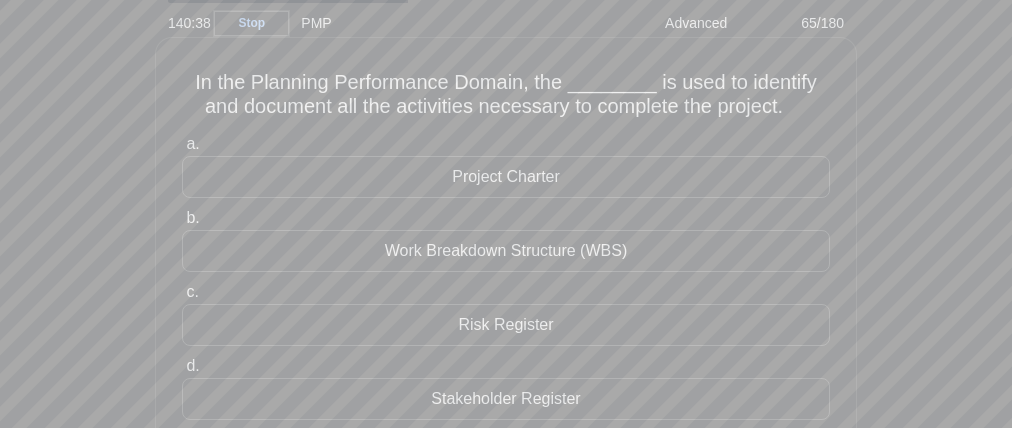 drag, startPoint x: 395, startPoint y: 186, endPoint x: 457, endPoint y: 206, distance: 65.14599 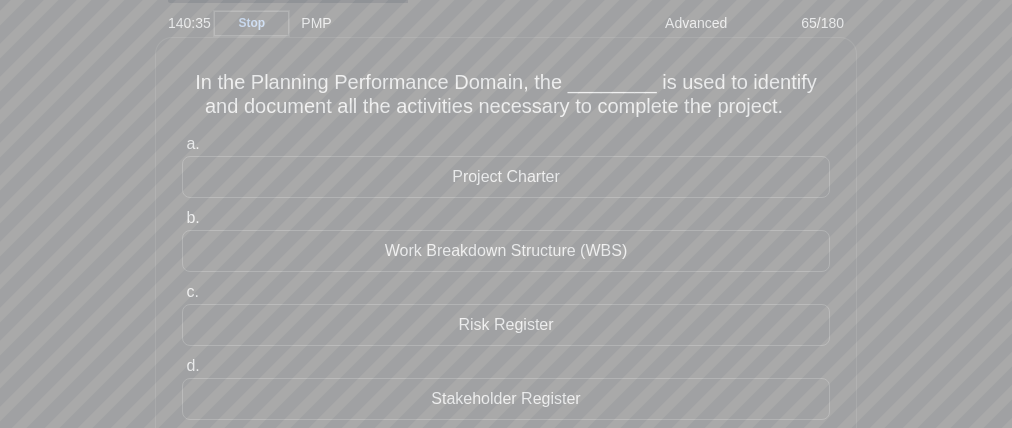 drag, startPoint x: 357, startPoint y: 236, endPoint x: 305, endPoint y: 245, distance: 52.773098 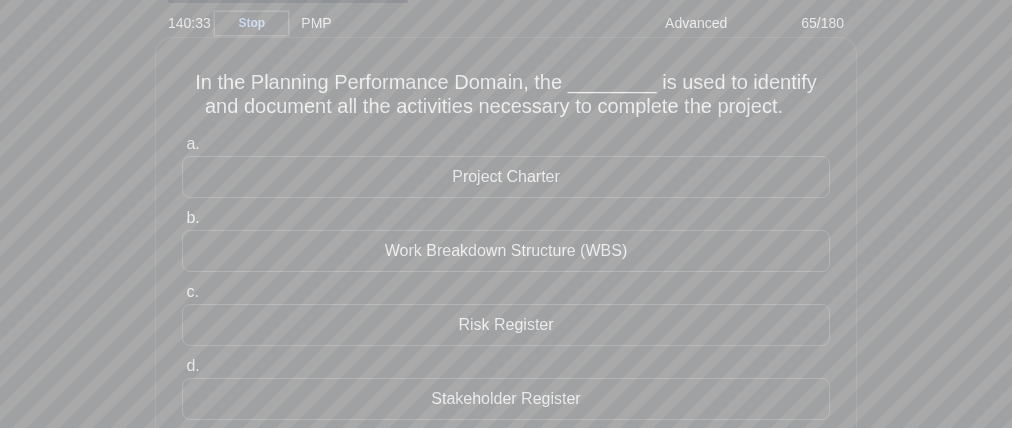 drag, startPoint x: 276, startPoint y: 252, endPoint x: 225, endPoint y: 265, distance: 52.63079 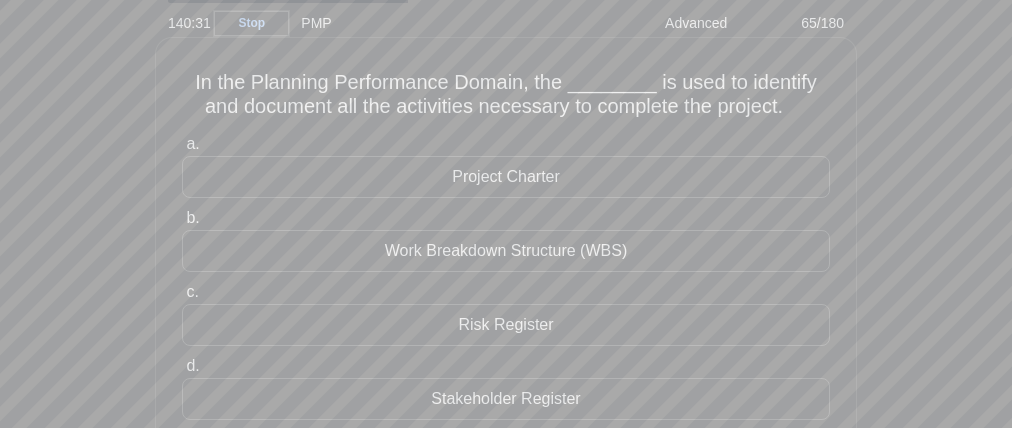 drag, startPoint x: 417, startPoint y: 310, endPoint x: 436, endPoint y: 338, distance: 33.83785 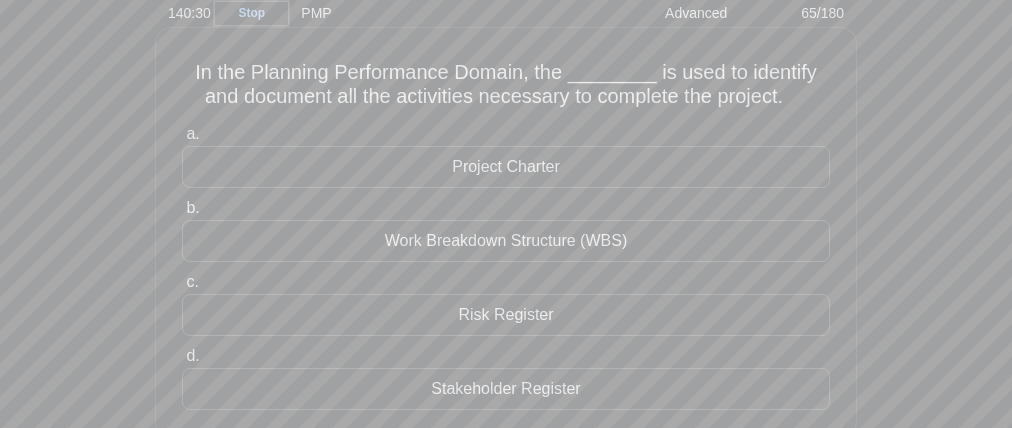 scroll, scrollTop: 96, scrollLeft: 0, axis: vertical 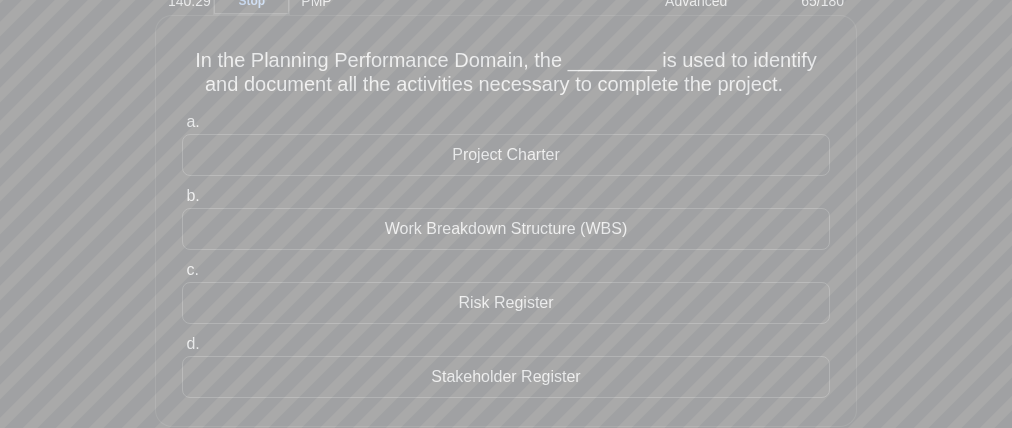 drag, startPoint x: 390, startPoint y: 382, endPoint x: 416, endPoint y: 406, distance: 35.383614 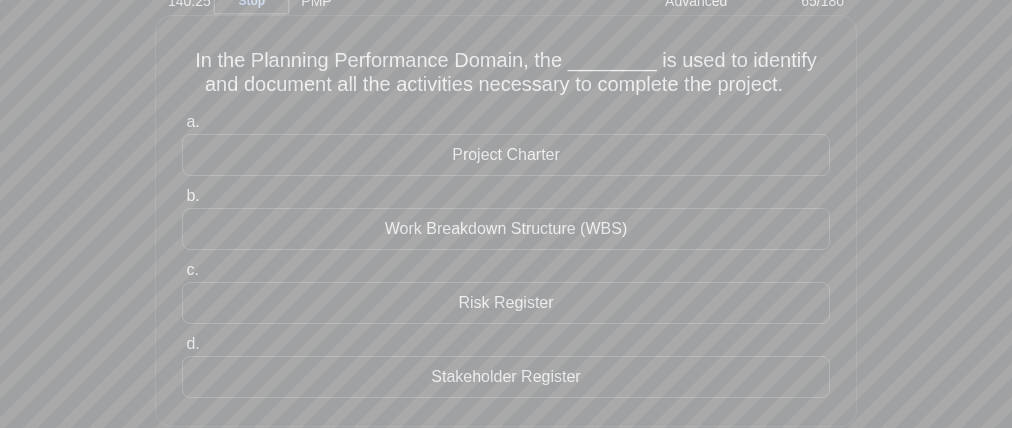 click on "Work Breakdown Structure (WBS)" at bounding box center [506, 229] 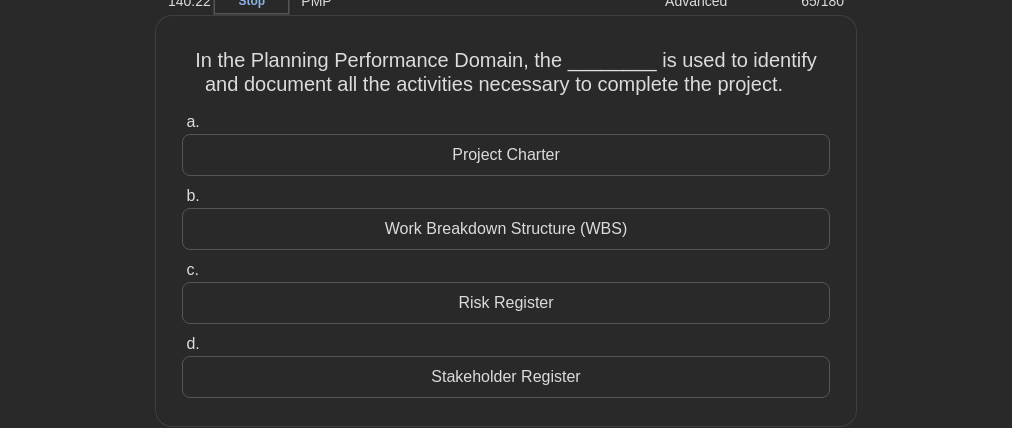 click on "Work Breakdown Structure (WBS)" at bounding box center (506, 229) 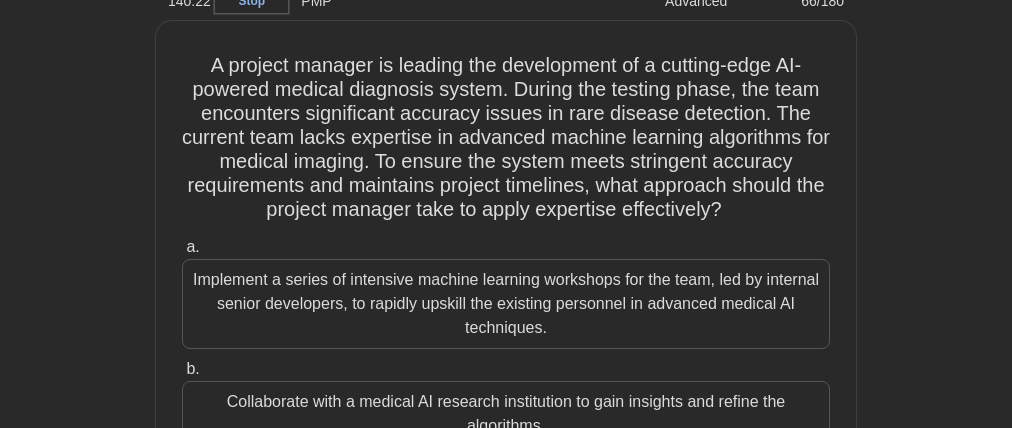 scroll, scrollTop: 0, scrollLeft: 0, axis: both 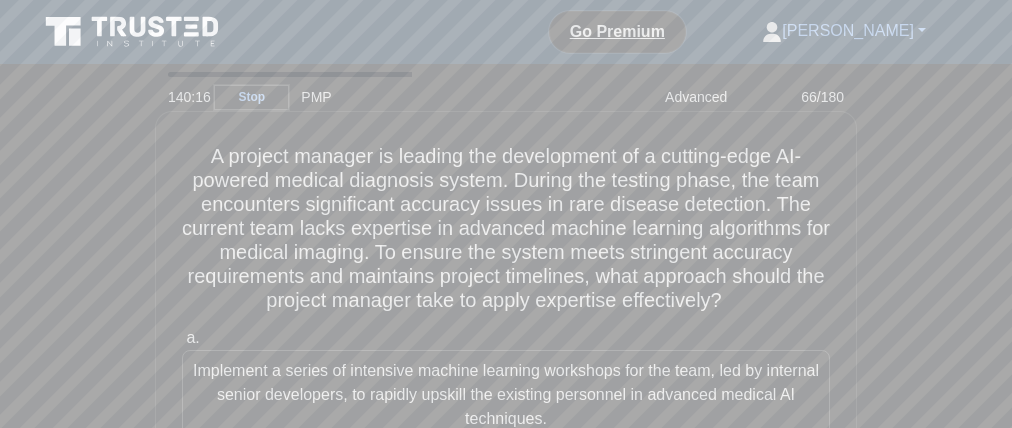 drag, startPoint x: 661, startPoint y: 290, endPoint x: 676, endPoint y: 285, distance: 15.811388 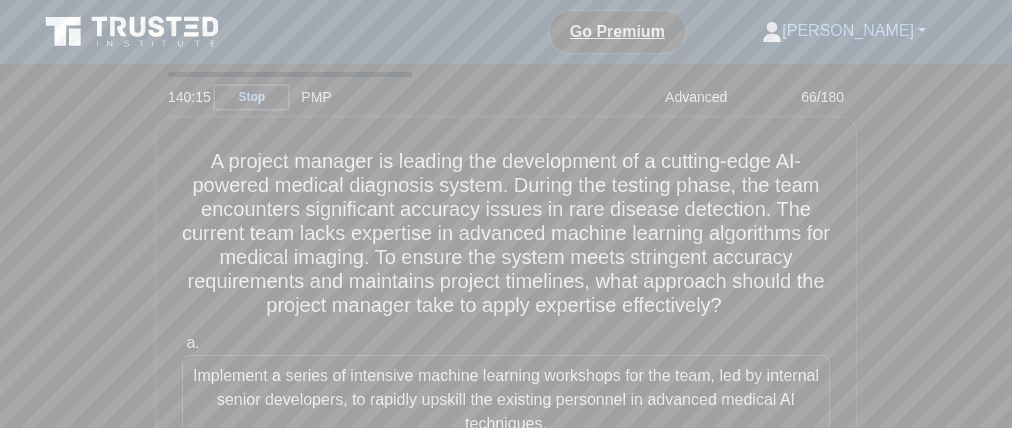 scroll, scrollTop: 23, scrollLeft: 0, axis: vertical 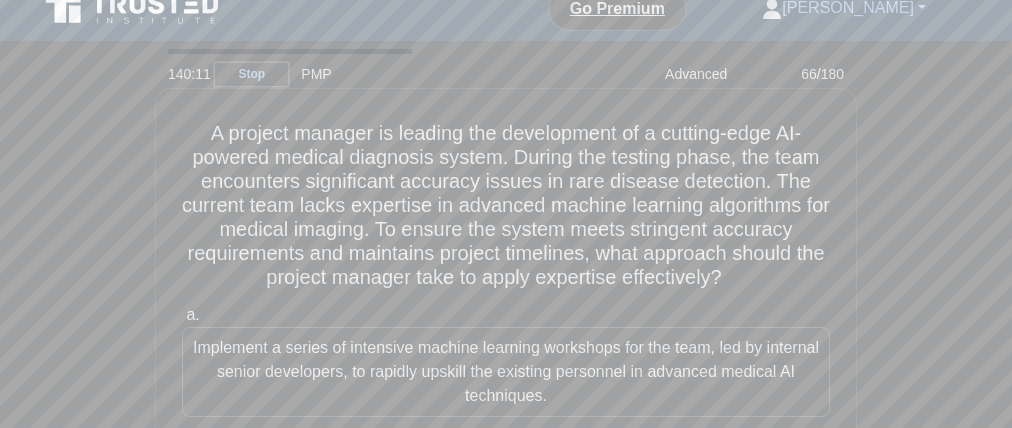 drag, startPoint x: 532, startPoint y: 298, endPoint x: 597, endPoint y: 296, distance: 65.03076 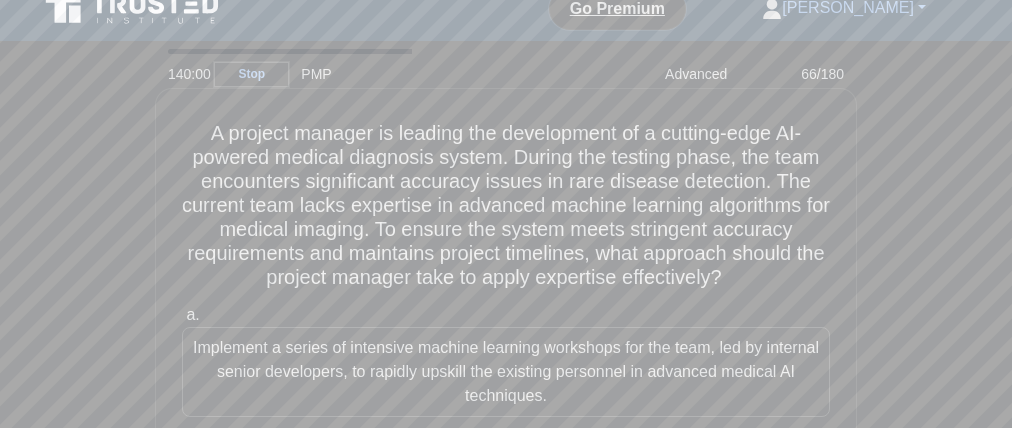 drag, startPoint x: 426, startPoint y: 196, endPoint x: 554, endPoint y: 196, distance: 128 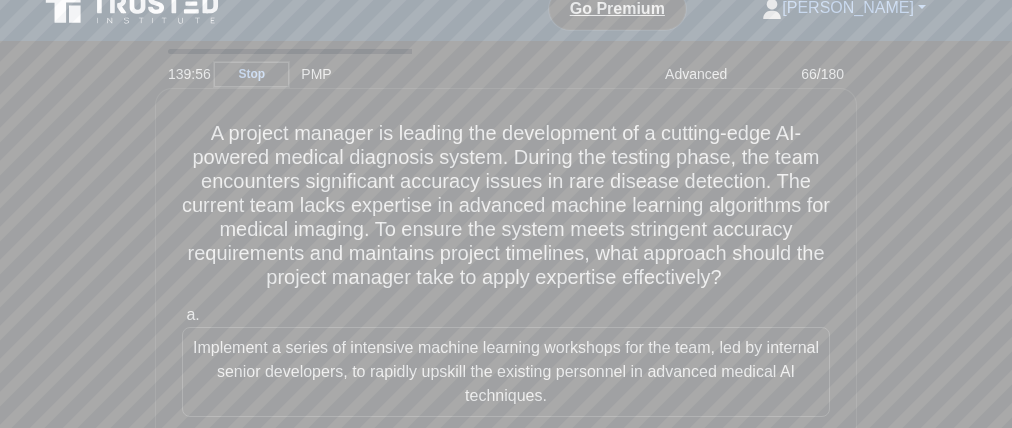 drag, startPoint x: 296, startPoint y: 215, endPoint x: 422, endPoint y: 211, distance: 126.06348 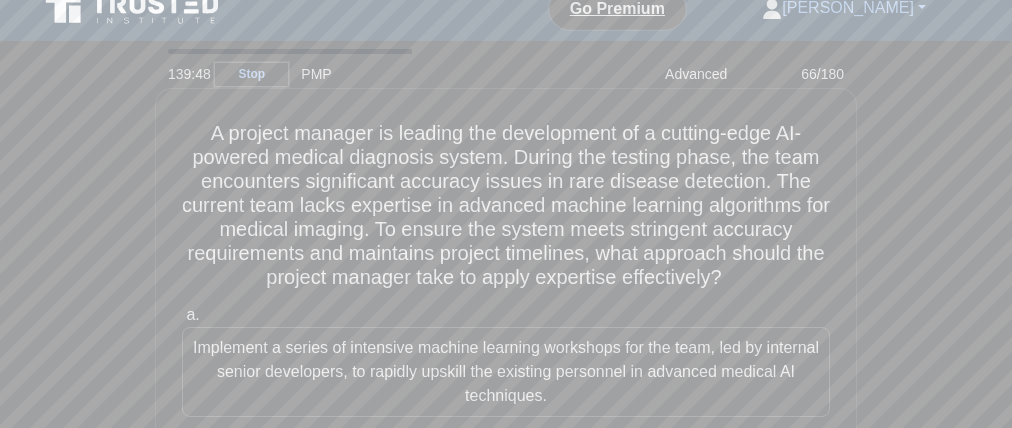 drag, startPoint x: 563, startPoint y: 258, endPoint x: 502, endPoint y: 262, distance: 61.13101 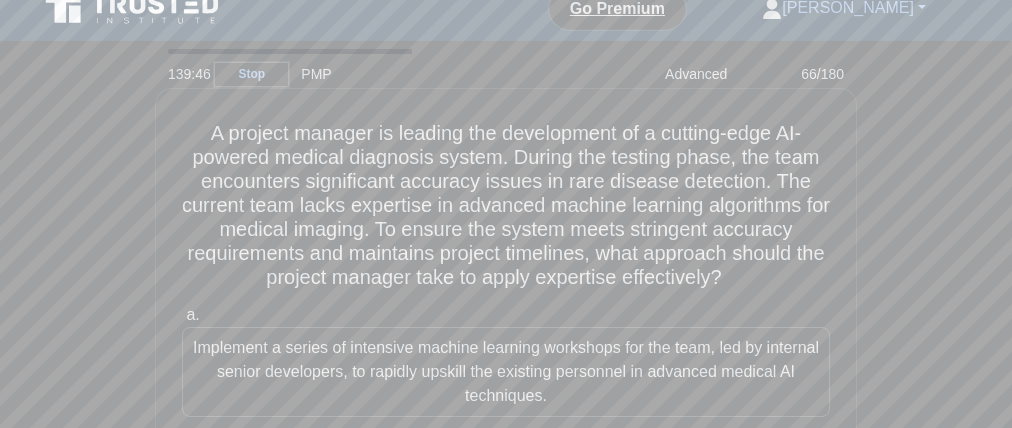 drag, startPoint x: 285, startPoint y: 267, endPoint x: 162, endPoint y: 268, distance: 123.00407 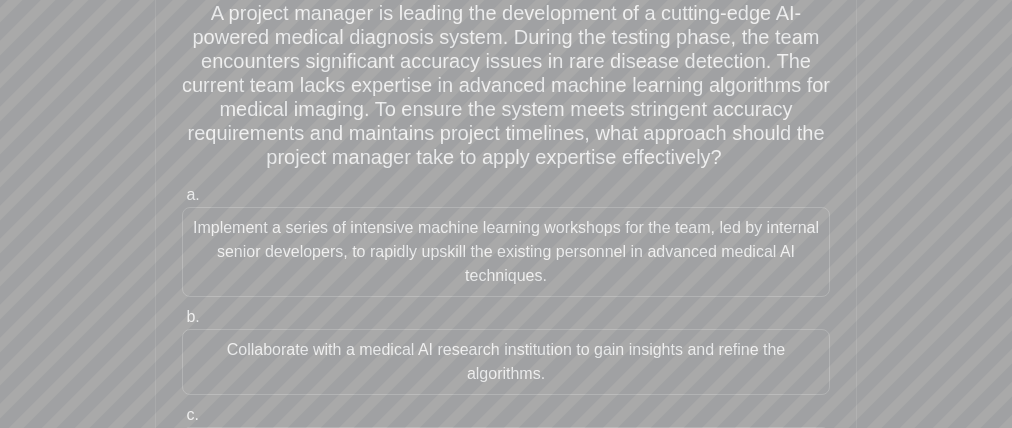 scroll, scrollTop: 281, scrollLeft: 0, axis: vertical 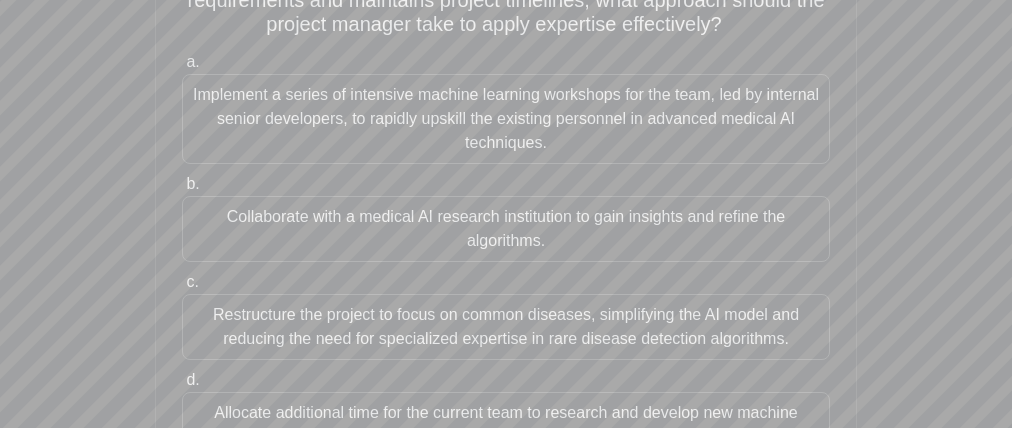 drag, startPoint x: 188, startPoint y: 87, endPoint x: 95, endPoint y: 107, distance: 95.12623 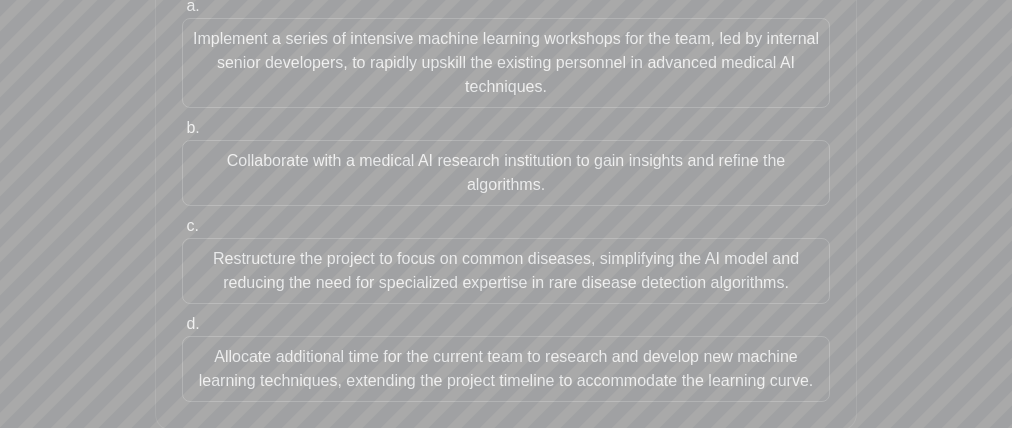 scroll, scrollTop: 313, scrollLeft: 0, axis: vertical 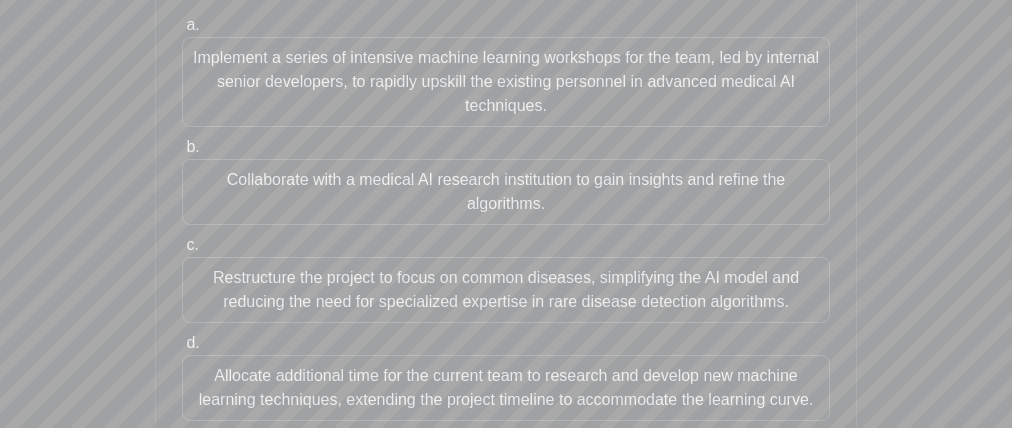 drag, startPoint x: 247, startPoint y: 158, endPoint x: 237, endPoint y: 191, distance: 34.48188 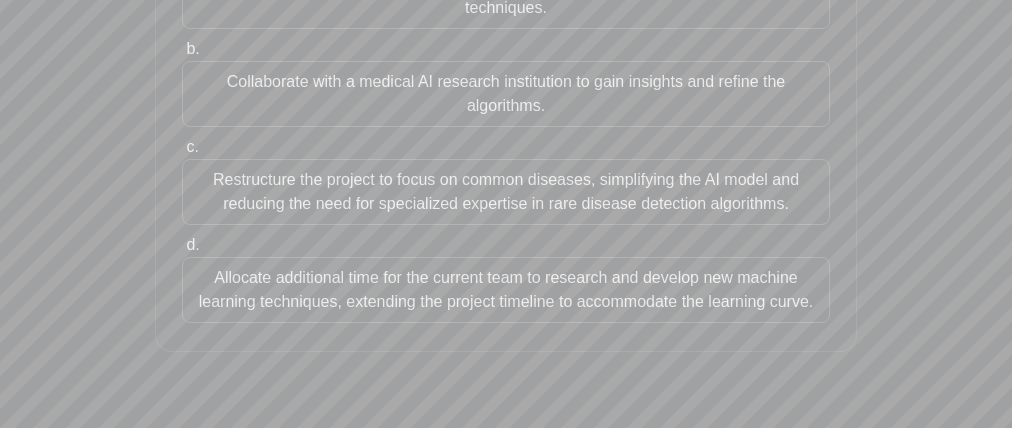 scroll, scrollTop: 420, scrollLeft: 0, axis: vertical 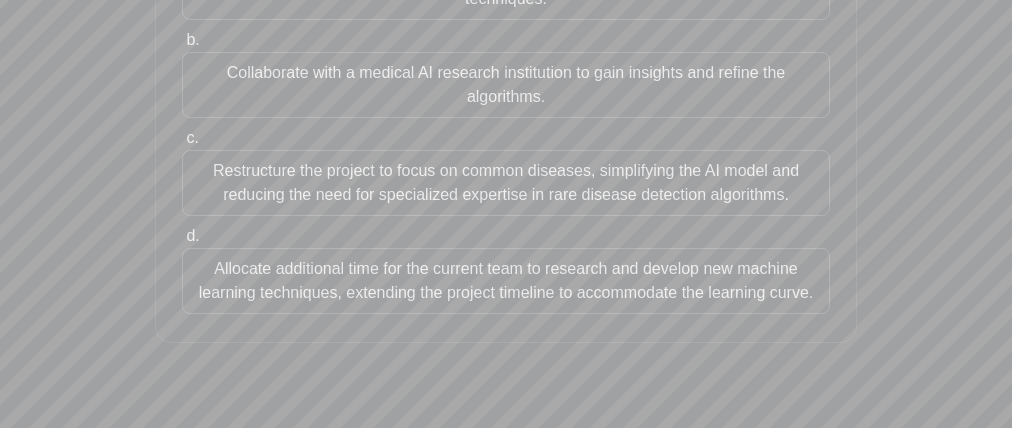drag, startPoint x: 199, startPoint y: 145, endPoint x: 202, endPoint y: 189, distance: 44.102154 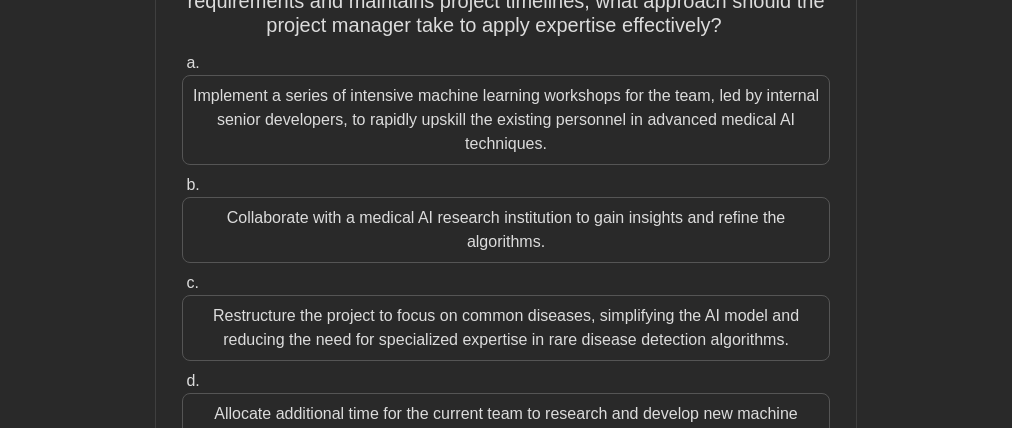 scroll, scrollTop: 189, scrollLeft: 0, axis: vertical 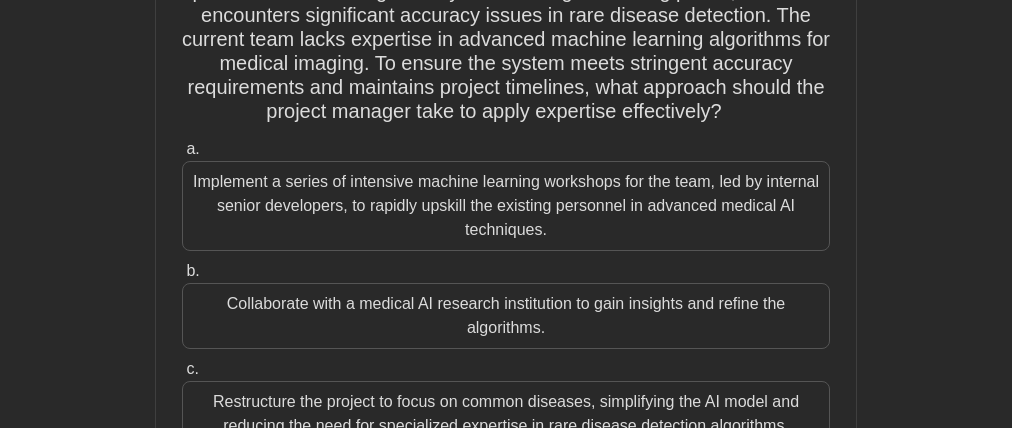 click on "Implement a series of intensive machine learning workshops for the team, led by internal senior developers, to rapidly upskill the existing personnel in advanced medical AI techniques." at bounding box center (506, 206) 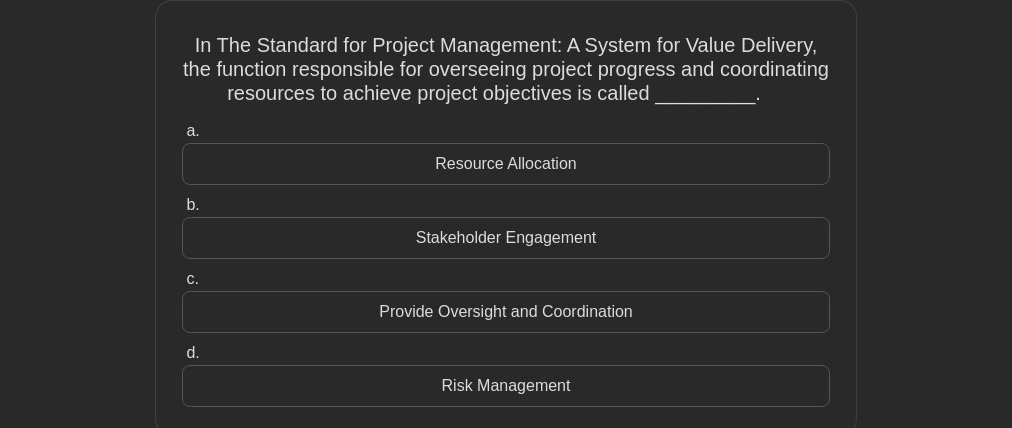 scroll, scrollTop: 0, scrollLeft: 0, axis: both 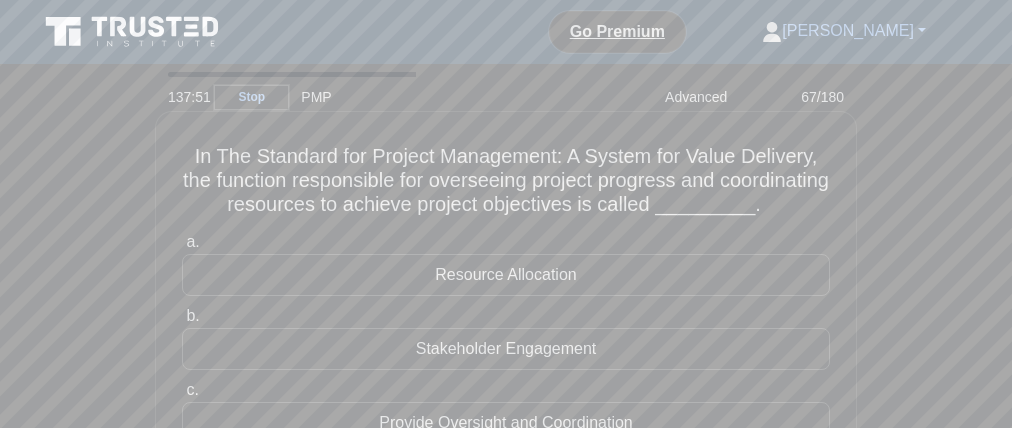 drag, startPoint x: 811, startPoint y: 170, endPoint x: 589, endPoint y: 169, distance: 222.00226 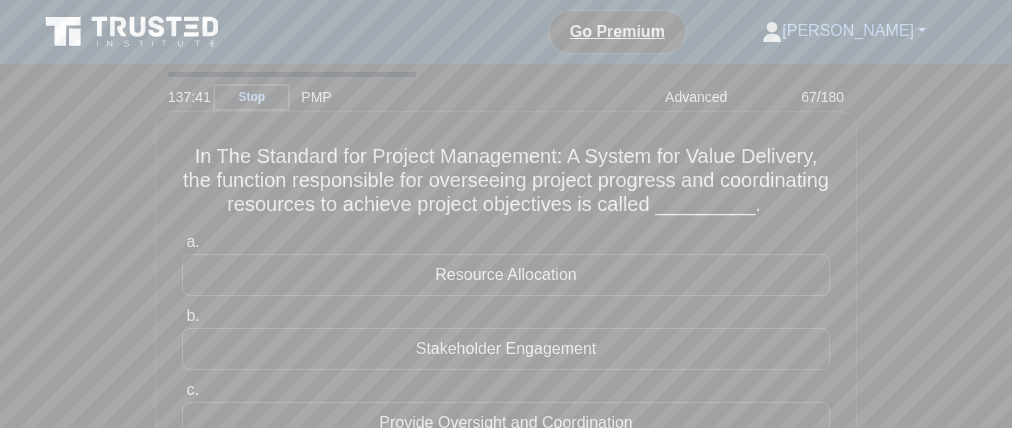 drag, startPoint x: 442, startPoint y: 194, endPoint x: 652, endPoint y: 197, distance: 210.02142 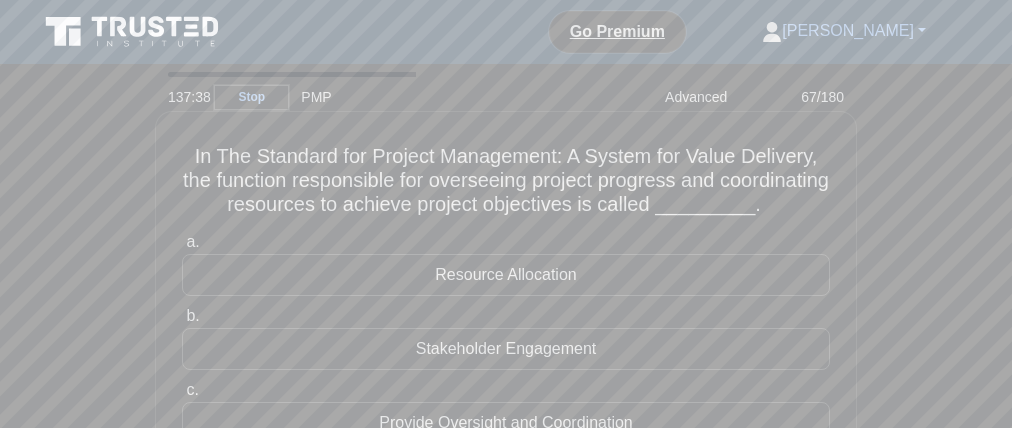 drag, startPoint x: 678, startPoint y: 199, endPoint x: 591, endPoint y: 199, distance: 87 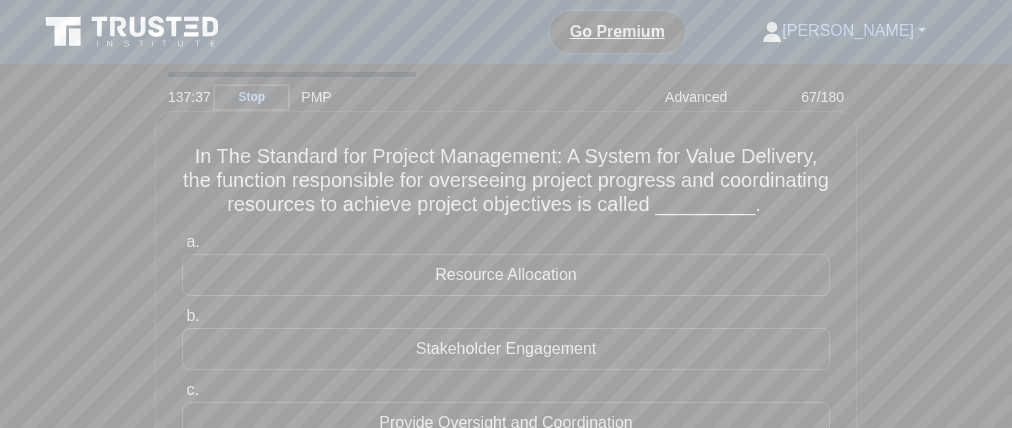 drag, startPoint x: 226, startPoint y: 219, endPoint x: 327, endPoint y: 219, distance: 101 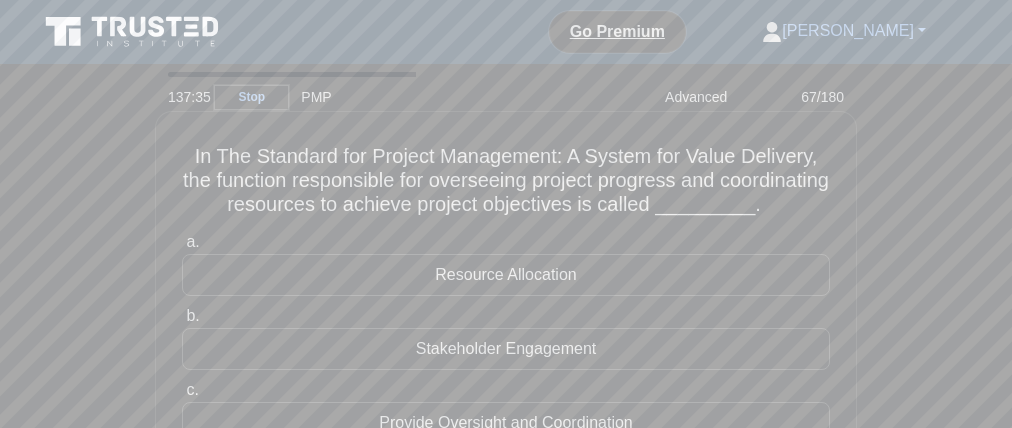 drag, startPoint x: 480, startPoint y: 228, endPoint x: 566, endPoint y: 233, distance: 86.145226 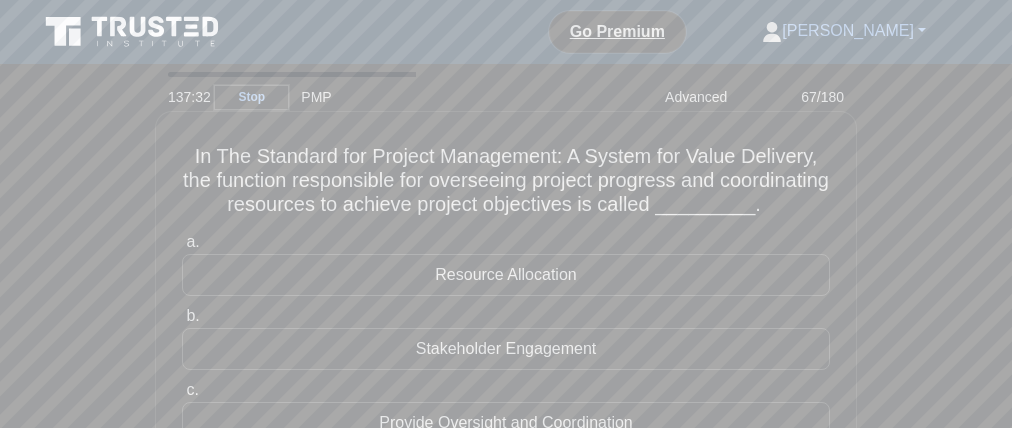 drag, startPoint x: 221, startPoint y: 190, endPoint x: 228, endPoint y: 201, distance: 13.038404 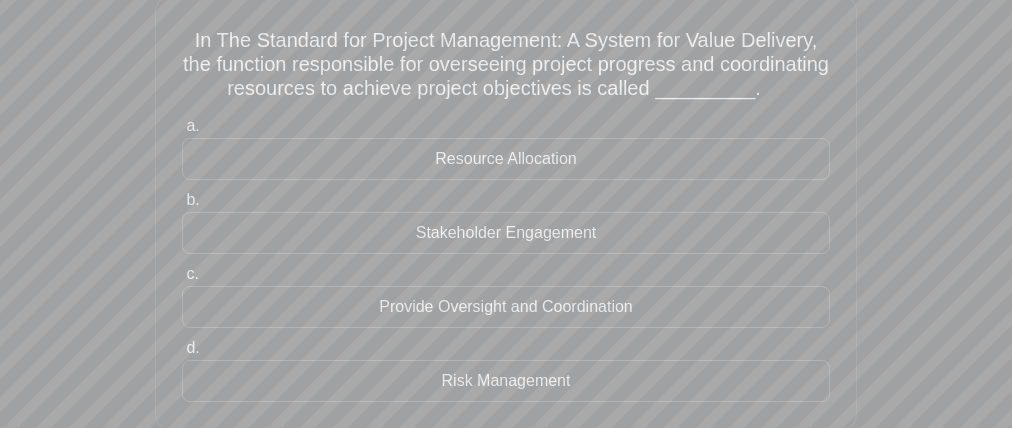 scroll, scrollTop: 146, scrollLeft: 0, axis: vertical 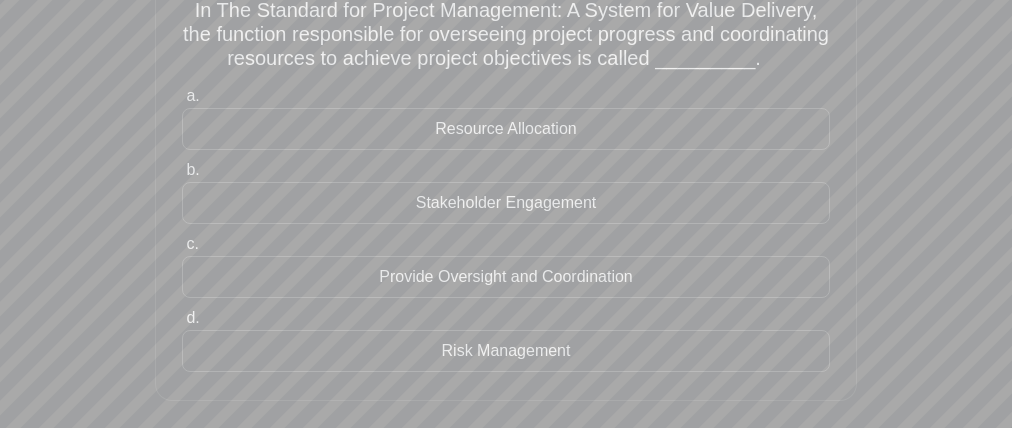 drag, startPoint x: 377, startPoint y: 130, endPoint x: 322, endPoint y: 146, distance: 57.280014 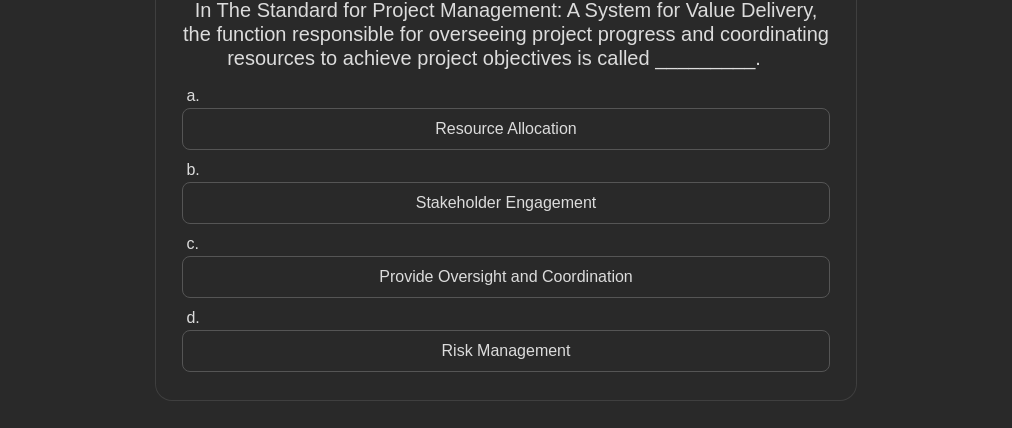 click on "Resource Allocation" at bounding box center [506, 129] 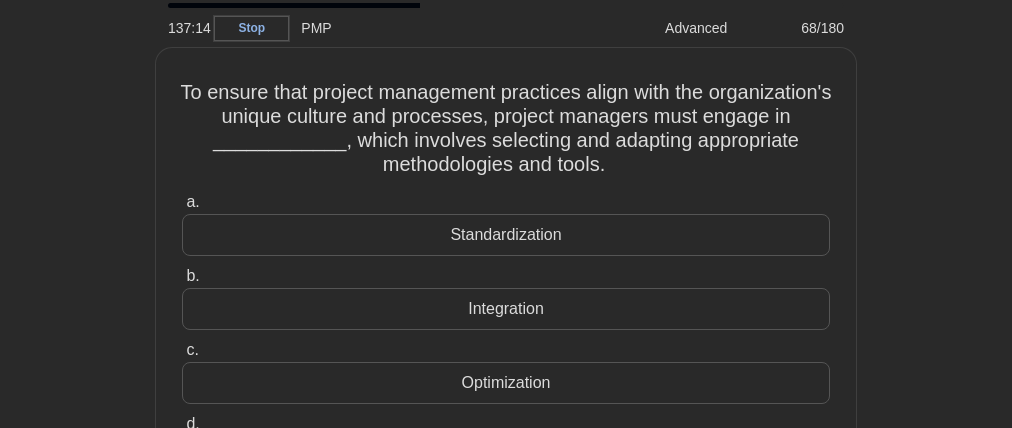 scroll, scrollTop: 0, scrollLeft: 0, axis: both 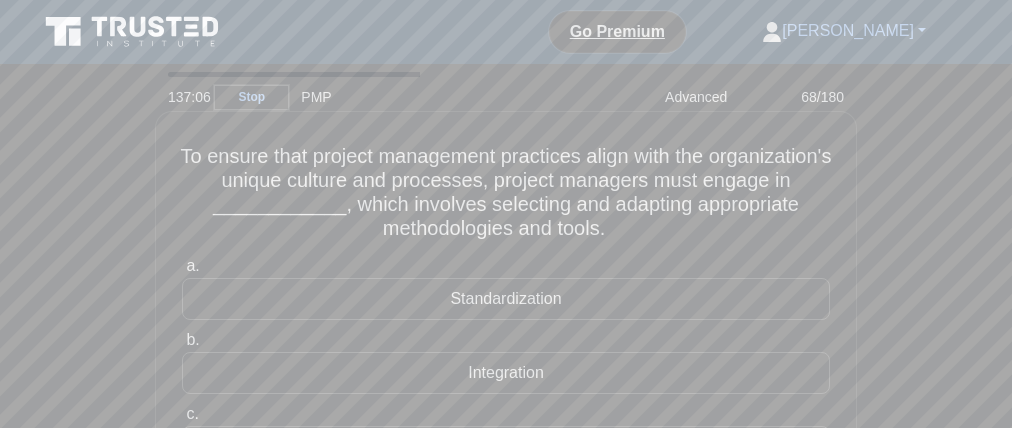 drag, startPoint x: 387, startPoint y: 210, endPoint x: 429, endPoint y: 212, distance: 42.047592 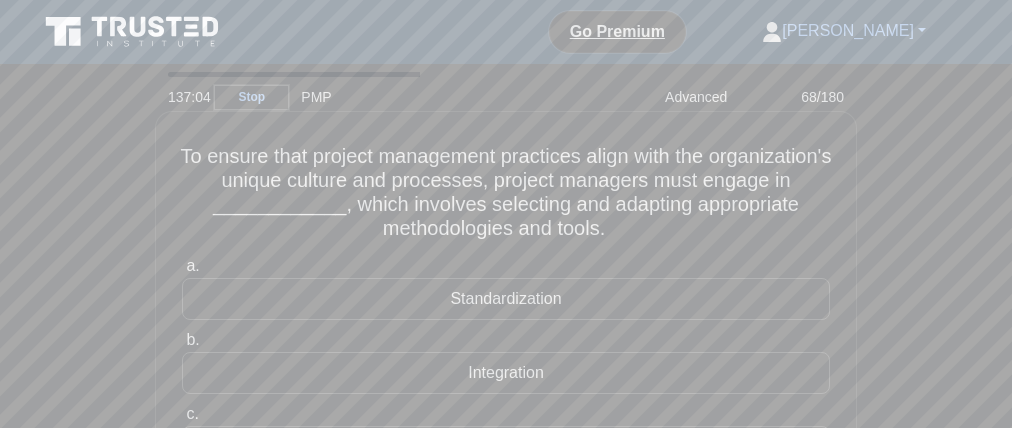 drag, startPoint x: 593, startPoint y: 222, endPoint x: 675, endPoint y: 215, distance: 82.29824 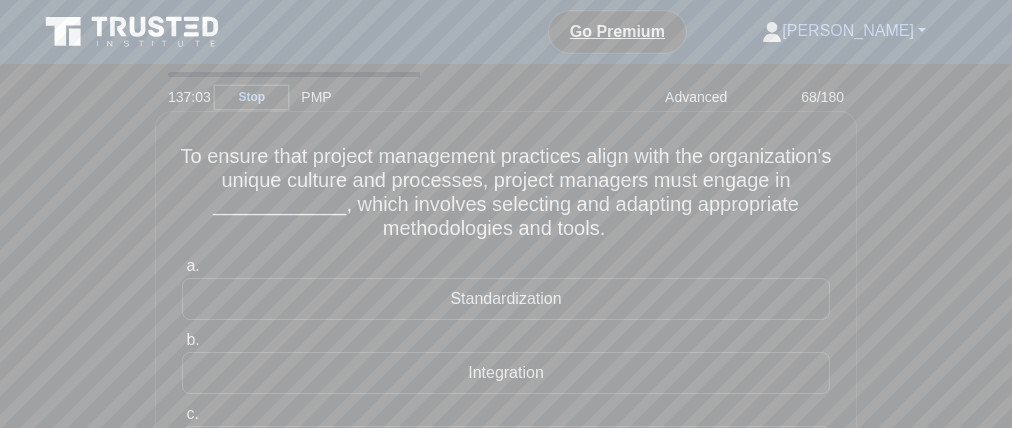 drag, startPoint x: 718, startPoint y: 217, endPoint x: 799, endPoint y: 218, distance: 81.00617 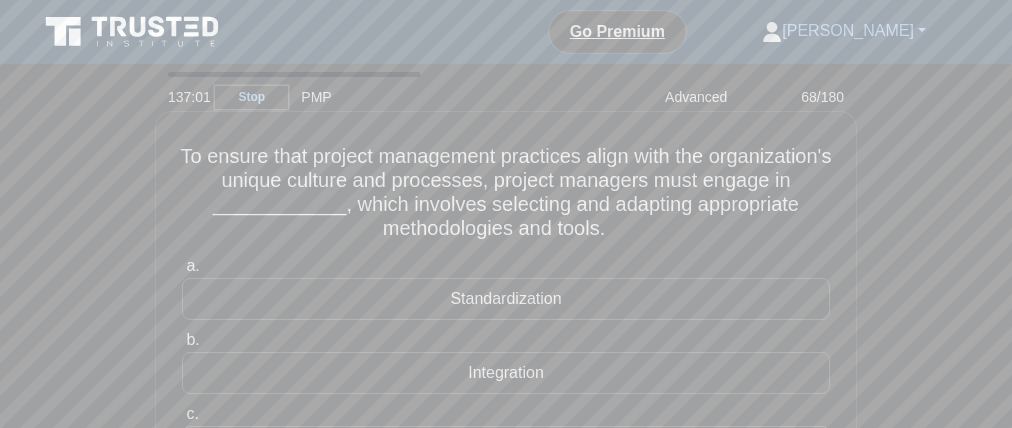 drag, startPoint x: 420, startPoint y: 242, endPoint x: 561, endPoint y: 244, distance: 141.01419 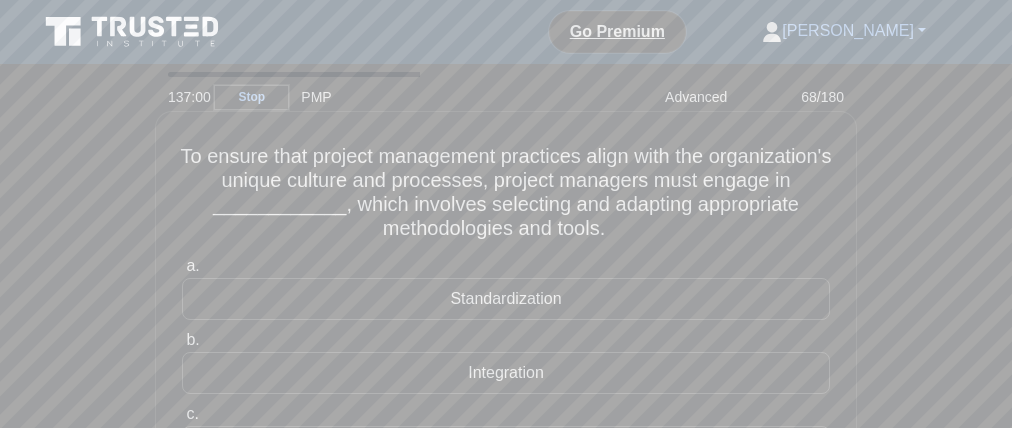 drag, startPoint x: 613, startPoint y: 246, endPoint x: 634, endPoint y: 247, distance: 21.023796 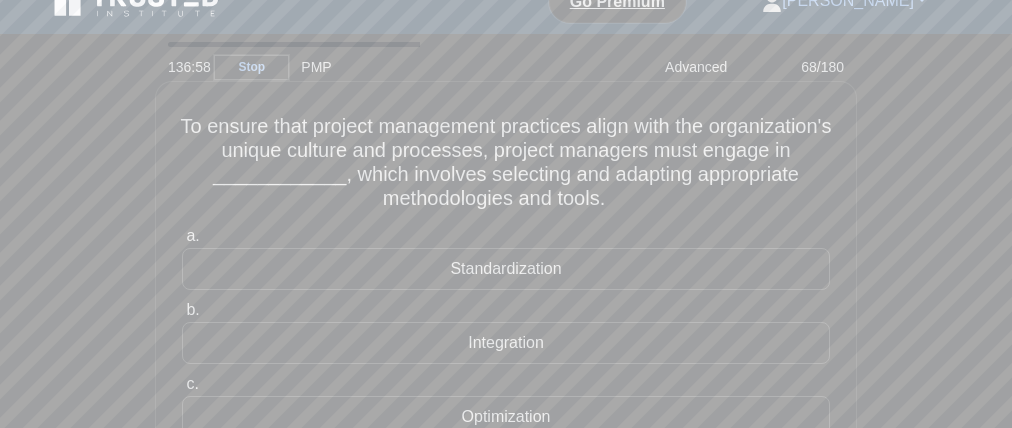 scroll, scrollTop: 32, scrollLeft: 0, axis: vertical 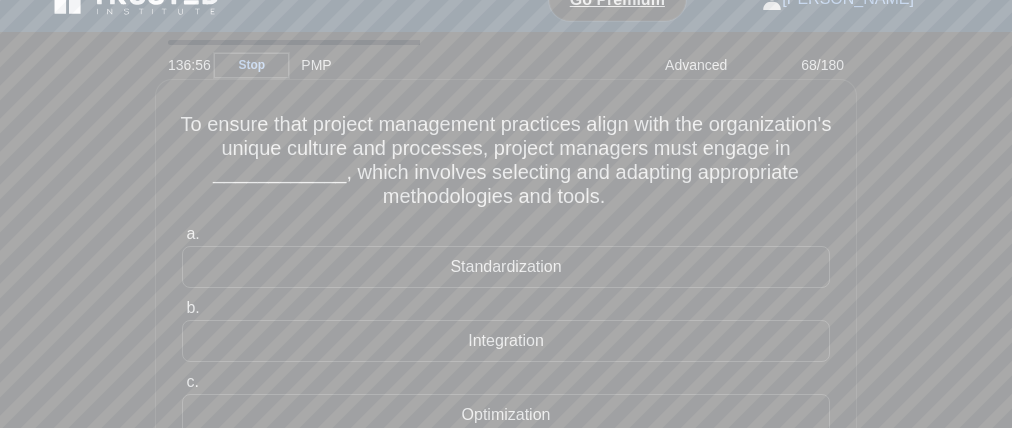drag, startPoint x: 426, startPoint y: 251, endPoint x: 333, endPoint y: 276, distance: 96.30161 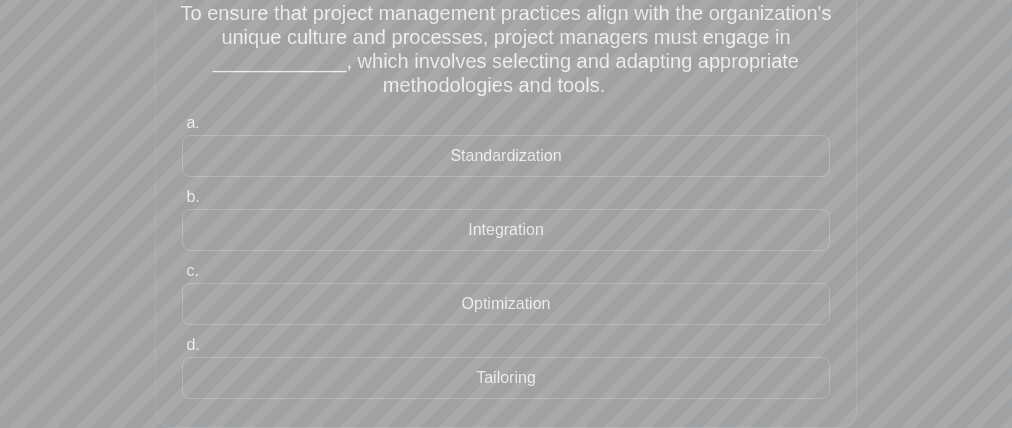 scroll, scrollTop: 152, scrollLeft: 0, axis: vertical 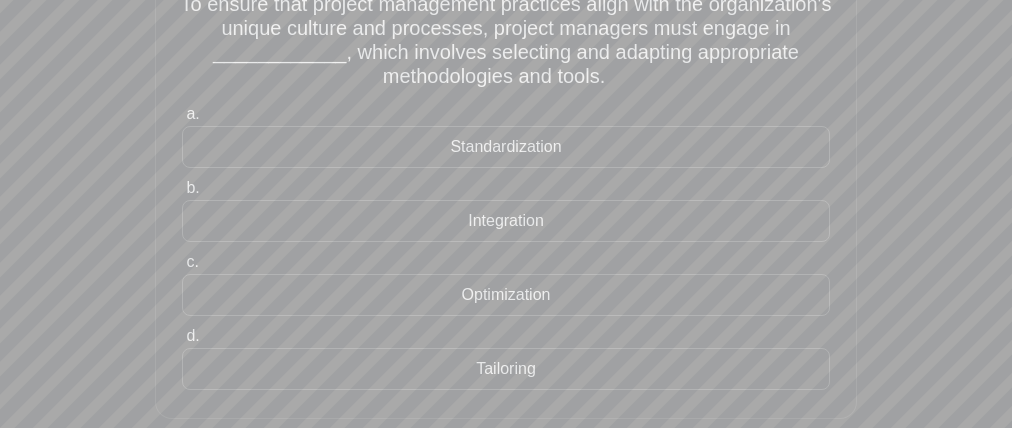 drag, startPoint x: 427, startPoint y: 206, endPoint x: 349, endPoint y: 247, distance: 88.11924 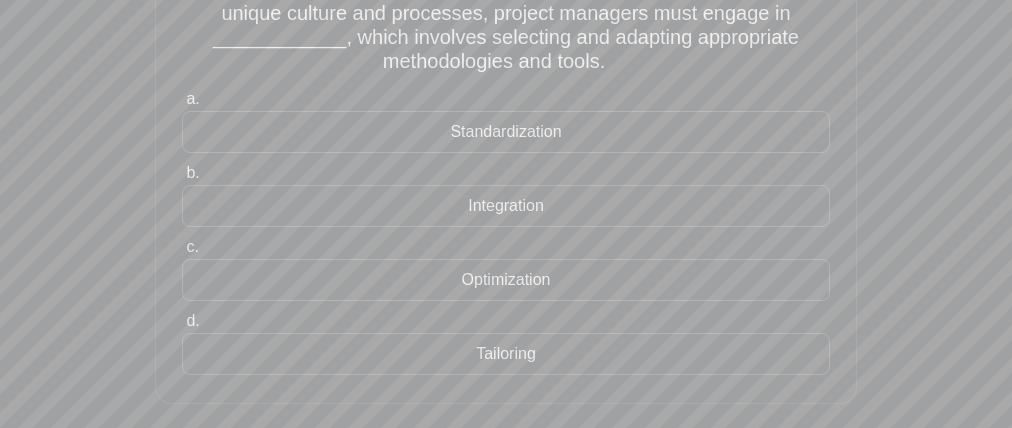 scroll, scrollTop: 154, scrollLeft: 0, axis: vertical 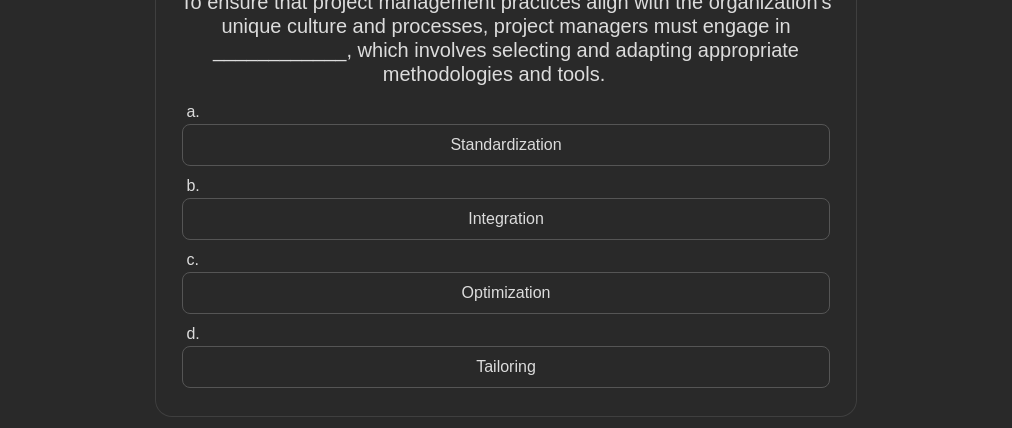 click on "Tailoring" at bounding box center (506, 367) 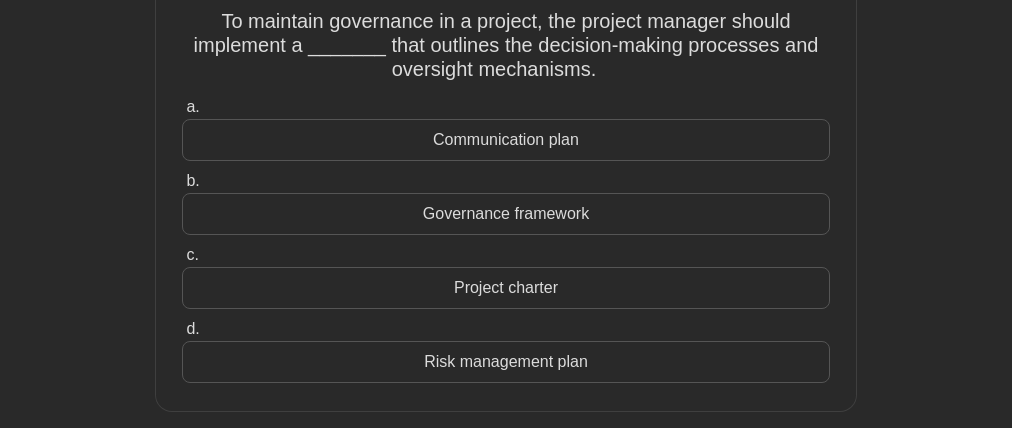 scroll, scrollTop: 0, scrollLeft: 0, axis: both 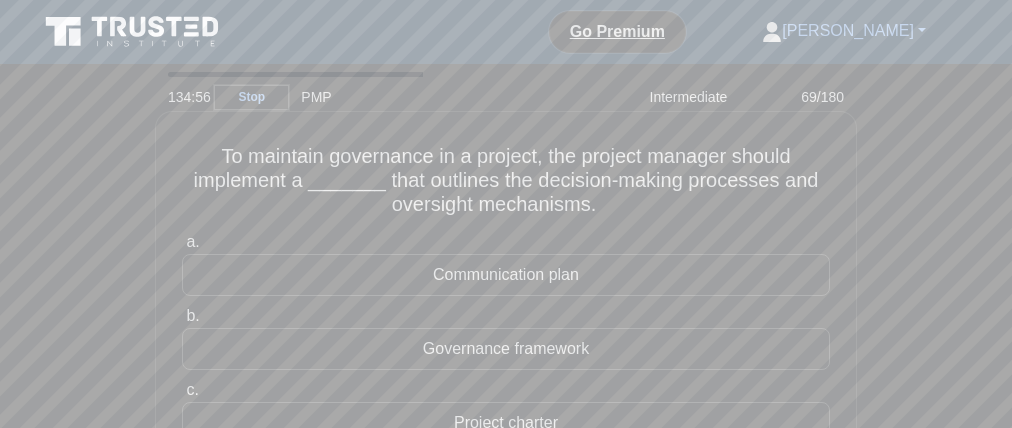drag, startPoint x: 342, startPoint y: 170, endPoint x: 429, endPoint y: 175, distance: 87.14356 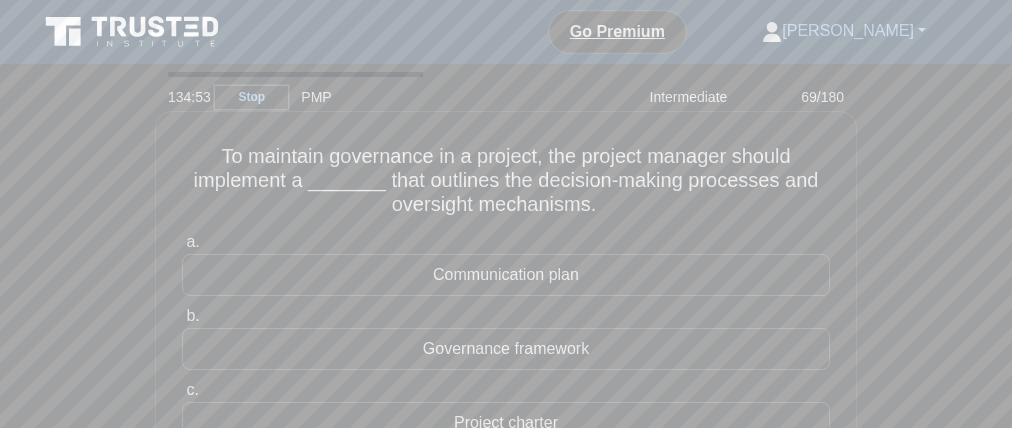 drag, startPoint x: 393, startPoint y: 194, endPoint x: 356, endPoint y: 197, distance: 37.12142 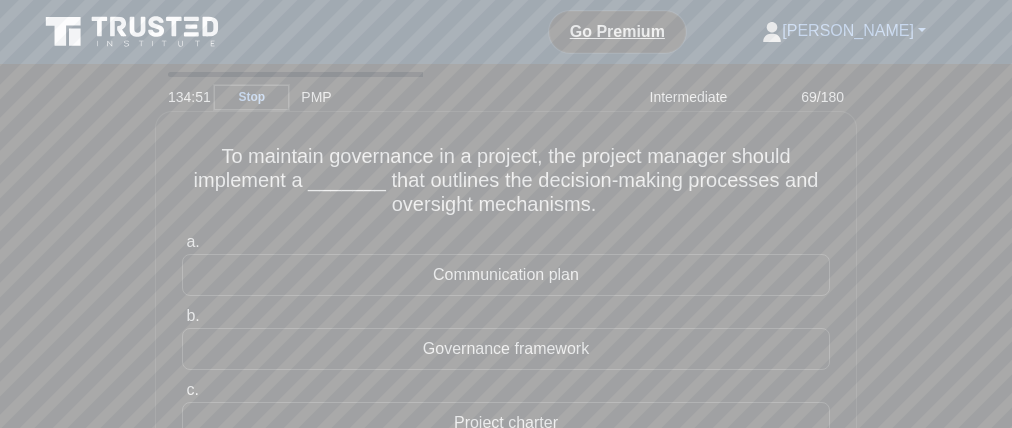 drag, startPoint x: 560, startPoint y: 196, endPoint x: 758, endPoint y: 199, distance: 198.02272 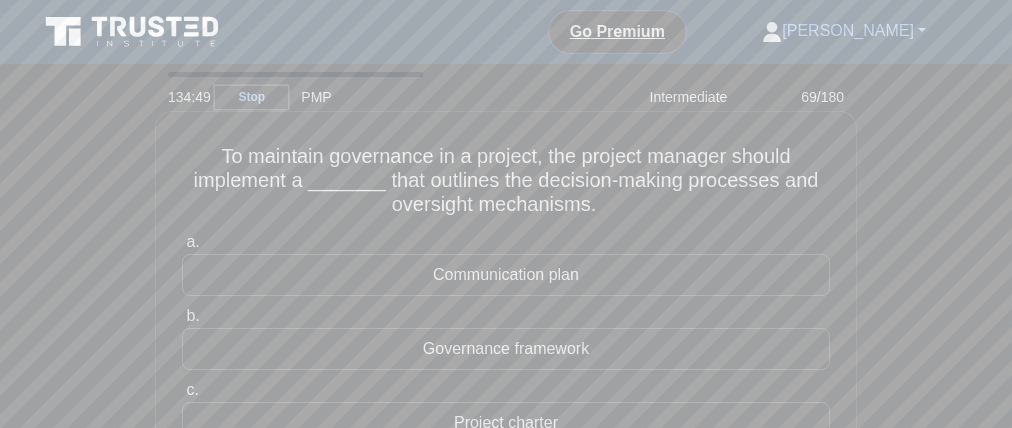 drag, startPoint x: 402, startPoint y: 227, endPoint x: 441, endPoint y: 228, distance: 39.012817 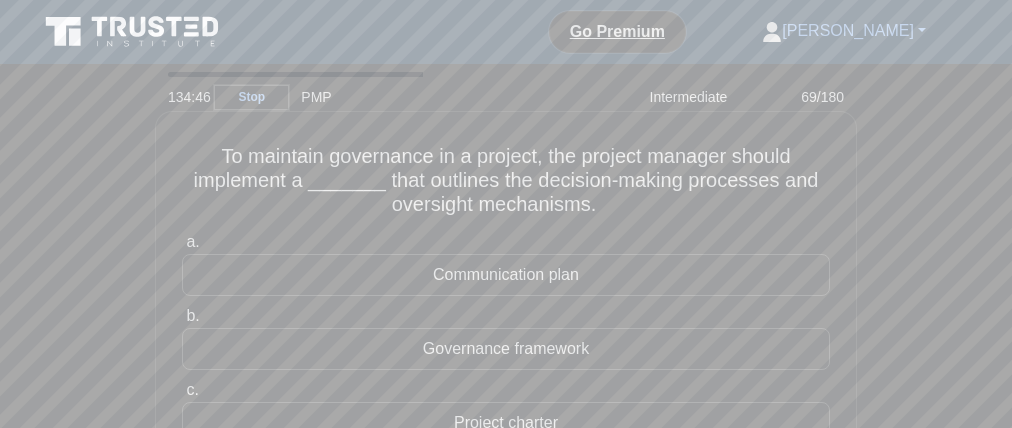 click on "To maintain governance in a project, the project manager should implement a _______ that outlines the decision-making processes and oversight mechanisms.
.spinner_0XTQ{transform-origin:center;animation:spinner_y6GP .75s linear infinite}@keyframes spinner_y6GP{100%{transform:rotate(360deg)}}" at bounding box center (506, 181) 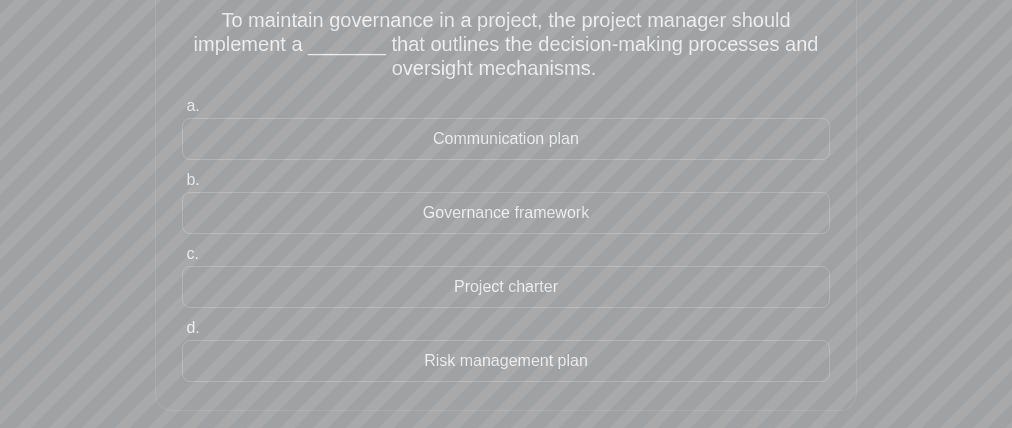 scroll, scrollTop: 72, scrollLeft: 0, axis: vertical 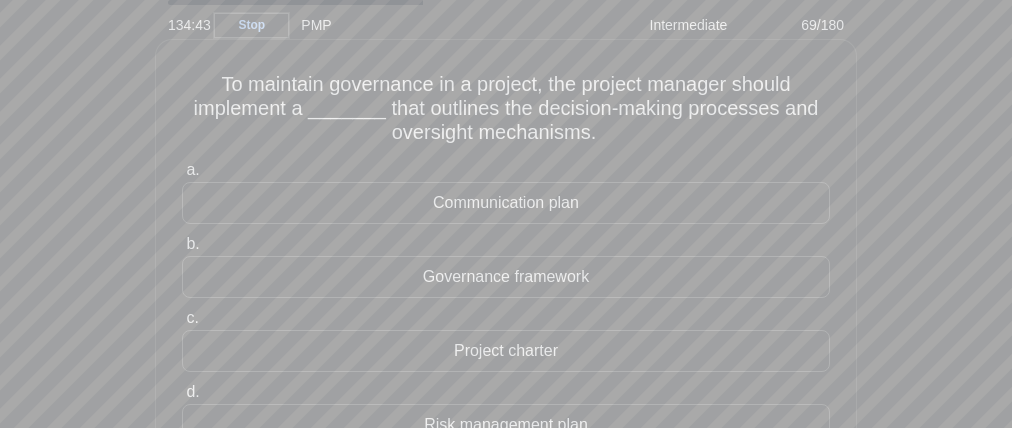 drag, startPoint x: 390, startPoint y: 195, endPoint x: 329, endPoint y: 228, distance: 69.354164 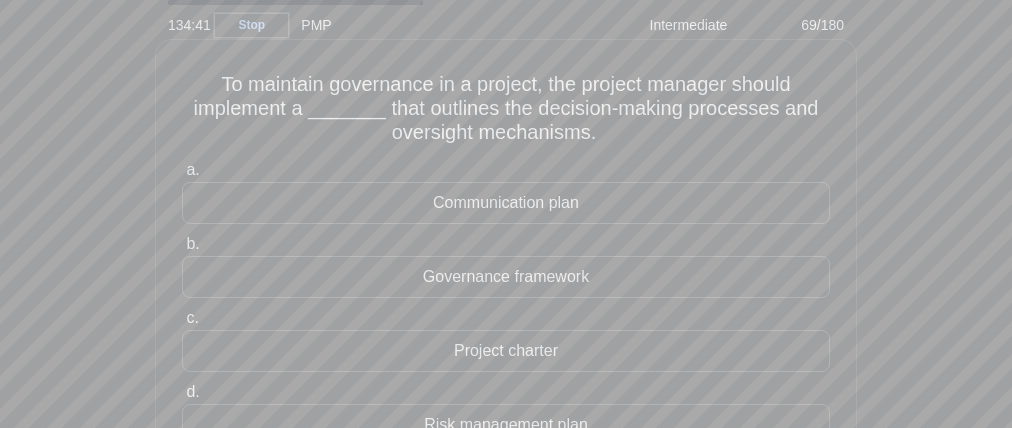 drag, startPoint x: 349, startPoint y: 284, endPoint x: 585, endPoint y: 240, distance: 240.06665 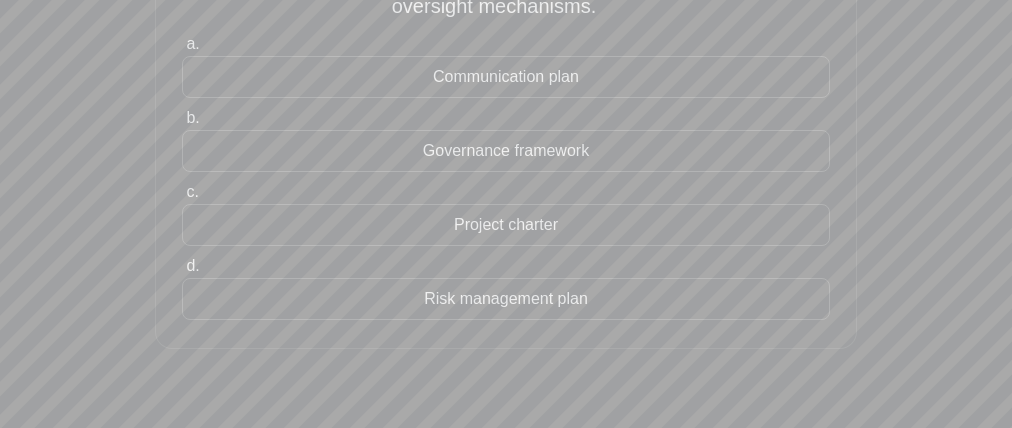 scroll, scrollTop: 204, scrollLeft: 0, axis: vertical 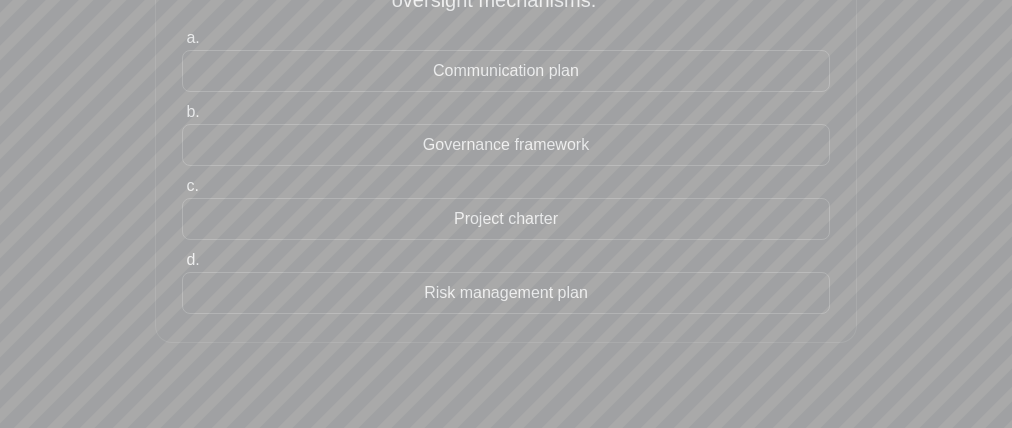 click on "Governance framework" at bounding box center (506, 145) 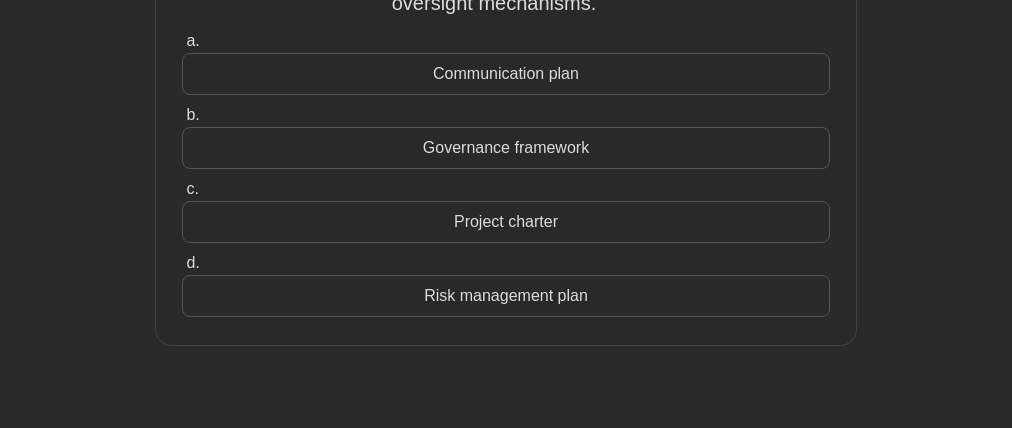 click on "Governance framework" at bounding box center [506, 148] 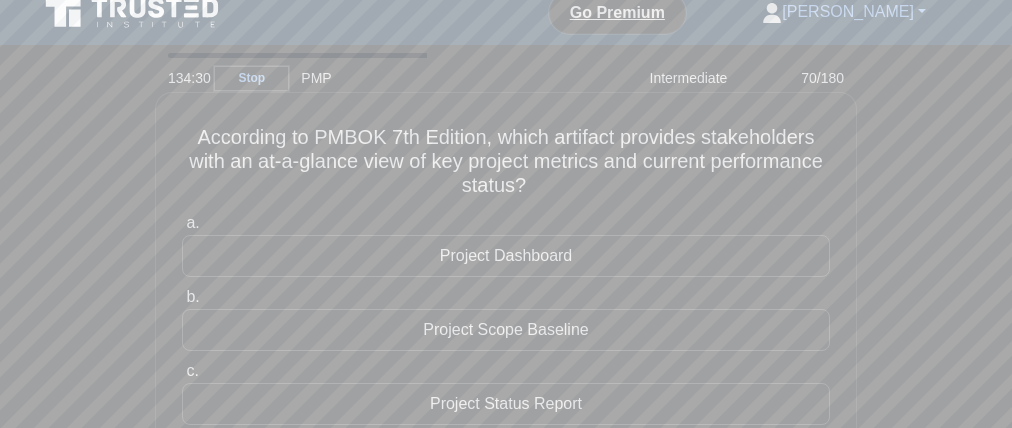 scroll, scrollTop: 0, scrollLeft: 0, axis: both 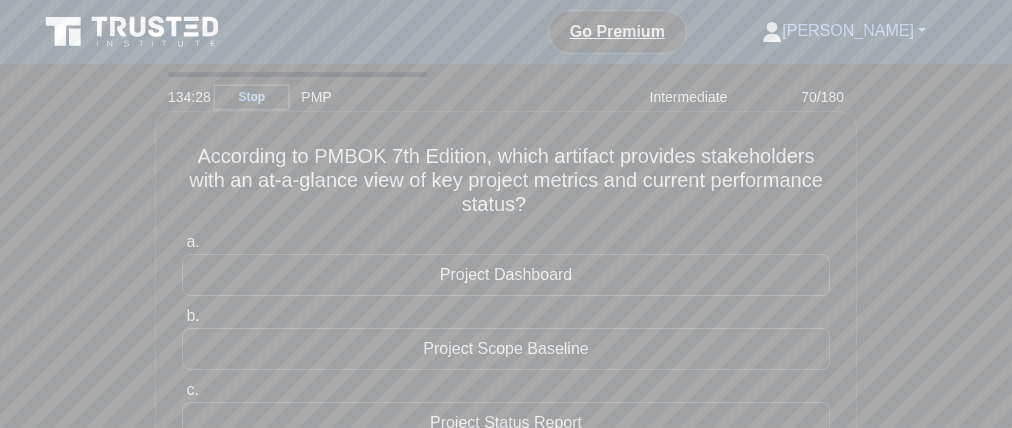 drag, startPoint x: 563, startPoint y: 166, endPoint x: 589, endPoint y: 167, distance: 26.019224 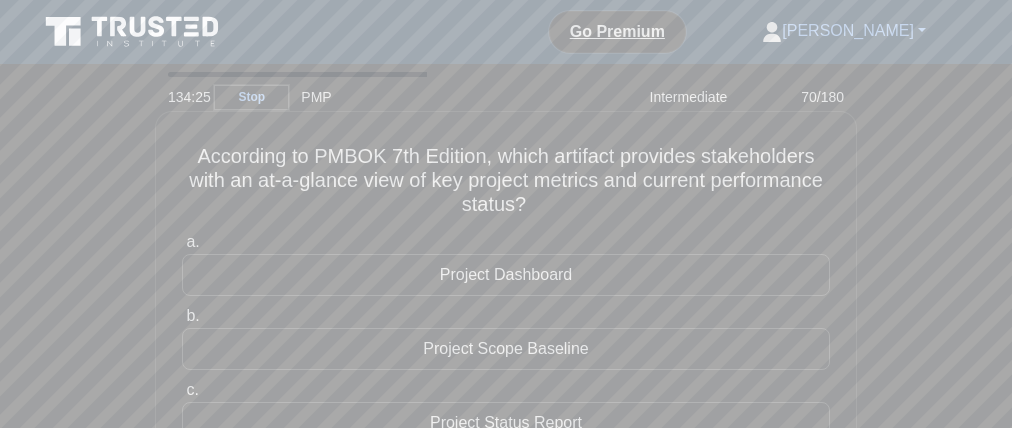 drag, startPoint x: 703, startPoint y: 164, endPoint x: 818, endPoint y: 170, distance: 115.15642 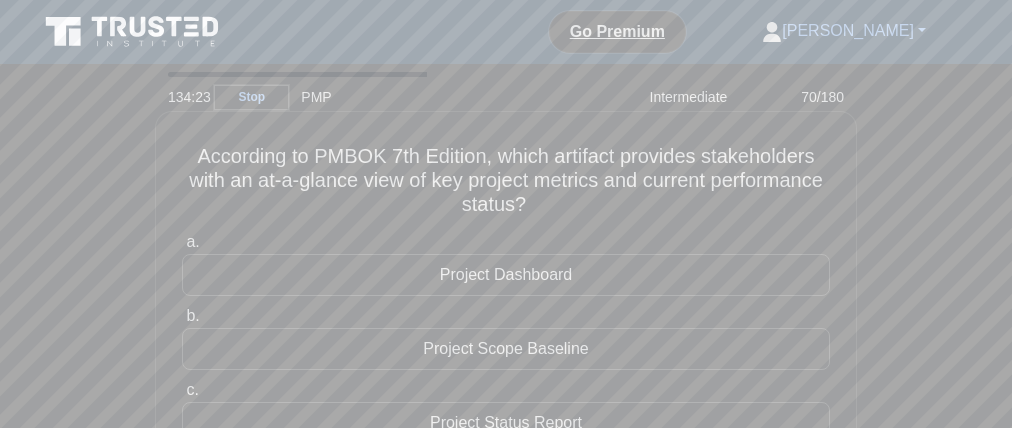 drag, startPoint x: 246, startPoint y: 195, endPoint x: 413, endPoint y: 199, distance: 167.0479 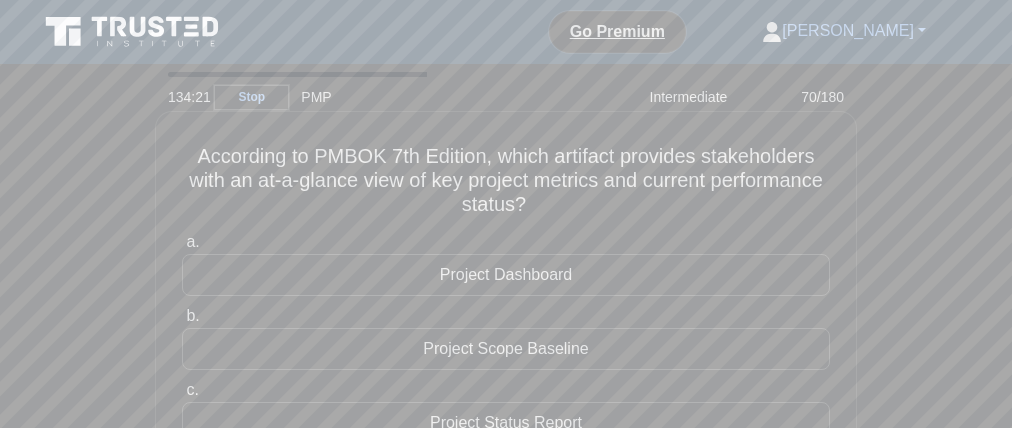 drag, startPoint x: 538, startPoint y: 195, endPoint x: 570, endPoint y: 195, distance: 32 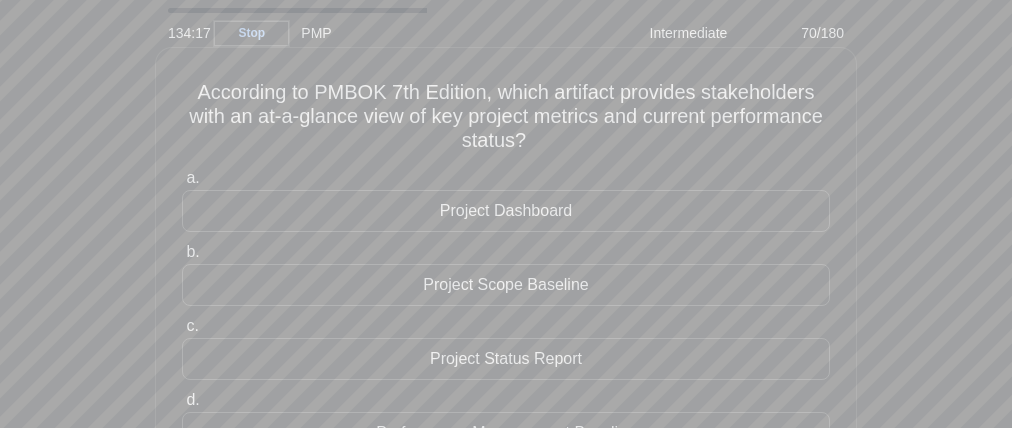 scroll, scrollTop: 76, scrollLeft: 0, axis: vertical 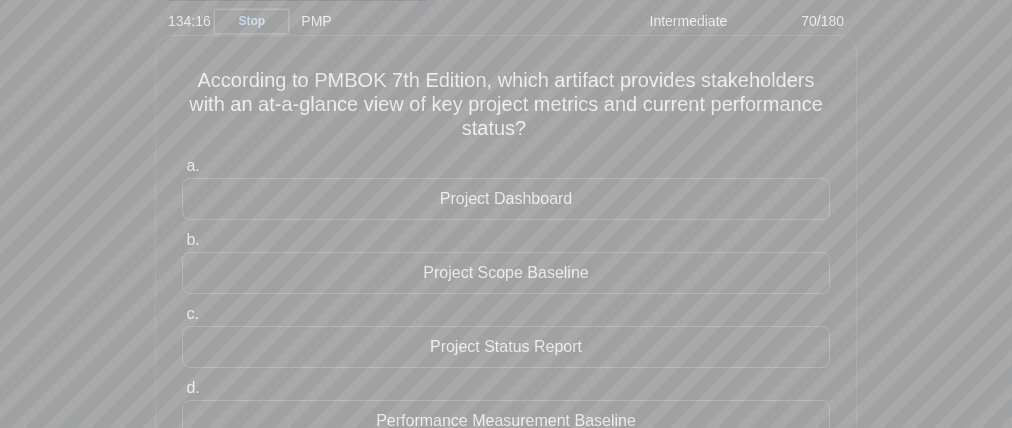 drag, startPoint x: 380, startPoint y: 195, endPoint x: 551, endPoint y: 174, distance: 172.28465 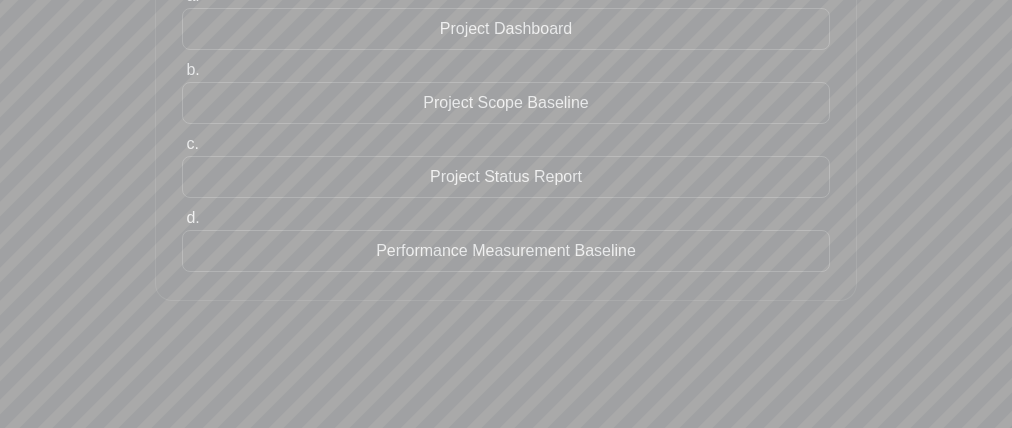 scroll, scrollTop: 248, scrollLeft: 0, axis: vertical 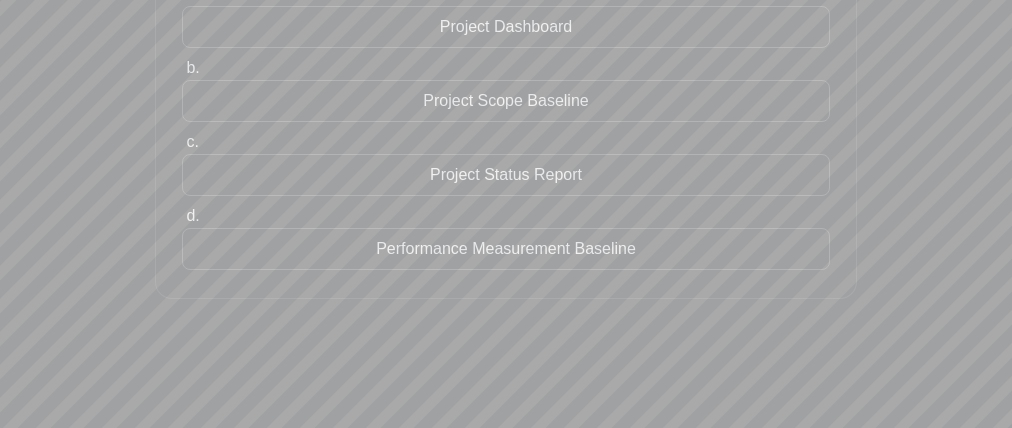 drag, startPoint x: 484, startPoint y: 88, endPoint x: 481, endPoint y: 122, distance: 34.132095 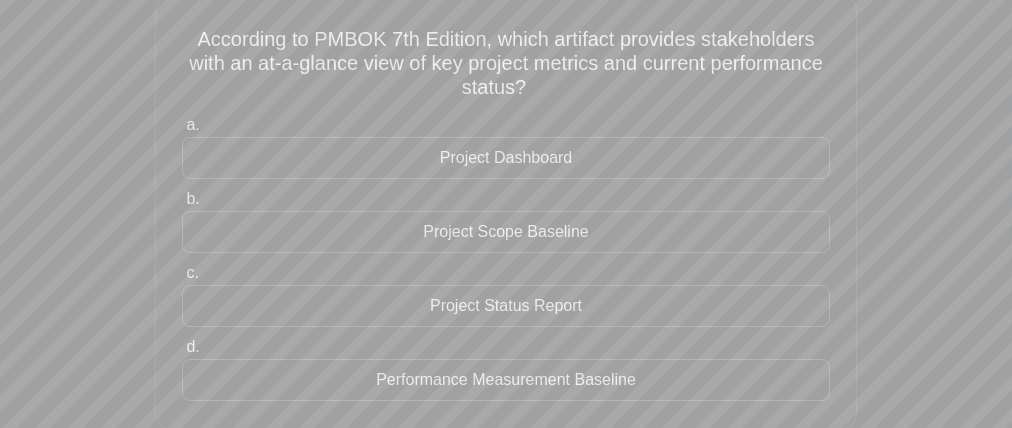 scroll, scrollTop: 84, scrollLeft: 0, axis: vertical 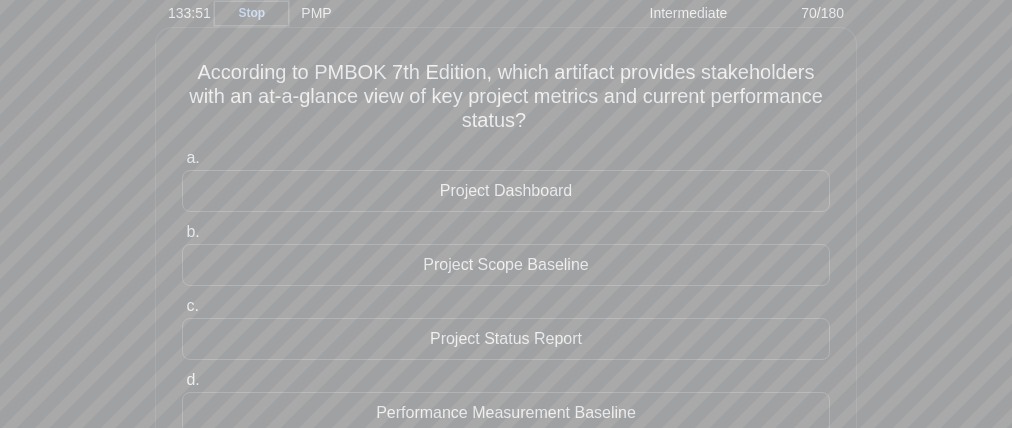 click on "Project Dashboard" at bounding box center [506, 191] 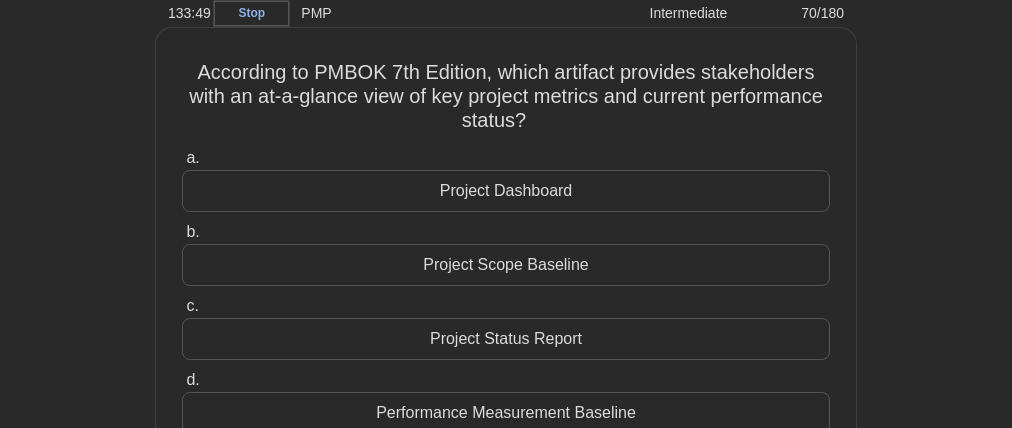 click on "Project Dashboard" at bounding box center (506, 191) 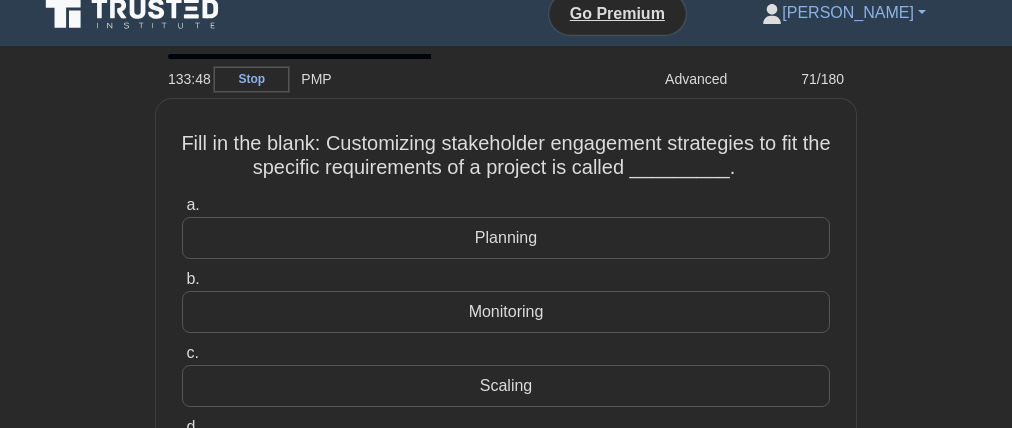 scroll, scrollTop: 0, scrollLeft: 0, axis: both 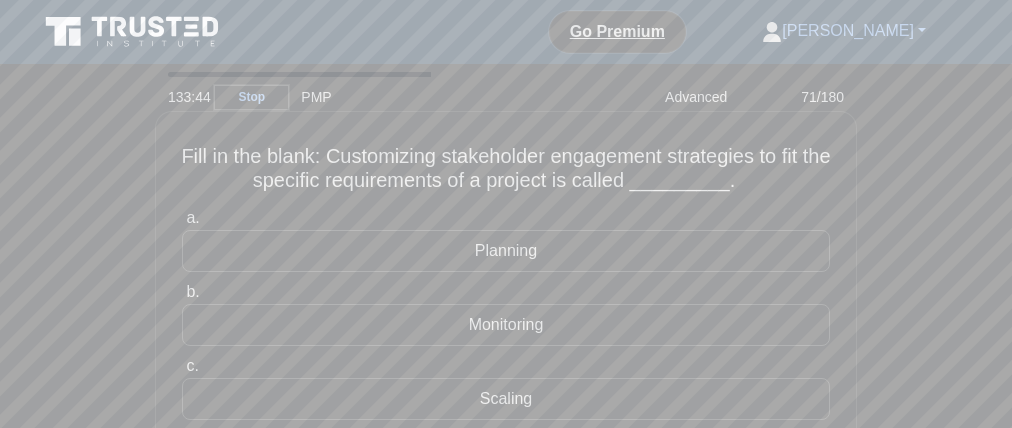 drag, startPoint x: 429, startPoint y: 171, endPoint x: 444, endPoint y: 174, distance: 15.297058 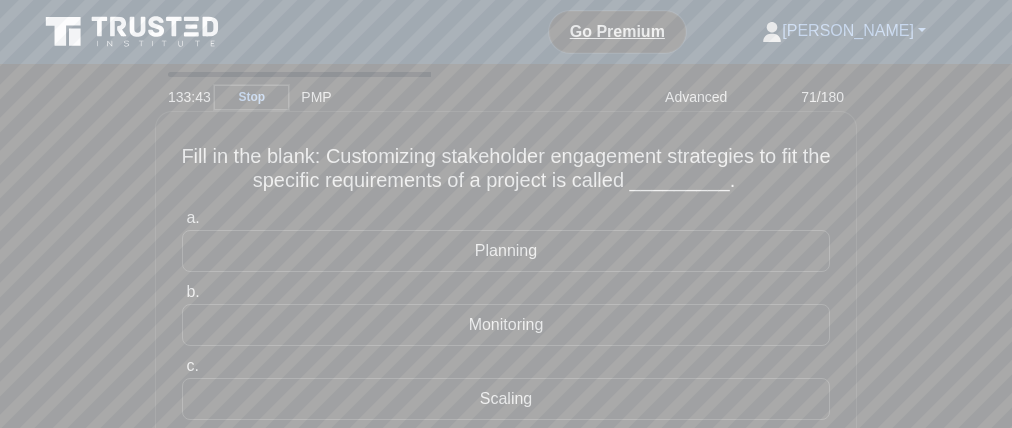 drag, startPoint x: 574, startPoint y: 169, endPoint x: 664, endPoint y: 171, distance: 90.02222 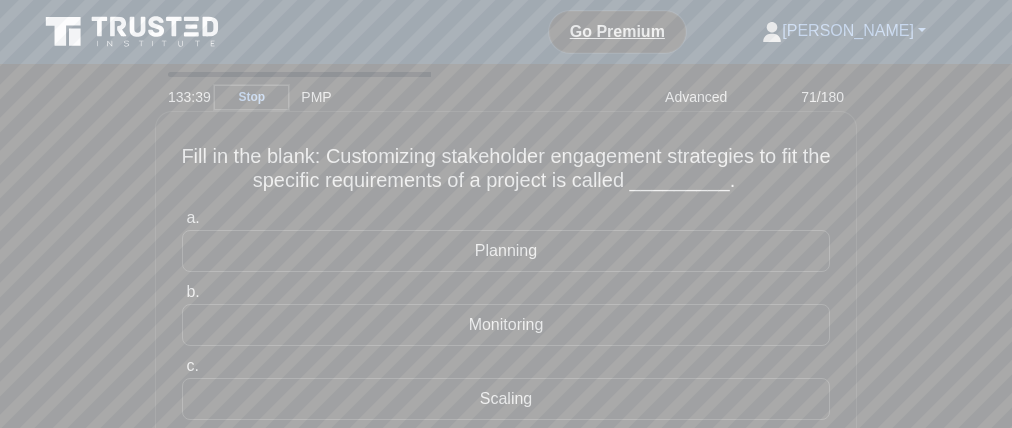 drag, startPoint x: 352, startPoint y: 193, endPoint x: 385, endPoint y: 200, distance: 33.734257 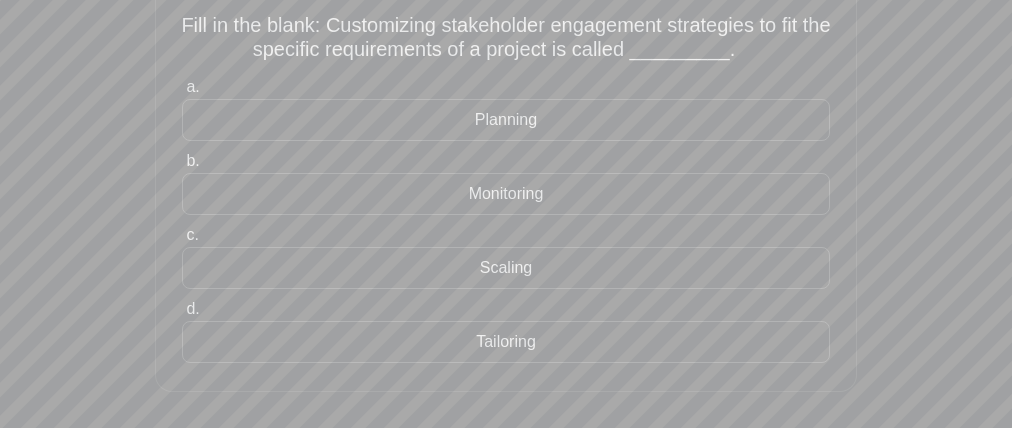 scroll, scrollTop: 140, scrollLeft: 0, axis: vertical 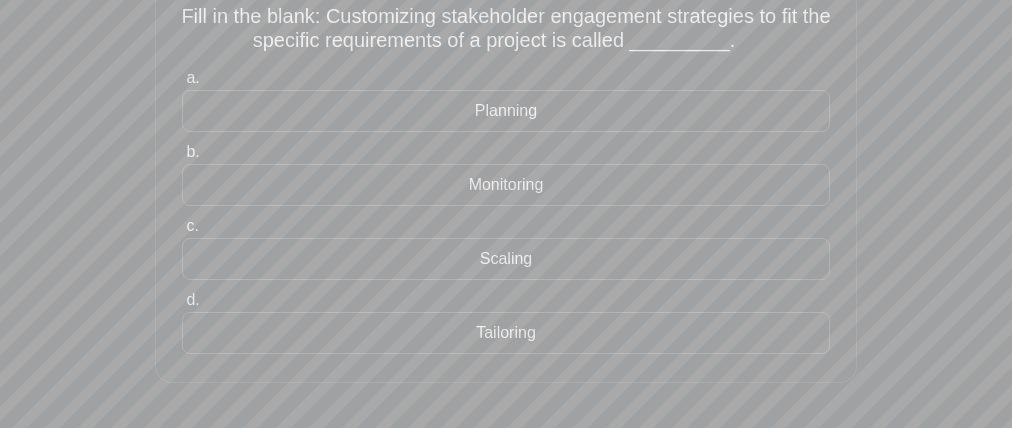 drag, startPoint x: 400, startPoint y: 326, endPoint x: 494, endPoint y: 305, distance: 96.317184 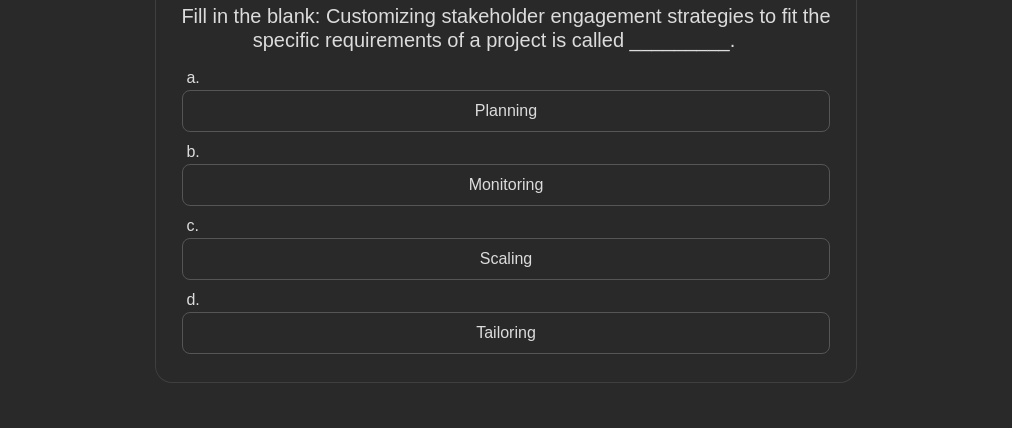 click on "Tailoring" at bounding box center (506, 333) 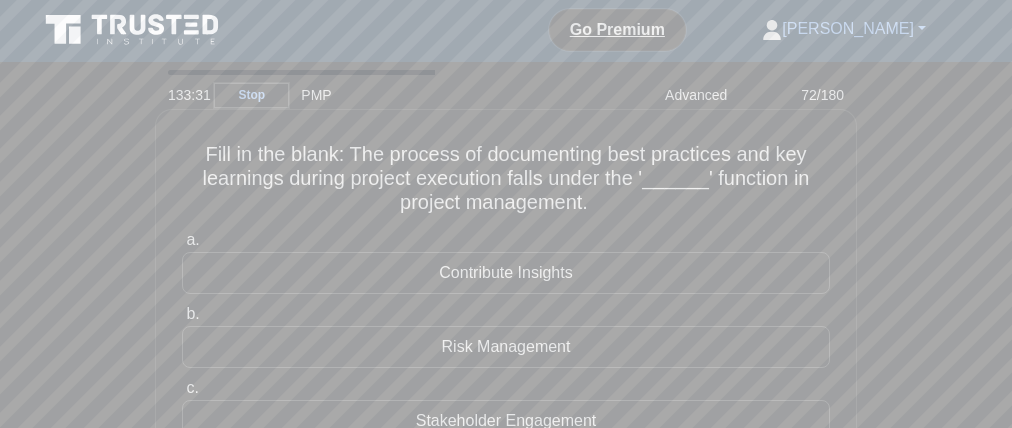 scroll, scrollTop: 0, scrollLeft: 0, axis: both 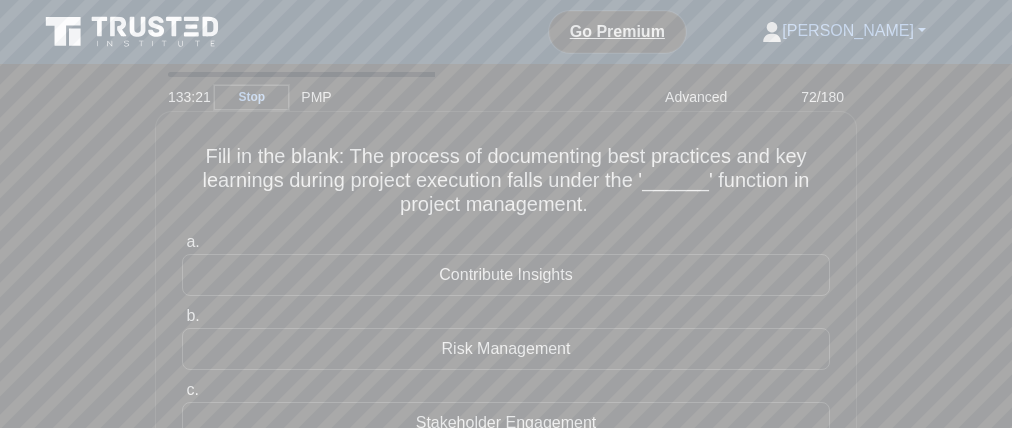 click on "133:21
Stop
PMP
Advanced
72/180
Fill in the blank: The process of documenting best practices and key learnings during project execution falls under the '______' function in project management.
.spinner_0XTQ{transform-origin:center;animation:spinner_y6GP .75s linear infinite}@keyframes spinner_y6GP{100%{transform:rotate(360deg)}}
a.
b. c." at bounding box center [506, 572] 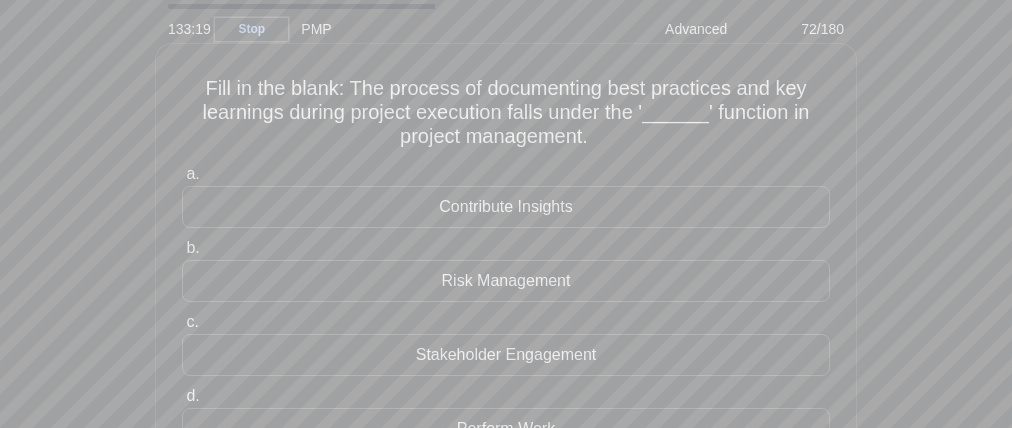 scroll, scrollTop: 0, scrollLeft: 0, axis: both 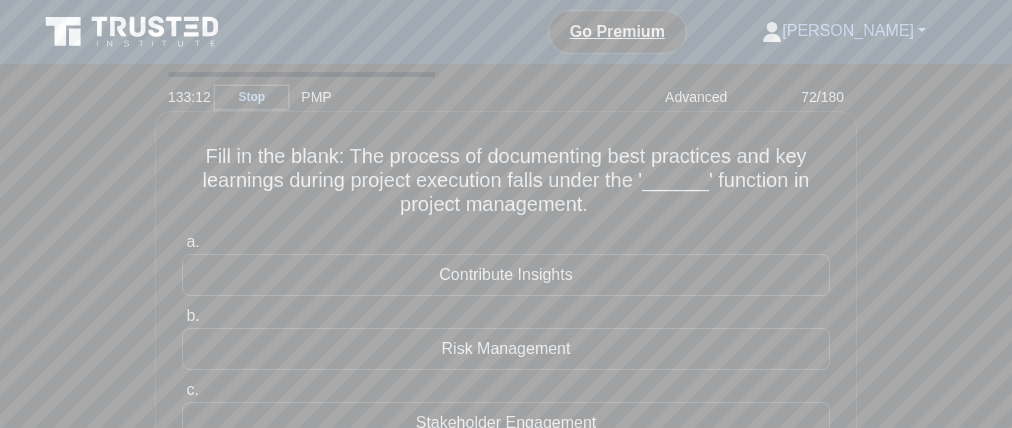 drag, startPoint x: 494, startPoint y: 167, endPoint x: 613, endPoint y: 166, distance: 119.0042 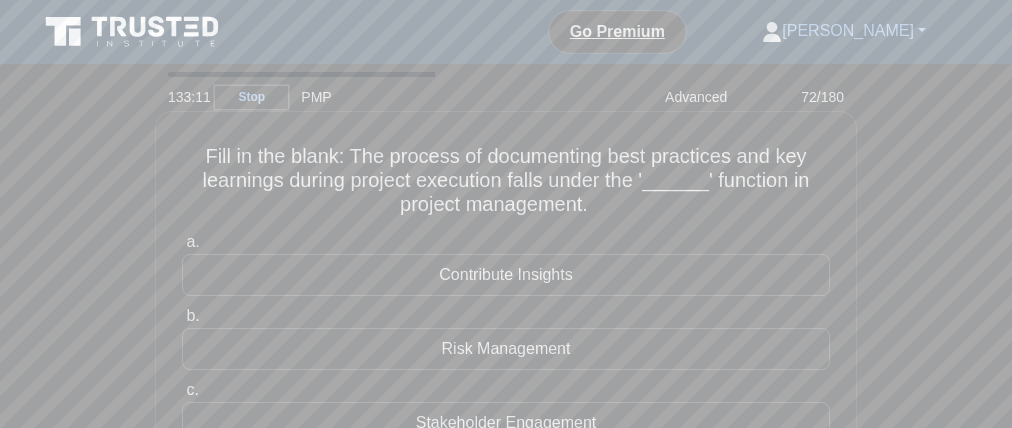 drag, startPoint x: 623, startPoint y: 166, endPoint x: 649, endPoint y: 166, distance: 26 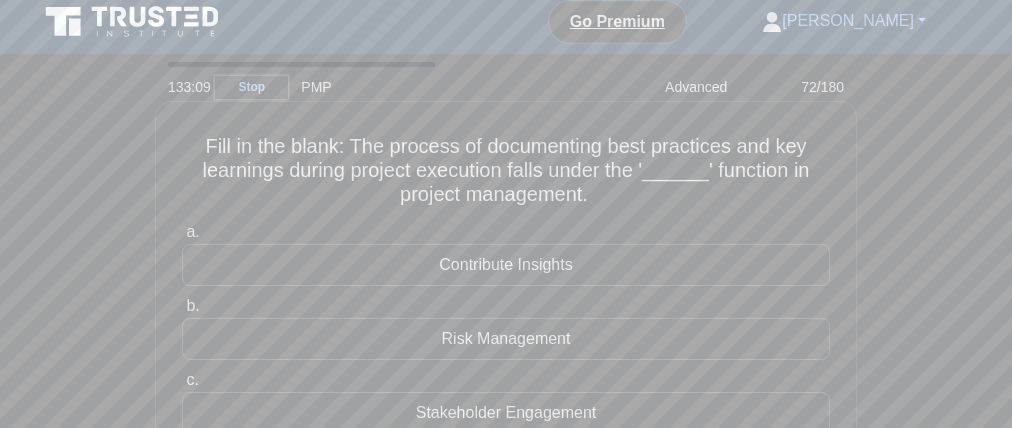 scroll, scrollTop: 23, scrollLeft: 0, axis: vertical 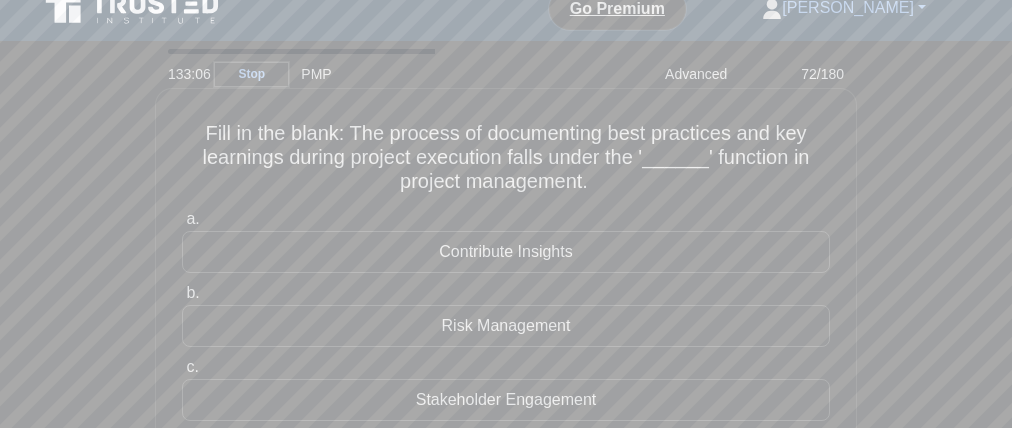 drag, startPoint x: 644, startPoint y: 171, endPoint x: 693, endPoint y: 175, distance: 49.162994 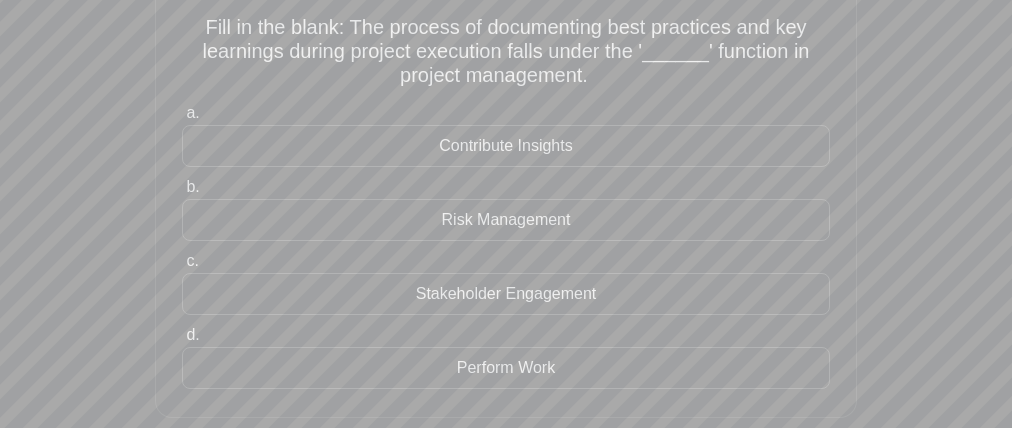 scroll, scrollTop: 0, scrollLeft: 0, axis: both 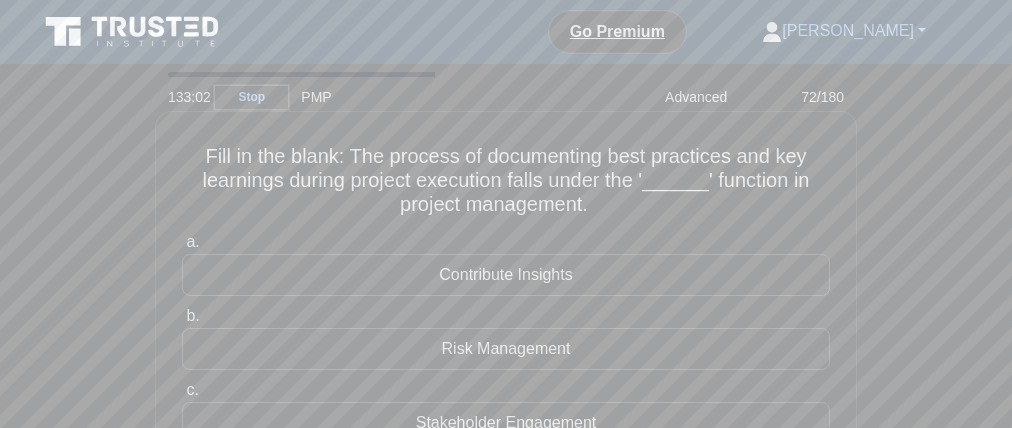 drag, startPoint x: 404, startPoint y: 271, endPoint x: 334, endPoint y: 286, distance: 71.5891 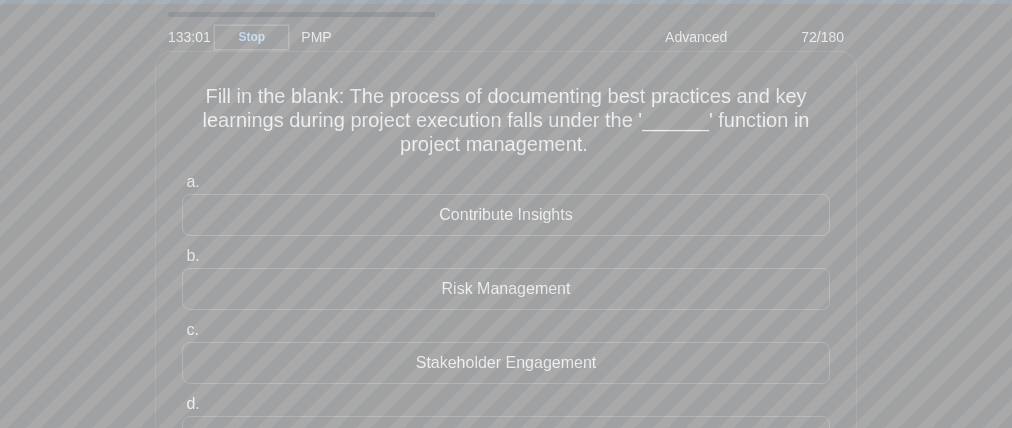 scroll, scrollTop: 134, scrollLeft: 0, axis: vertical 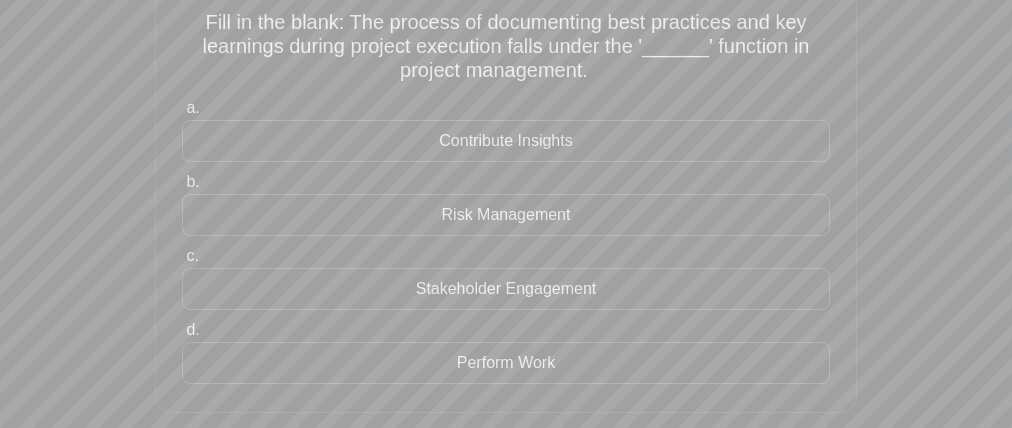 drag, startPoint x: 433, startPoint y: 205, endPoint x: 452, endPoint y: 231, distance: 32.202484 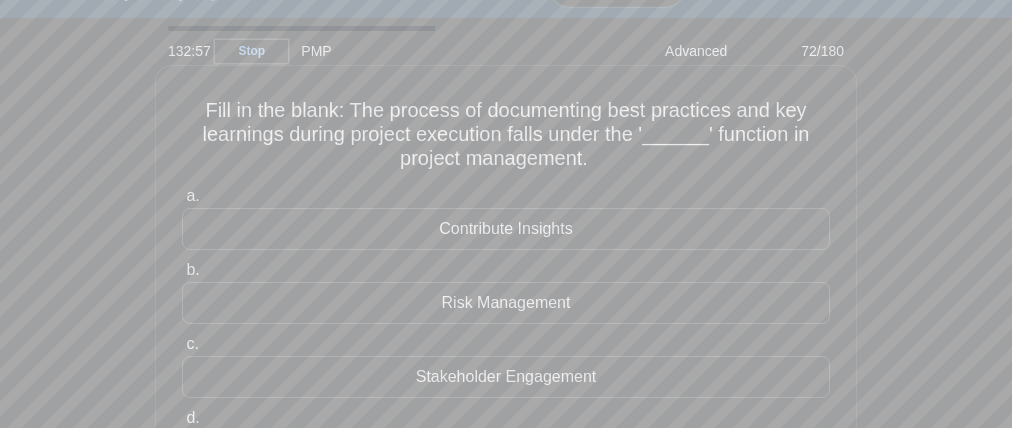 scroll, scrollTop: 32, scrollLeft: 0, axis: vertical 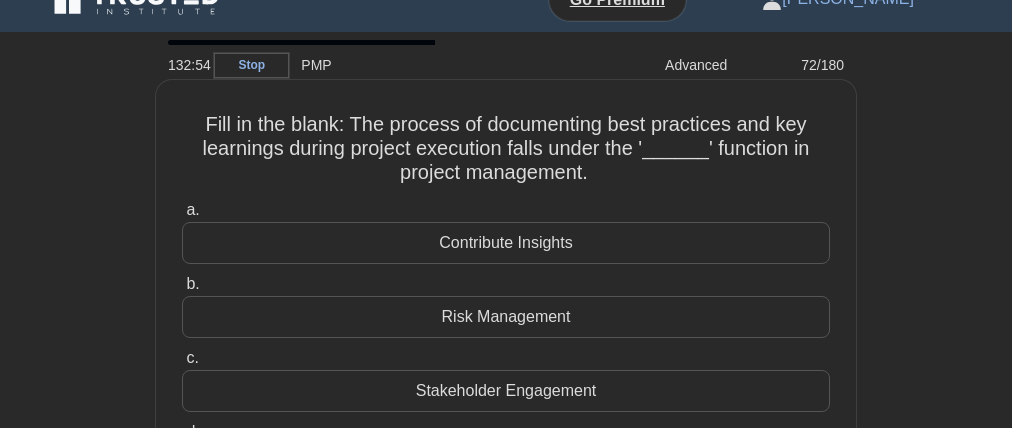 click on "Contribute Insights" at bounding box center [506, 243] 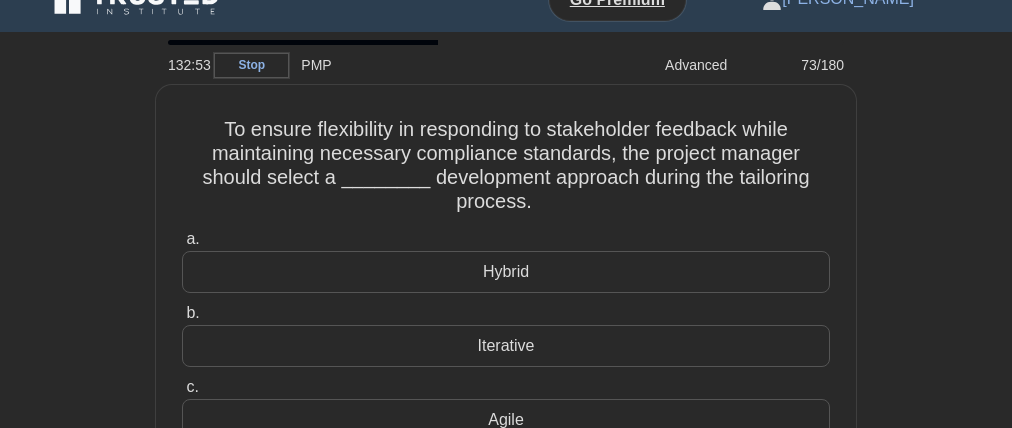 scroll, scrollTop: 0, scrollLeft: 0, axis: both 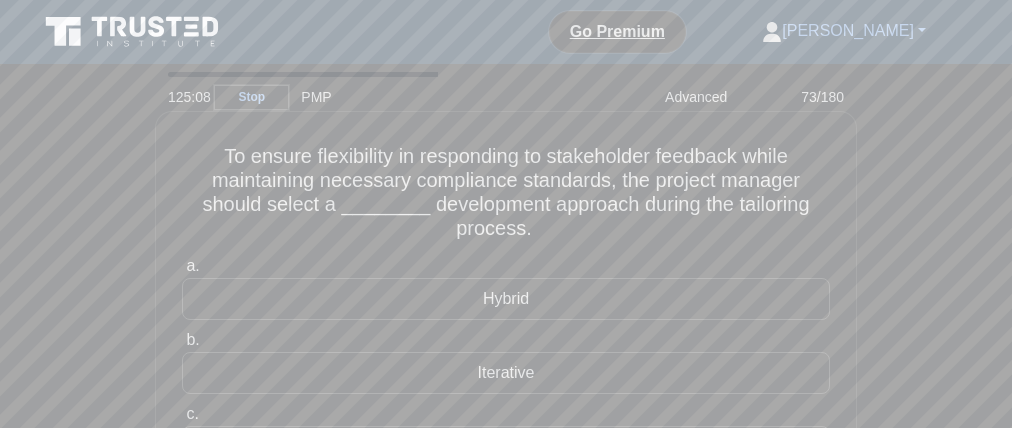 drag, startPoint x: 325, startPoint y: 170, endPoint x: 369, endPoint y: 170, distance: 44 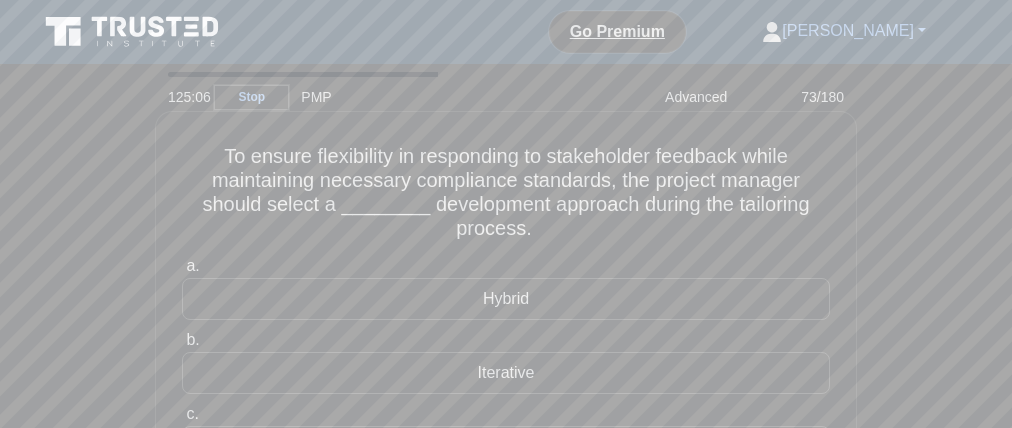 drag, startPoint x: 433, startPoint y: 172, endPoint x: 521, endPoint y: 172, distance: 88 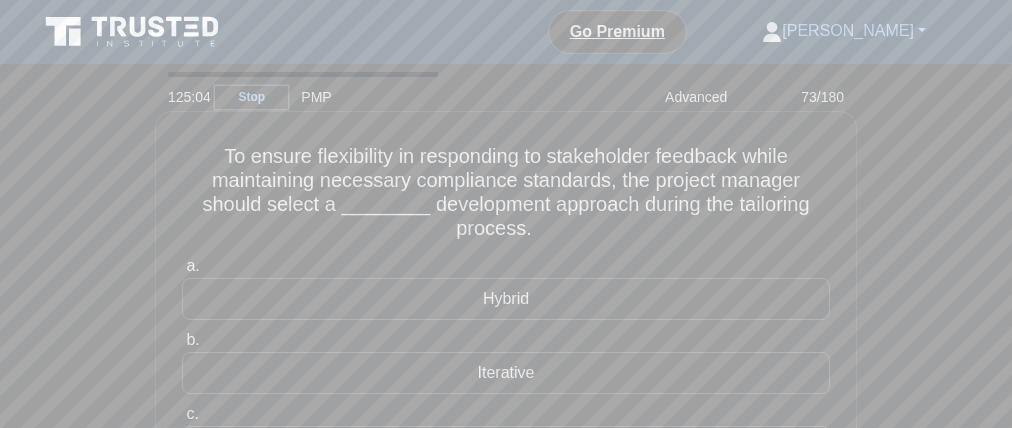 drag, startPoint x: 538, startPoint y: 170, endPoint x: 704, endPoint y: 176, distance: 166.1084 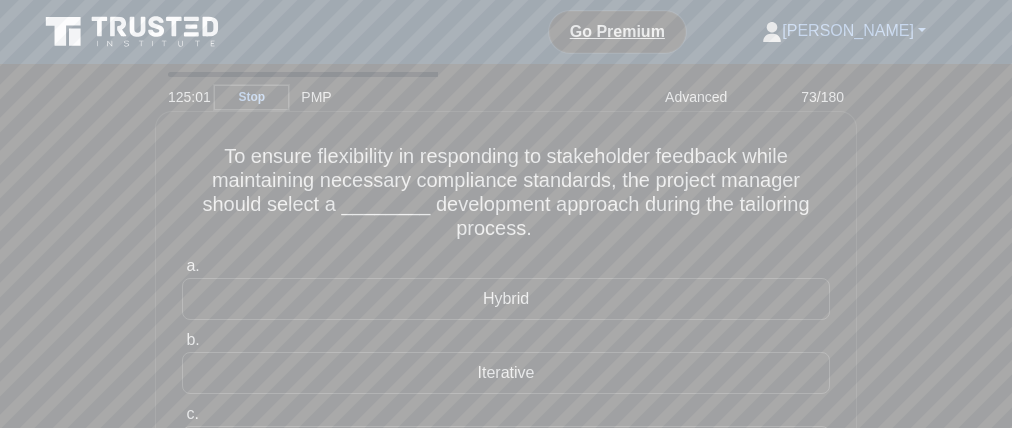 drag, startPoint x: 376, startPoint y: 195, endPoint x: 410, endPoint y: 195, distance: 34 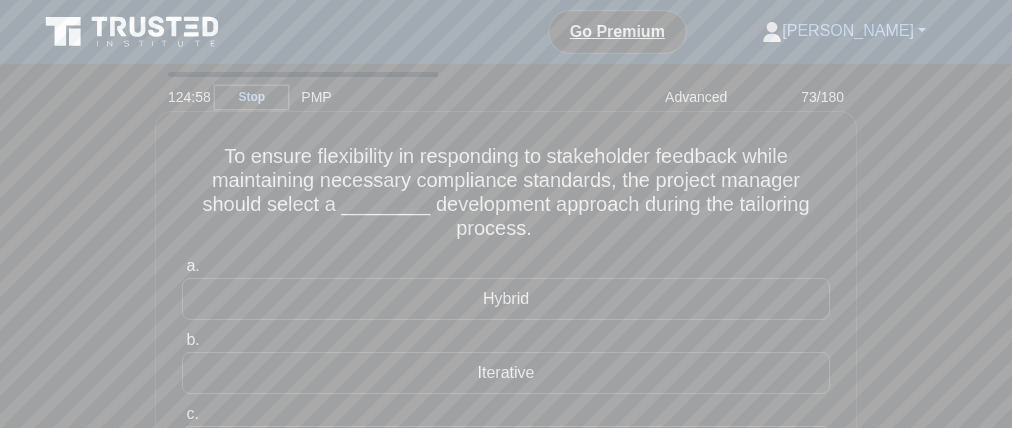 drag, startPoint x: 797, startPoint y: 165, endPoint x: 737, endPoint y: 171, distance: 60.299255 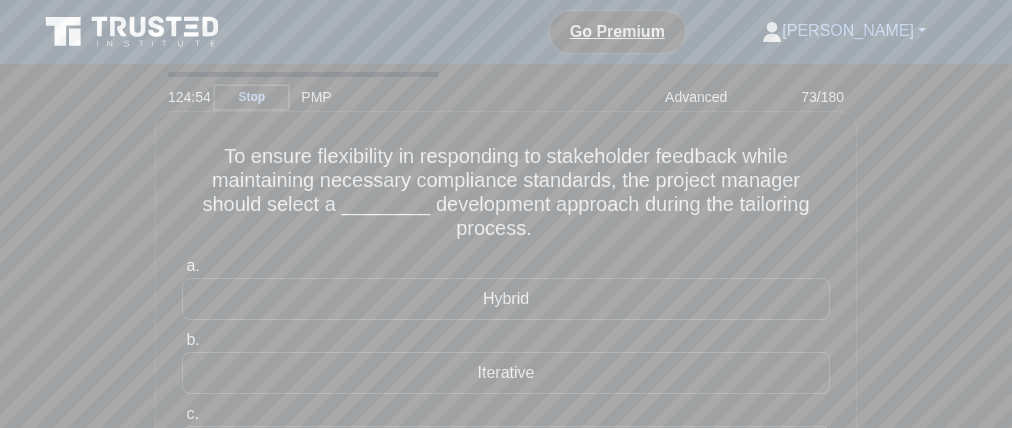drag, startPoint x: 213, startPoint y: 220, endPoint x: 343, endPoint y: 223, distance: 130.0346 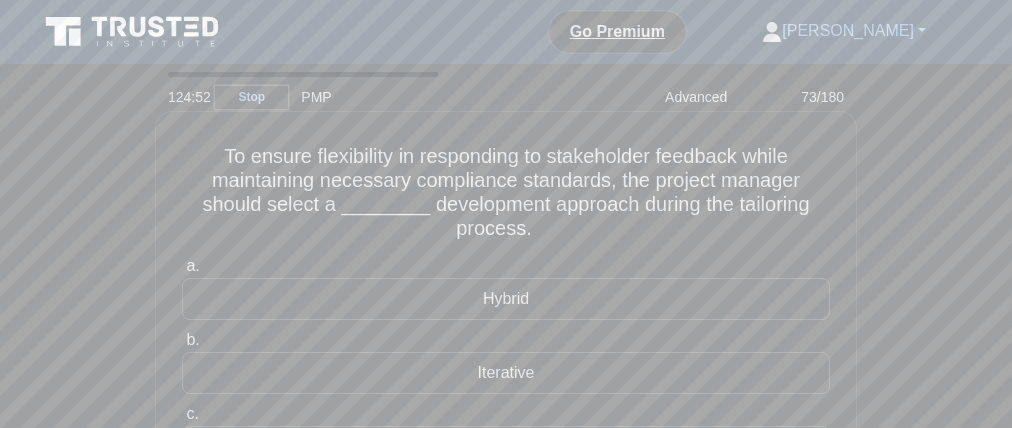 drag, startPoint x: 380, startPoint y: 220, endPoint x: 547, endPoint y: 225, distance: 167.07483 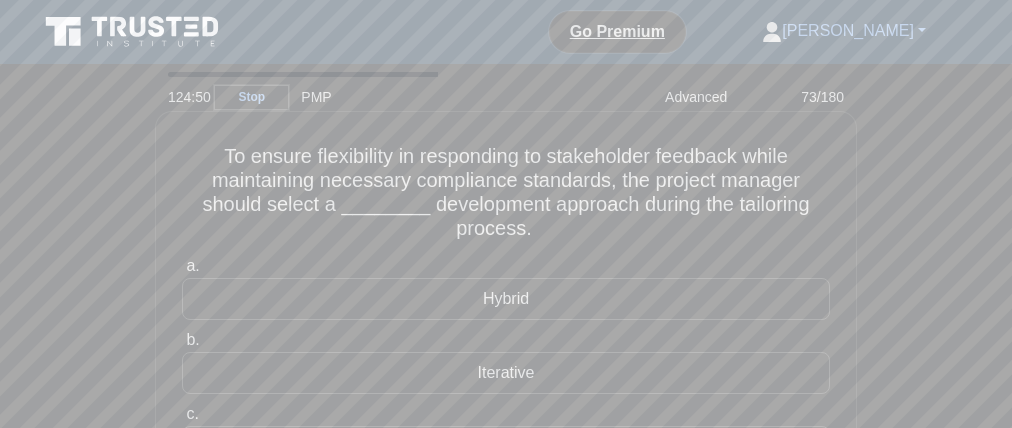 drag, startPoint x: 708, startPoint y: 216, endPoint x: 825, endPoint y: 221, distance: 117.10679 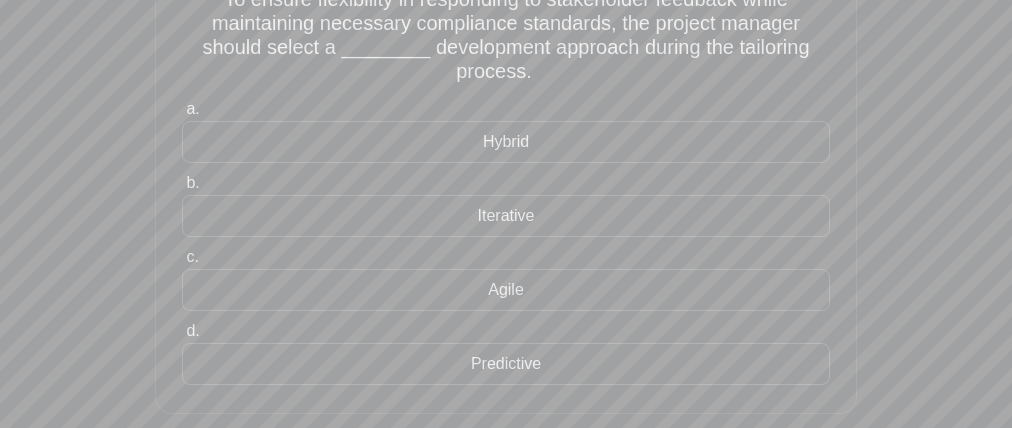 scroll, scrollTop: 171, scrollLeft: 0, axis: vertical 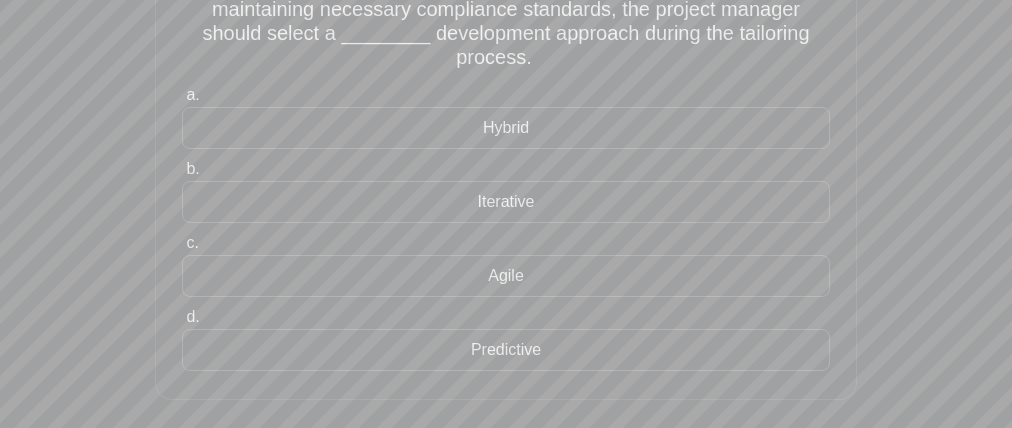 drag, startPoint x: 507, startPoint y: 330, endPoint x: 519, endPoint y: 362, distance: 34.176014 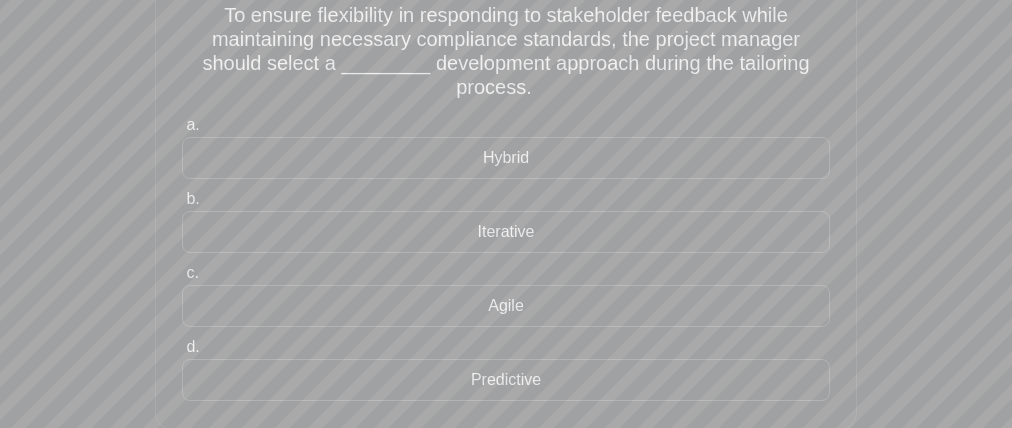 scroll, scrollTop: 120, scrollLeft: 0, axis: vertical 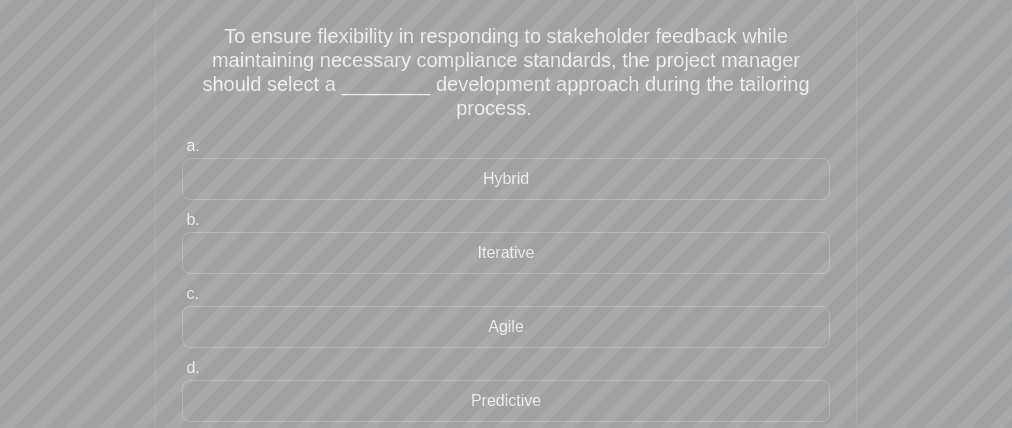 drag, startPoint x: 647, startPoint y: 136, endPoint x: 763, endPoint y: 247, distance: 160.55217 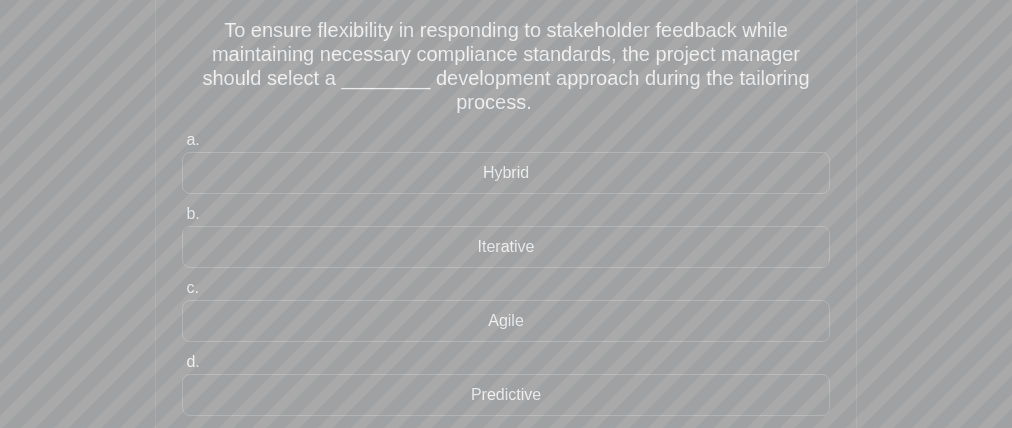 scroll, scrollTop: 132, scrollLeft: 0, axis: vertical 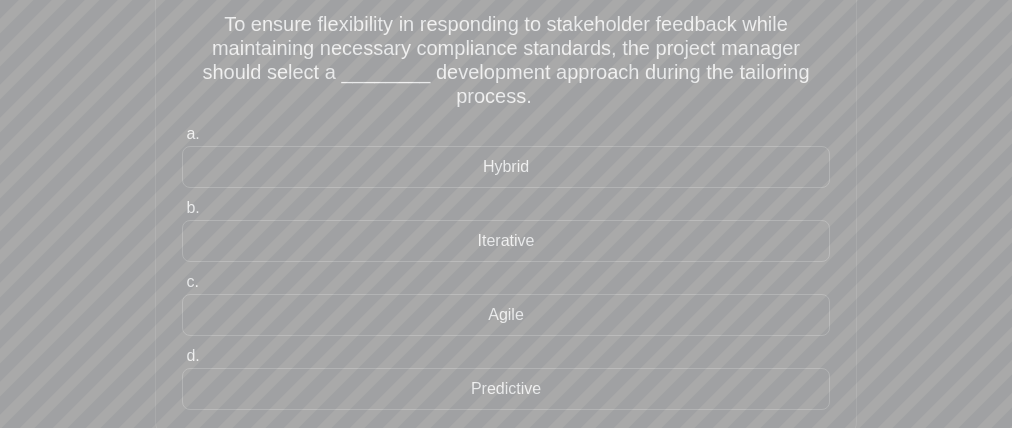 drag, startPoint x: 485, startPoint y: 154, endPoint x: 496, endPoint y: 162, distance: 13.601471 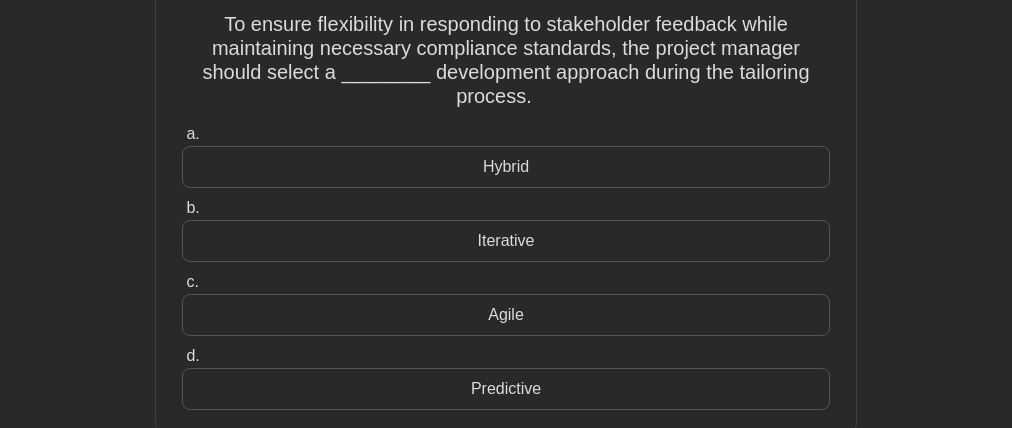 click on "Iterative" at bounding box center (506, 241) 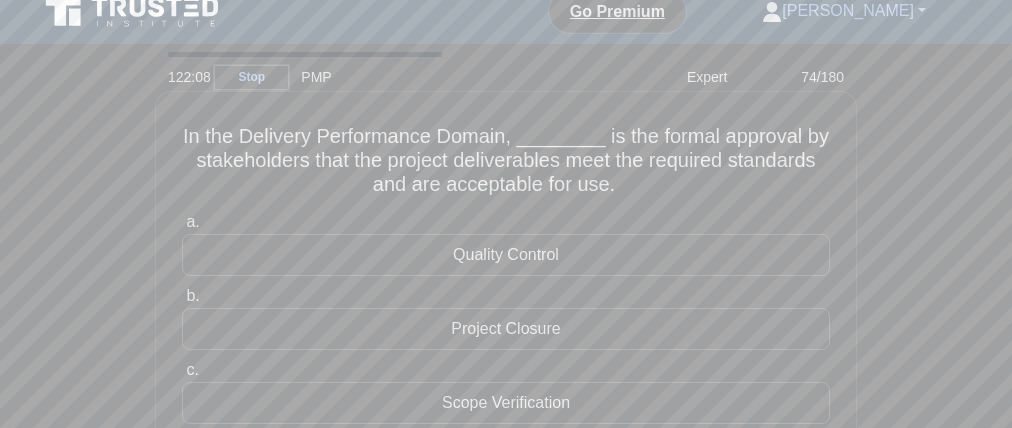 scroll, scrollTop: 28, scrollLeft: 0, axis: vertical 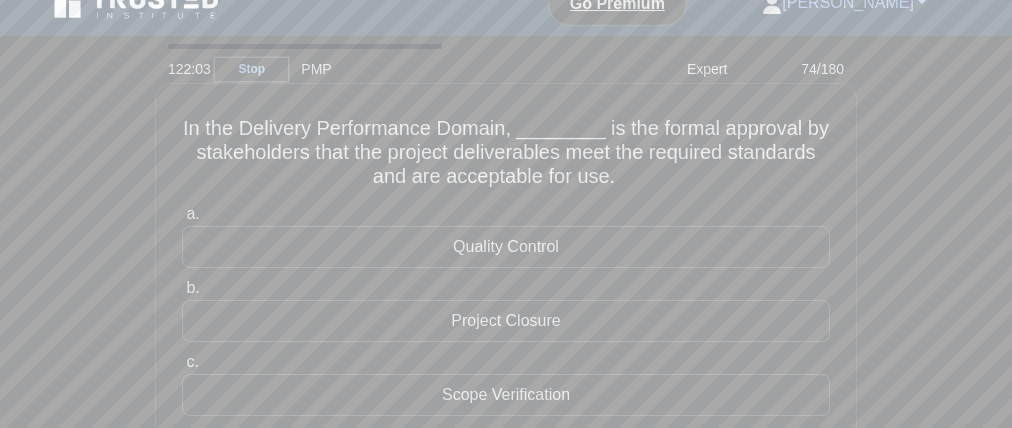 drag, startPoint x: 220, startPoint y: 134, endPoint x: 524, endPoint y: 140, distance: 304.0592 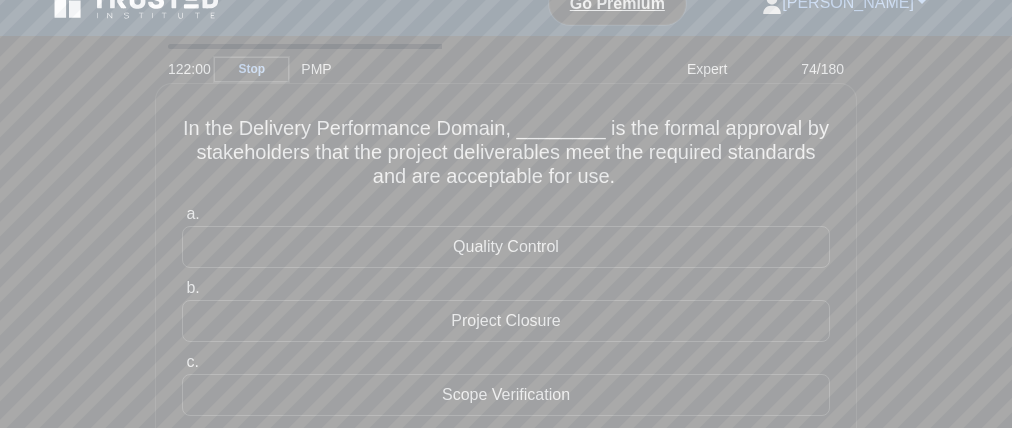 drag, startPoint x: 680, startPoint y: 146, endPoint x: 791, endPoint y: 142, distance: 111.07205 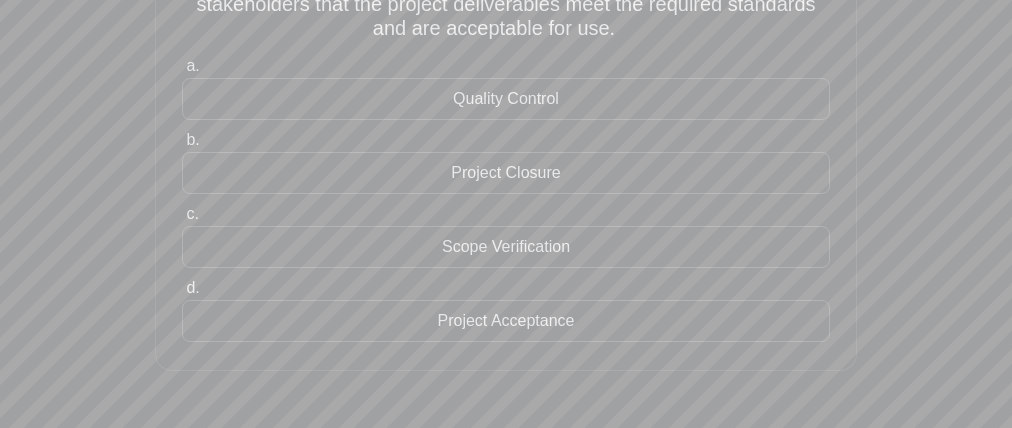 scroll, scrollTop: 160, scrollLeft: 0, axis: vertical 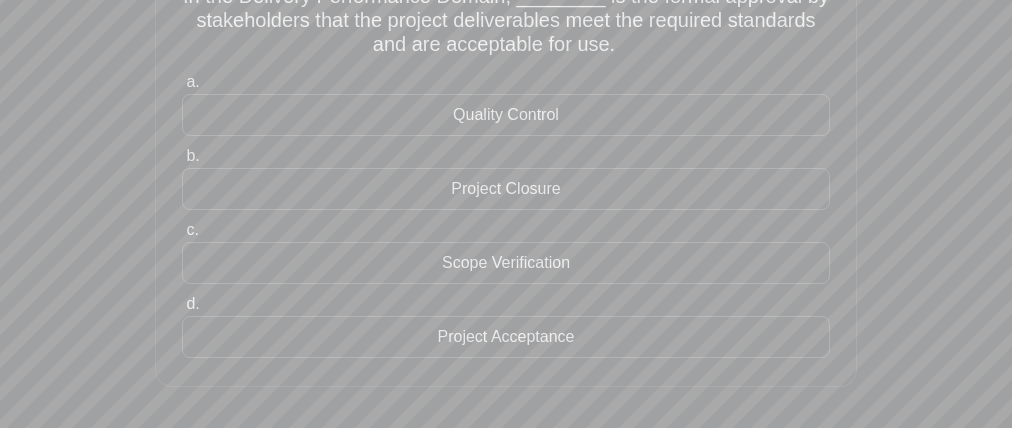 drag, startPoint x: 516, startPoint y: 232, endPoint x: 529, endPoint y: 277, distance: 46.840153 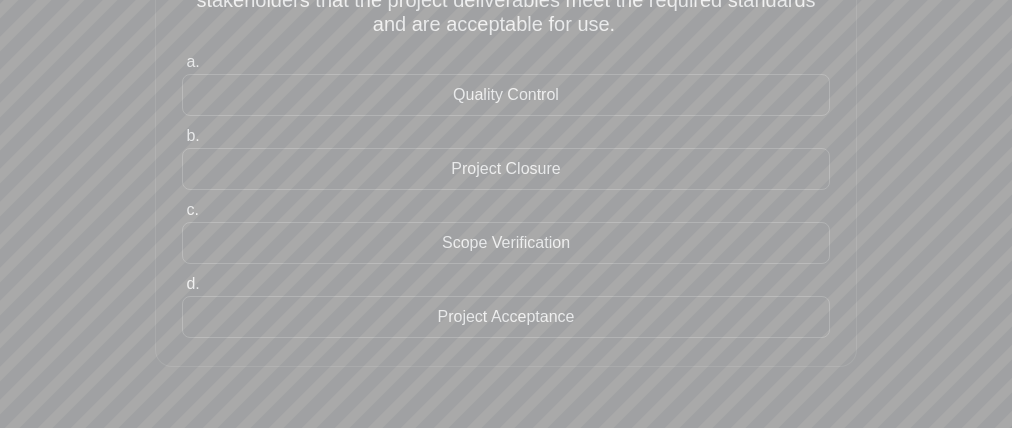 drag, startPoint x: 436, startPoint y: 337, endPoint x: 392, endPoint y: 318, distance: 47.92703 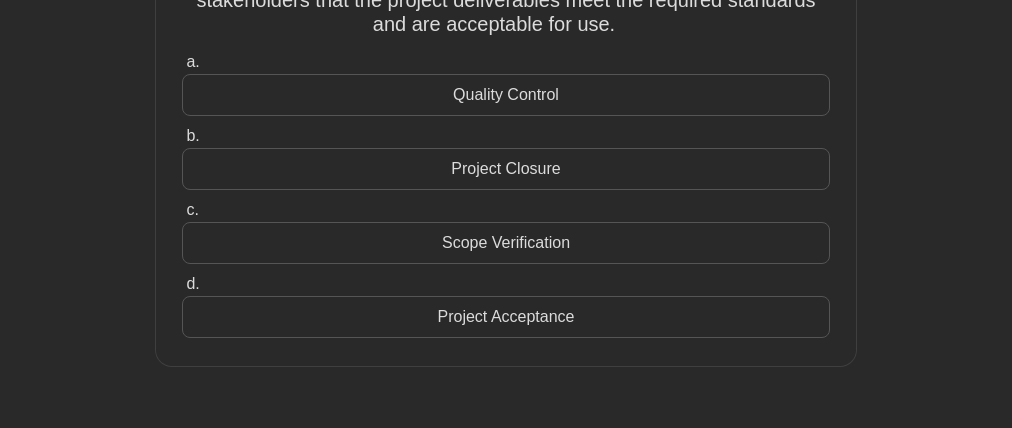 click on "Project Acceptance" at bounding box center (506, 317) 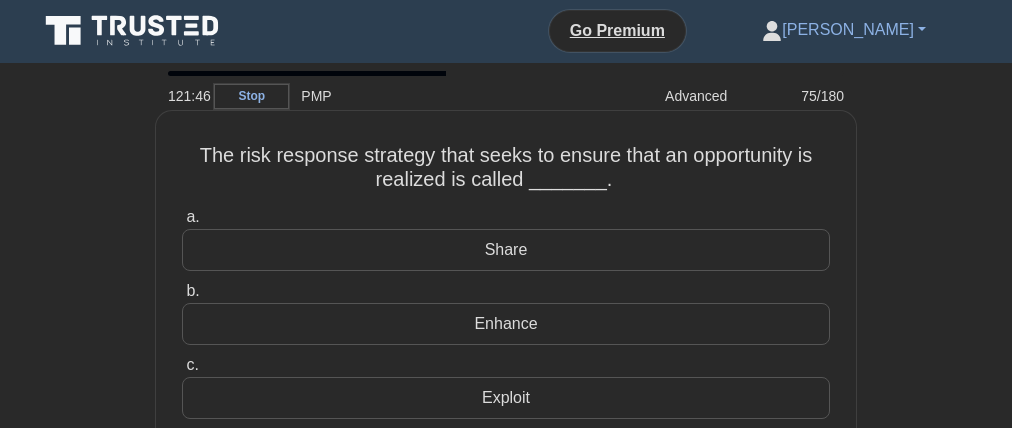scroll, scrollTop: 0, scrollLeft: 0, axis: both 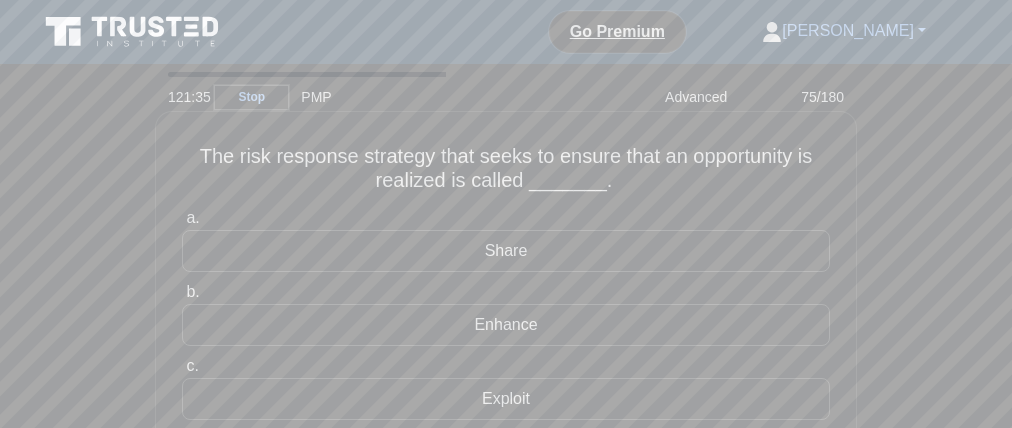 drag, startPoint x: 233, startPoint y: 168, endPoint x: 425, endPoint y: 167, distance: 192.00261 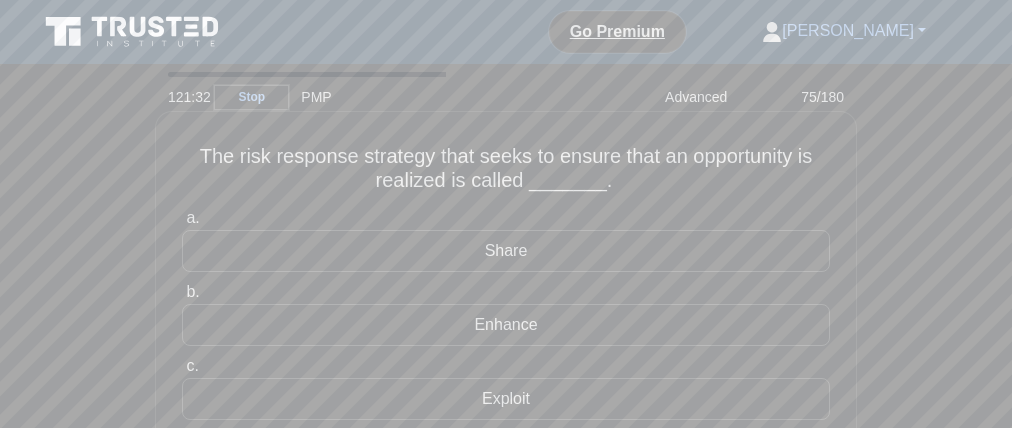 drag, startPoint x: 732, startPoint y: 180, endPoint x: 805, endPoint y: 180, distance: 73 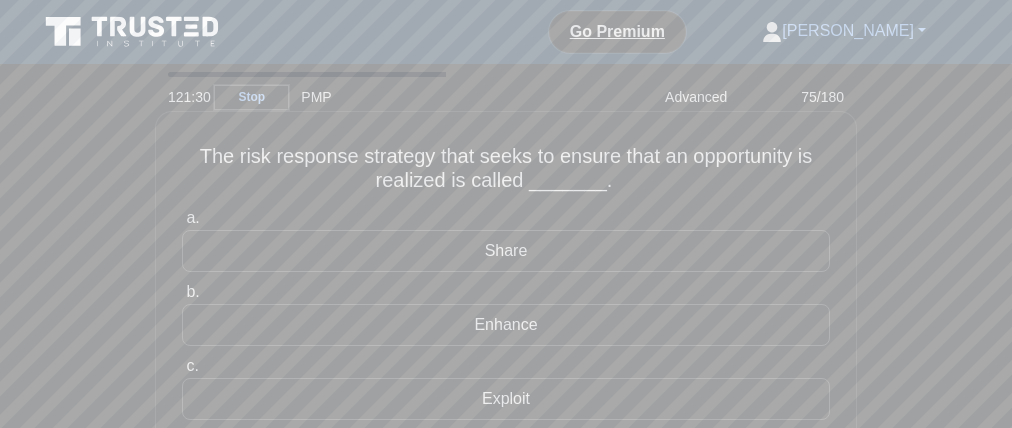 drag, startPoint x: 389, startPoint y: 199, endPoint x: 440, endPoint y: 197, distance: 51.0392 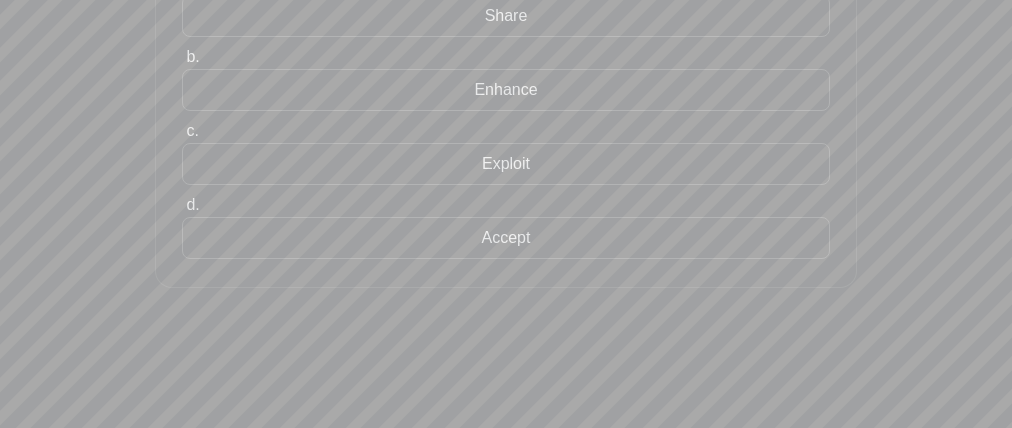 scroll, scrollTop: 155, scrollLeft: 0, axis: vertical 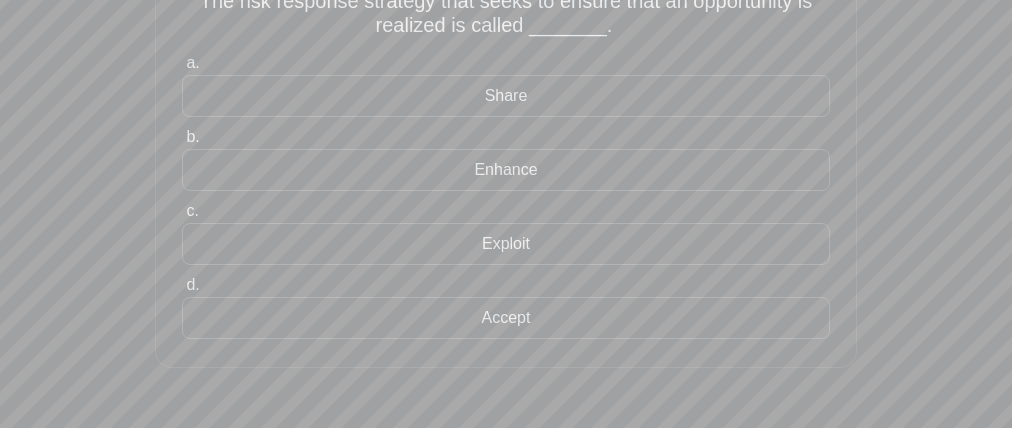 drag, startPoint x: 574, startPoint y: 221, endPoint x: 495, endPoint y: 205, distance: 80.60397 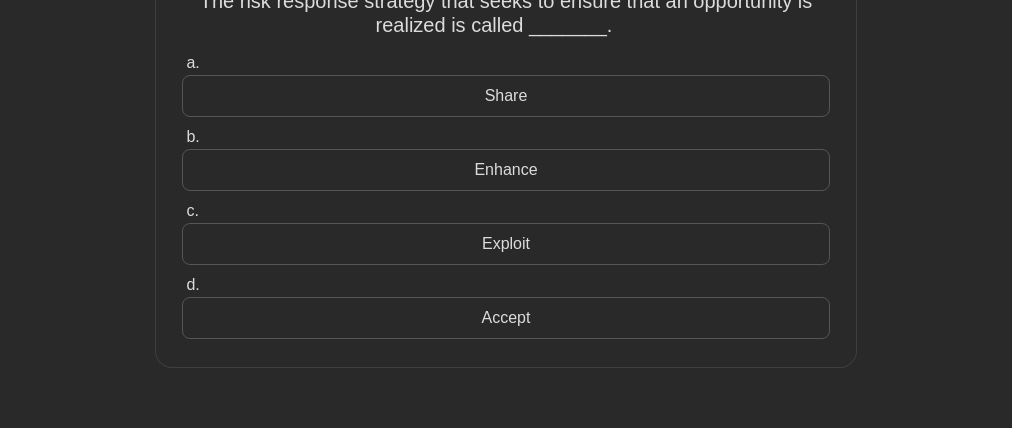 click on "Exploit" at bounding box center (506, 244) 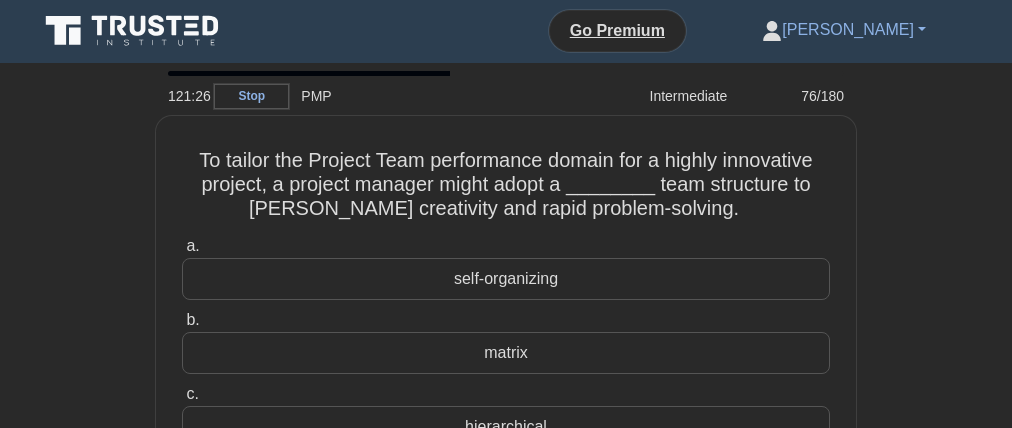 scroll, scrollTop: 0, scrollLeft: 0, axis: both 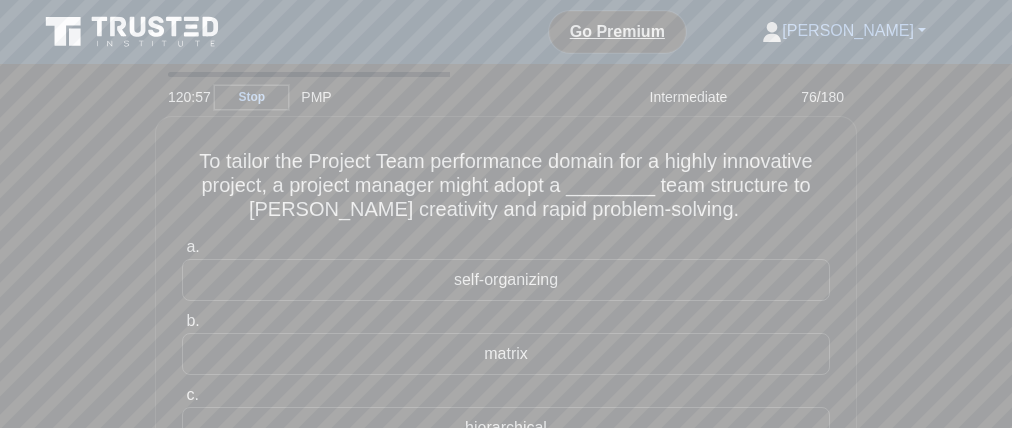 drag, startPoint x: 144, startPoint y: 177, endPoint x: 89, endPoint y: 218, distance: 68.60029 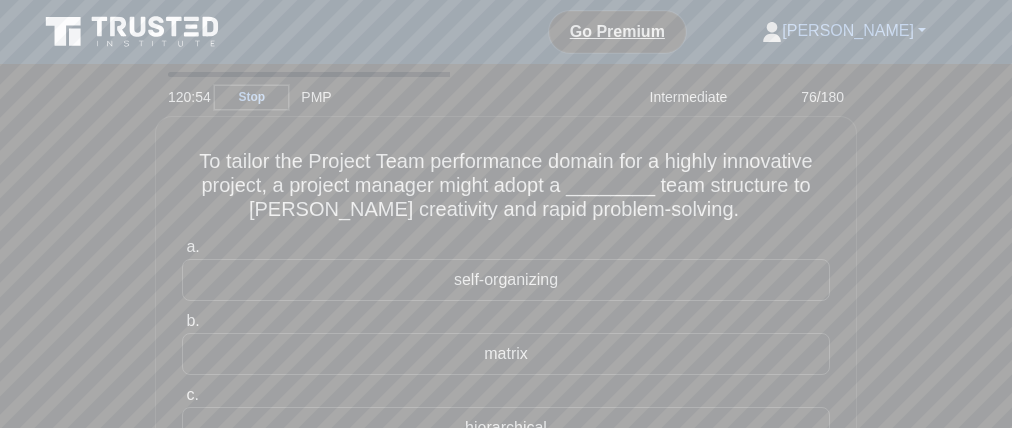 drag, startPoint x: 90, startPoint y: 229, endPoint x: 107, endPoint y: 220, distance: 19.235384 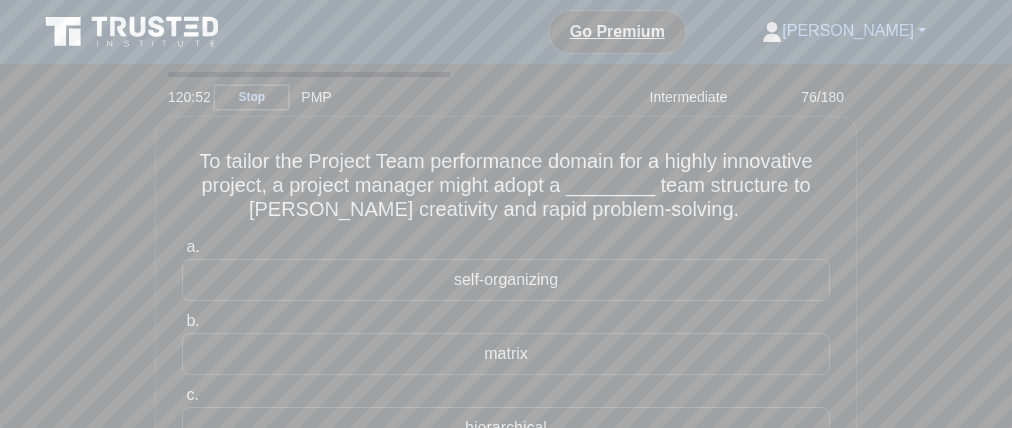 drag, startPoint x: 72, startPoint y: 245, endPoint x: 73, endPoint y: 265, distance: 20.024984 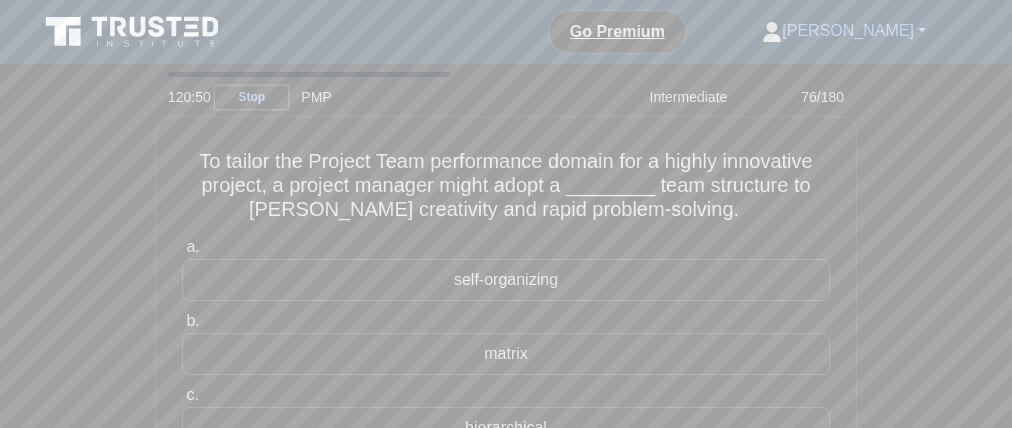drag, startPoint x: 822, startPoint y: 254, endPoint x: 962, endPoint y: 145, distance: 177.42886 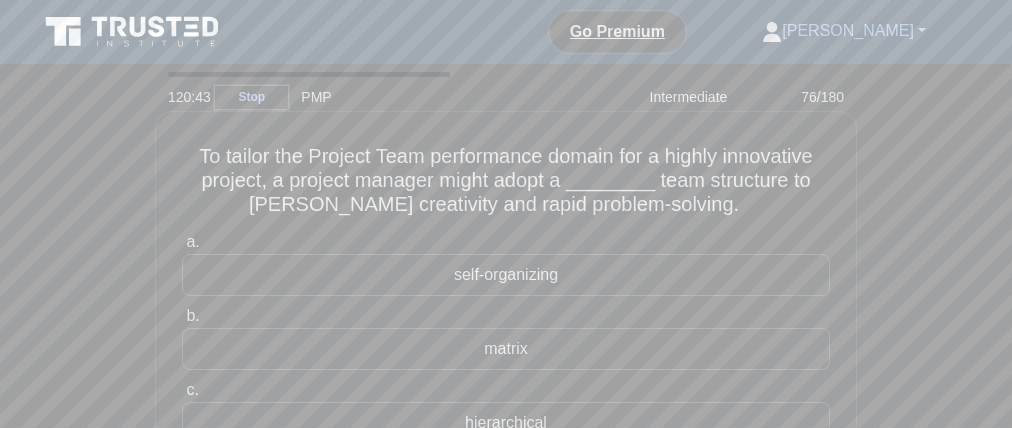 drag, startPoint x: 383, startPoint y: 167, endPoint x: 588, endPoint y: 168, distance: 205.00244 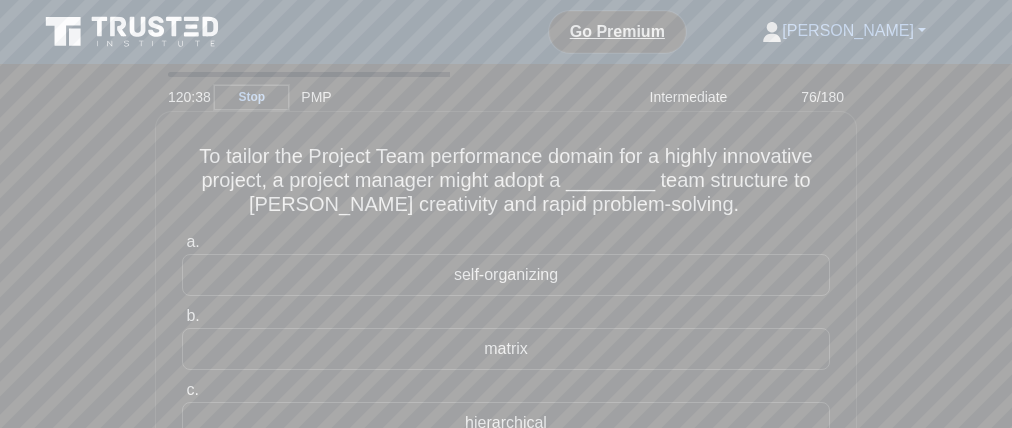drag, startPoint x: 510, startPoint y: 193, endPoint x: 574, endPoint y: 198, distance: 64.195015 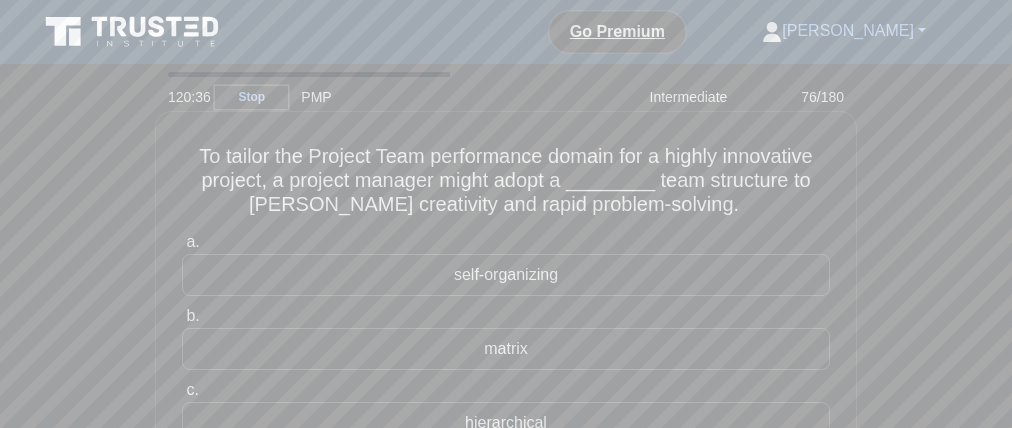 drag, startPoint x: 672, startPoint y: 198, endPoint x: 772, endPoint y: 191, distance: 100.2447 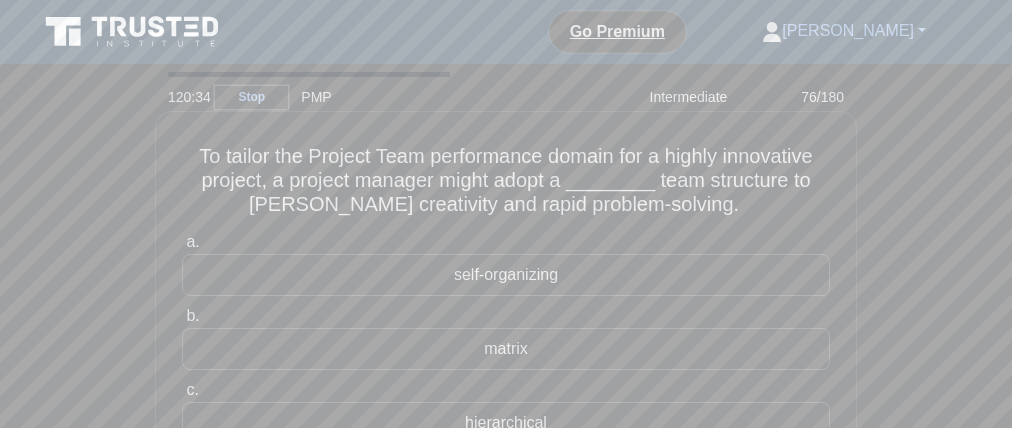 drag, startPoint x: 373, startPoint y: 220, endPoint x: 418, endPoint y: 220, distance: 45 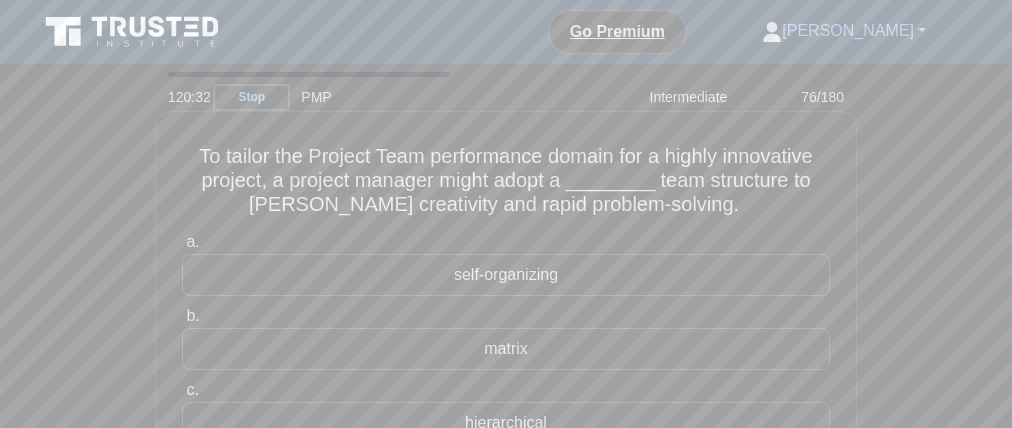 drag, startPoint x: 498, startPoint y: 224, endPoint x: 546, endPoint y: 227, distance: 48.09366 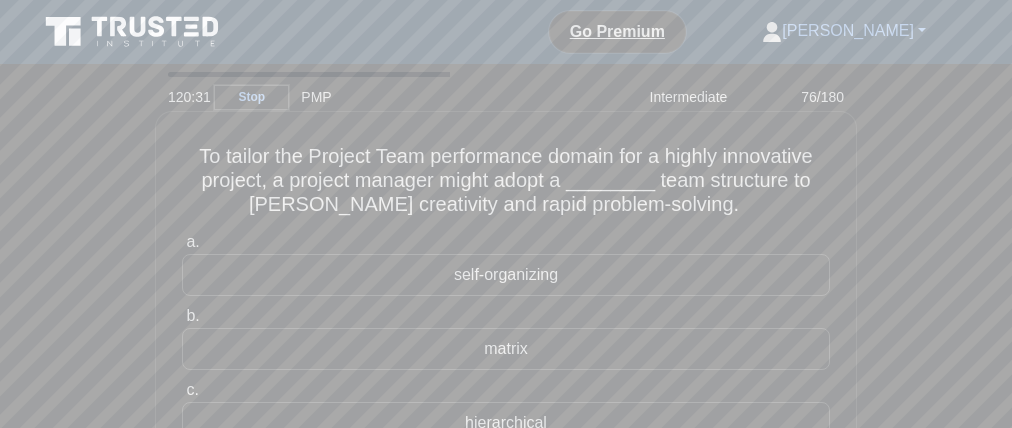 drag, startPoint x: 561, startPoint y: 246, endPoint x: 618, endPoint y: 260, distance: 58.694122 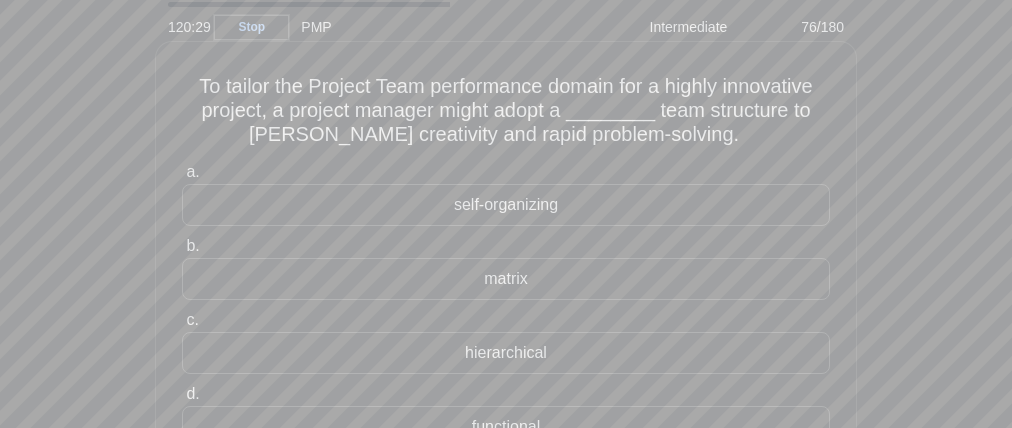 scroll, scrollTop: 84, scrollLeft: 0, axis: vertical 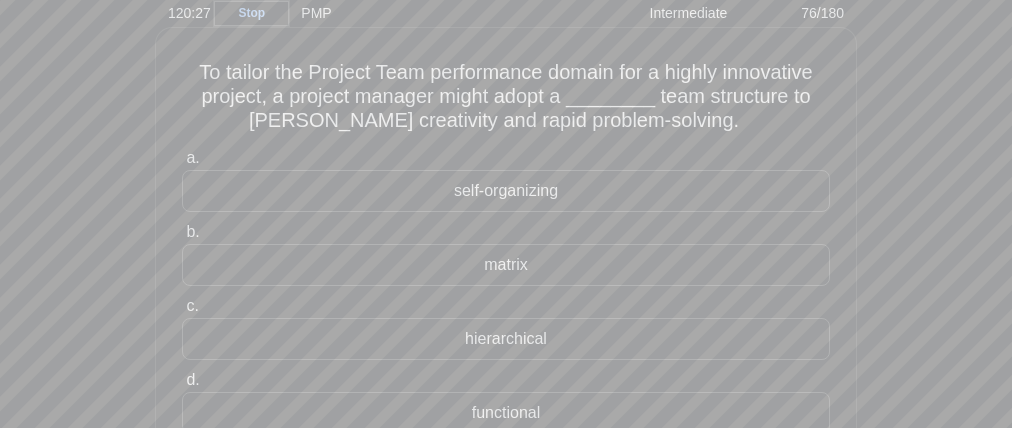 drag, startPoint x: 438, startPoint y: 198, endPoint x: 375, endPoint y: 206, distance: 63.505905 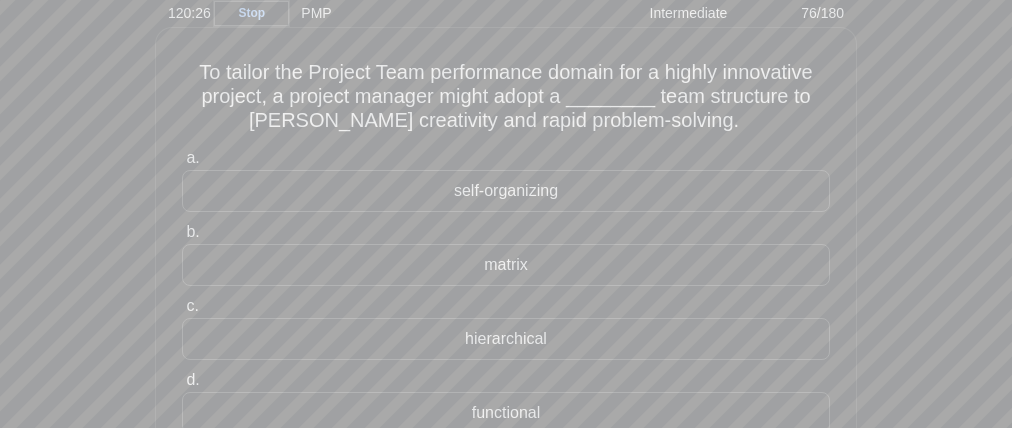 drag, startPoint x: 459, startPoint y: 254, endPoint x: 523, endPoint y: 287, distance: 72.00694 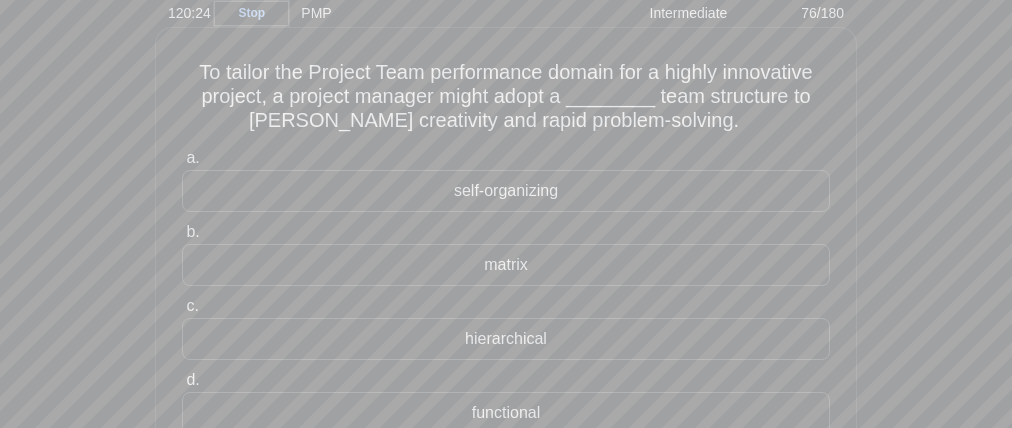 drag, startPoint x: 437, startPoint y: 331, endPoint x: 480, endPoint y: 357, distance: 50.24938 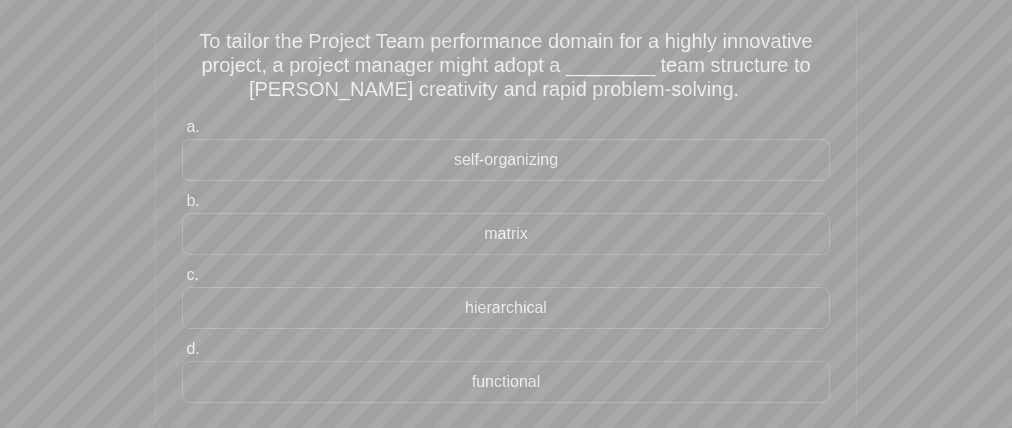 scroll, scrollTop: 143, scrollLeft: 0, axis: vertical 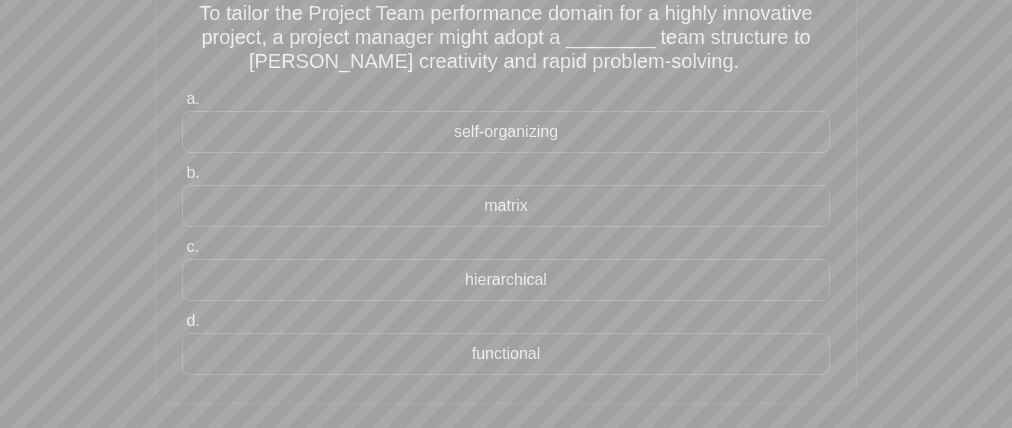 click on "self-organizing" at bounding box center [506, 132] 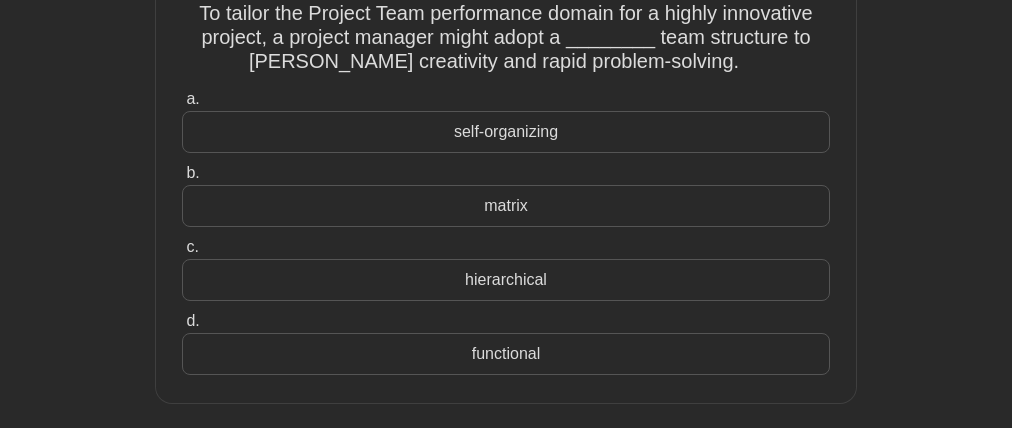 click on "self-organizing" at bounding box center (506, 132) 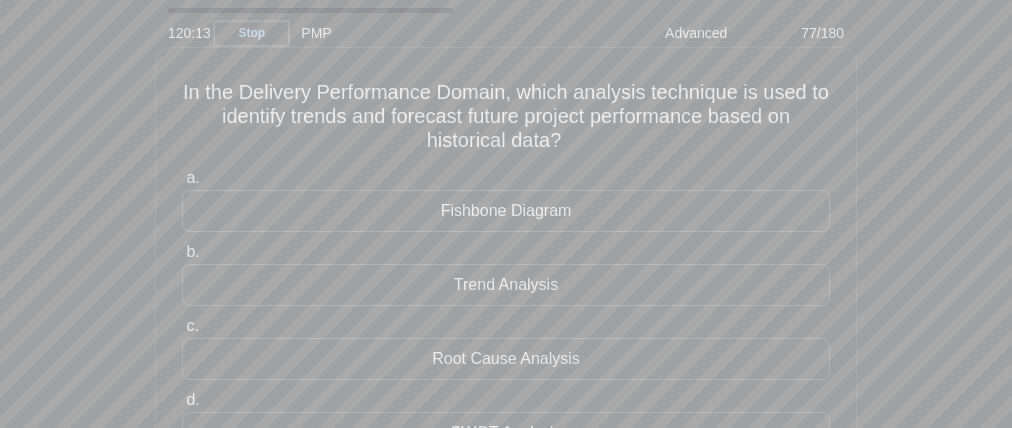 scroll, scrollTop: 0, scrollLeft: 0, axis: both 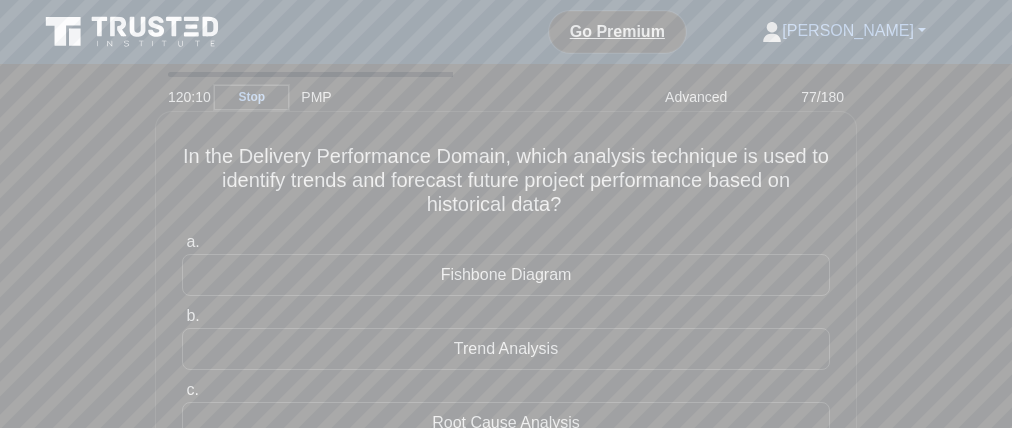 drag, startPoint x: 250, startPoint y: 163, endPoint x: 279, endPoint y: 167, distance: 29.274563 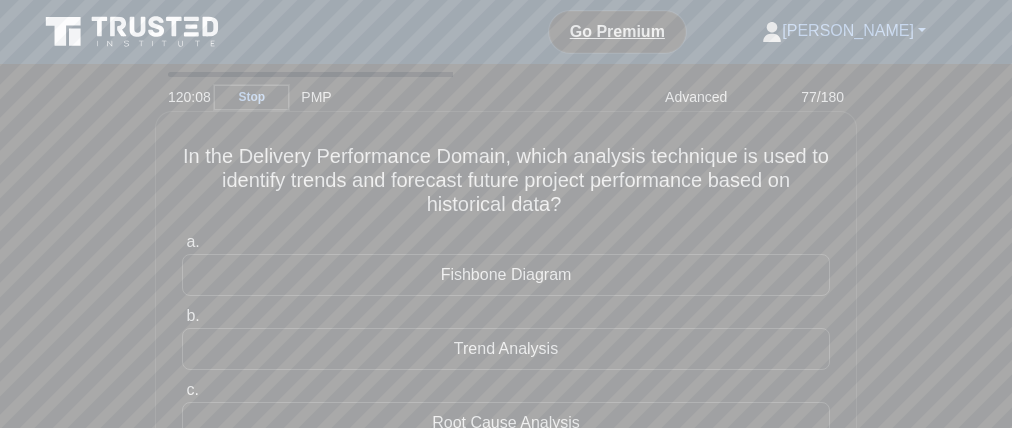 drag, startPoint x: 557, startPoint y: 177, endPoint x: 681, endPoint y: 179, distance: 124.01613 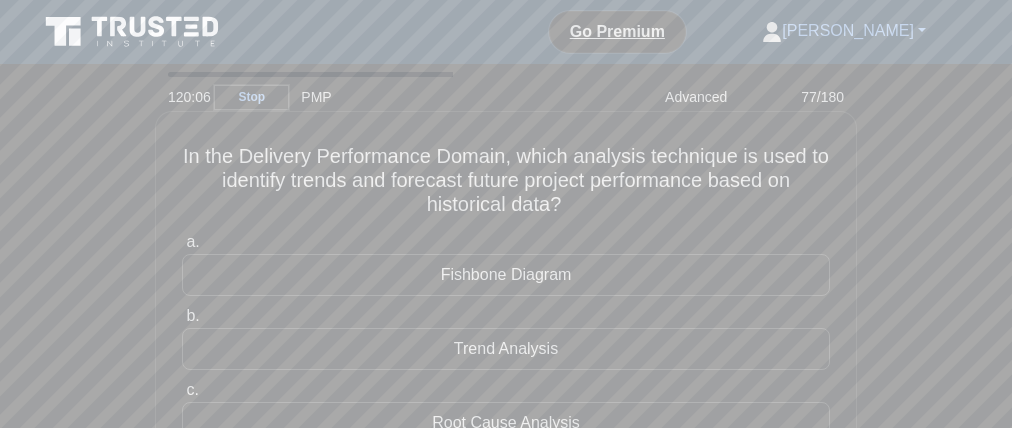 drag, startPoint x: 293, startPoint y: 197, endPoint x: 357, endPoint y: 200, distance: 64.070274 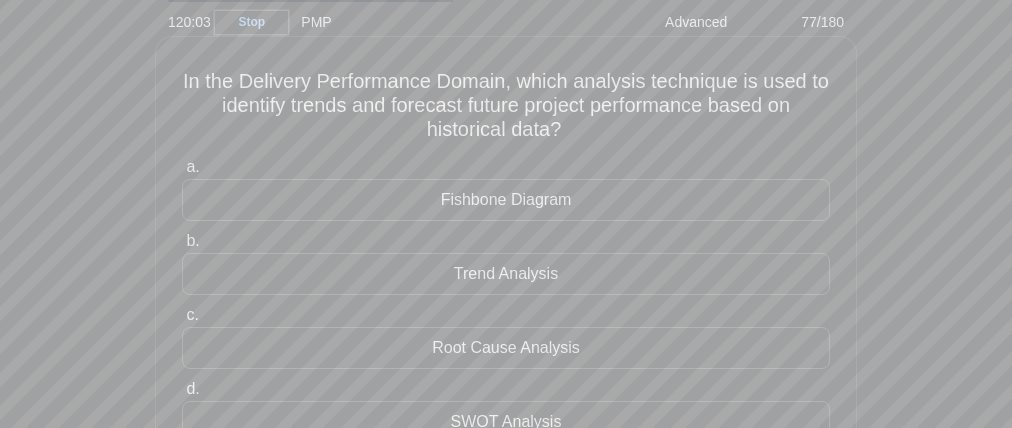 scroll, scrollTop: 92, scrollLeft: 0, axis: vertical 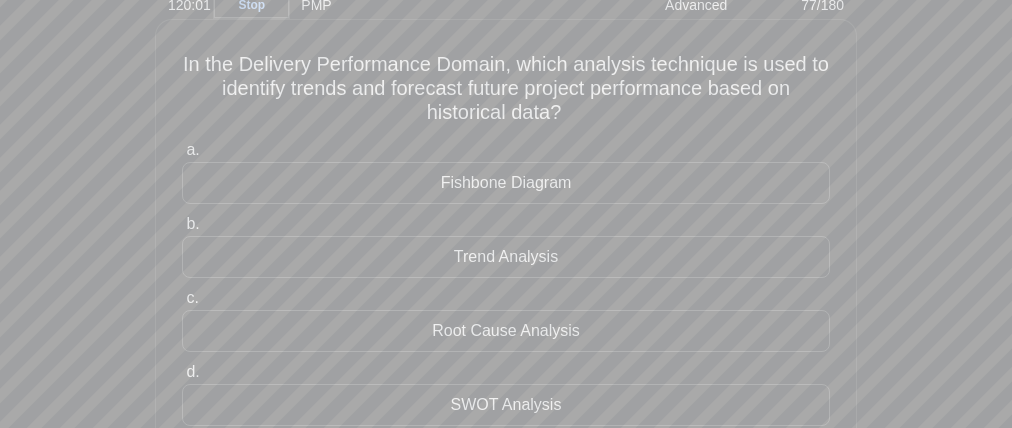 drag, startPoint x: 425, startPoint y: 101, endPoint x: 520, endPoint y: 104, distance: 95.047356 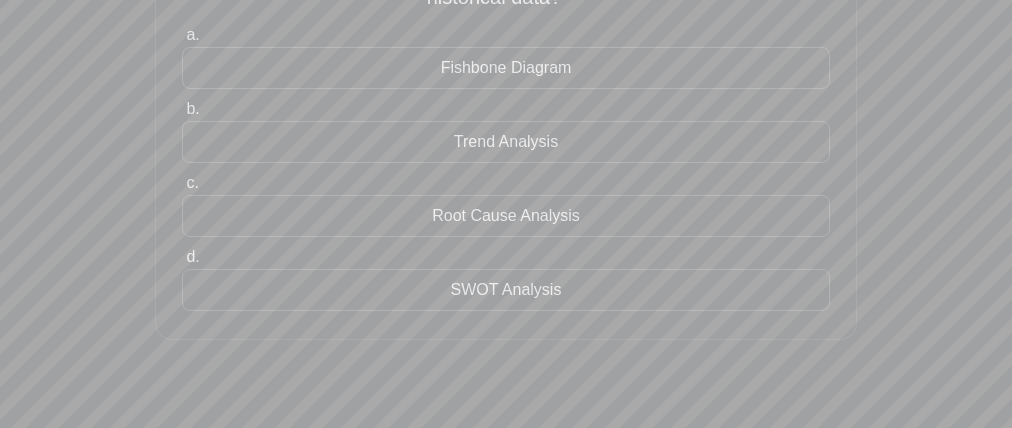 scroll, scrollTop: 184, scrollLeft: 0, axis: vertical 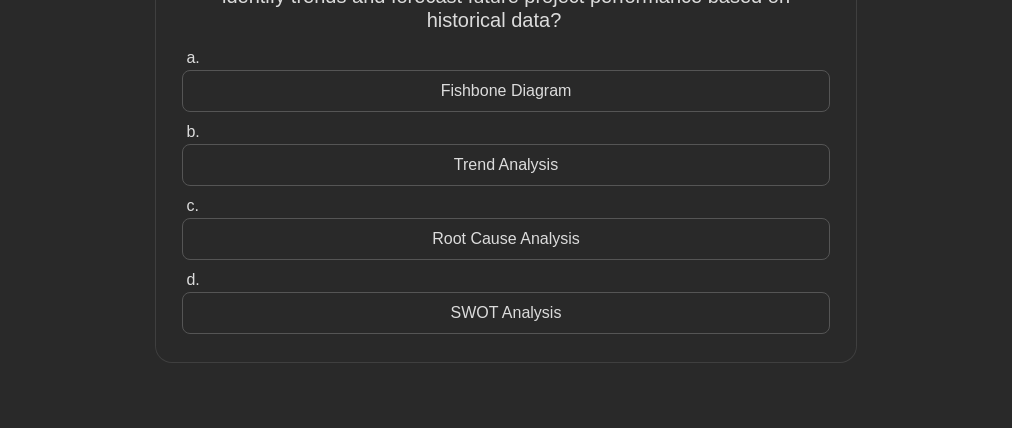 click on "Trend Analysis" at bounding box center (506, 165) 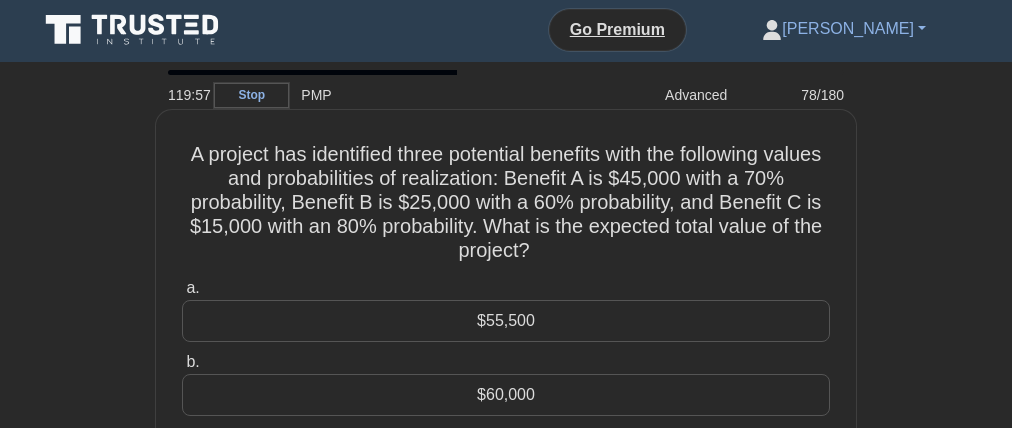 scroll, scrollTop: 0, scrollLeft: 0, axis: both 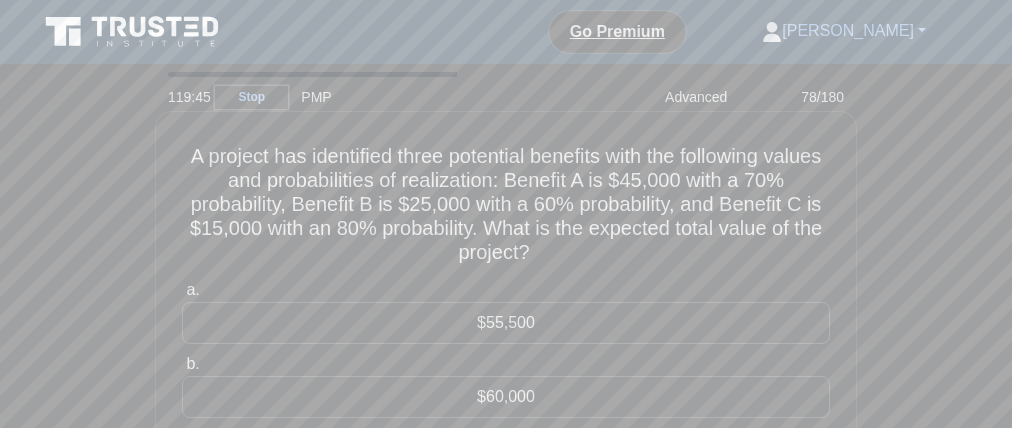 drag, startPoint x: 604, startPoint y: 245, endPoint x: 737, endPoint y: 244, distance: 133.00375 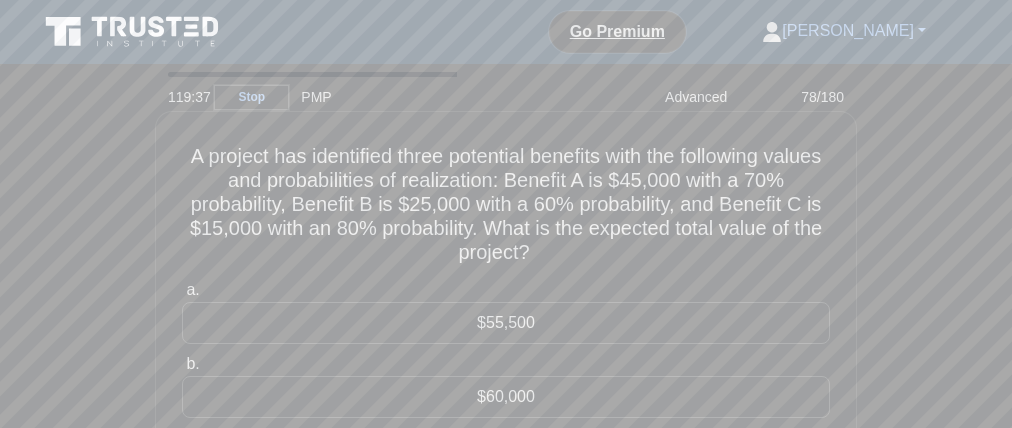 drag, startPoint x: 397, startPoint y: 166, endPoint x: 512, endPoint y: 170, distance: 115.06954 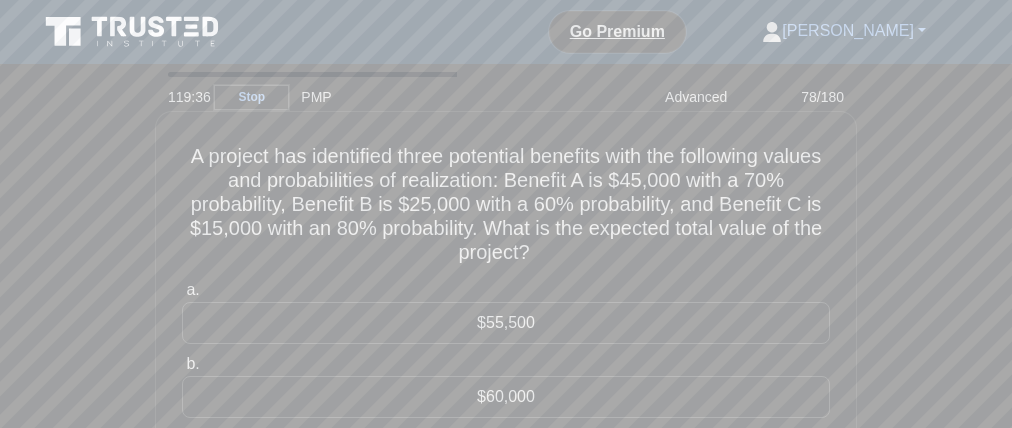 drag, startPoint x: 550, startPoint y: 172, endPoint x: 693, endPoint y: 168, distance: 143.05594 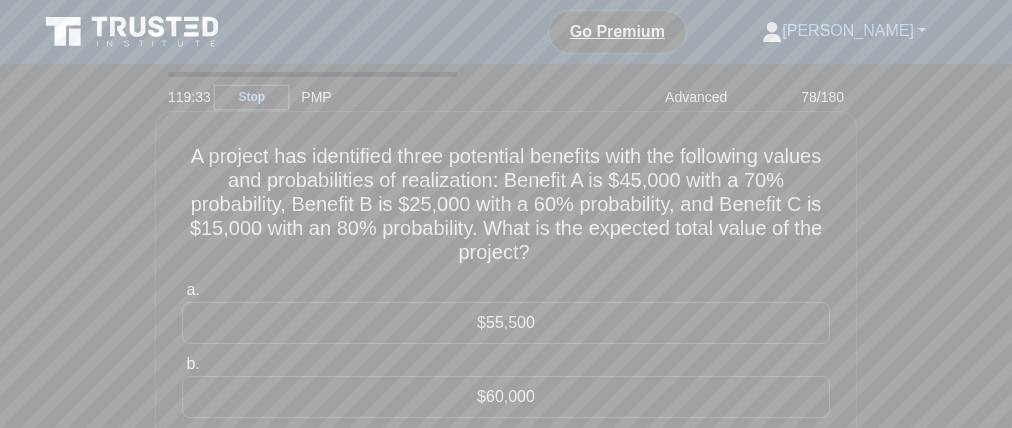 drag, startPoint x: 617, startPoint y: 192, endPoint x: 689, endPoint y: 189, distance: 72.06247 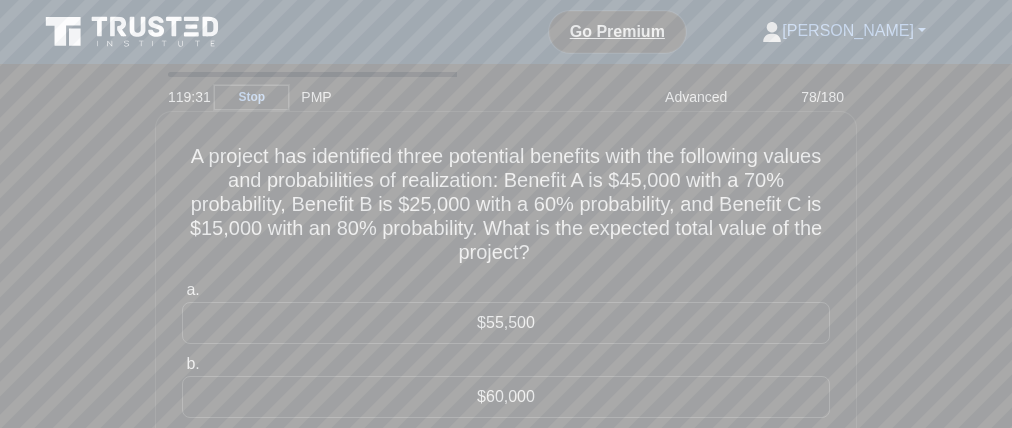 drag, startPoint x: 741, startPoint y: 203, endPoint x: 760, endPoint y: 188, distance: 24.207438 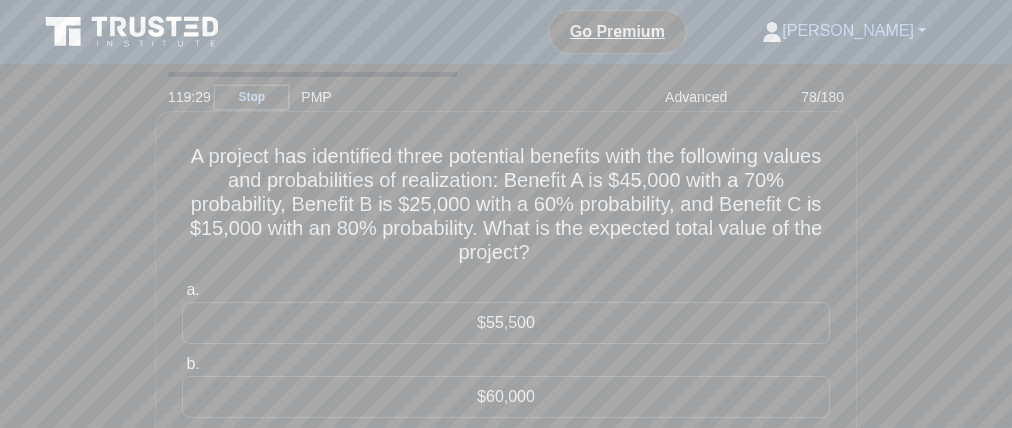 drag, startPoint x: 387, startPoint y: 215, endPoint x: 478, endPoint y: 222, distance: 91.26884 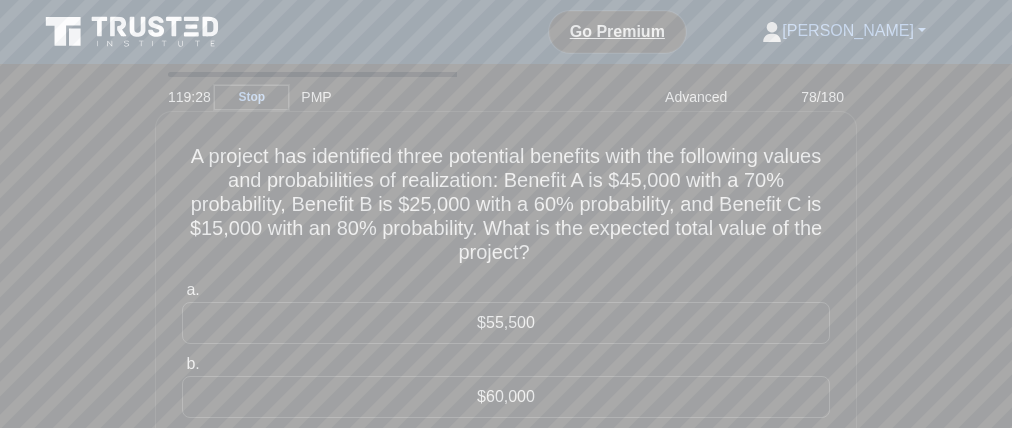 drag, startPoint x: 529, startPoint y: 214, endPoint x: 574, endPoint y: 218, distance: 45.17743 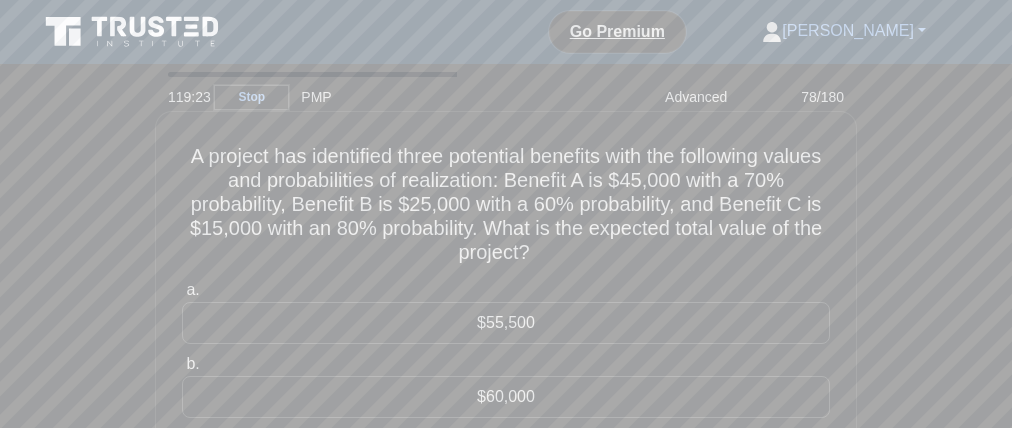 drag, startPoint x: 187, startPoint y: 249, endPoint x: 250, endPoint y: 242, distance: 63.387695 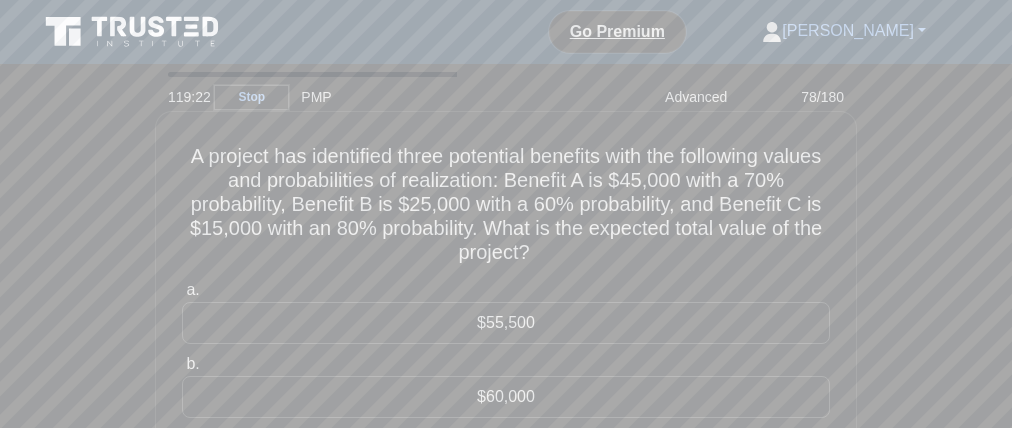 drag, startPoint x: 325, startPoint y: 244, endPoint x: 381, endPoint y: 241, distance: 56.0803 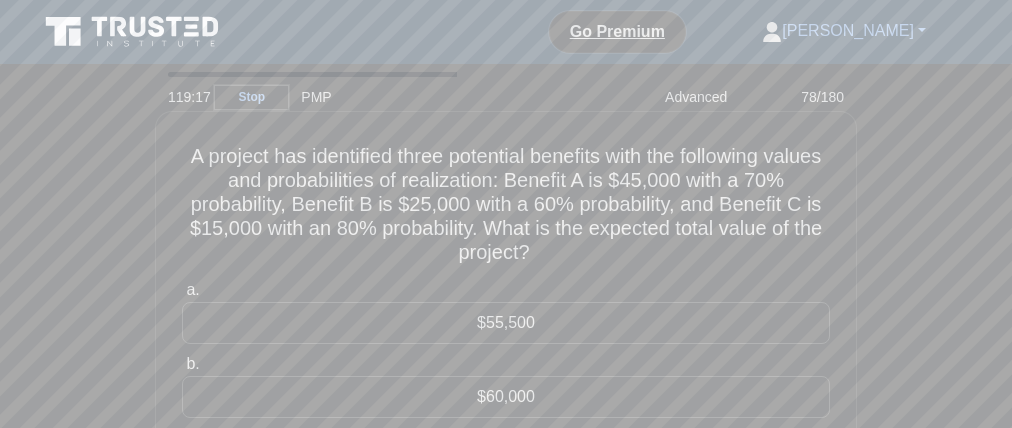 drag, startPoint x: 558, startPoint y: 153, endPoint x: 491, endPoint y: 176, distance: 70.837845 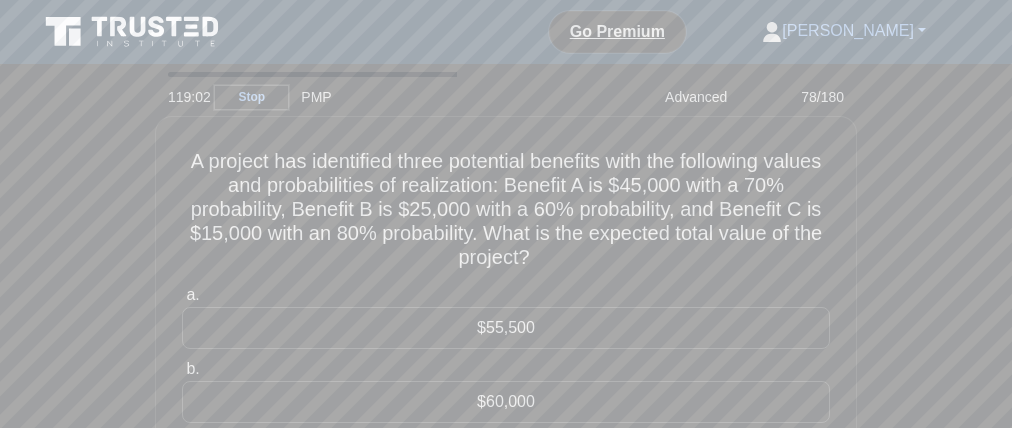 drag, startPoint x: 889, startPoint y: 145, endPoint x: 905, endPoint y: 169, distance: 28.84441 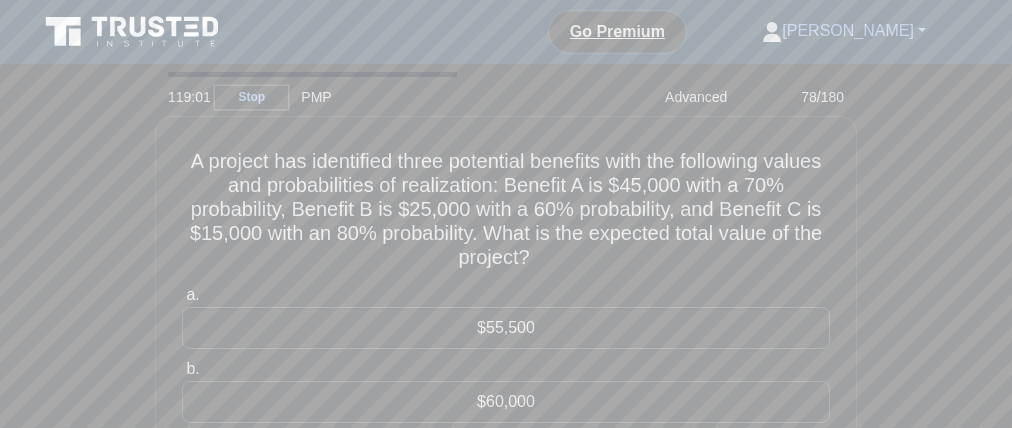 drag, startPoint x: 919, startPoint y: 138, endPoint x: 930, endPoint y: 170, distance: 33.83785 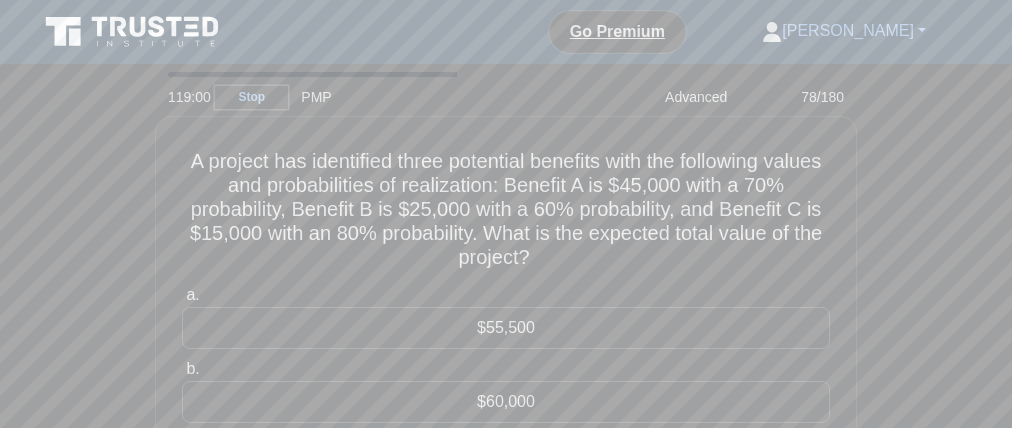 drag, startPoint x: 949, startPoint y: 143, endPoint x: 958, endPoint y: 168, distance: 26.57066 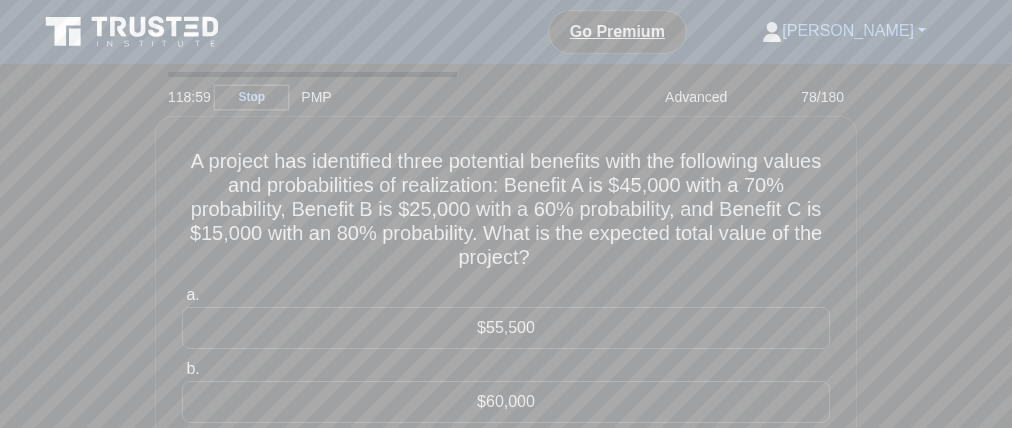 click on "A project has identified three potential benefits with the following values and probabilities of realization: Benefit A is $45,000 with a 70% probability, Benefit B is $25,000 with a 60% probability, and Benefit C is $15,000 with an 80% probability. What is the expected total value of the project?
.spinner_0XTQ{transform-origin:center;animation:spinner_y6GP .75s linear infinite}@keyframes spinner_y6GP{100%{transform:rotate(360deg)}}
a.
b." at bounding box center (506, 370) 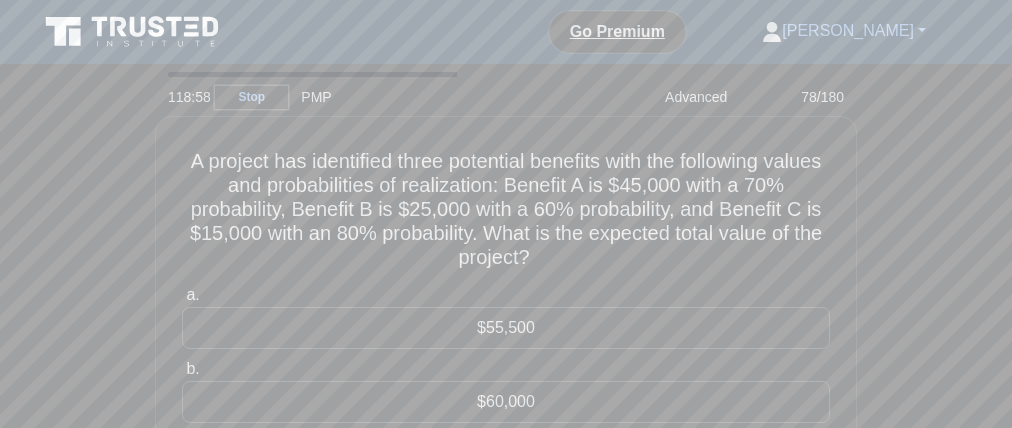 drag, startPoint x: 959, startPoint y: 169, endPoint x: 948, endPoint y: 169, distance: 11 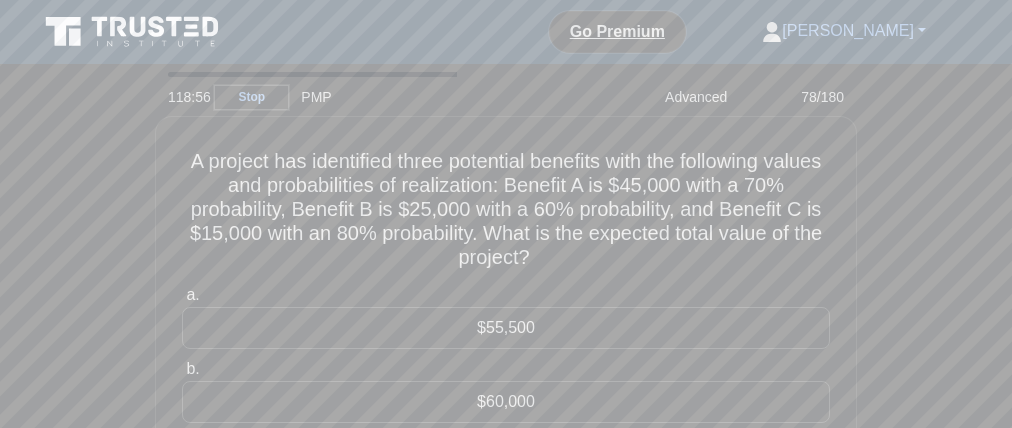 drag, startPoint x: 961, startPoint y: 144, endPoint x: 976, endPoint y: 146, distance: 15.132746 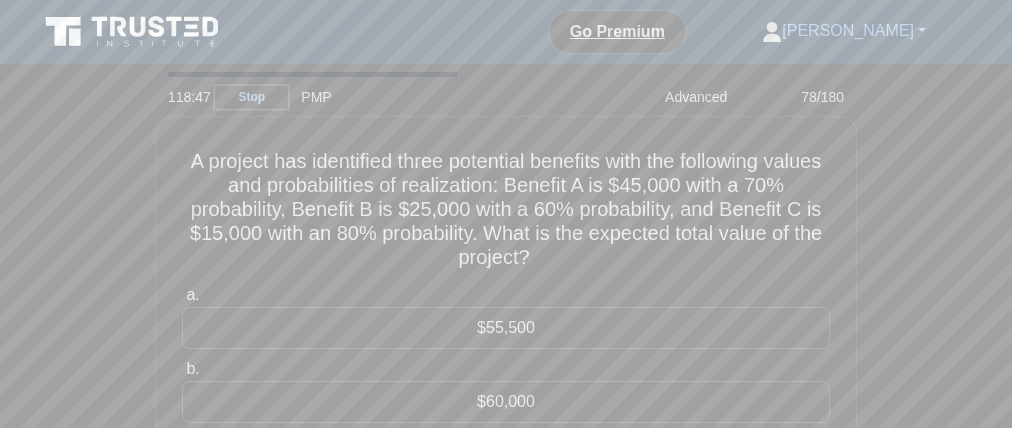 drag, startPoint x: 912, startPoint y: 198, endPoint x: 922, endPoint y: 245, distance: 48.052055 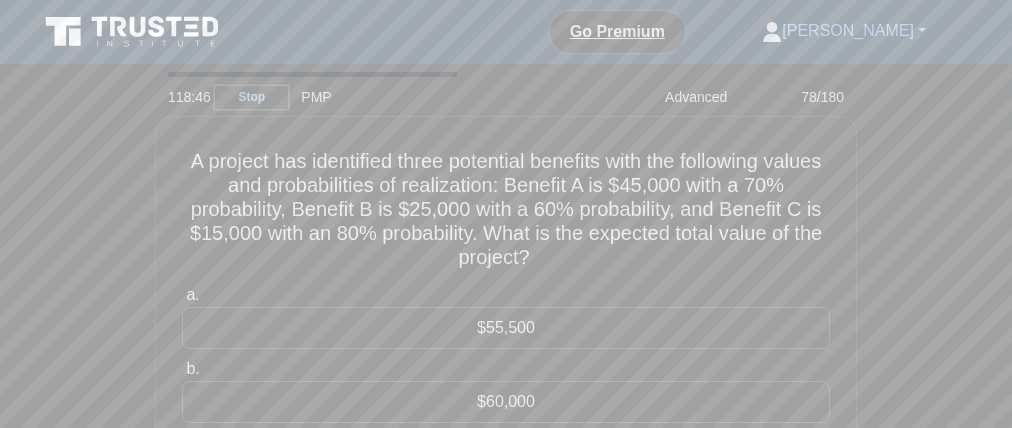 drag, startPoint x: 944, startPoint y: 212, endPoint x: 943, endPoint y: 236, distance: 24.020824 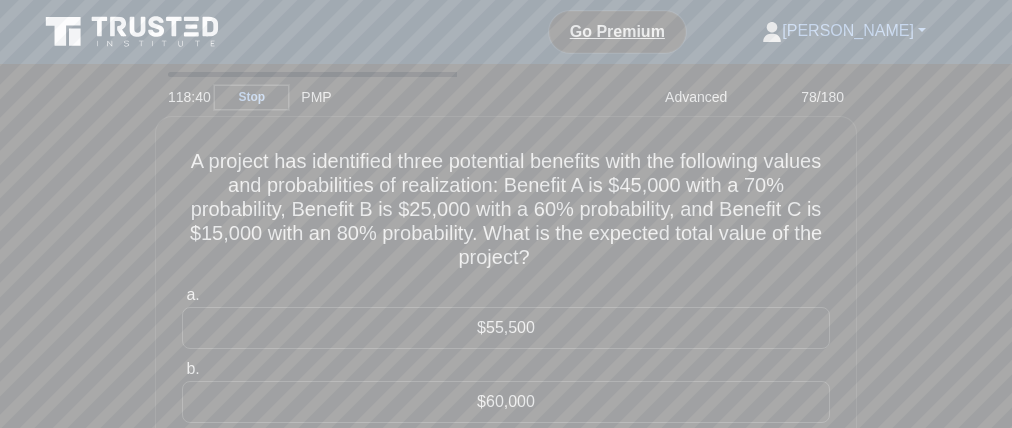 drag, startPoint x: 915, startPoint y: 279, endPoint x: 922, endPoint y: 299, distance: 21.189621 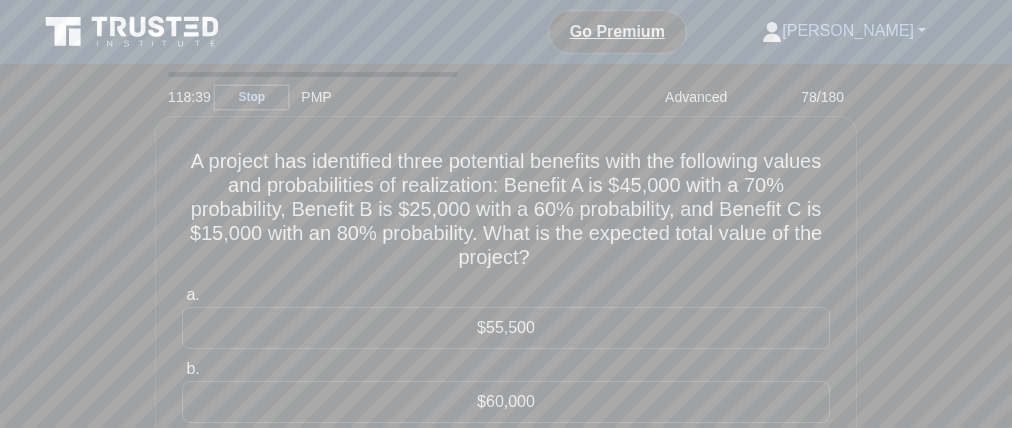 drag, startPoint x: 930, startPoint y: 279, endPoint x: 987, endPoint y: 286, distance: 57.428215 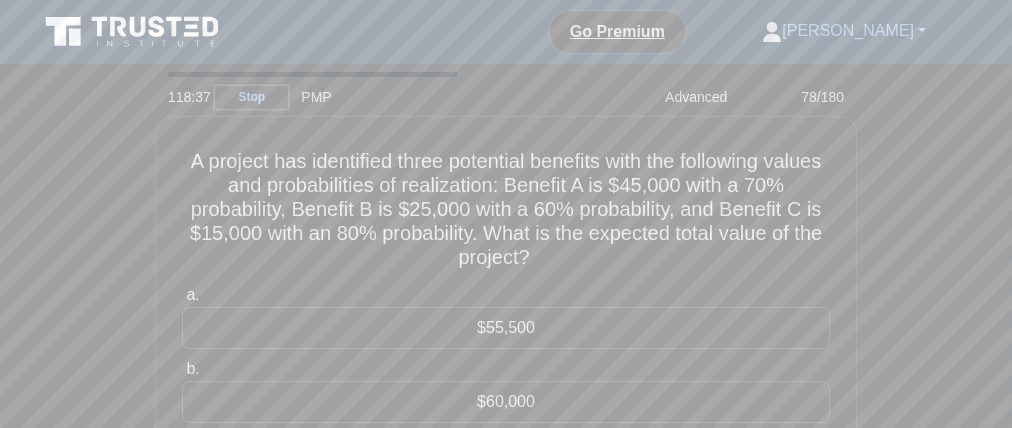 drag, startPoint x: 934, startPoint y: 233, endPoint x: 907, endPoint y: 326, distance: 96.84007 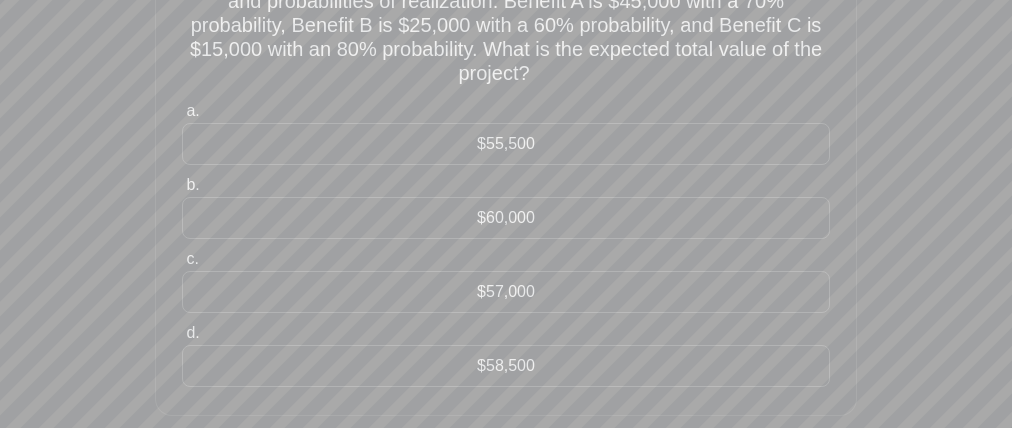 scroll, scrollTop: 194, scrollLeft: 0, axis: vertical 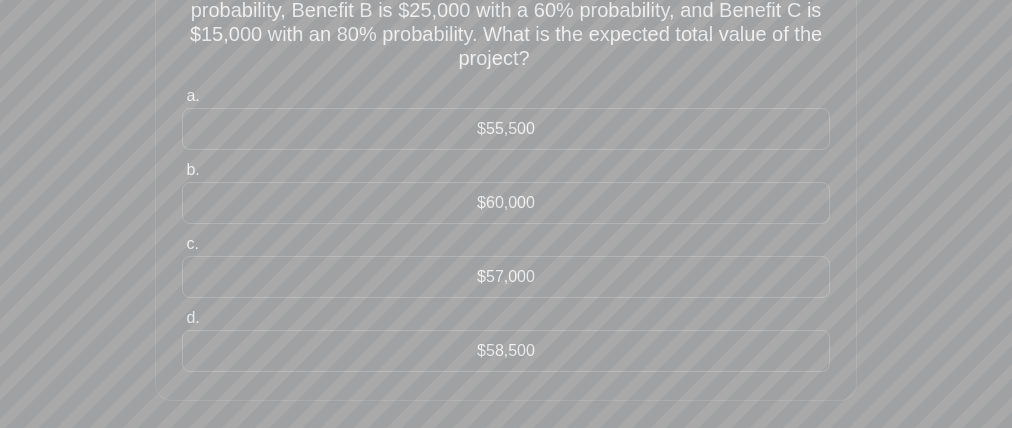 drag, startPoint x: 493, startPoint y: 299, endPoint x: 447, endPoint y: 312, distance: 47.801674 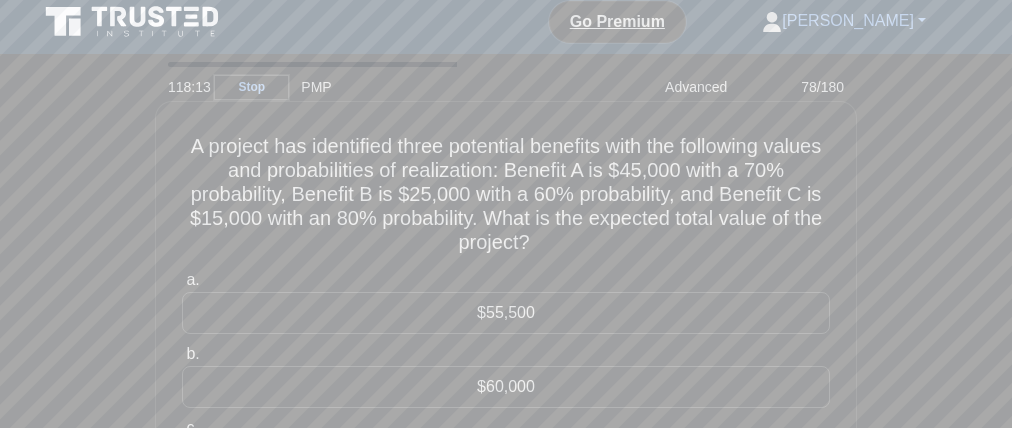 scroll, scrollTop: 23, scrollLeft: 0, axis: vertical 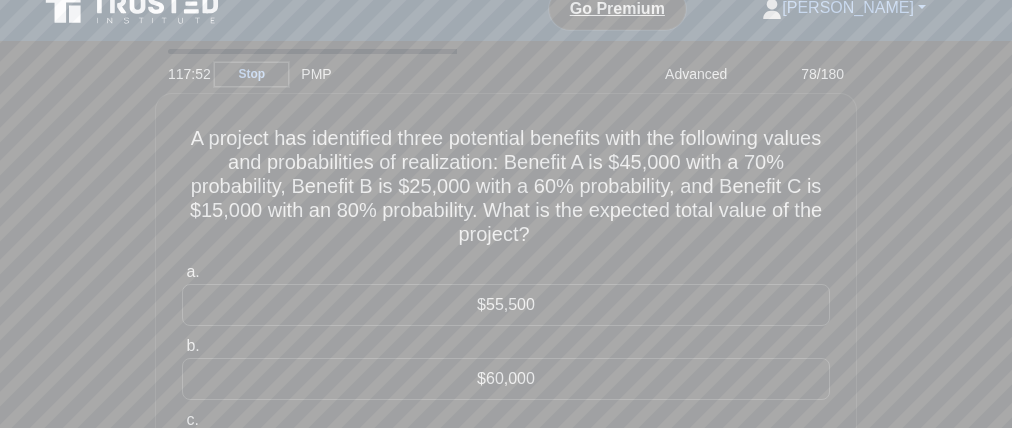 drag, startPoint x: 877, startPoint y: 128, endPoint x: 906, endPoint y: 150, distance: 36.40055 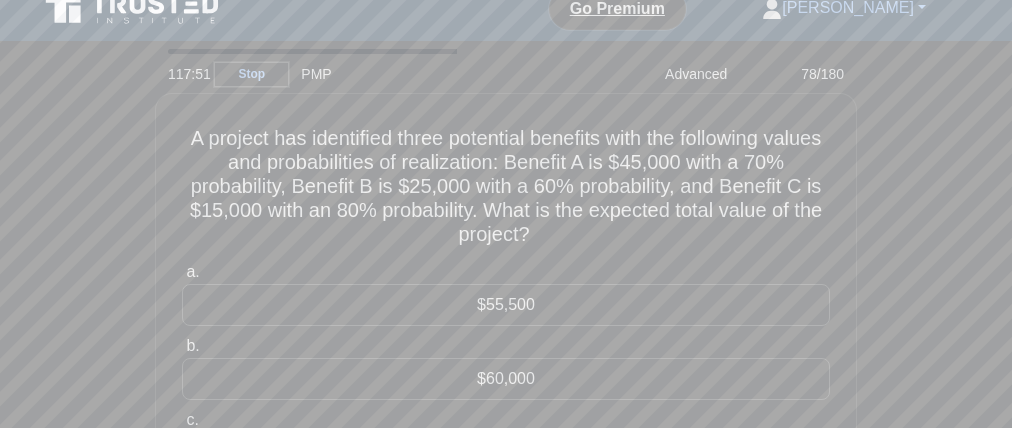 drag, startPoint x: 955, startPoint y: 142, endPoint x: 981, endPoint y: 117, distance: 36.069378 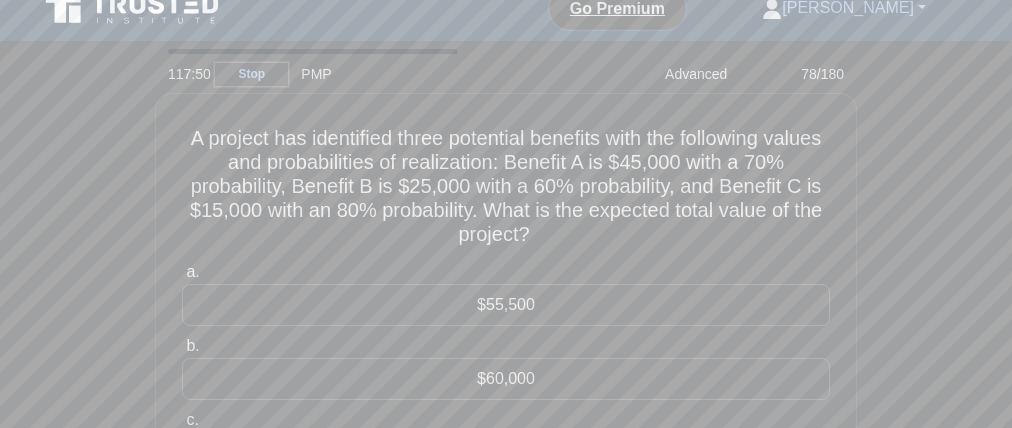 drag, startPoint x: 991, startPoint y: 110, endPoint x: 991, endPoint y: 148, distance: 38 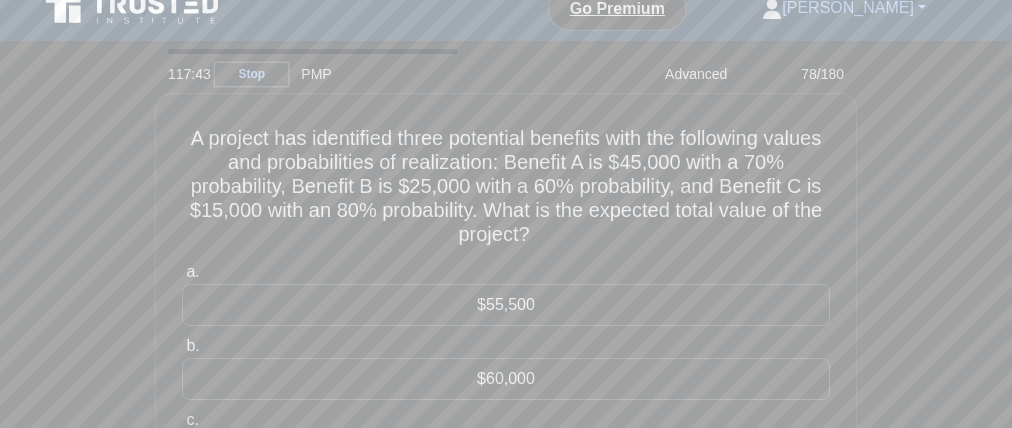 drag, startPoint x: 915, startPoint y: 202, endPoint x: 931, endPoint y: 226, distance: 28.84441 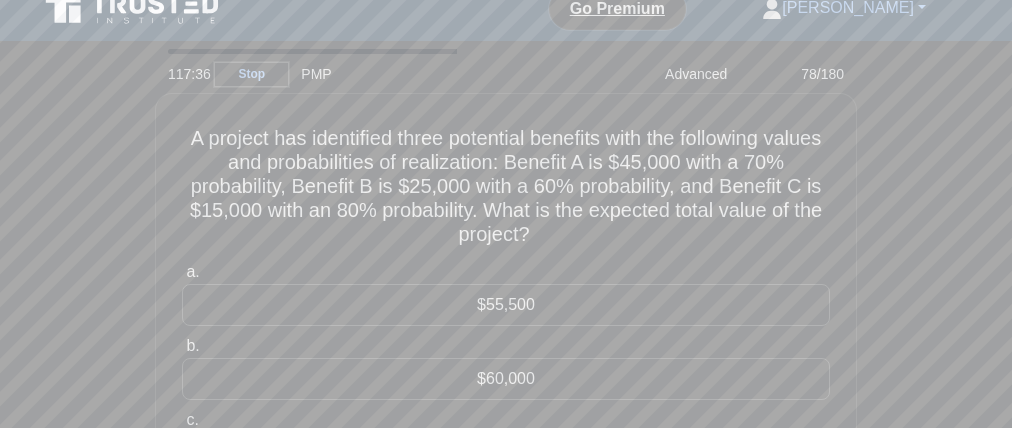 drag, startPoint x: 918, startPoint y: 266, endPoint x: 927, endPoint y: 301, distance: 36.138622 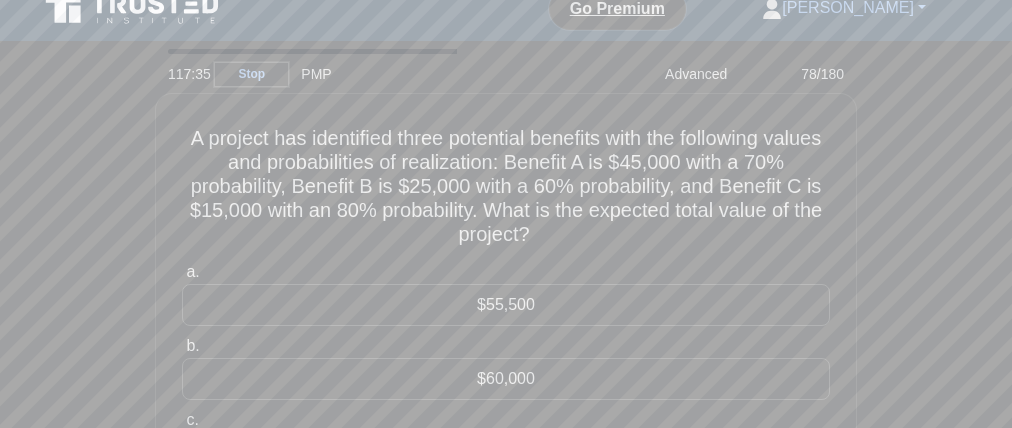 drag, startPoint x: 932, startPoint y: 274, endPoint x: 990, endPoint y: 285, distance: 59.03389 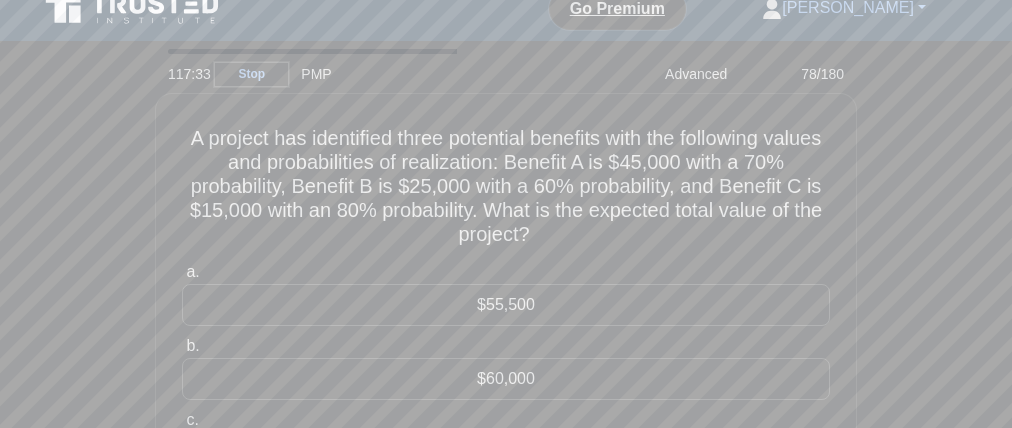 drag, startPoint x: 919, startPoint y: 307, endPoint x: 939, endPoint y: 301, distance: 20.880613 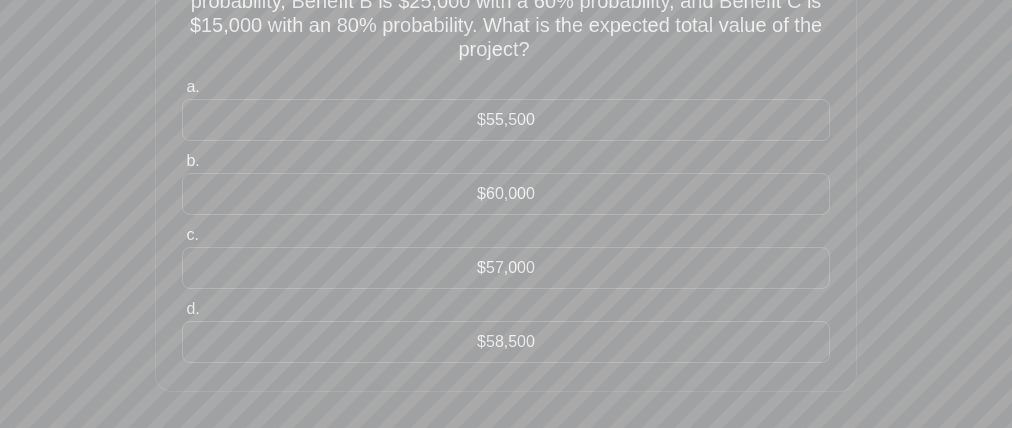 scroll, scrollTop: 191, scrollLeft: 0, axis: vertical 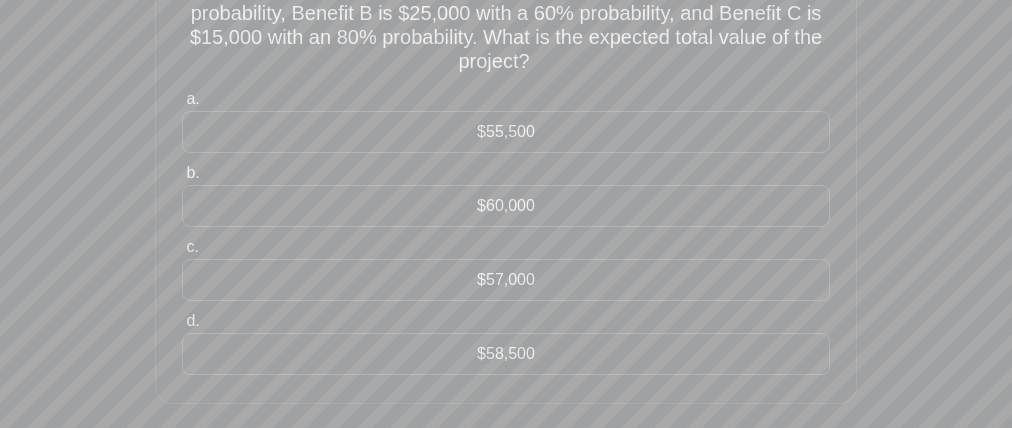 click on "a.
$55,500
b.
$60,000
c." at bounding box center (506, 231) 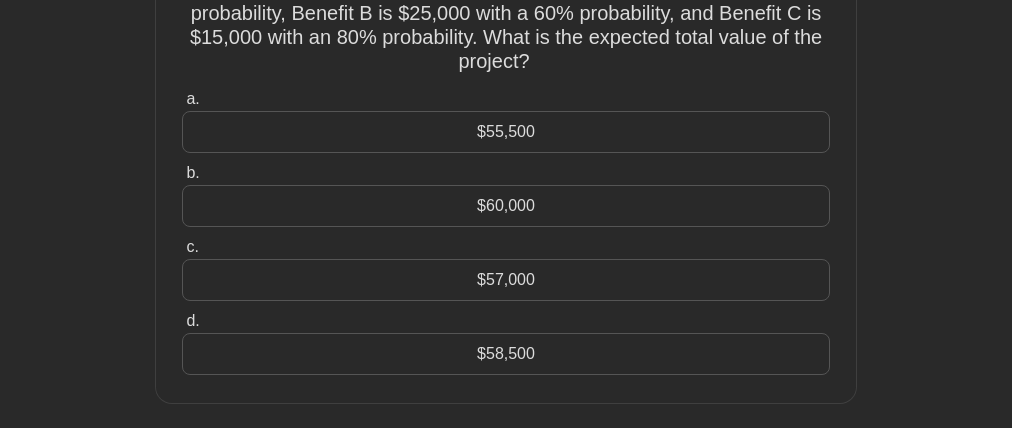 click on "$55,500" at bounding box center [506, 132] 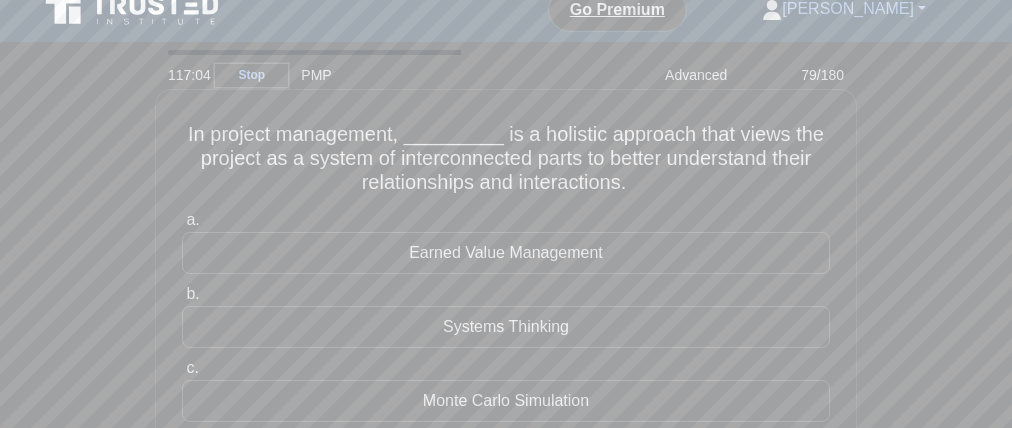 scroll, scrollTop: 23, scrollLeft: 0, axis: vertical 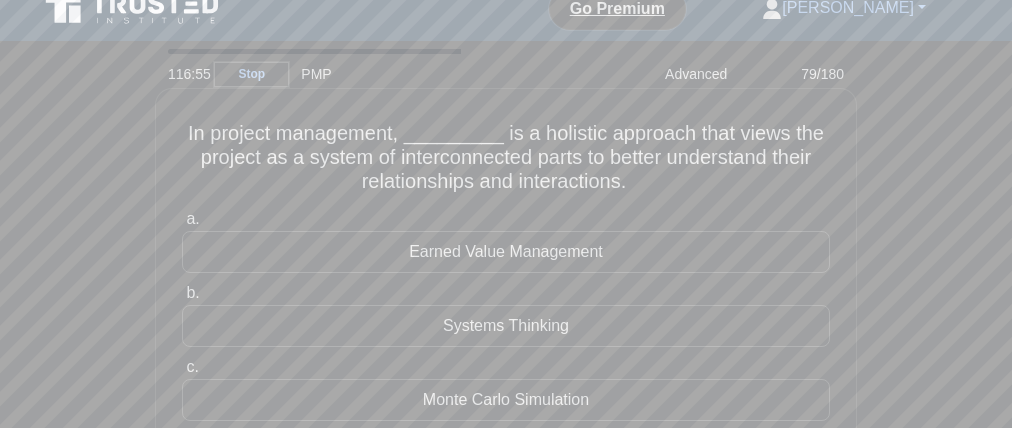 drag, startPoint x: 450, startPoint y: 147, endPoint x: 530, endPoint y: 147, distance: 80 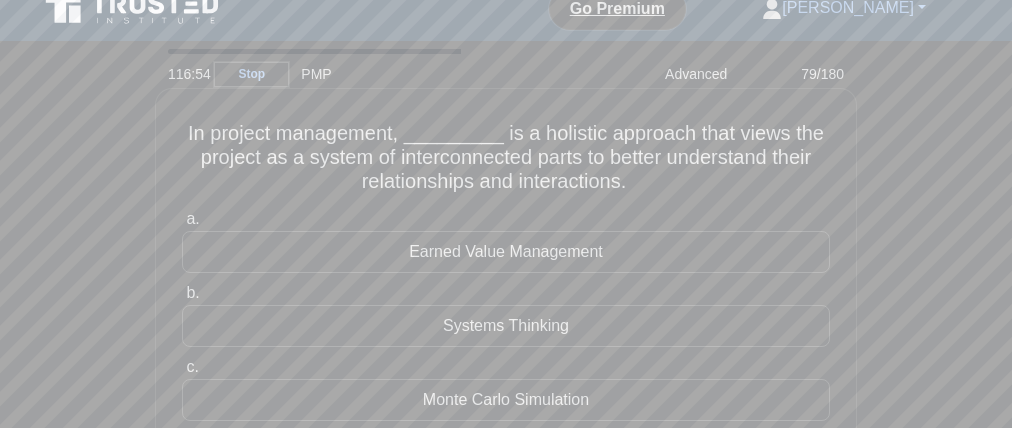 drag, startPoint x: 551, startPoint y: 147, endPoint x: 598, endPoint y: 147, distance: 47 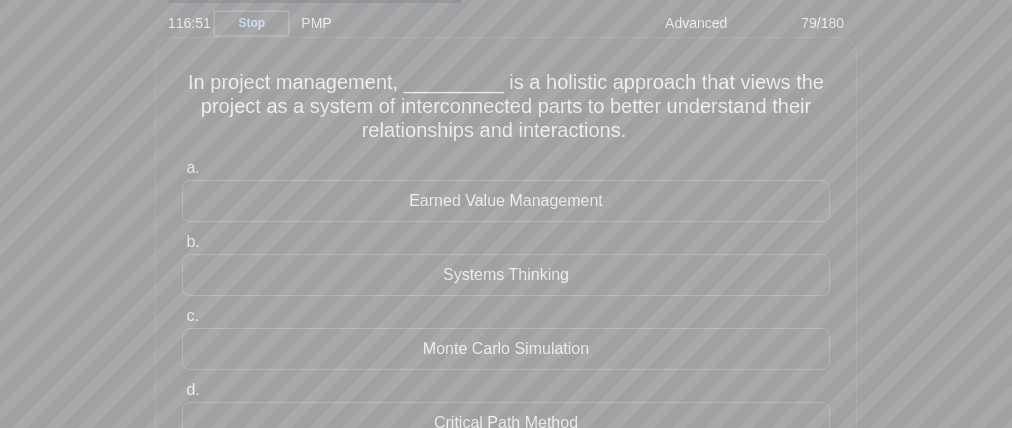 scroll, scrollTop: 2, scrollLeft: 0, axis: vertical 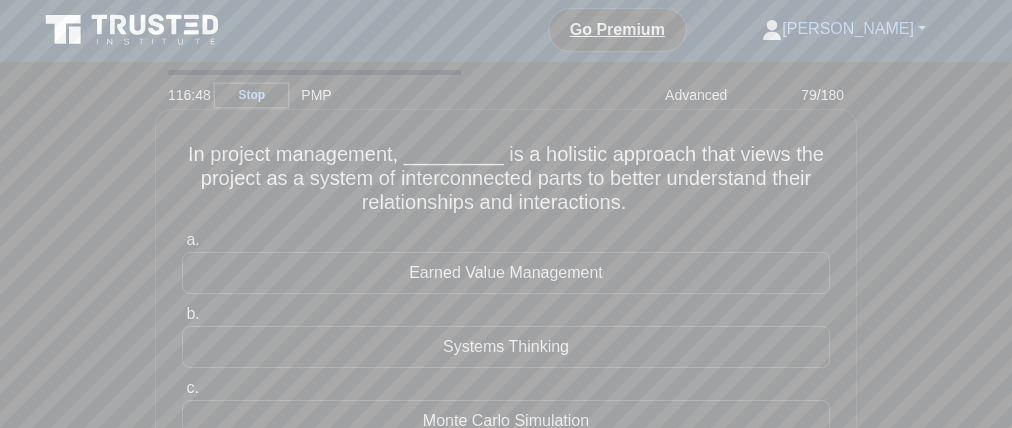 drag, startPoint x: 293, startPoint y: 197, endPoint x: 596, endPoint y: 193, distance: 303.0264 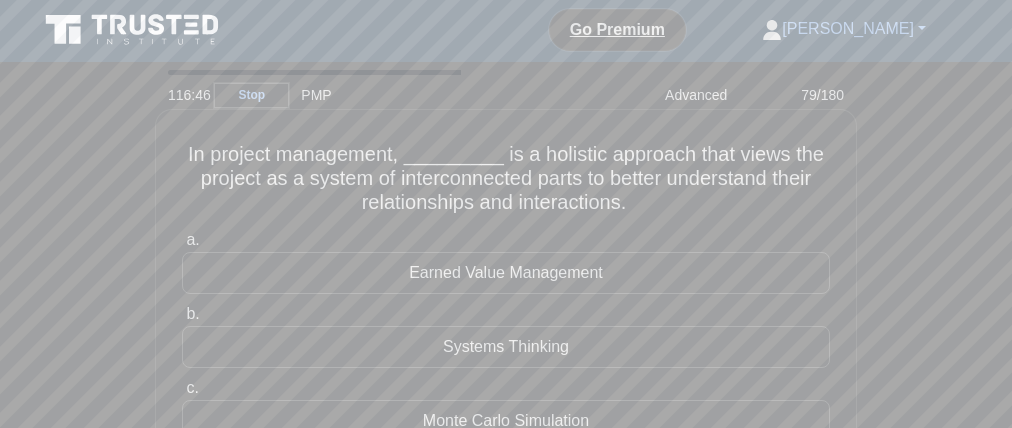 scroll, scrollTop: 120, scrollLeft: 0, axis: vertical 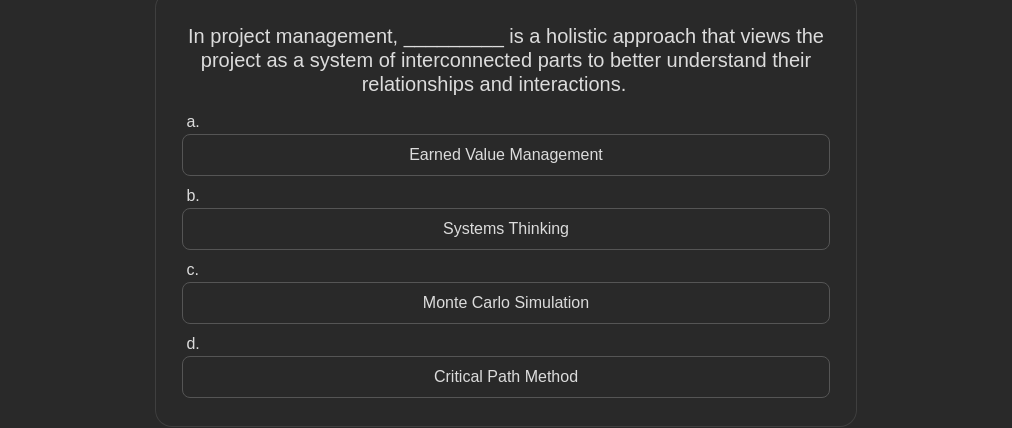 click on "Systems Thinking" at bounding box center (506, 229) 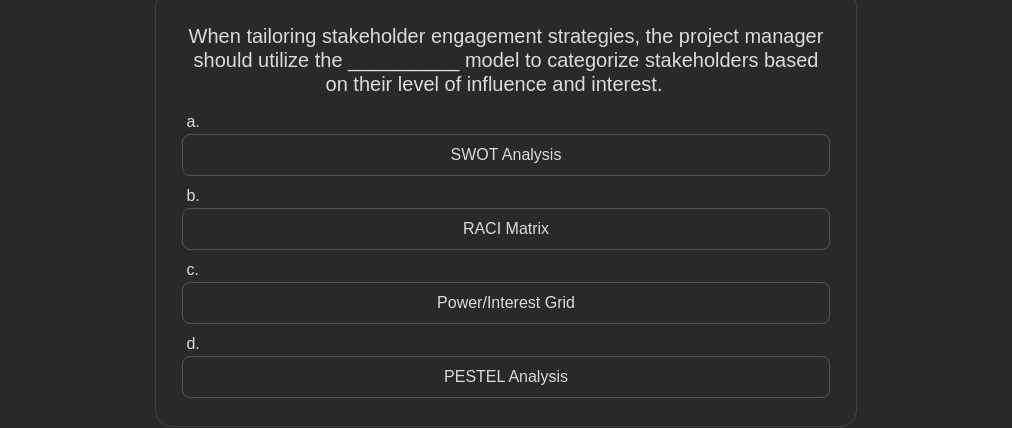scroll, scrollTop: 0, scrollLeft: 0, axis: both 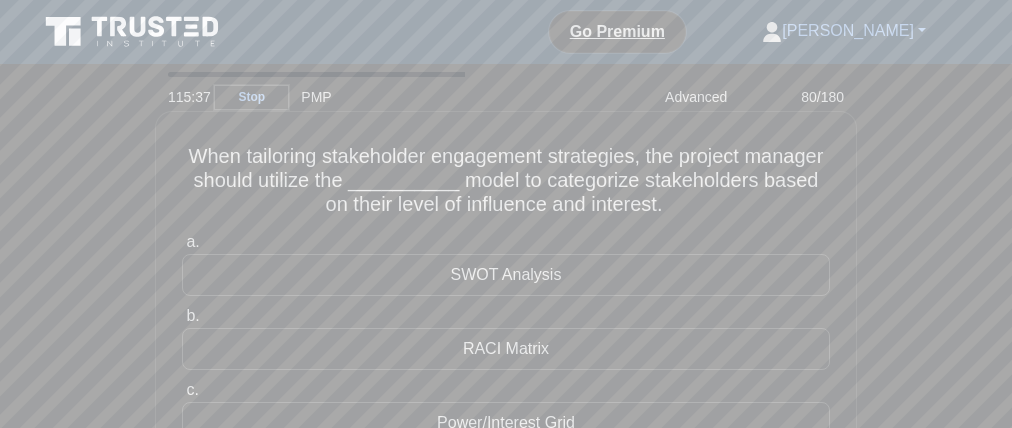 drag, startPoint x: 327, startPoint y: 167, endPoint x: 528, endPoint y: 166, distance: 201.00249 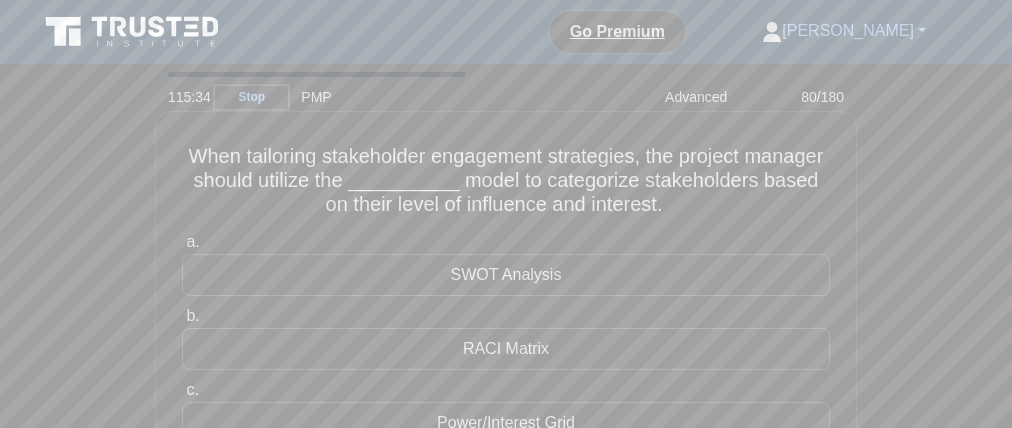 drag, startPoint x: 508, startPoint y: 185, endPoint x: 328, endPoint y: 193, distance: 180.17769 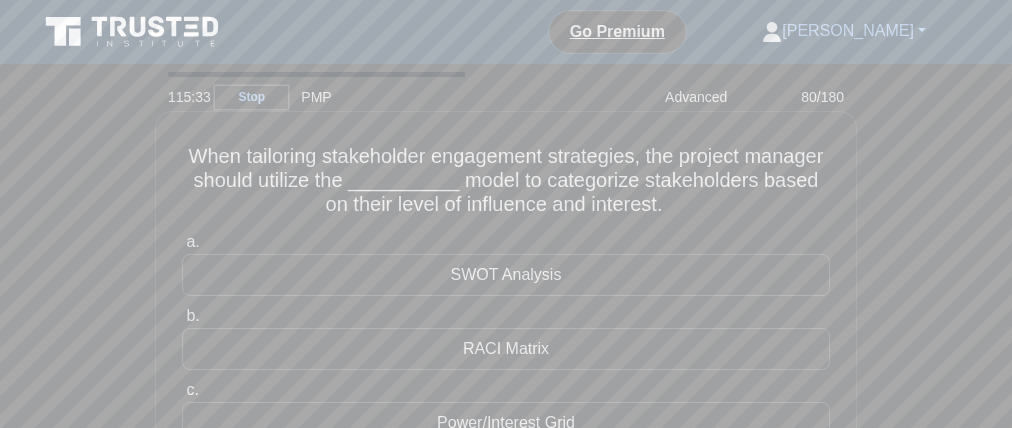 drag, startPoint x: 540, startPoint y: 190, endPoint x: 662, endPoint y: 197, distance: 122.20065 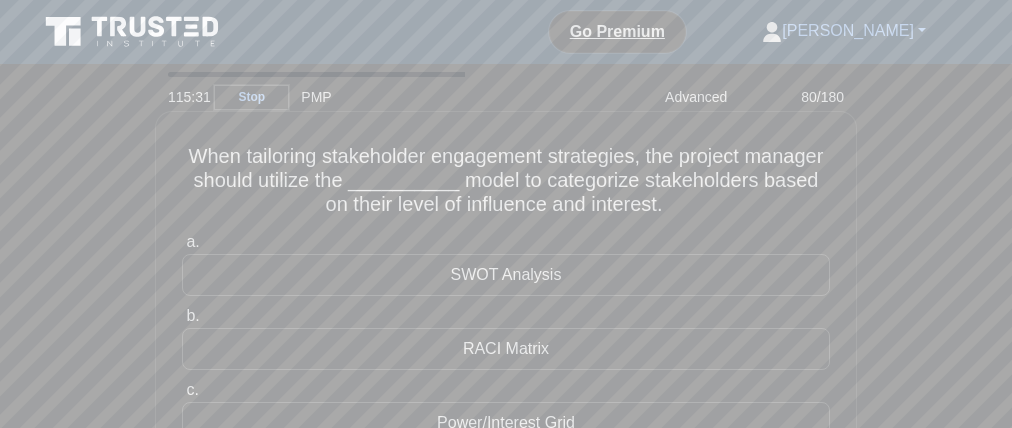 drag, startPoint x: 357, startPoint y: 226, endPoint x: 632, endPoint y: 221, distance: 275.04544 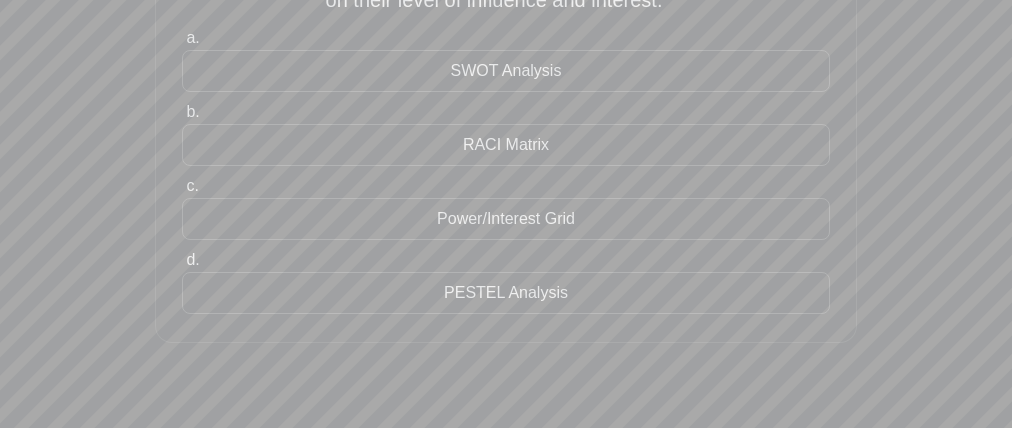 scroll, scrollTop: 210, scrollLeft: 0, axis: vertical 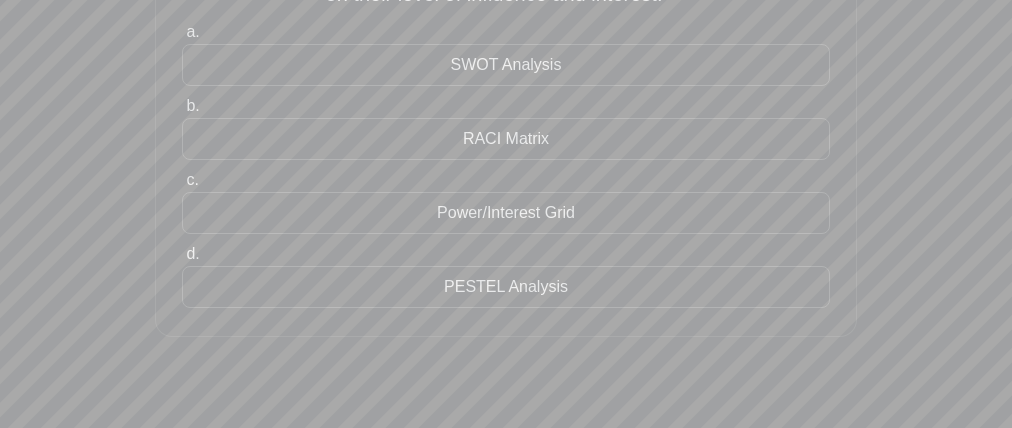 drag, startPoint x: 423, startPoint y: 203, endPoint x: 382, endPoint y: 206, distance: 41.109608 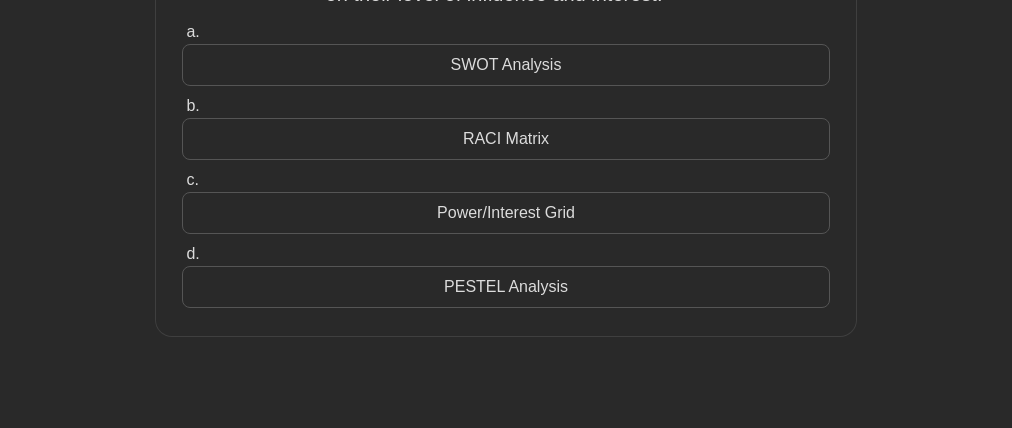 click on "Power/Interest Grid" at bounding box center [506, 213] 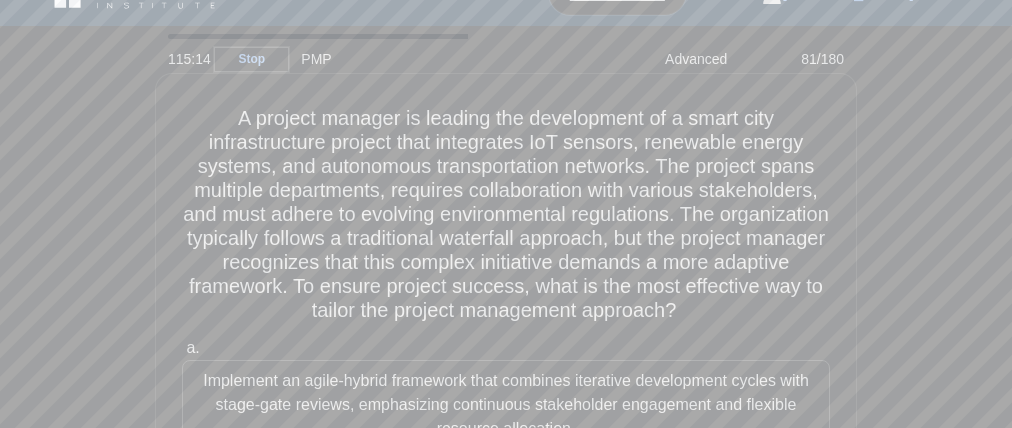 scroll, scrollTop: 41, scrollLeft: 0, axis: vertical 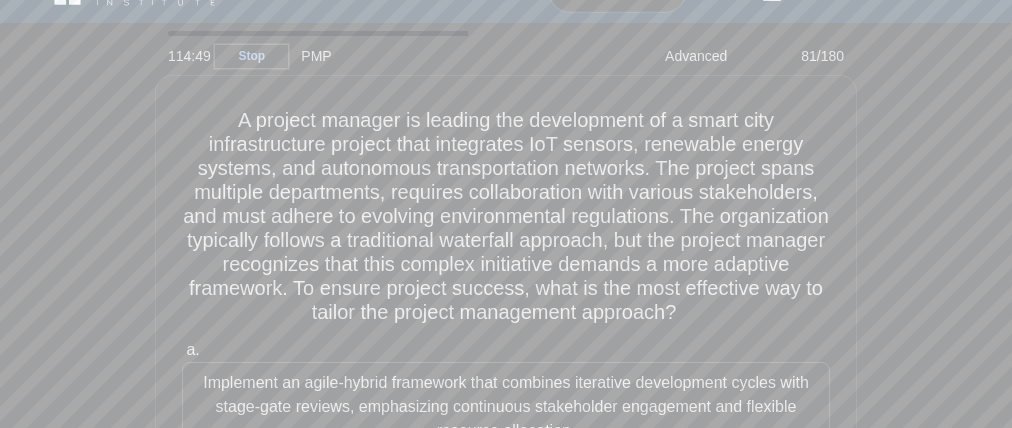 drag, startPoint x: 884, startPoint y: 247, endPoint x: 874, endPoint y: 250, distance: 10.440307 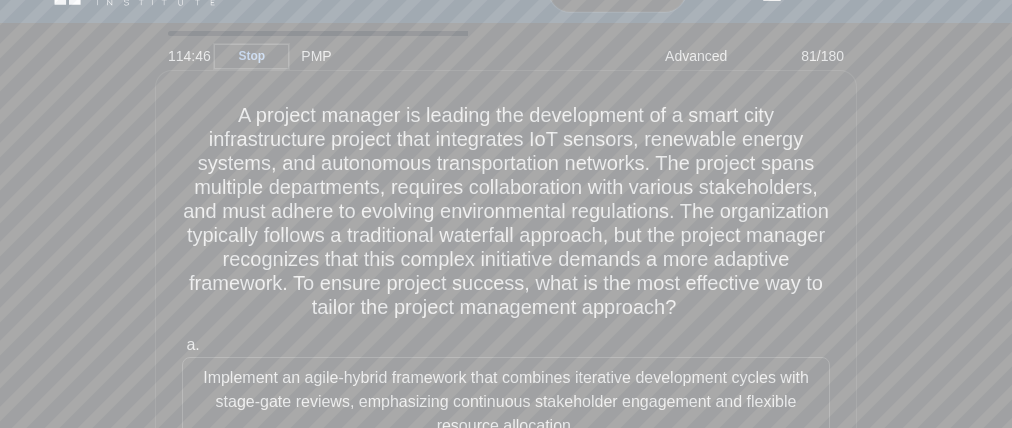 drag, startPoint x: 22, startPoint y: 219, endPoint x: 179, endPoint y: 173, distance: 163.60013 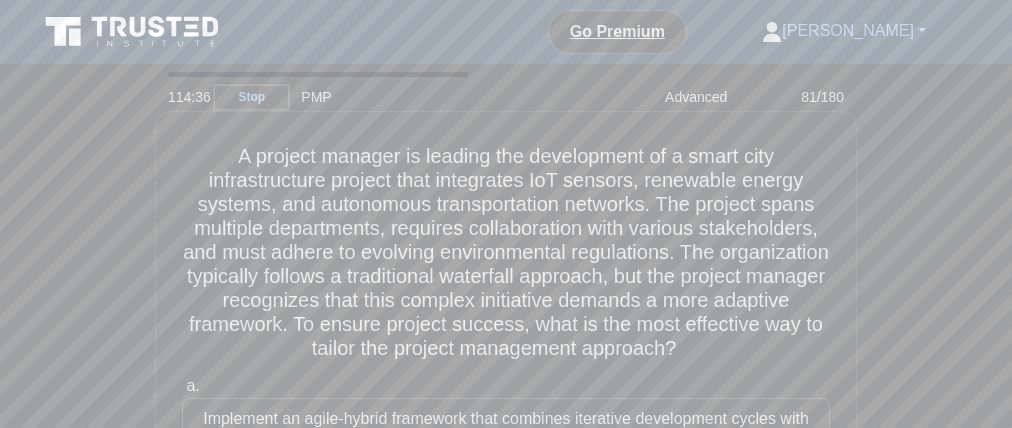 scroll, scrollTop: 131, scrollLeft: 0, axis: vertical 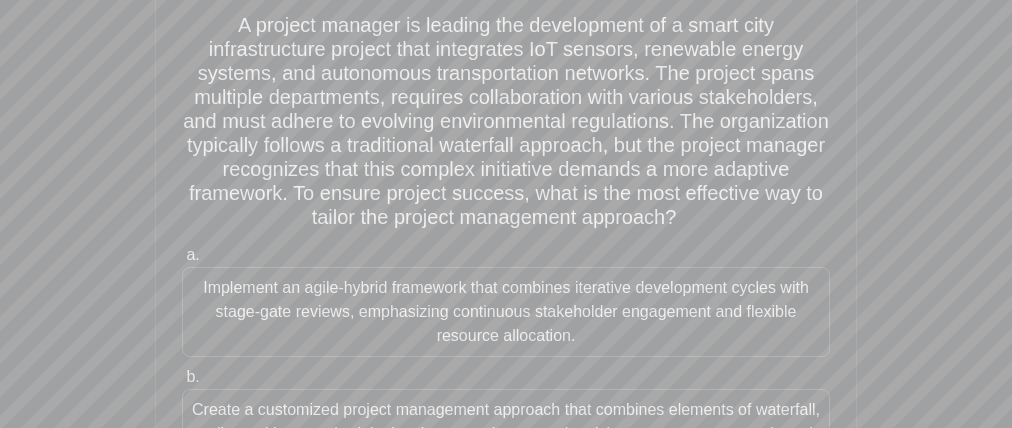 drag, startPoint x: 308, startPoint y: 229, endPoint x: 369, endPoint y: 234, distance: 61.204575 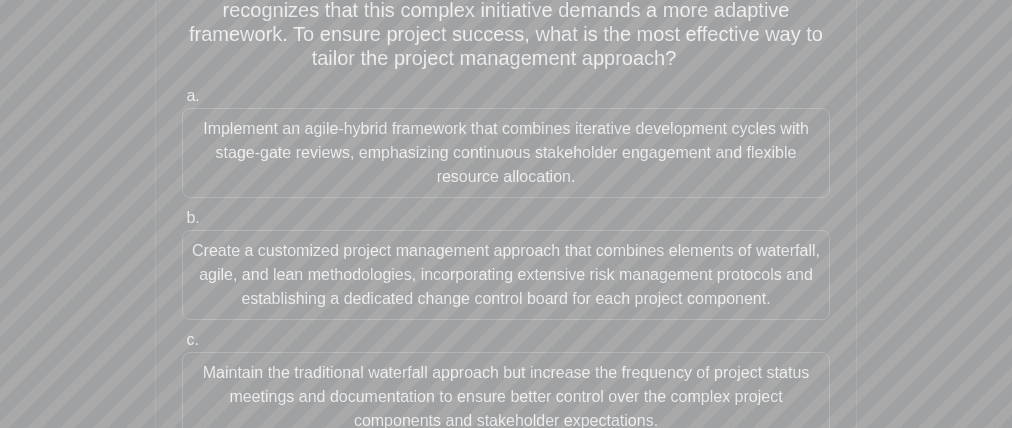 scroll, scrollTop: 273, scrollLeft: 0, axis: vertical 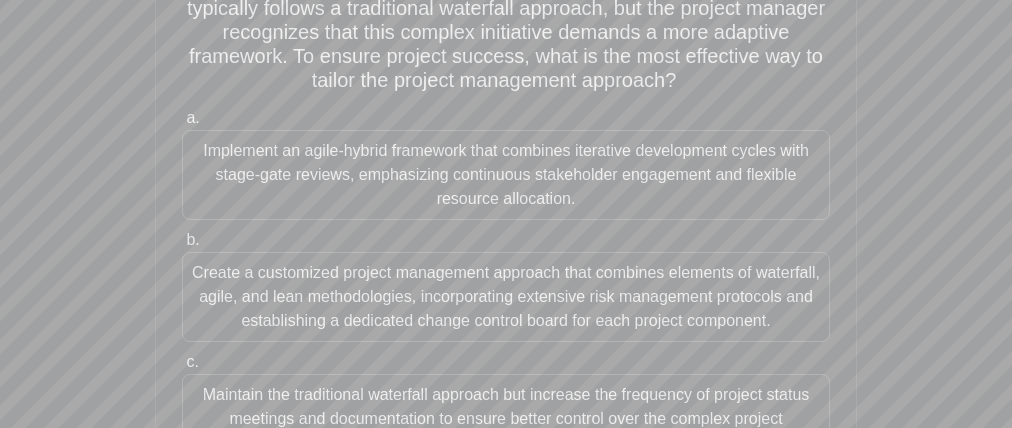 drag, startPoint x: 178, startPoint y: 143, endPoint x: 108, endPoint y: 177, distance: 77.820305 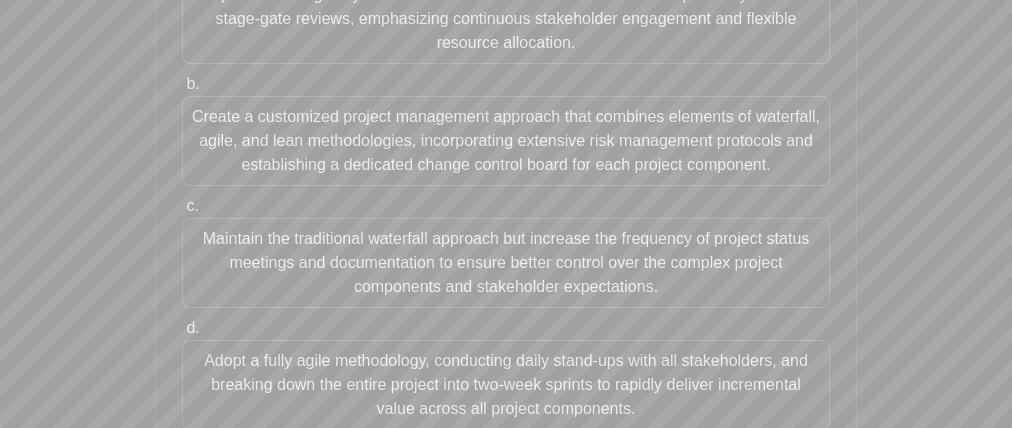 scroll, scrollTop: 434, scrollLeft: 0, axis: vertical 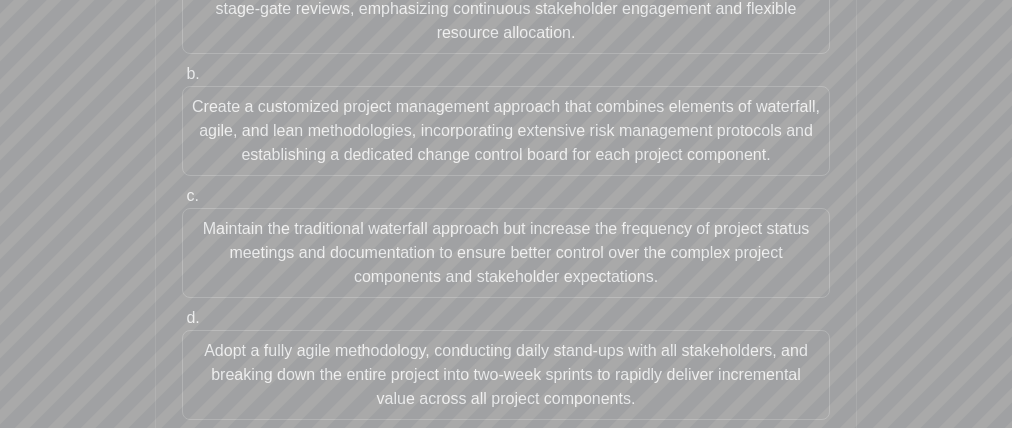 drag, startPoint x: 146, startPoint y: 119, endPoint x: 167, endPoint y: 162, distance: 47.853943 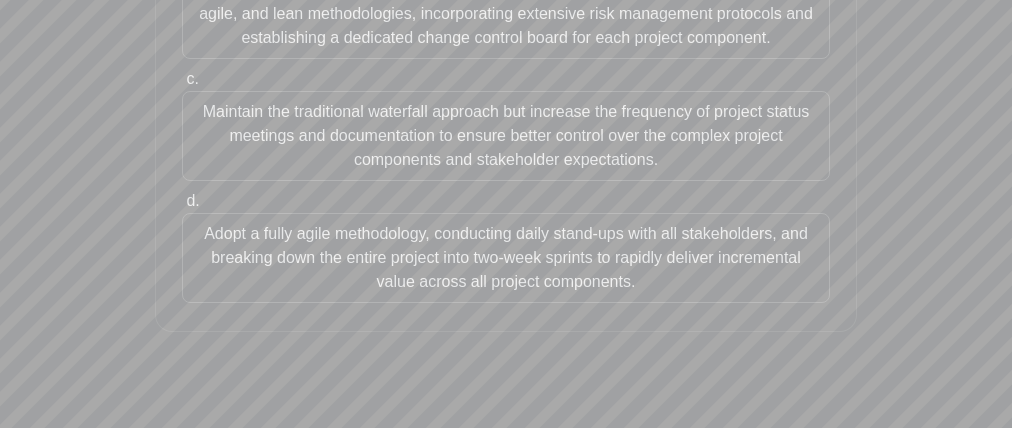 scroll, scrollTop: 555, scrollLeft: 0, axis: vertical 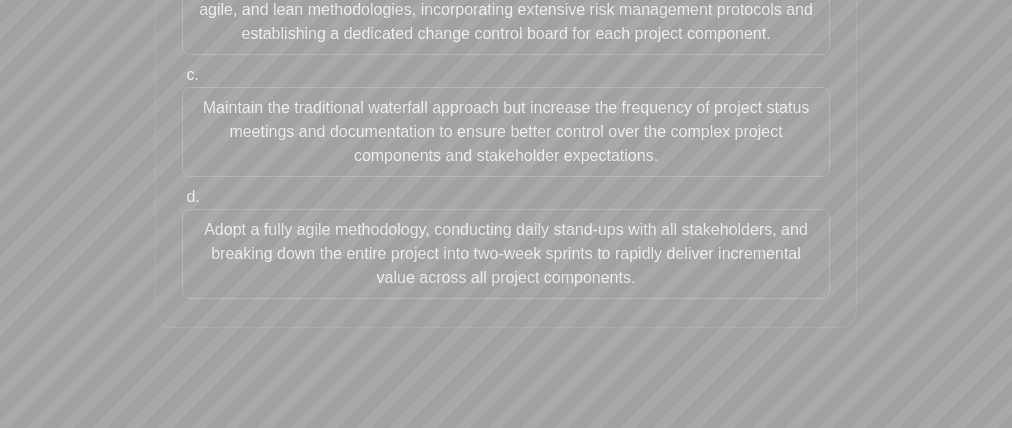 drag, startPoint x: 202, startPoint y: 104, endPoint x: 206, endPoint y: 144, distance: 40.1995 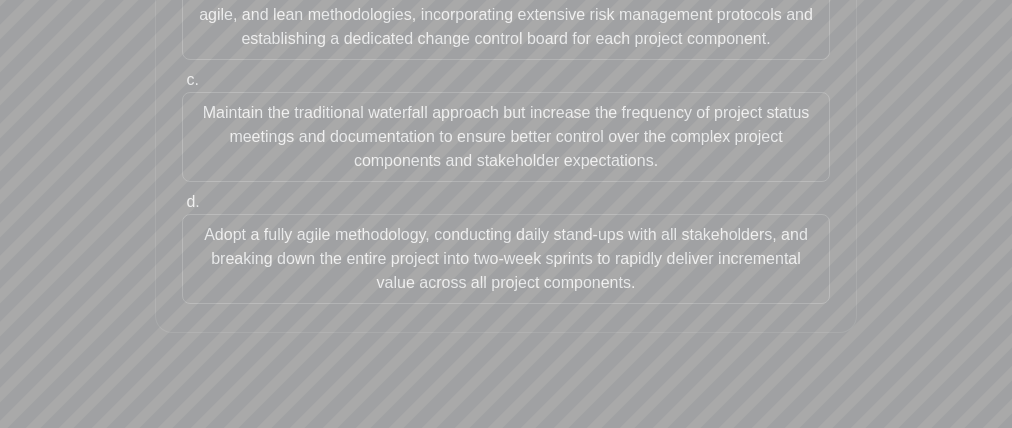 scroll, scrollTop: 573, scrollLeft: 0, axis: vertical 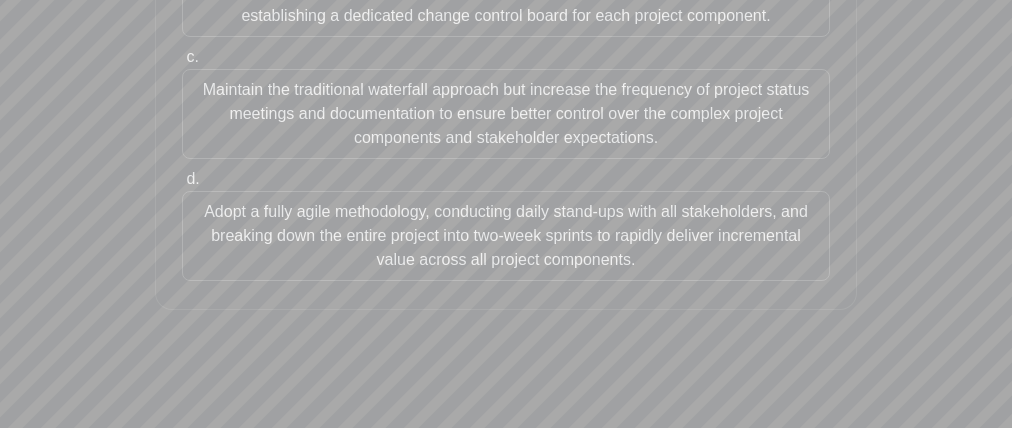 drag, startPoint x: 181, startPoint y: 205, endPoint x: 192, endPoint y: 264, distance: 60.016663 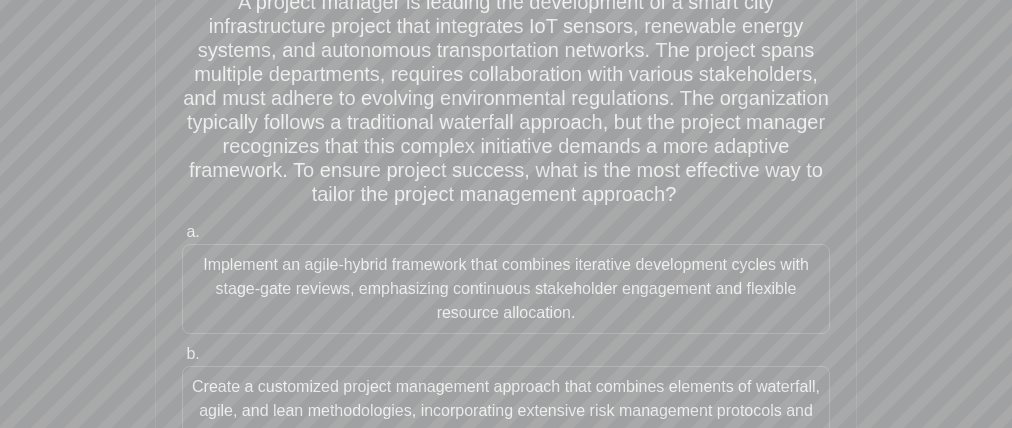 scroll, scrollTop: 139, scrollLeft: 0, axis: vertical 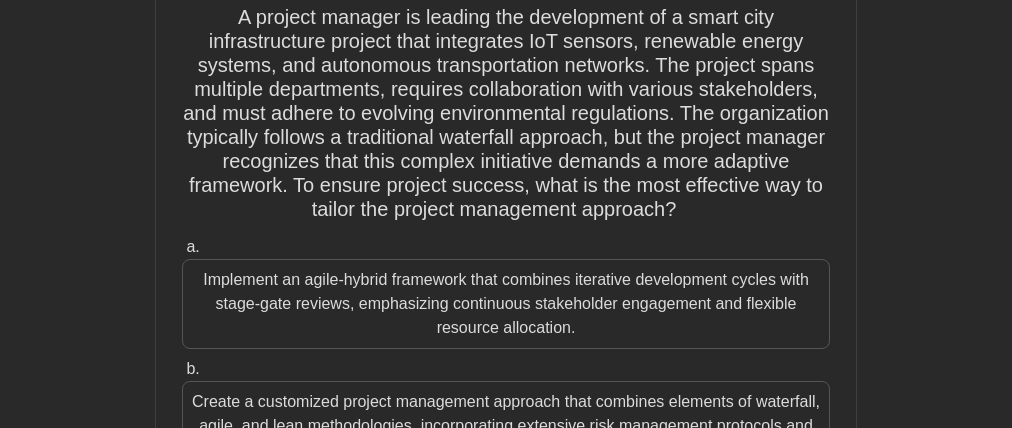 click on "Implement an agile-hybrid framework that combines iterative development cycles with stage-gate reviews, emphasizing continuous stakeholder engagement and flexible resource allocation." at bounding box center [506, 304] 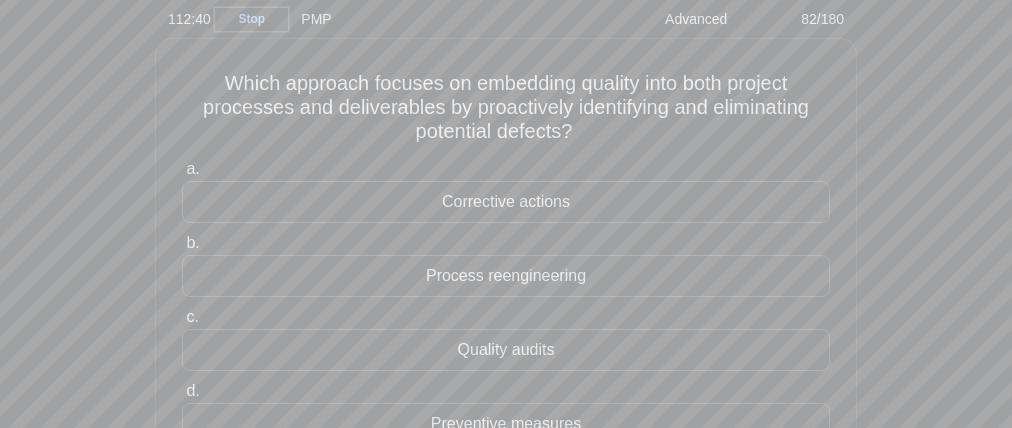 scroll, scrollTop: 96, scrollLeft: 0, axis: vertical 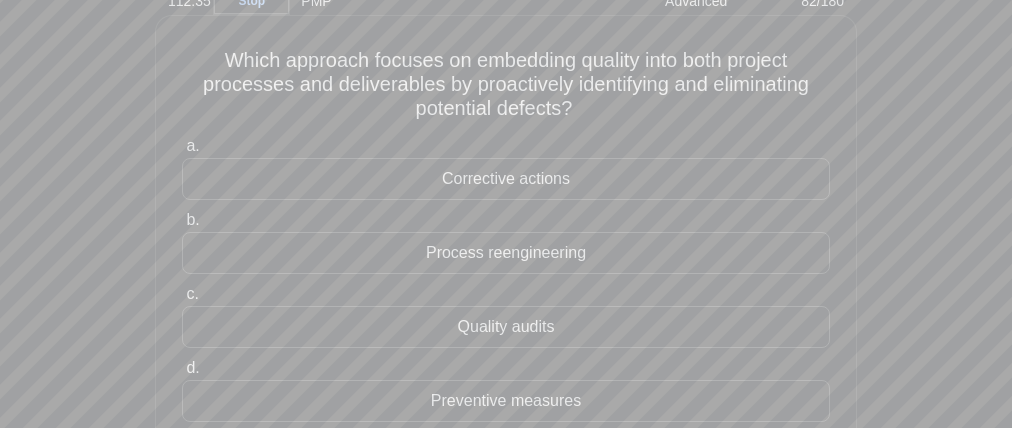drag, startPoint x: 611, startPoint y: 69, endPoint x: 597, endPoint y: 72, distance: 14.3178215 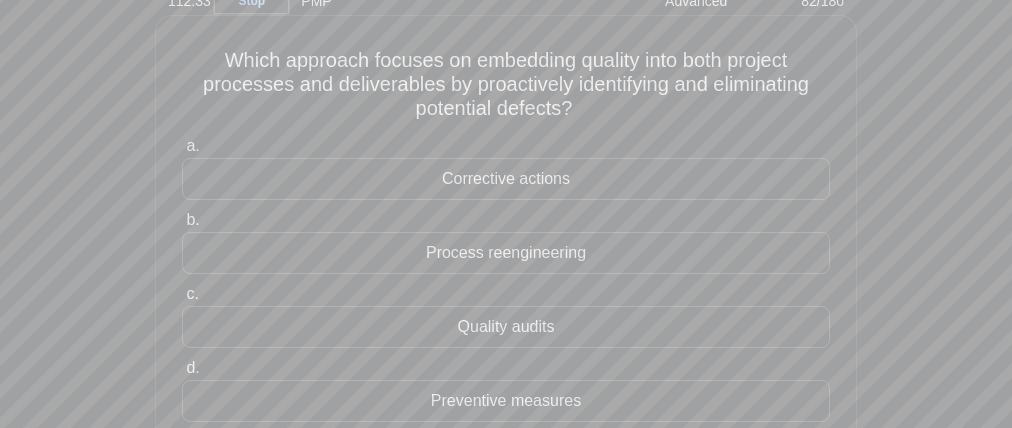 drag, startPoint x: 302, startPoint y: 92, endPoint x: 245, endPoint y: 98, distance: 57.31492 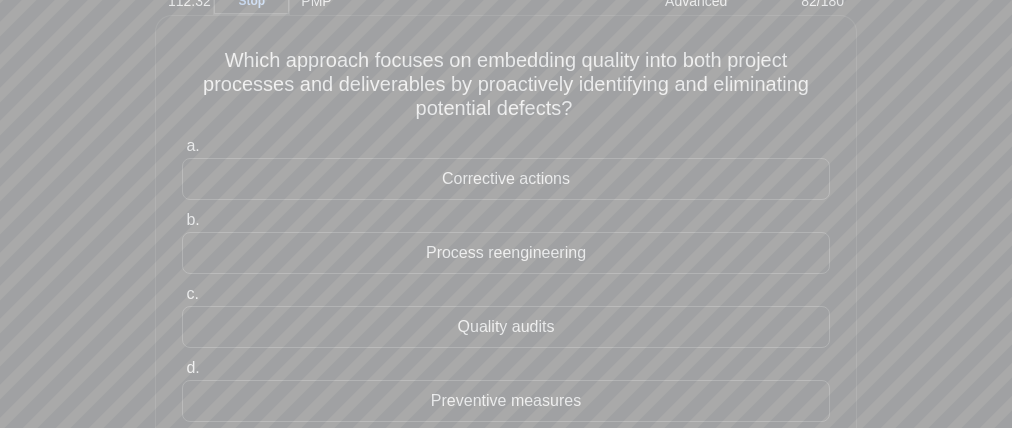 drag, startPoint x: 355, startPoint y: 99, endPoint x: 455, endPoint y: 97, distance: 100.02 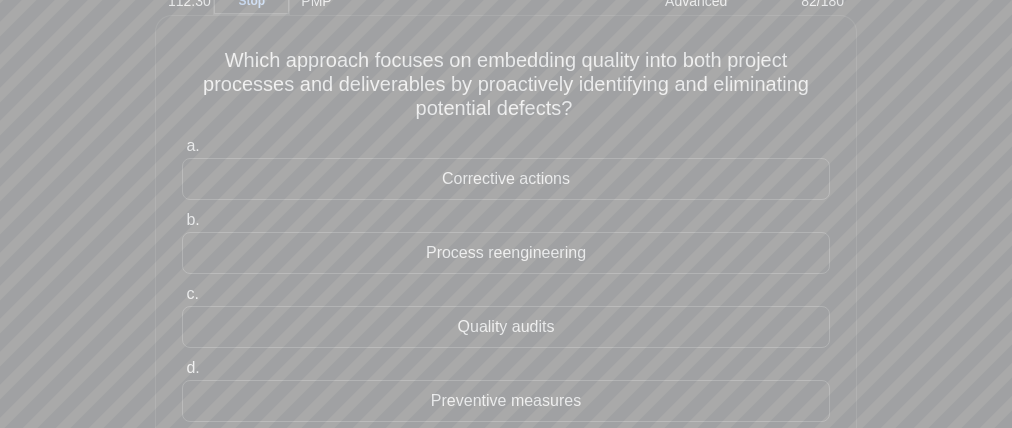 drag, startPoint x: 487, startPoint y: 100, endPoint x: 574, endPoint y: 99, distance: 87.005745 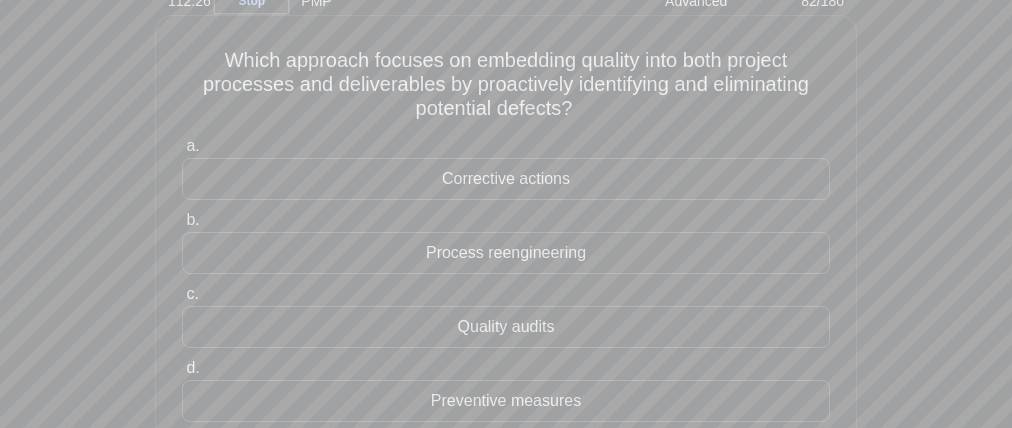 drag, startPoint x: 587, startPoint y: 106, endPoint x: 782, endPoint y: 101, distance: 195.06409 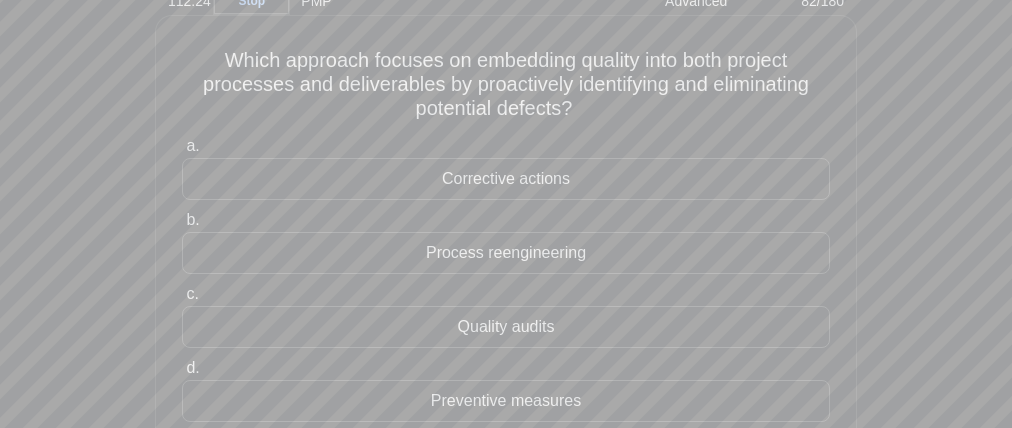 drag, startPoint x: 528, startPoint y: 127, endPoint x: 559, endPoint y: 128, distance: 31.016125 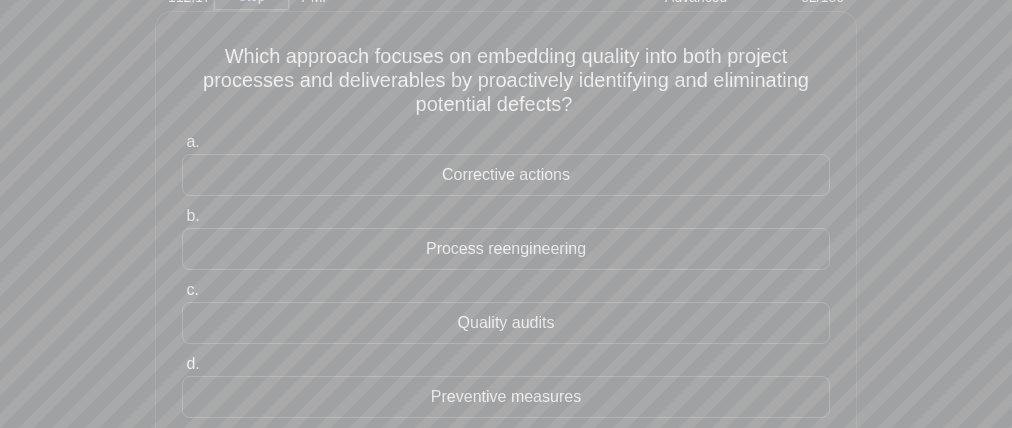 scroll, scrollTop: 108, scrollLeft: 0, axis: vertical 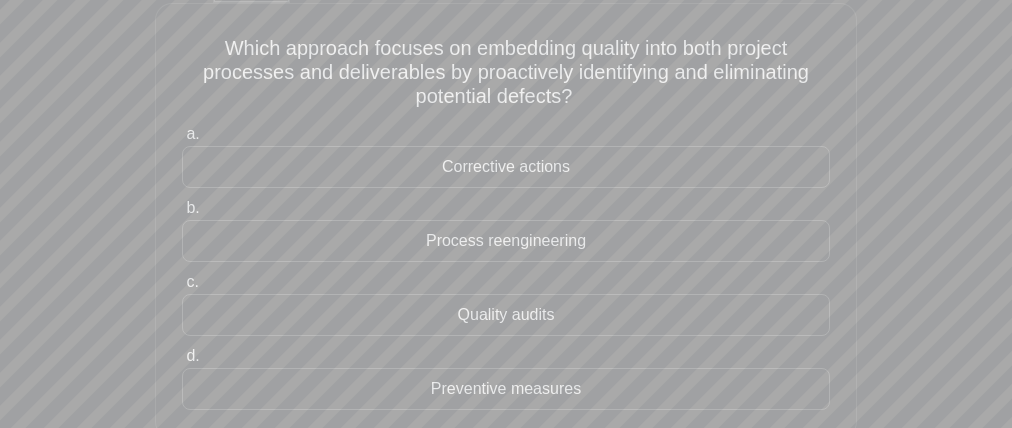 drag, startPoint x: 463, startPoint y: 147, endPoint x: 470, endPoint y: 195, distance: 48.507732 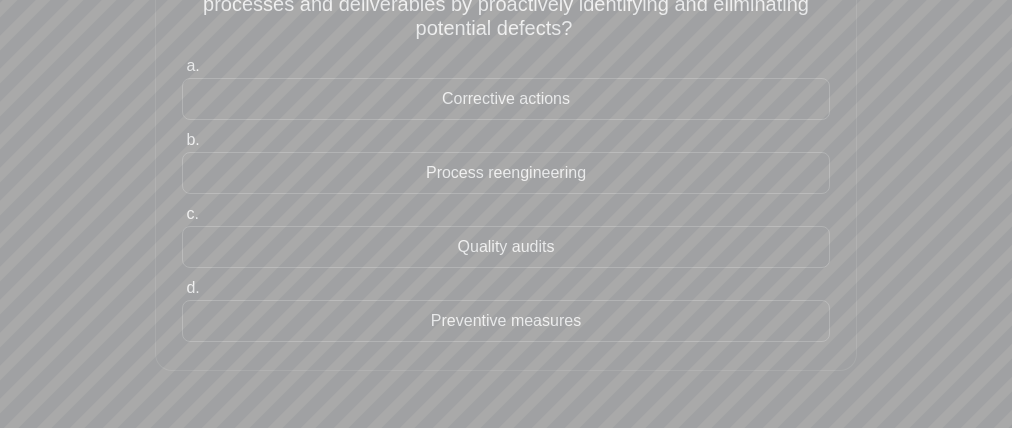 scroll, scrollTop: 171, scrollLeft: 0, axis: vertical 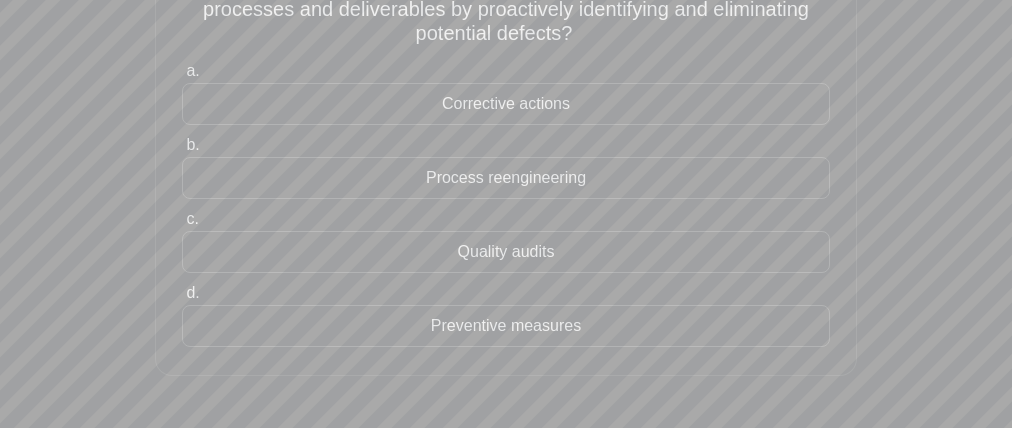 drag, startPoint x: 453, startPoint y: 232, endPoint x: 483, endPoint y: 272, distance: 50 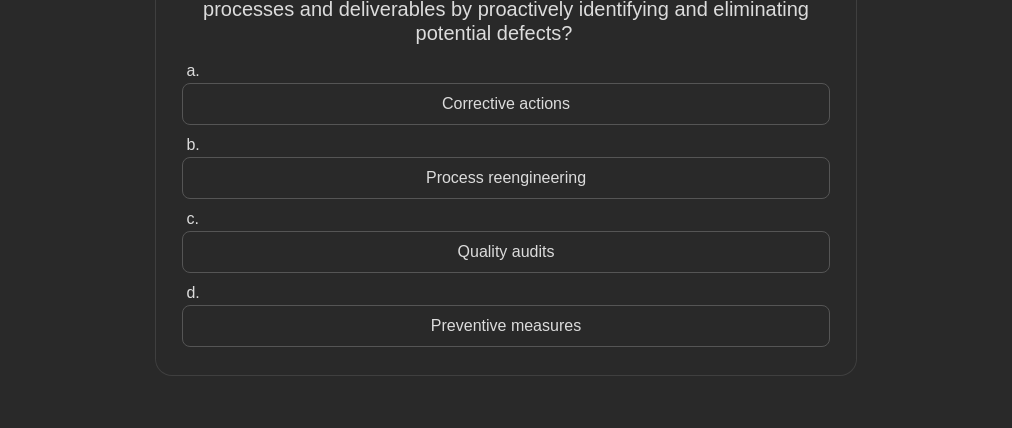 click on "Process reengineering" at bounding box center (506, 178) 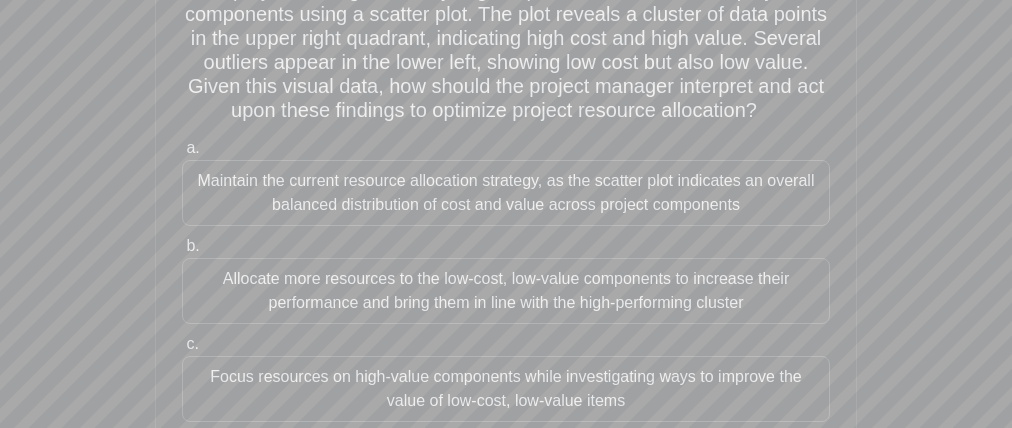 scroll, scrollTop: 0, scrollLeft: 0, axis: both 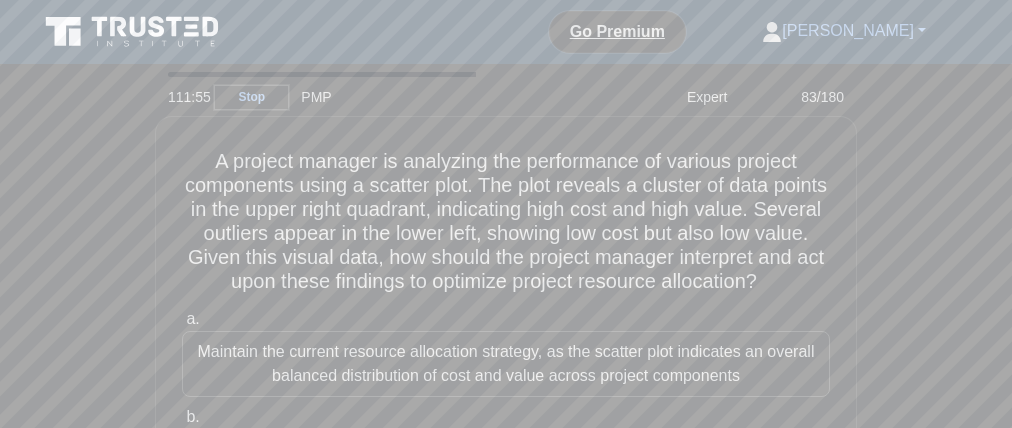 drag, startPoint x: 737, startPoint y: 71, endPoint x: 698, endPoint y: 70, distance: 39.012817 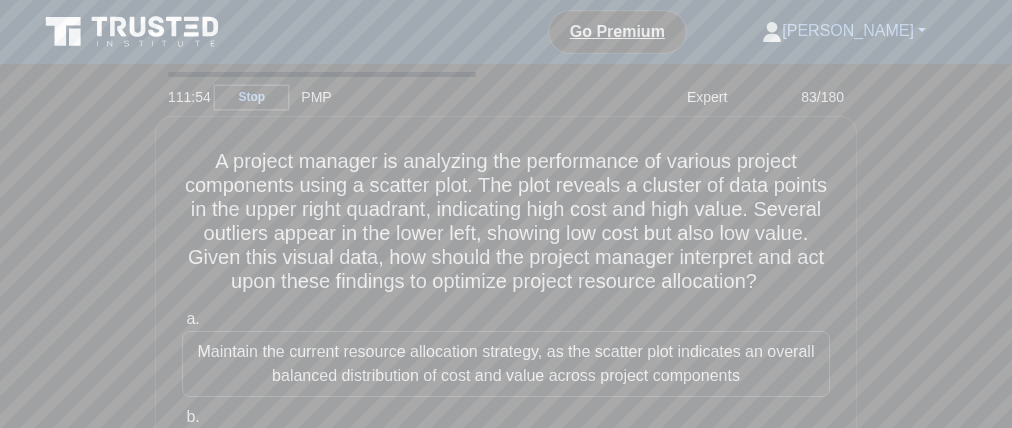 drag, startPoint x: 618, startPoint y: 113, endPoint x: 753, endPoint y: 49, distance: 149.40215 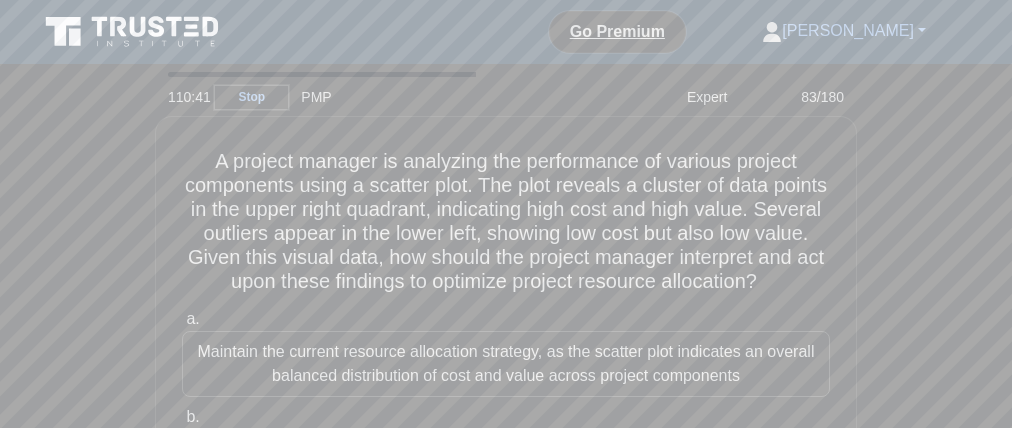 drag, startPoint x: 686, startPoint y: 270, endPoint x: 868, endPoint y: 272, distance: 182.01099 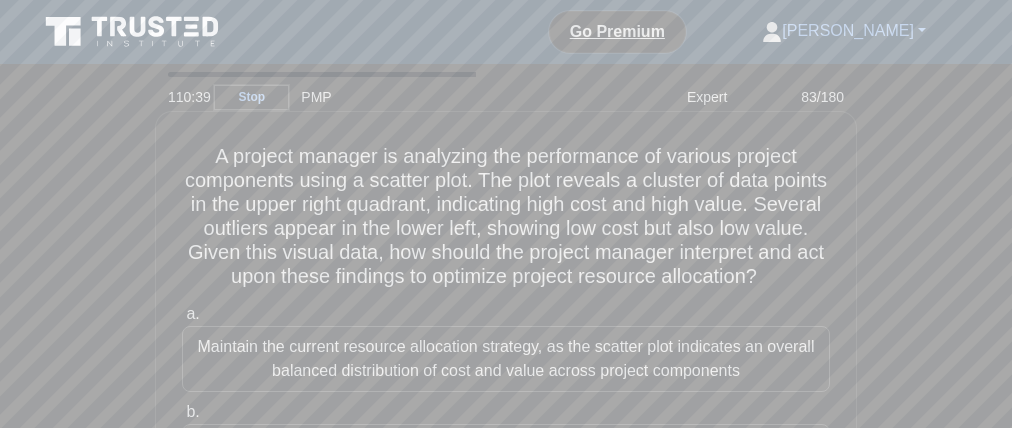 drag, startPoint x: 347, startPoint y: 293, endPoint x: 441, endPoint y: 293, distance: 94 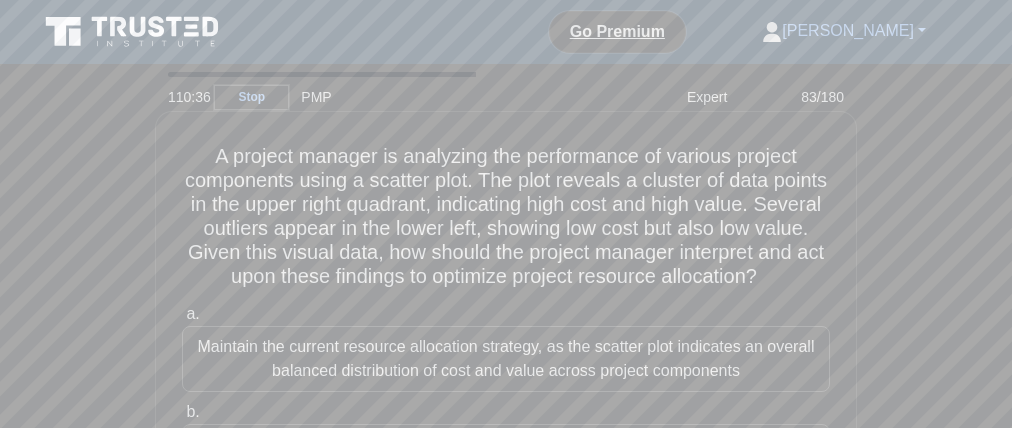 drag, startPoint x: 442, startPoint y: 294, endPoint x: 633, endPoint y: 299, distance: 191.06543 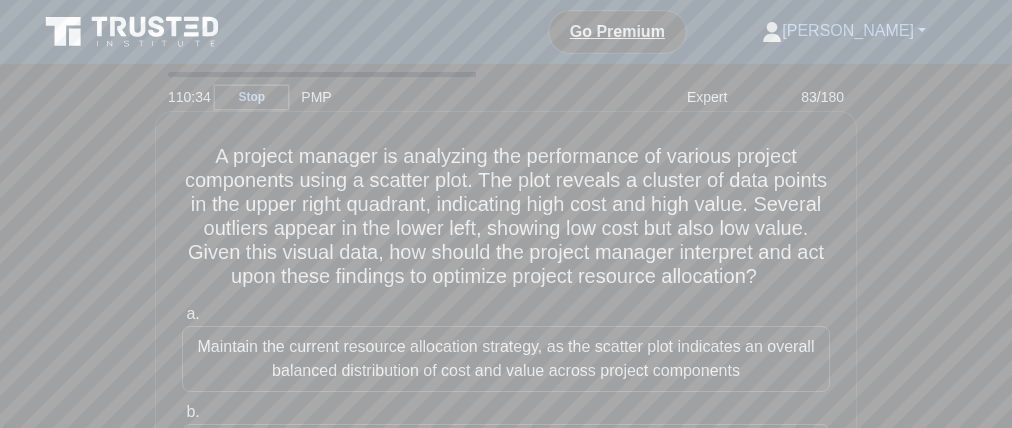 drag, startPoint x: 591, startPoint y: 292, endPoint x: 755, endPoint y: 289, distance: 164.02744 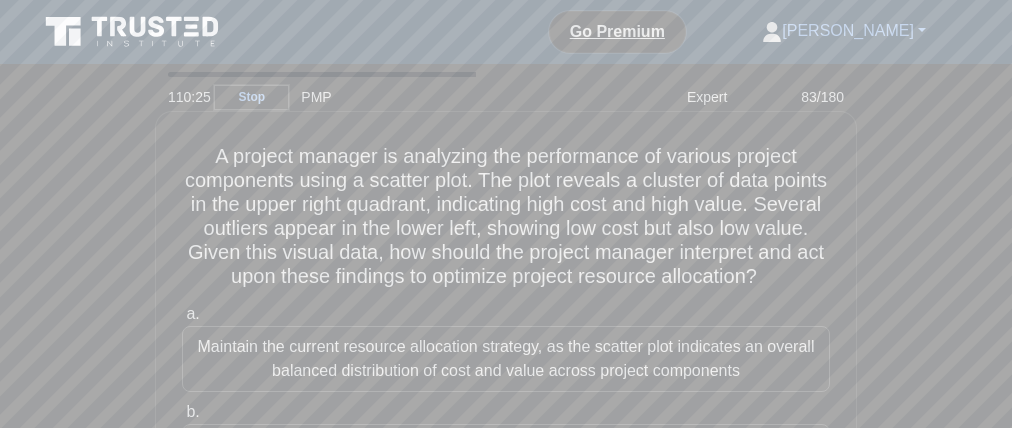 drag, startPoint x: 239, startPoint y: 215, endPoint x: 415, endPoint y: 220, distance: 176.07101 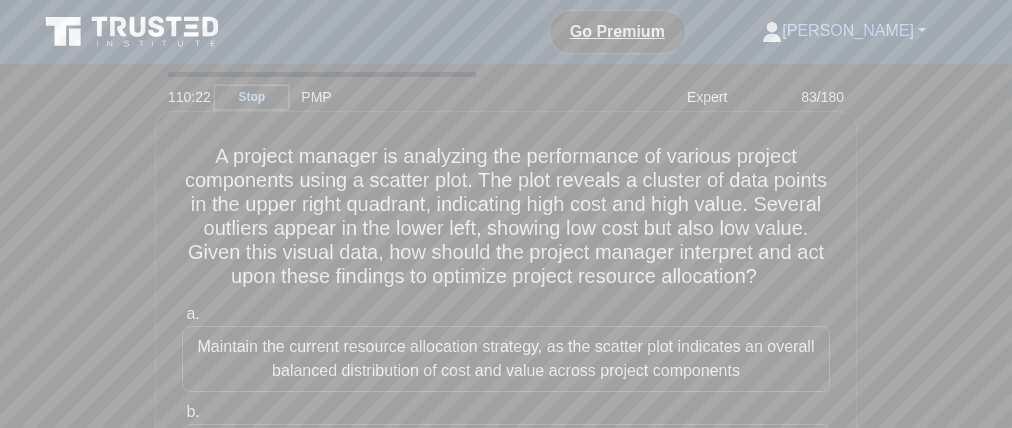 drag, startPoint x: 547, startPoint y: 221, endPoint x: 752, endPoint y: 222, distance: 205.00244 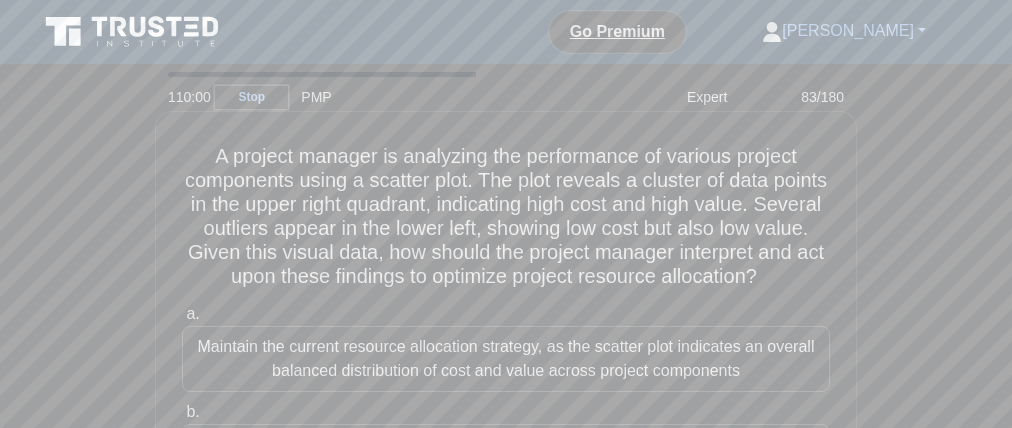drag, startPoint x: 449, startPoint y: 242, endPoint x: 405, endPoint y: 247, distance: 44.28318 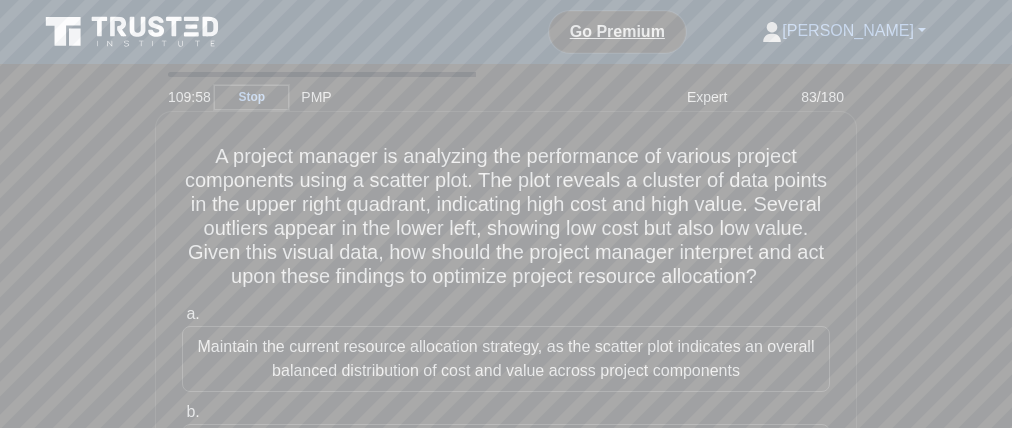 drag, startPoint x: 223, startPoint y: 244, endPoint x: 244, endPoint y: 243, distance: 21.023796 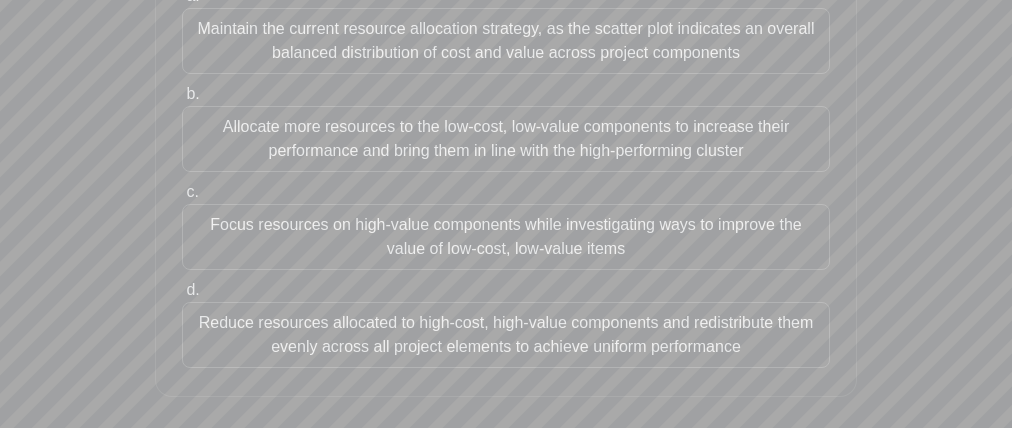 scroll, scrollTop: 297, scrollLeft: 0, axis: vertical 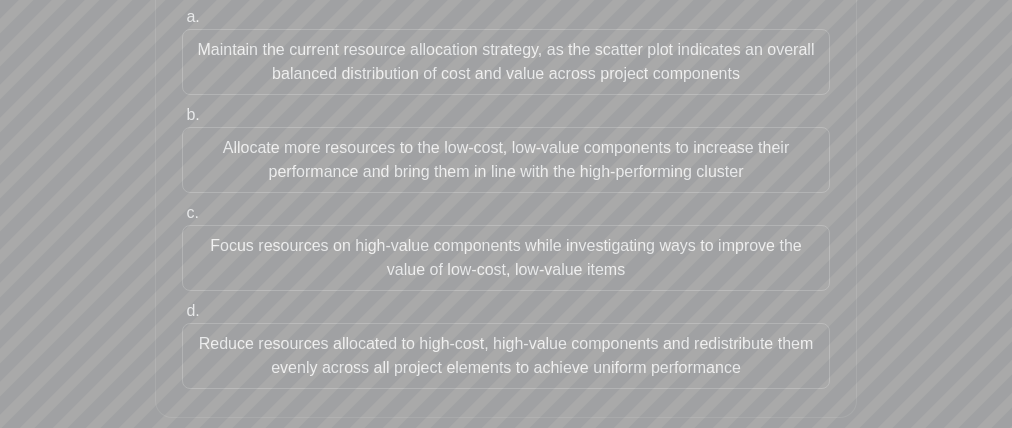 drag, startPoint x: 168, startPoint y: 39, endPoint x: 230, endPoint y: 80, distance: 74.330345 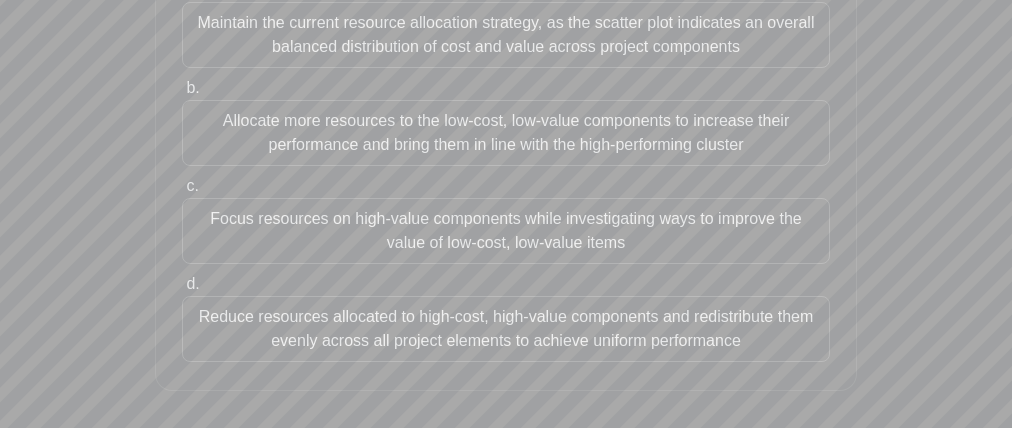 scroll, scrollTop: 403, scrollLeft: 0, axis: vertical 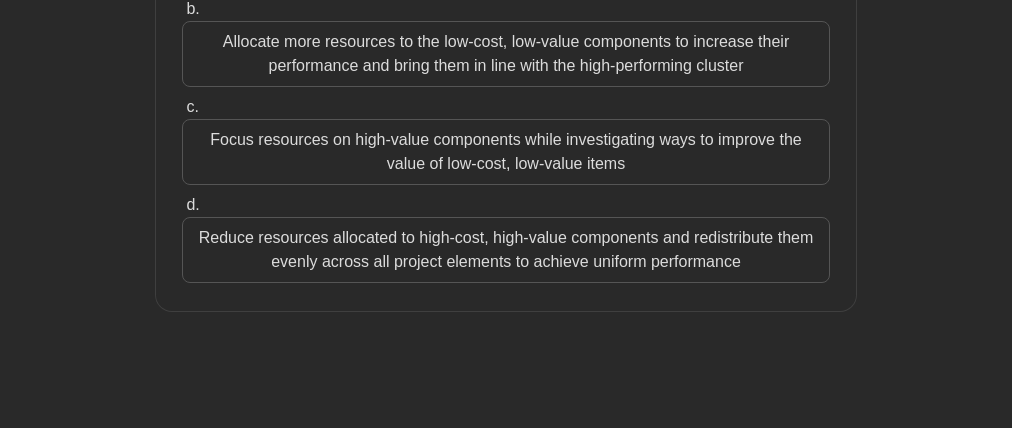 click on "Focus resources on high-value components while investigating ways to improve the value of low-cost, low-value items" at bounding box center [506, 152] 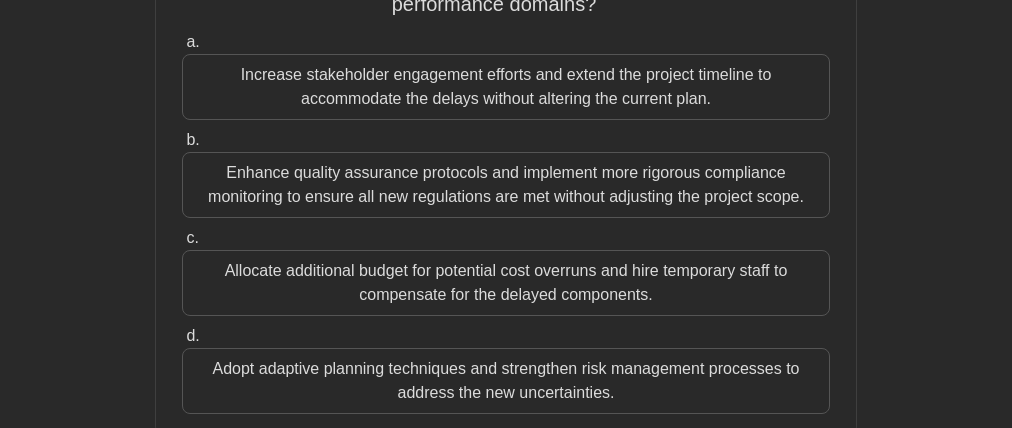 scroll, scrollTop: 0, scrollLeft: 0, axis: both 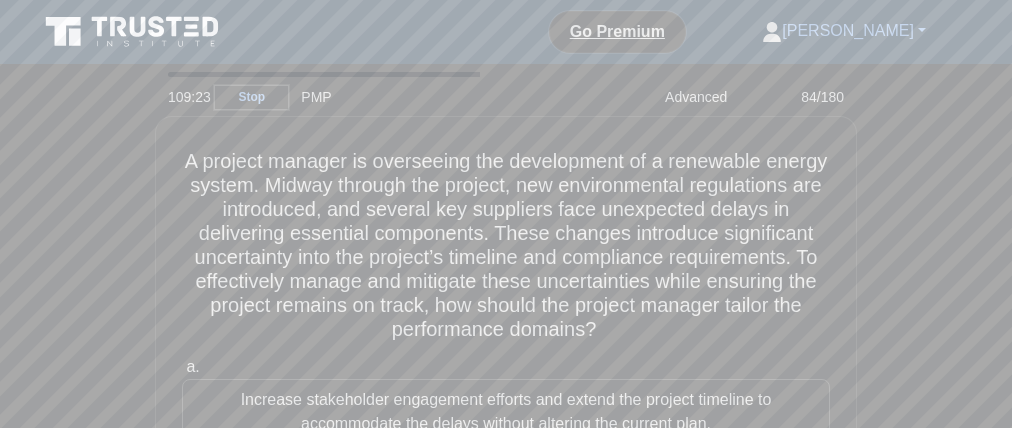 drag, startPoint x: 669, startPoint y: 102, endPoint x: 693, endPoint y: 111, distance: 25.632011 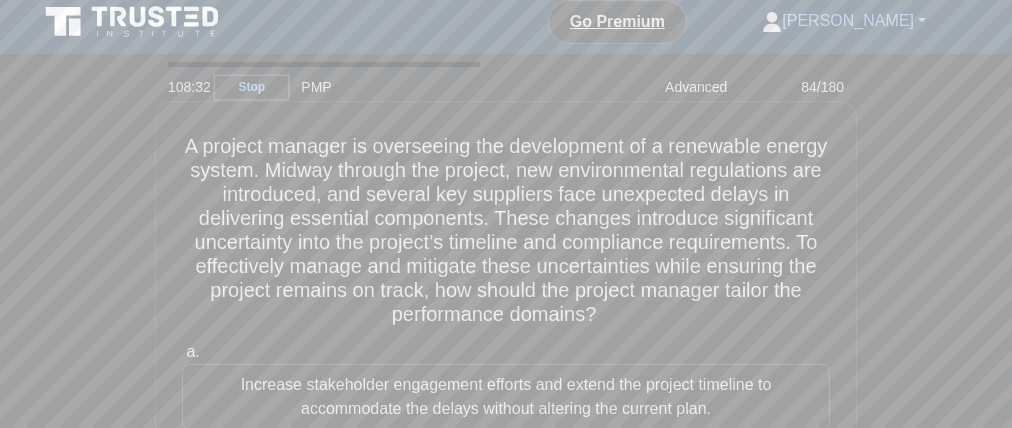 scroll, scrollTop: 25, scrollLeft: 0, axis: vertical 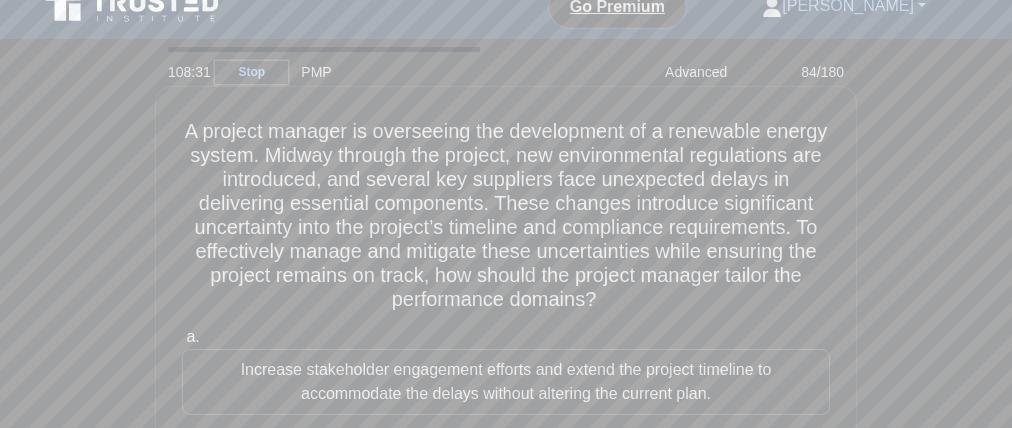 drag, startPoint x: 761, startPoint y: 293, endPoint x: 773, endPoint y: 292, distance: 12.0415945 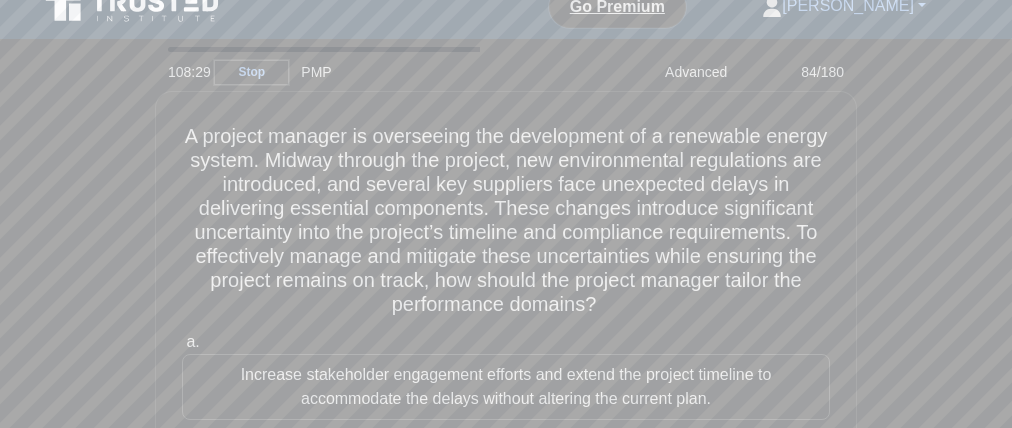 drag, startPoint x: 395, startPoint y: 319, endPoint x: 604, endPoint y: 321, distance: 209.00957 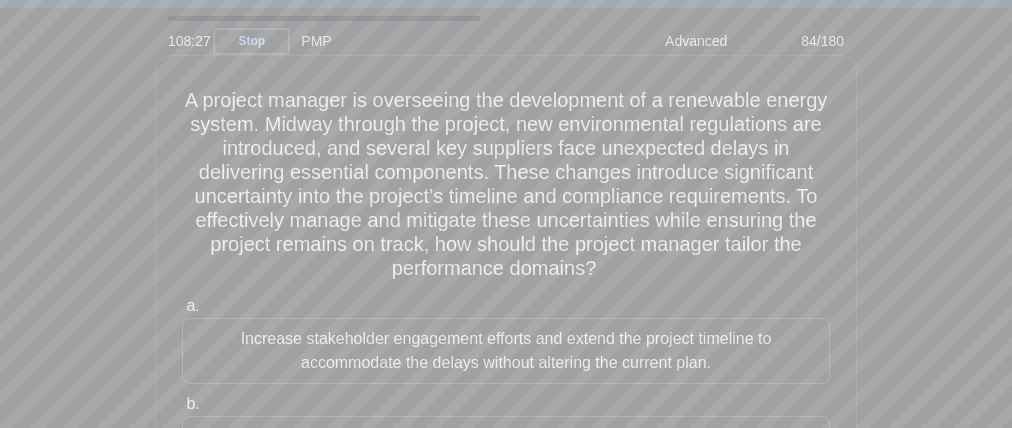 scroll, scrollTop: 54, scrollLeft: 0, axis: vertical 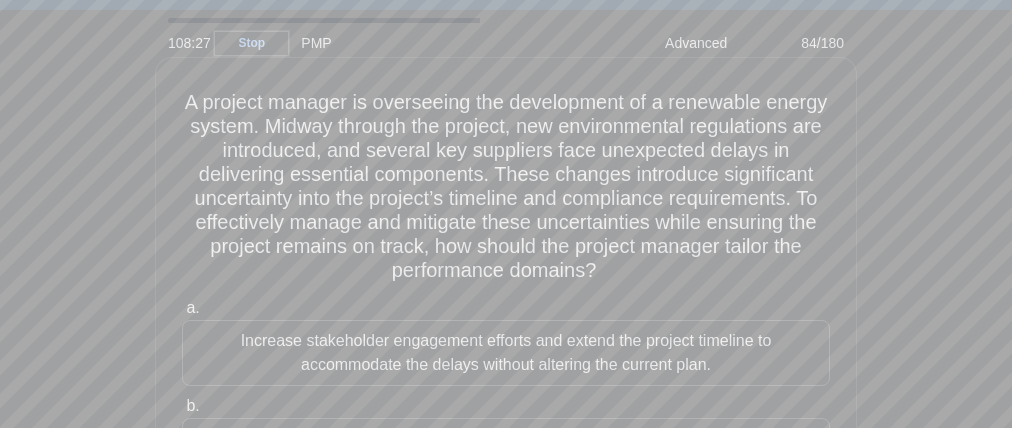 drag, startPoint x: 562, startPoint y: 298, endPoint x: 578, endPoint y: 296, distance: 16.124516 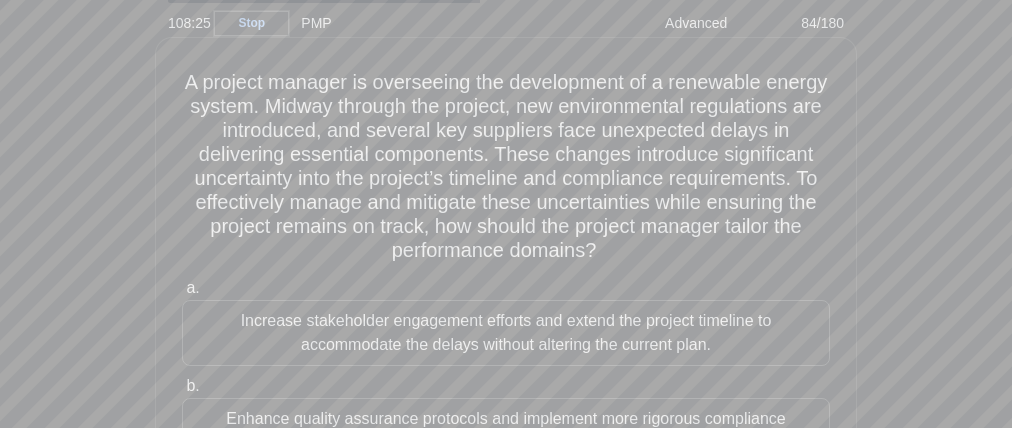 scroll, scrollTop: 75, scrollLeft: 0, axis: vertical 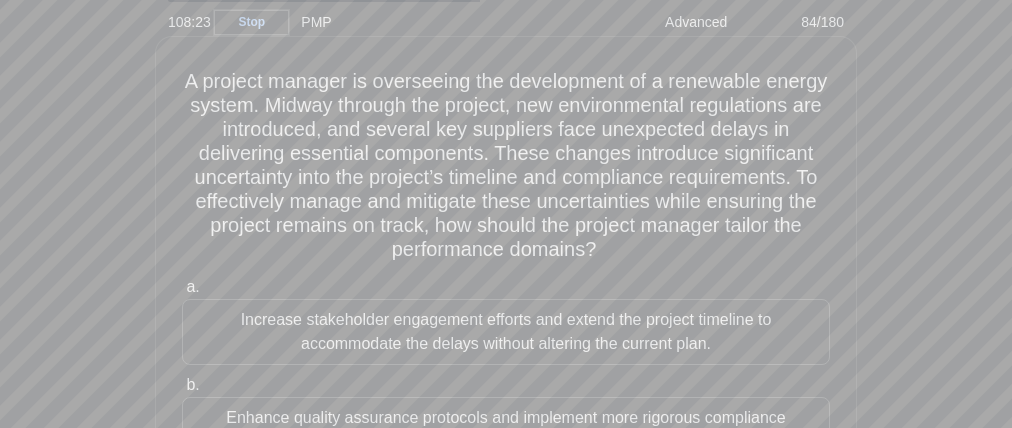 drag, startPoint x: 602, startPoint y: 266, endPoint x: 397, endPoint y: 267, distance: 205.00244 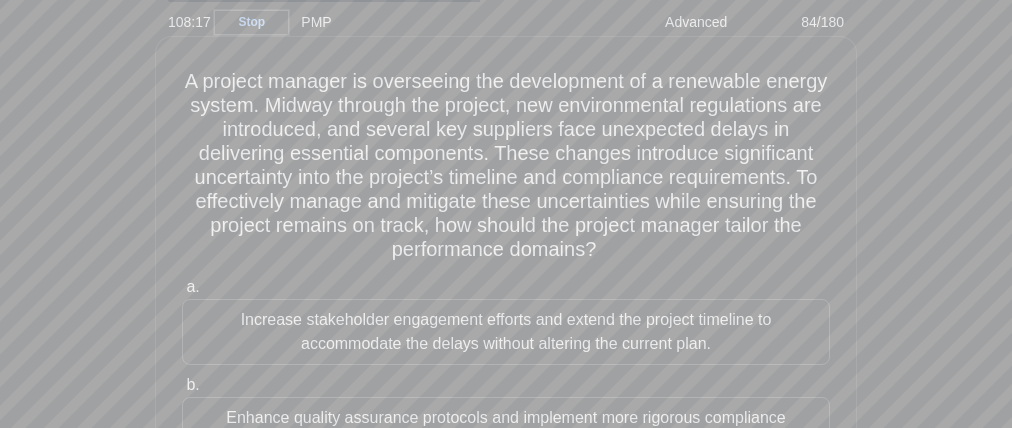 drag, startPoint x: 579, startPoint y: 114, endPoint x: 766, endPoint y: 124, distance: 187.26718 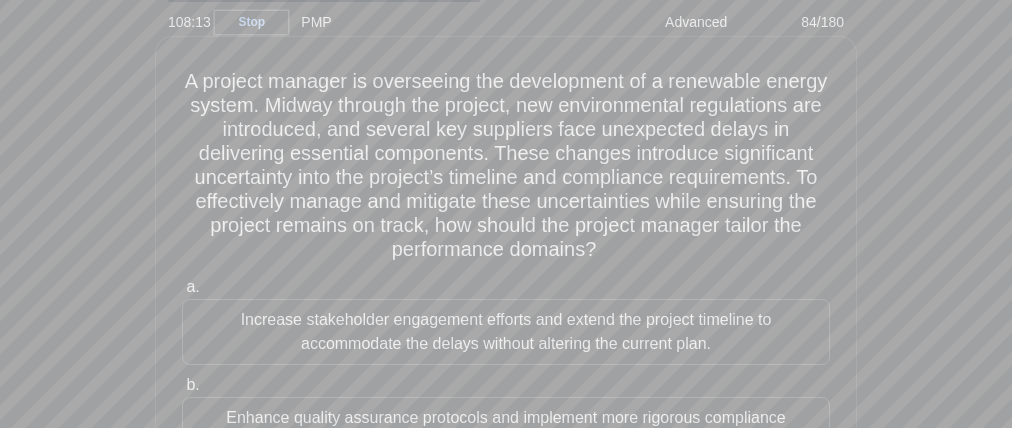 drag, startPoint x: 717, startPoint y: 141, endPoint x: 737, endPoint y: 146, distance: 20.615528 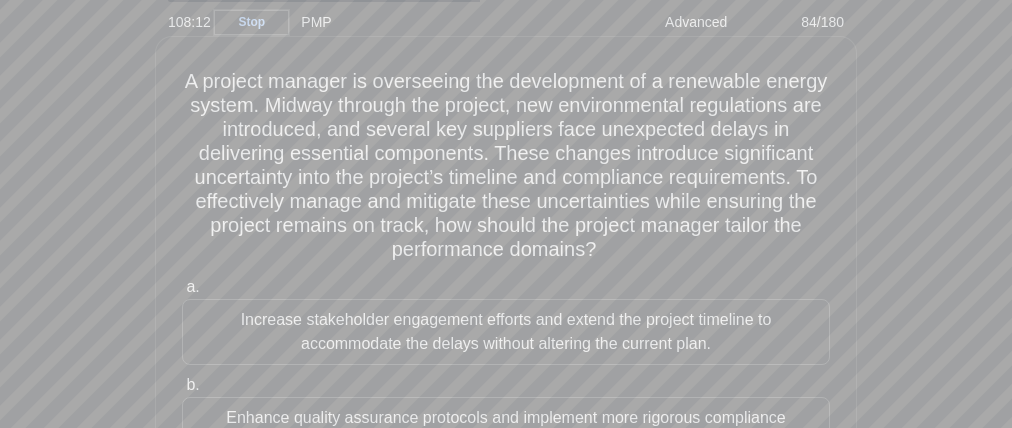 drag, startPoint x: 526, startPoint y: 145, endPoint x: 479, endPoint y: 139, distance: 47.38143 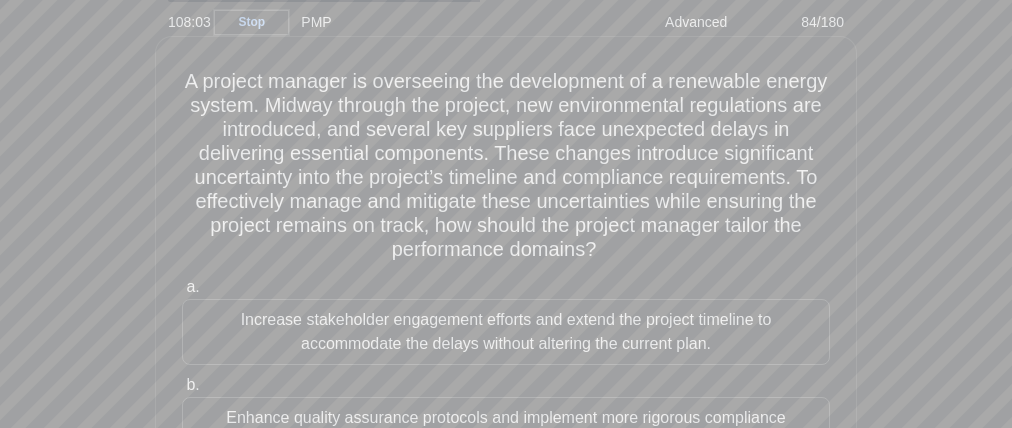 drag, startPoint x: 192, startPoint y: 187, endPoint x: 320, endPoint y: 191, distance: 128.06248 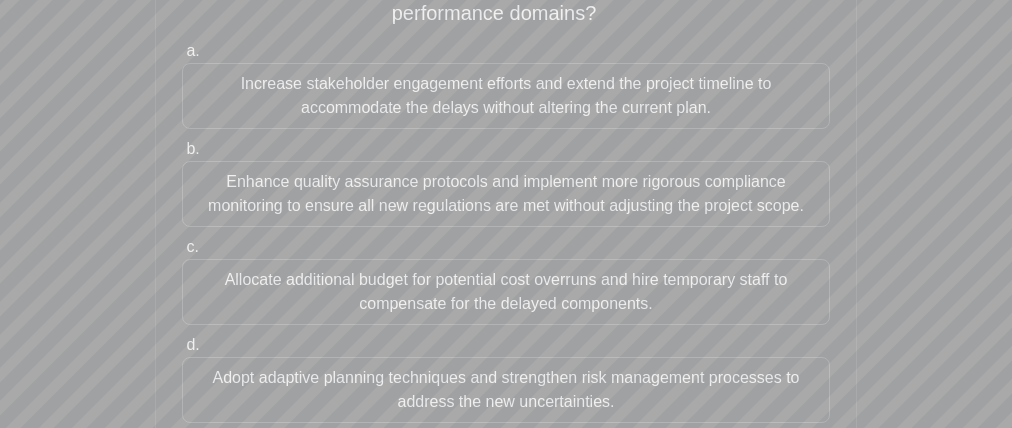 scroll, scrollTop: 344, scrollLeft: 0, axis: vertical 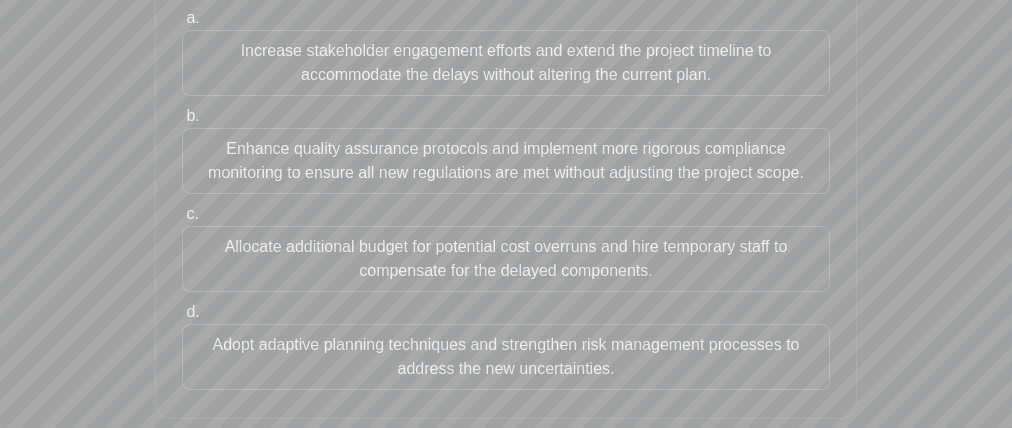 drag, startPoint x: 235, startPoint y: 57, endPoint x: 246, endPoint y: 93, distance: 37.64306 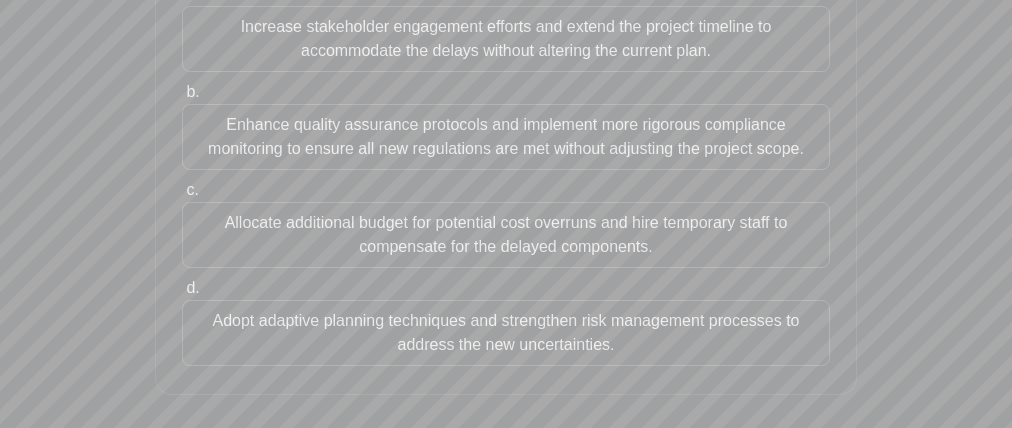 scroll, scrollTop: 380, scrollLeft: 0, axis: vertical 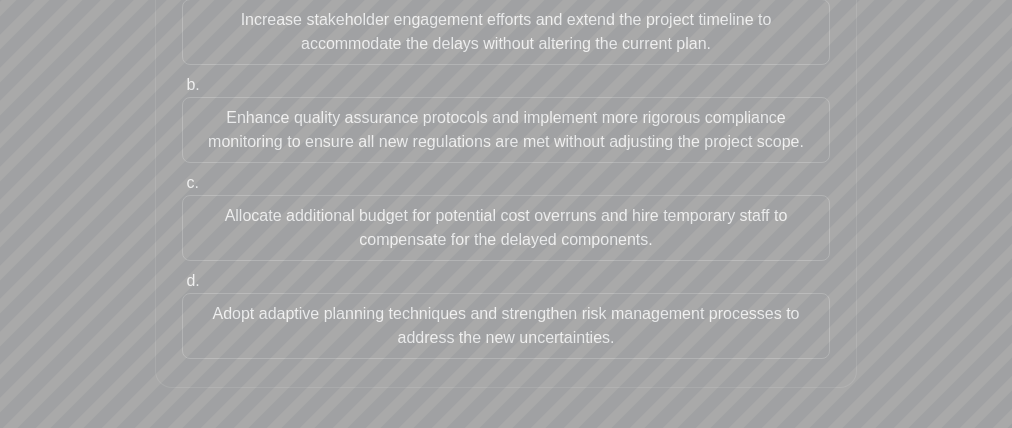 drag, startPoint x: 169, startPoint y: 117, endPoint x: 71, endPoint y: 135, distance: 99.63935 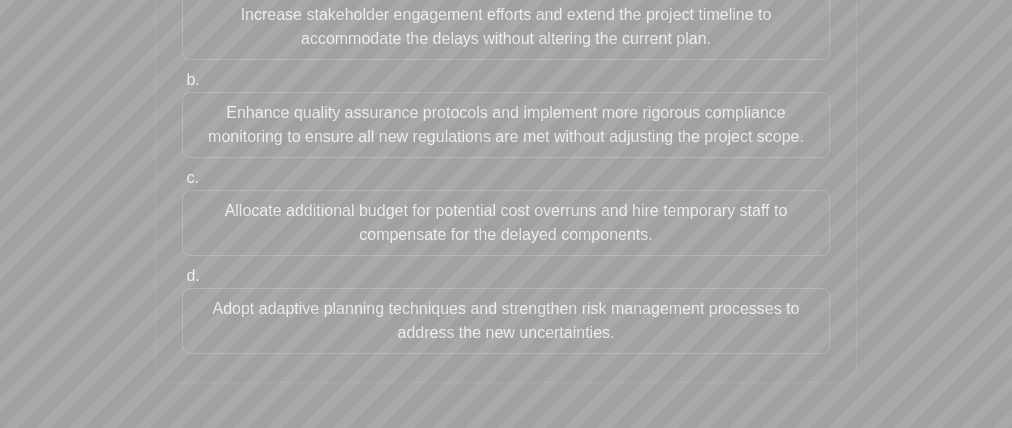 drag, startPoint x: 180, startPoint y: 210, endPoint x: 215, endPoint y: 254, distance: 56.22277 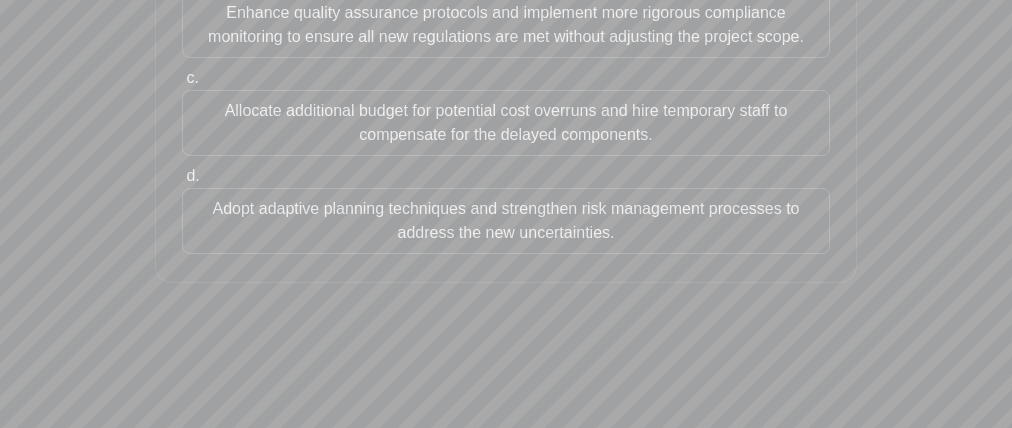 scroll, scrollTop: 456, scrollLeft: 0, axis: vertical 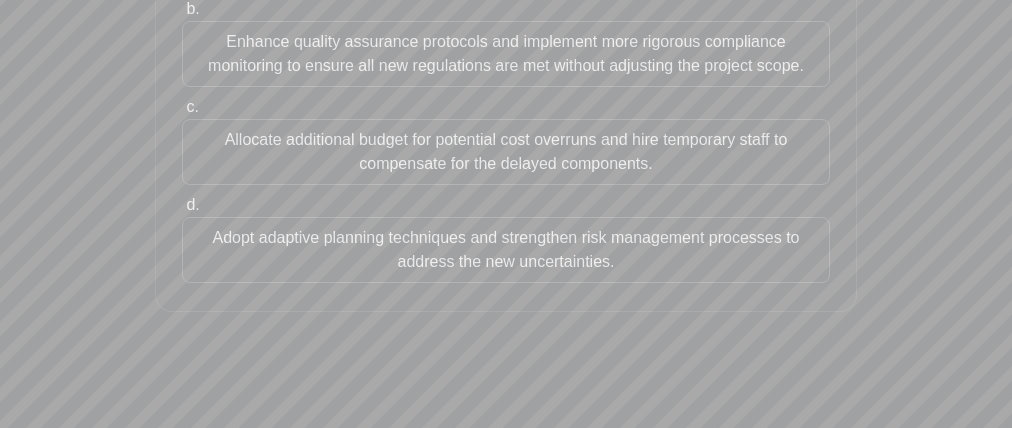 drag, startPoint x: 137, startPoint y: 280, endPoint x: 70, endPoint y: 287, distance: 67.36468 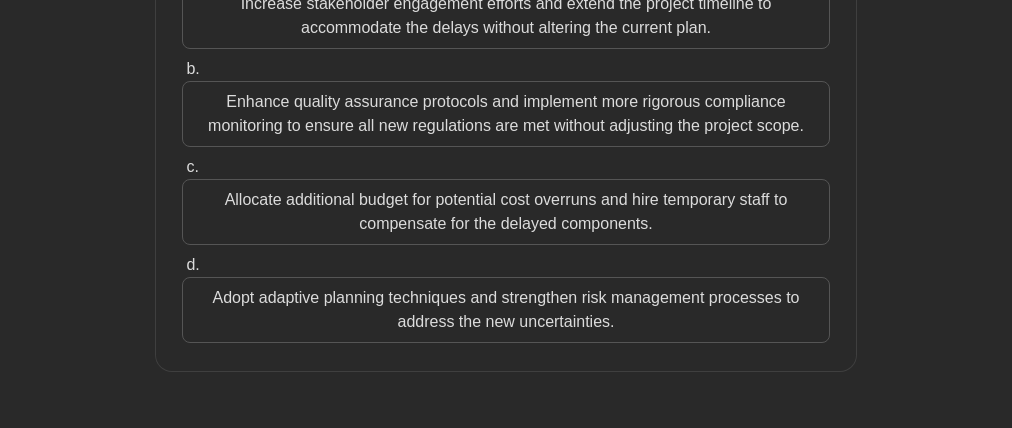scroll, scrollTop: 456, scrollLeft: 0, axis: vertical 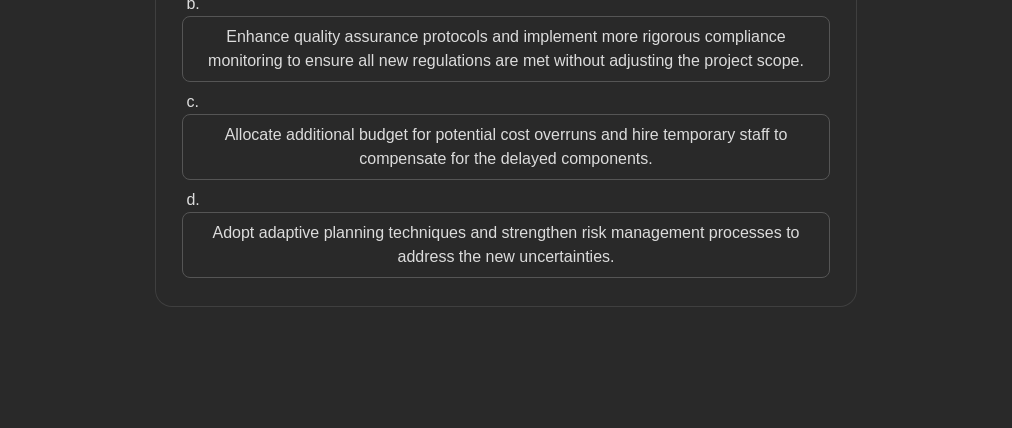 click on "Adopt adaptive planning techniques and strengthen risk management processes to address the new uncertainties." at bounding box center [506, 245] 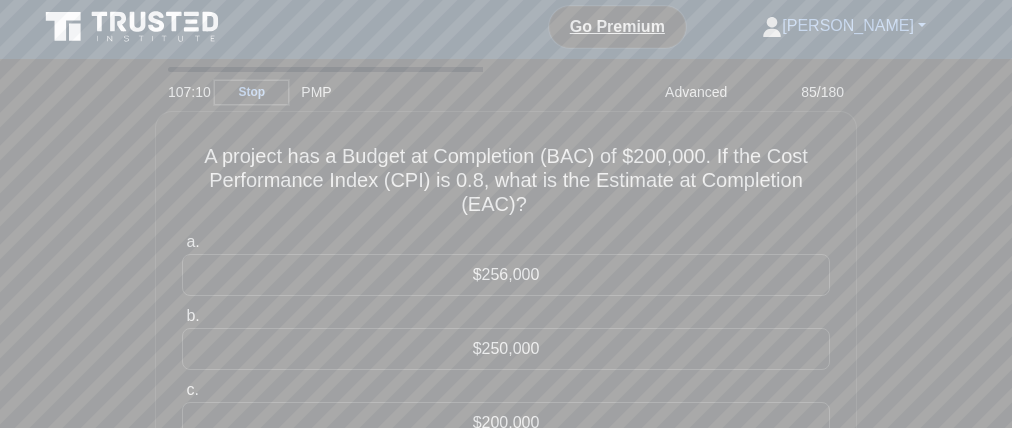 scroll, scrollTop: 0, scrollLeft: 0, axis: both 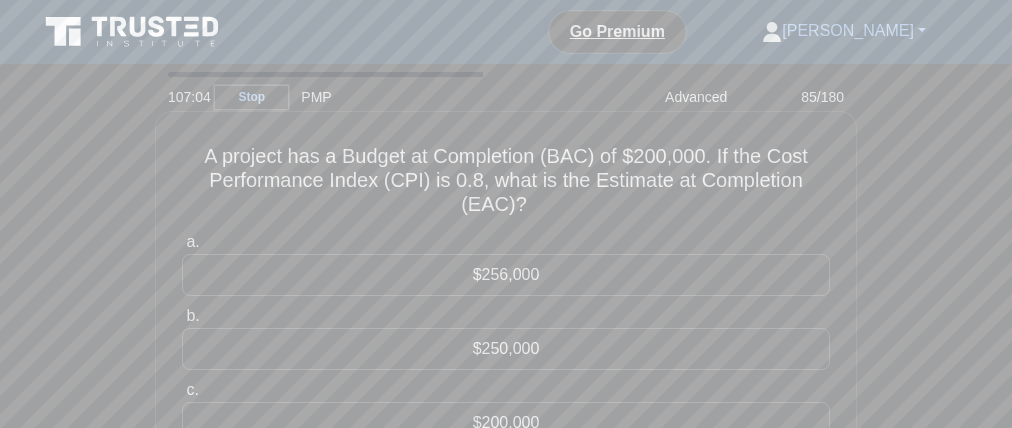 drag, startPoint x: 471, startPoint y: 221, endPoint x: 565, endPoint y: 214, distance: 94.26028 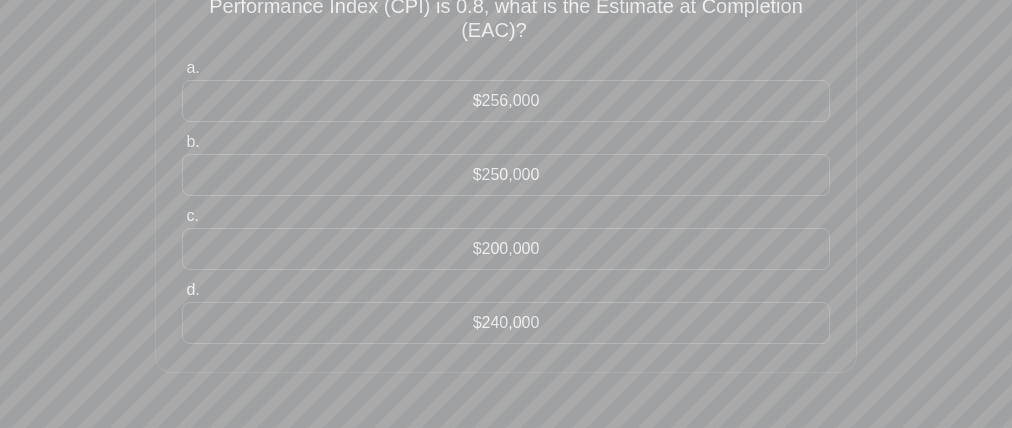 scroll, scrollTop: 176, scrollLeft: 0, axis: vertical 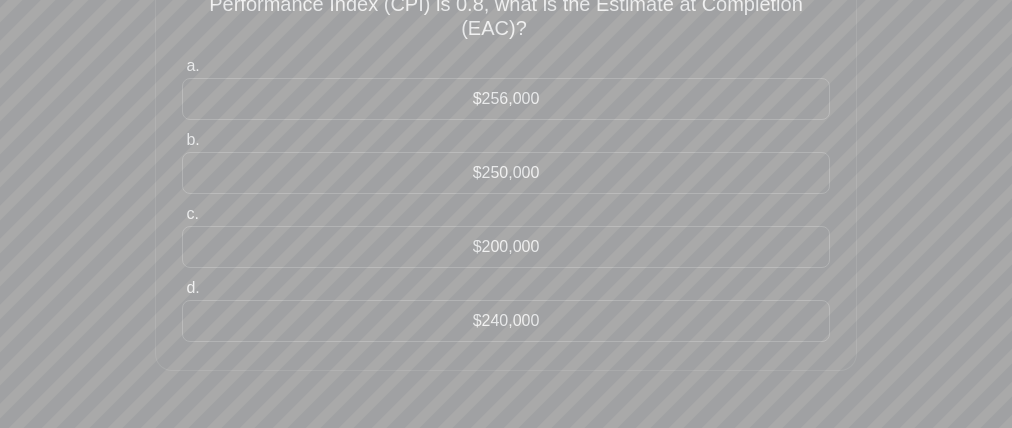 drag, startPoint x: 517, startPoint y: 245, endPoint x: 536, endPoint y: 253, distance: 20.615528 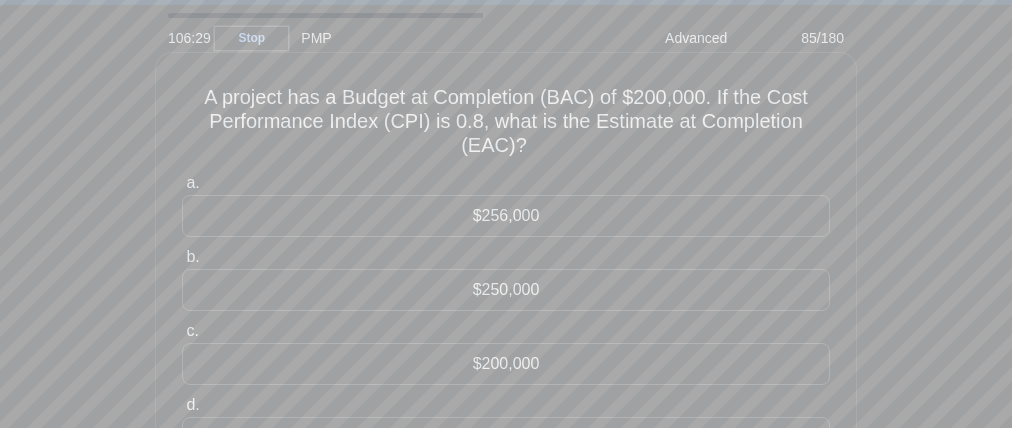 scroll, scrollTop: 131, scrollLeft: 0, axis: vertical 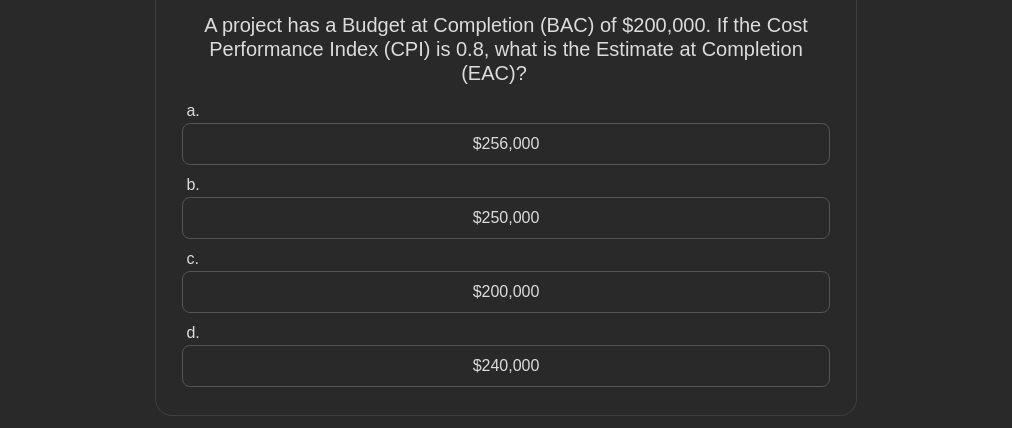click on "$250,000" at bounding box center (506, 218) 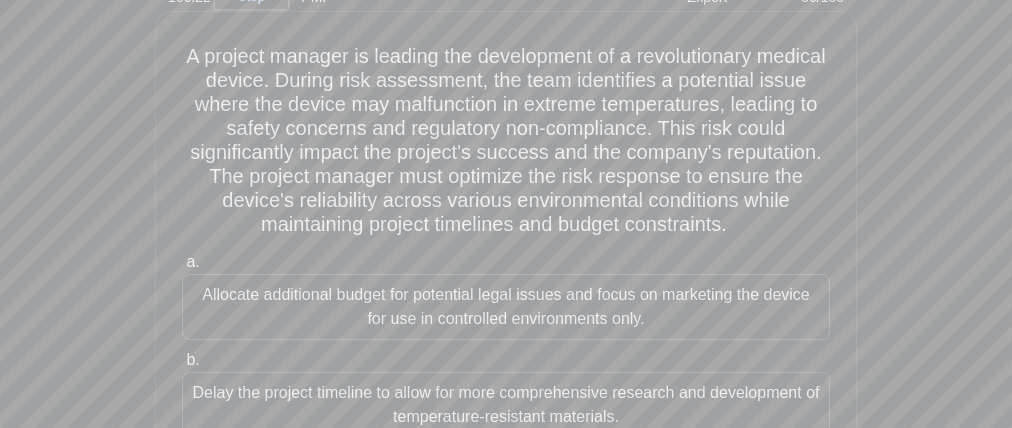 scroll, scrollTop: 104, scrollLeft: 0, axis: vertical 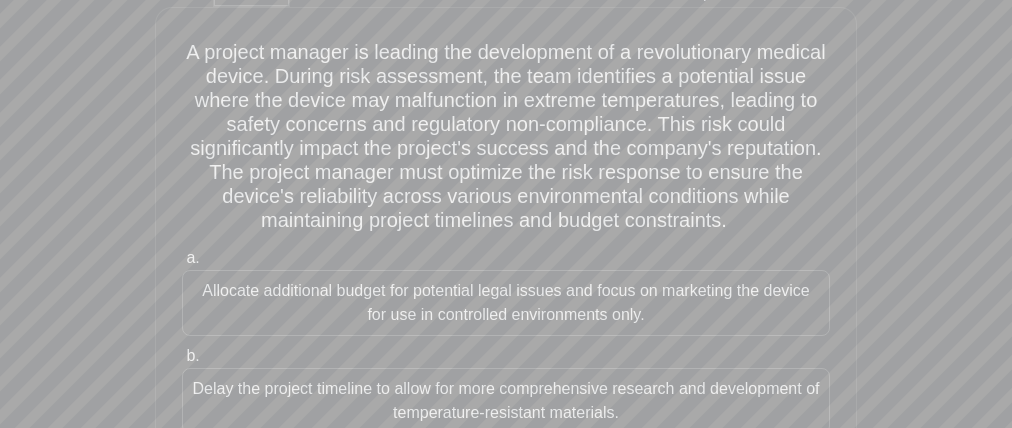 drag, startPoint x: 462, startPoint y: 183, endPoint x: 672, endPoint y: 180, distance: 210.02142 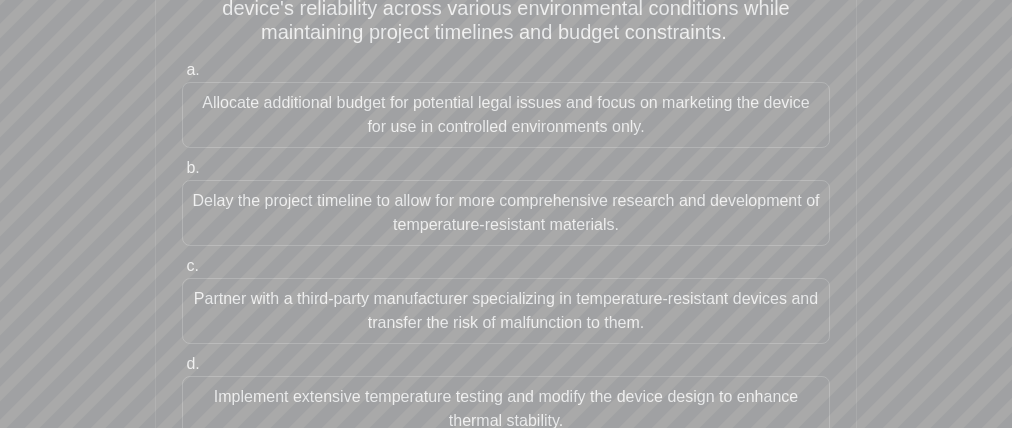 scroll, scrollTop: 292, scrollLeft: 0, axis: vertical 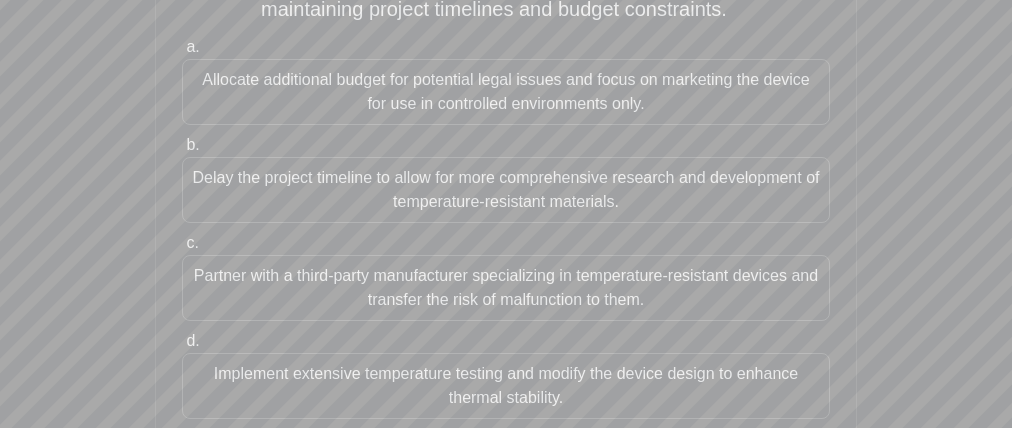 drag, startPoint x: 161, startPoint y: 180, endPoint x: 77, endPoint y: 204, distance: 87.36132 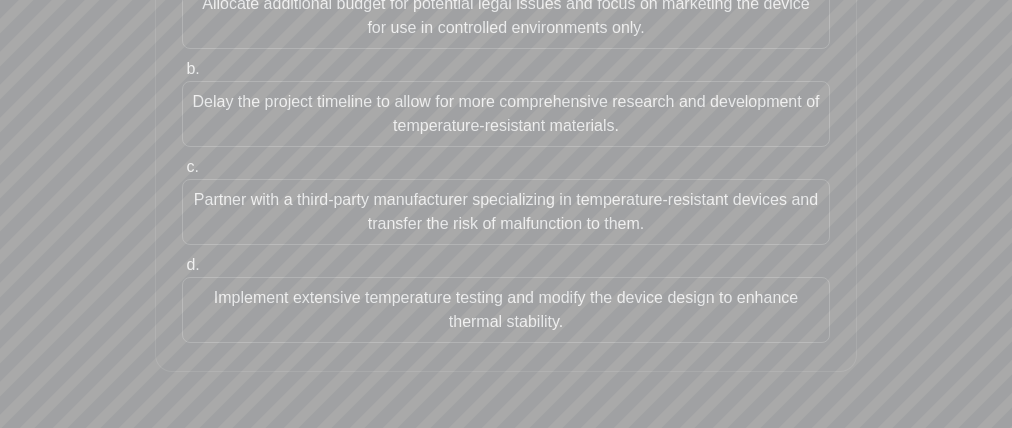 scroll, scrollTop: 396, scrollLeft: 0, axis: vertical 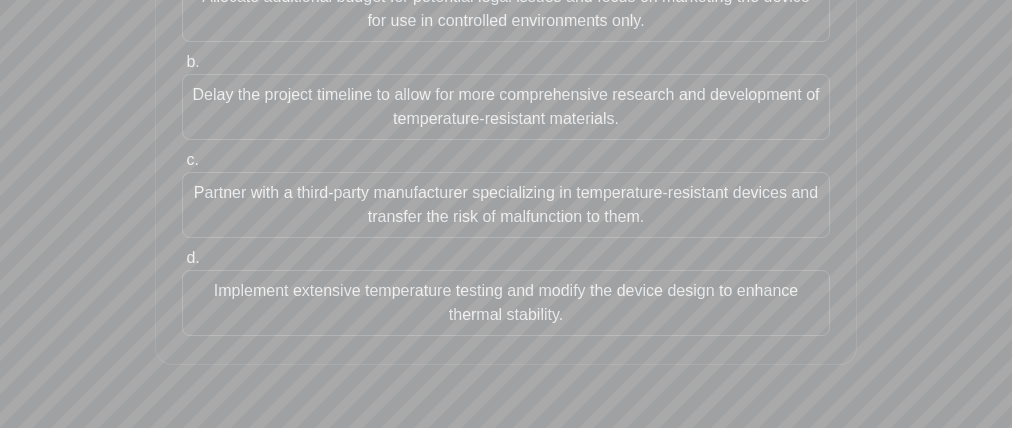 drag, startPoint x: 179, startPoint y: 302, endPoint x: 220, endPoint y: 337, distance: 53.90733 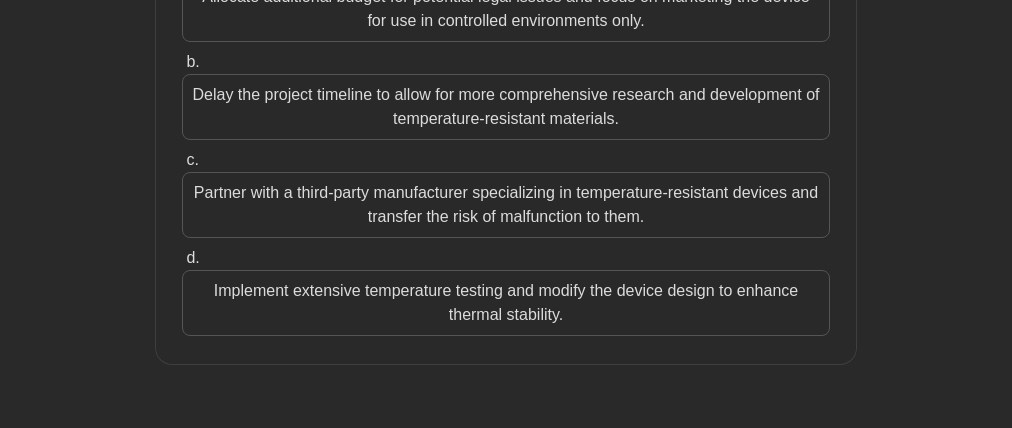click on "Partner with a third-party manufacturer specializing in temperature-resistant devices and transfer the risk of malfunction to them." at bounding box center [506, 205] 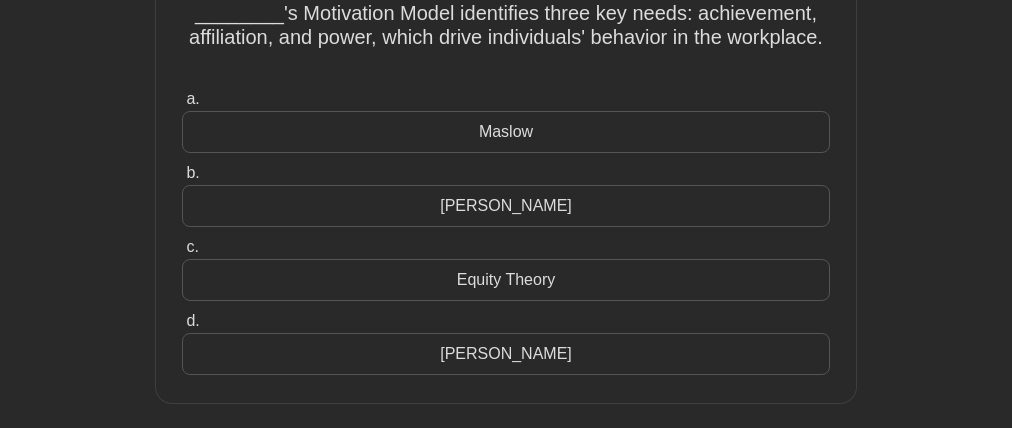 scroll, scrollTop: 0, scrollLeft: 0, axis: both 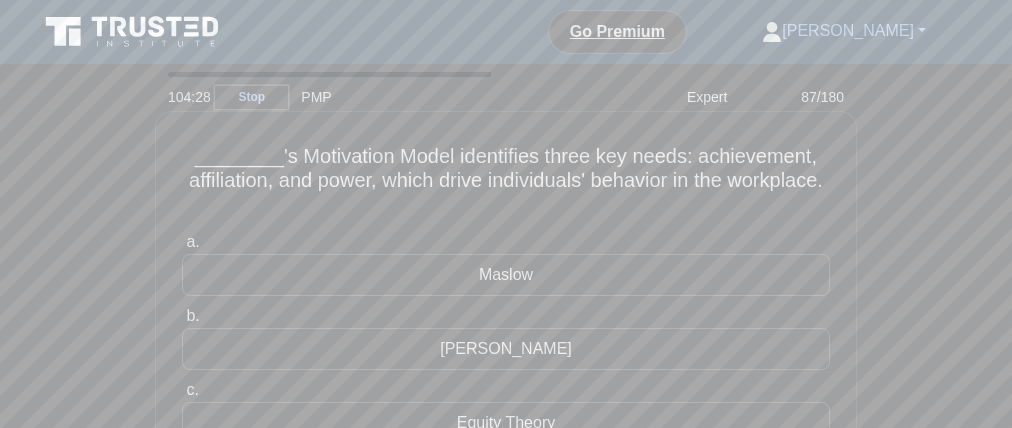 drag, startPoint x: 366, startPoint y: 173, endPoint x: 302, endPoint y: 171, distance: 64.03124 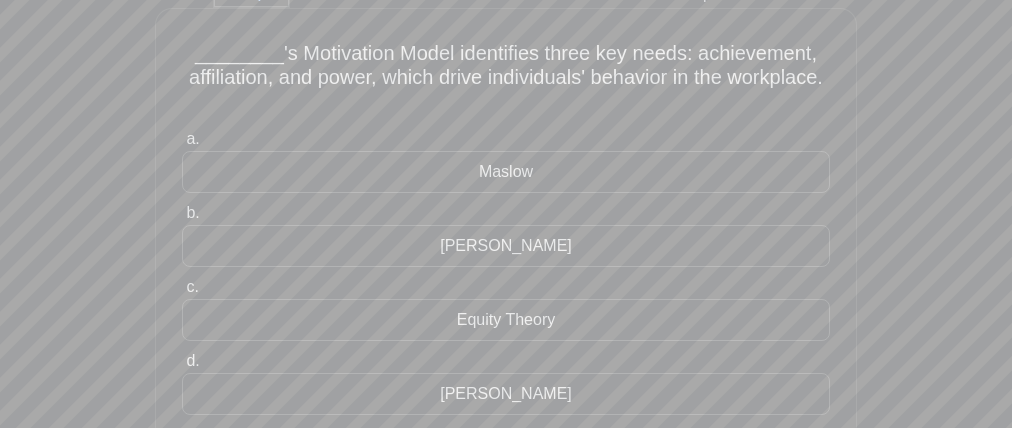 drag, startPoint x: 538, startPoint y: 155, endPoint x: 449, endPoint y: 201, distance: 100.18483 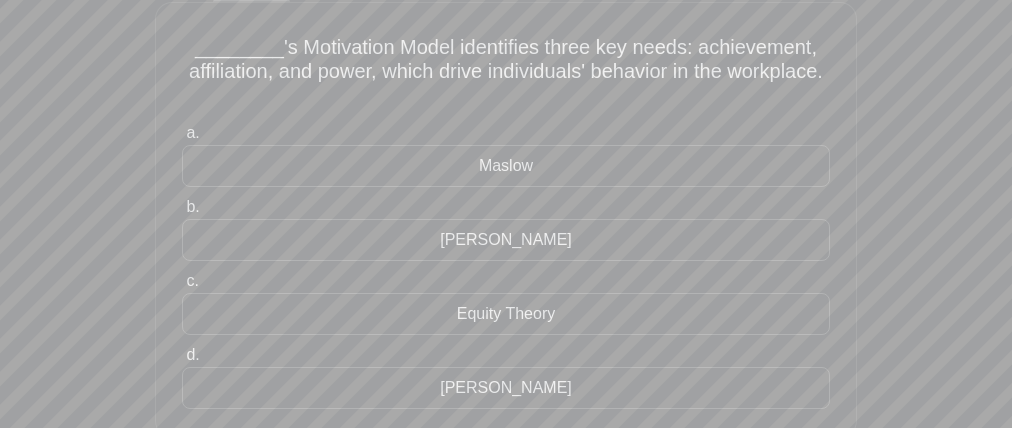 scroll, scrollTop: 119, scrollLeft: 0, axis: vertical 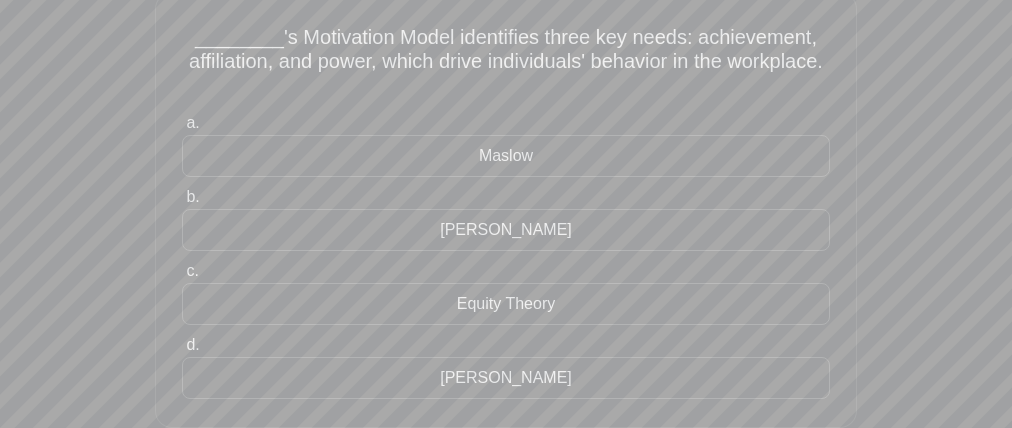 drag, startPoint x: 405, startPoint y: 221, endPoint x: 333, endPoint y: 232, distance: 72.835434 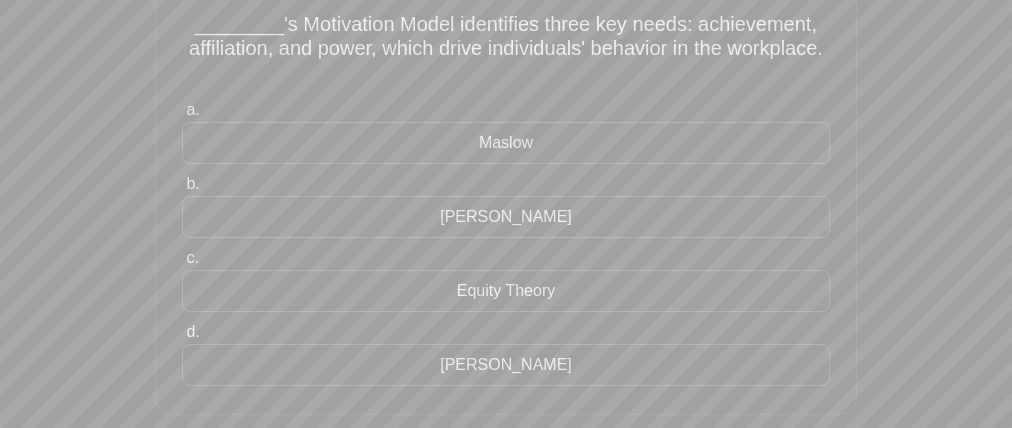 scroll, scrollTop: 128, scrollLeft: 0, axis: vertical 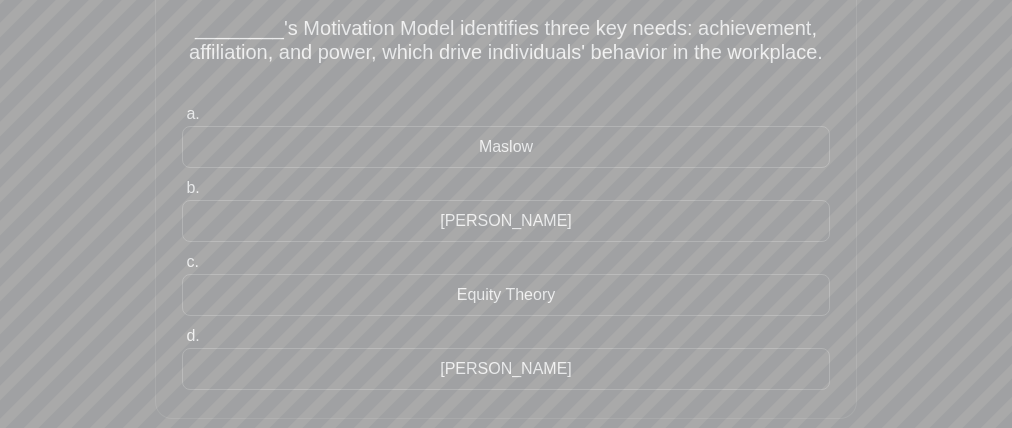 drag, startPoint x: 415, startPoint y: 280, endPoint x: 377, endPoint y: 275, distance: 38.327538 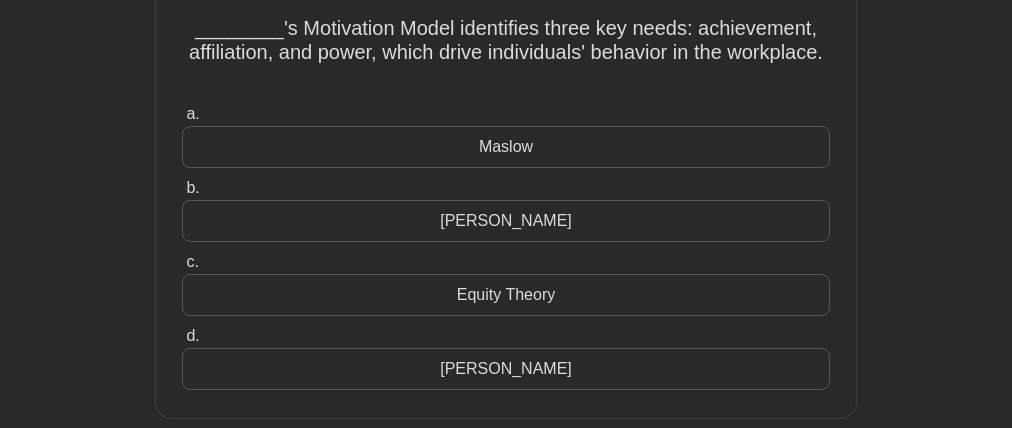 click on "McClelland" at bounding box center [506, 369] 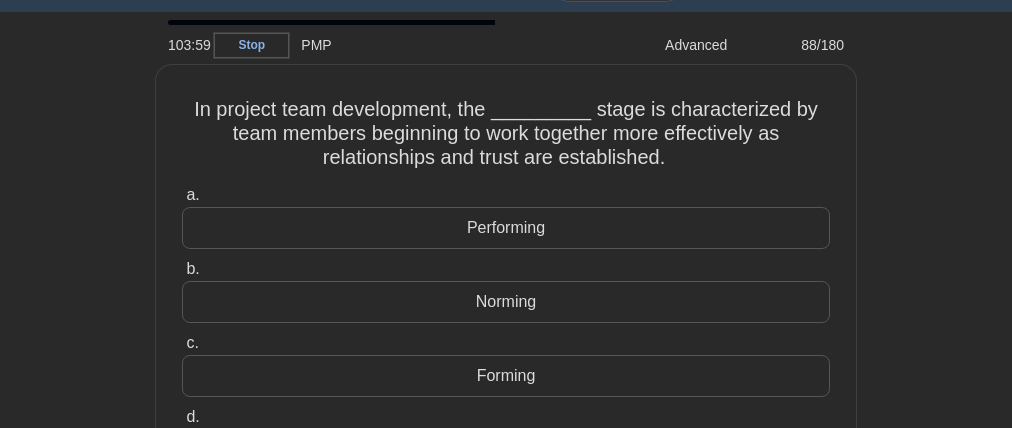 scroll, scrollTop: 0, scrollLeft: 0, axis: both 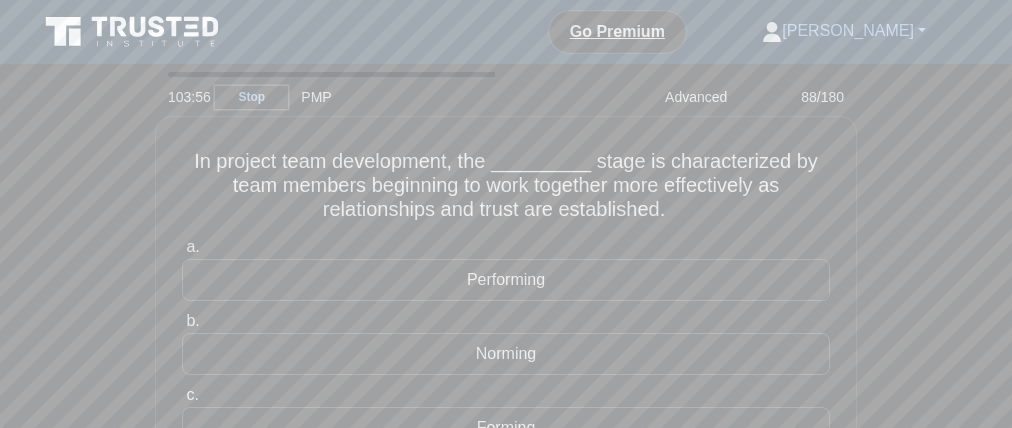 drag, startPoint x: 690, startPoint y: 110, endPoint x: 718, endPoint y: 113, distance: 28.160255 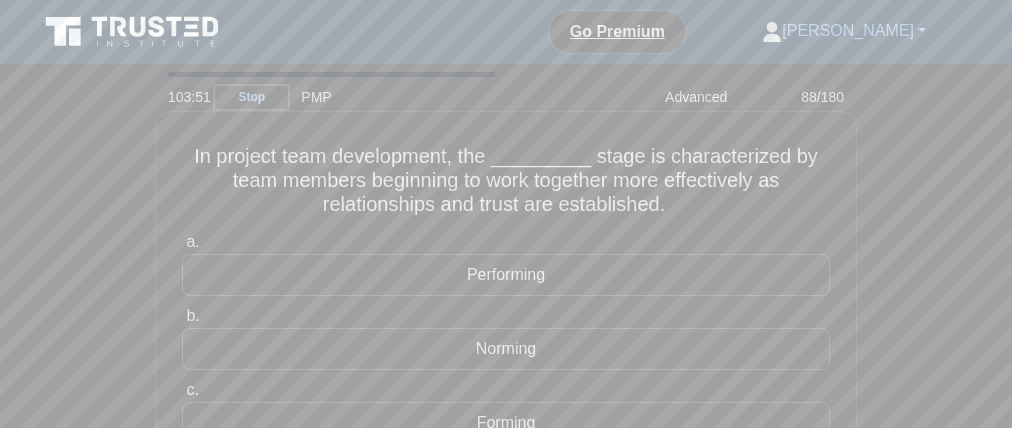 drag, startPoint x: 792, startPoint y: 108, endPoint x: 829, endPoint y: 117, distance: 38.078865 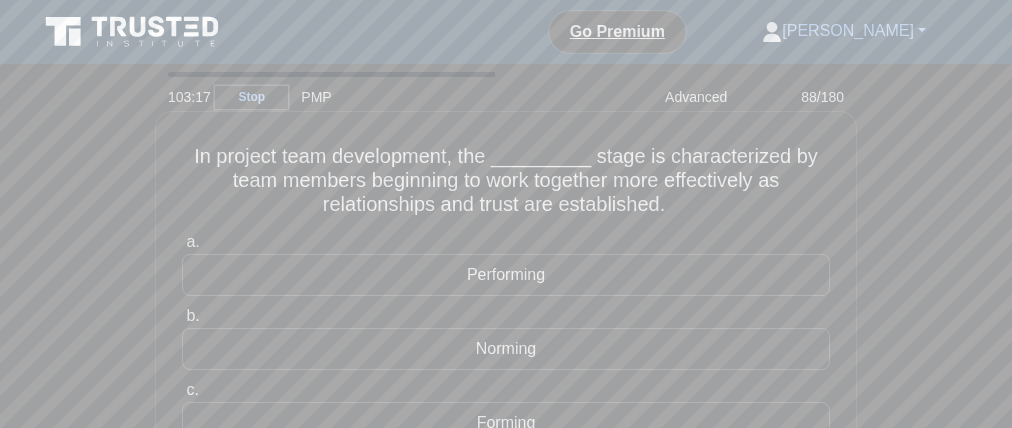 drag, startPoint x: 492, startPoint y: 170, endPoint x: 669, endPoint y: 172, distance: 177.01129 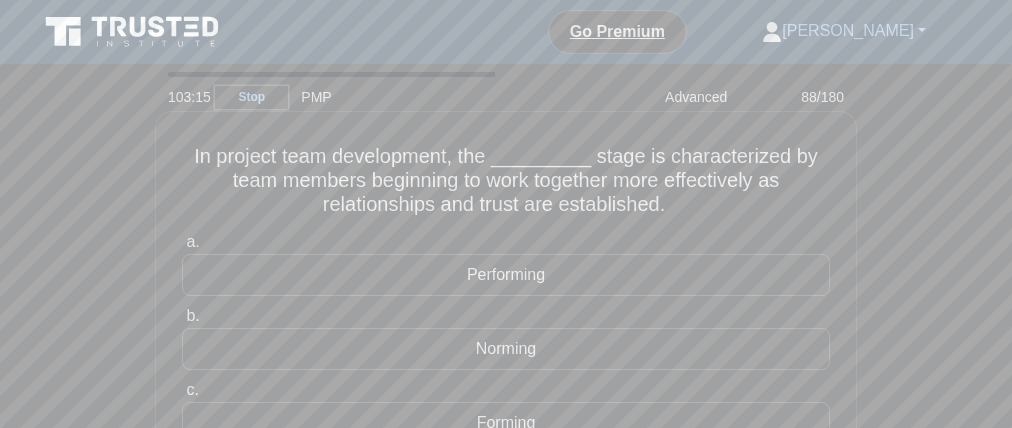 drag, startPoint x: 236, startPoint y: 196, endPoint x: 394, endPoint y: 196, distance: 158 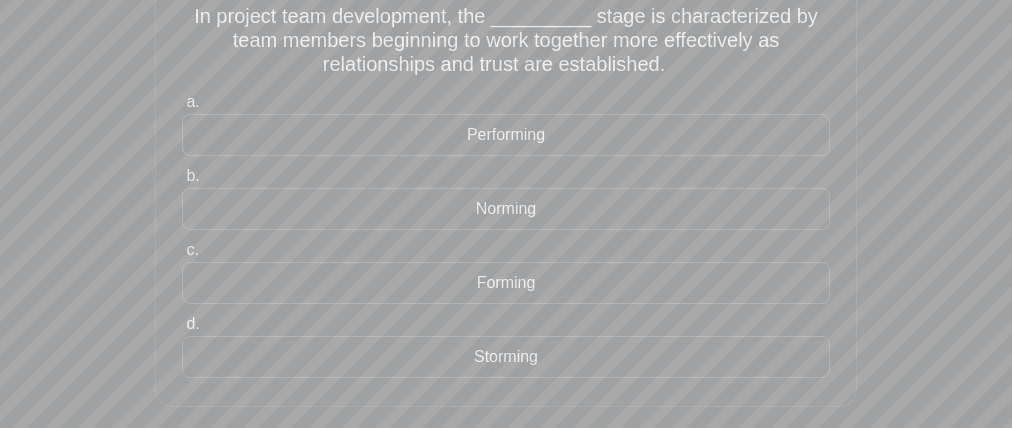 scroll, scrollTop: 141, scrollLeft: 0, axis: vertical 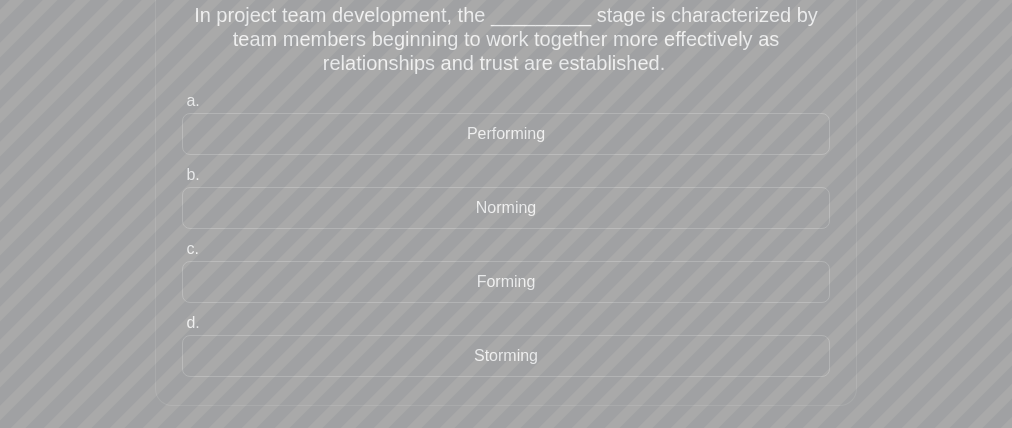 drag, startPoint x: 456, startPoint y: 119, endPoint x: 481, endPoint y: 96, distance: 33.970577 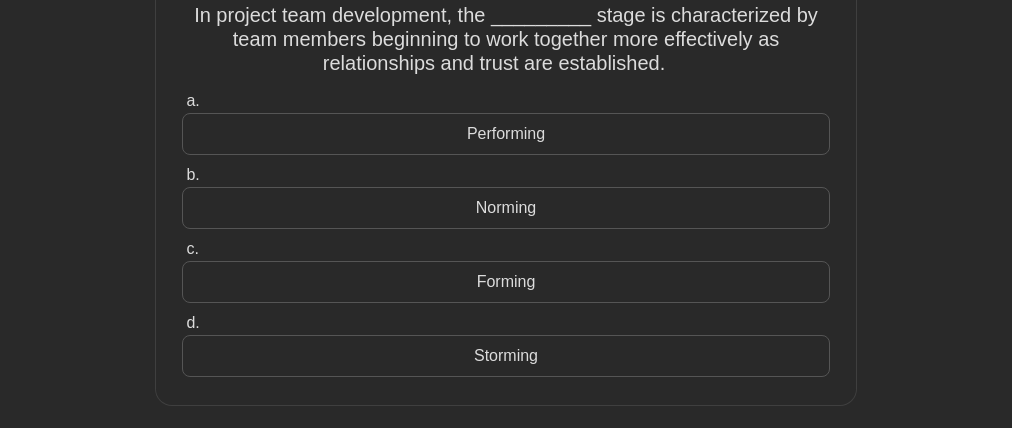 click on "Performing" at bounding box center (506, 134) 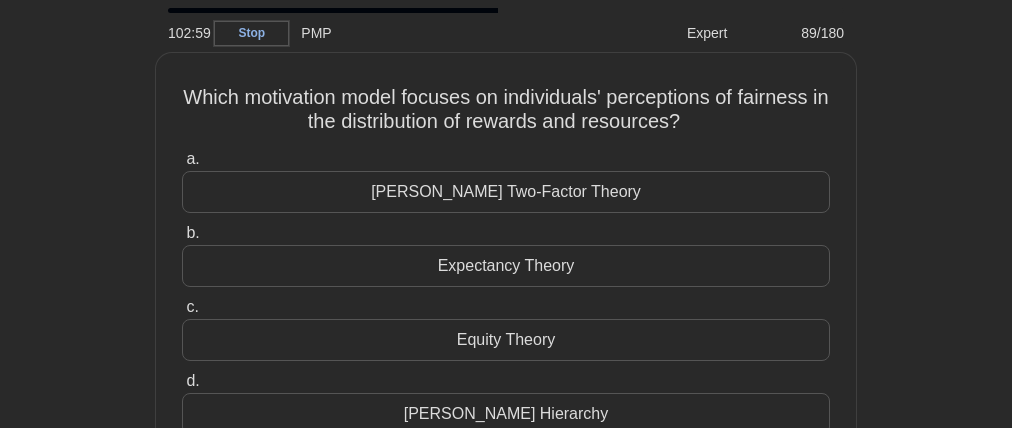 scroll, scrollTop: 0, scrollLeft: 0, axis: both 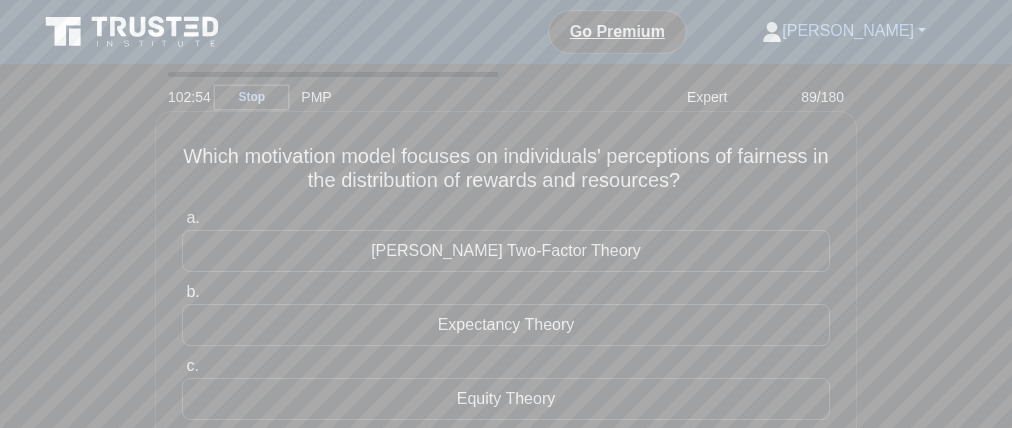 drag, startPoint x: 517, startPoint y: 164, endPoint x: 694, endPoint y: 165, distance: 177.00282 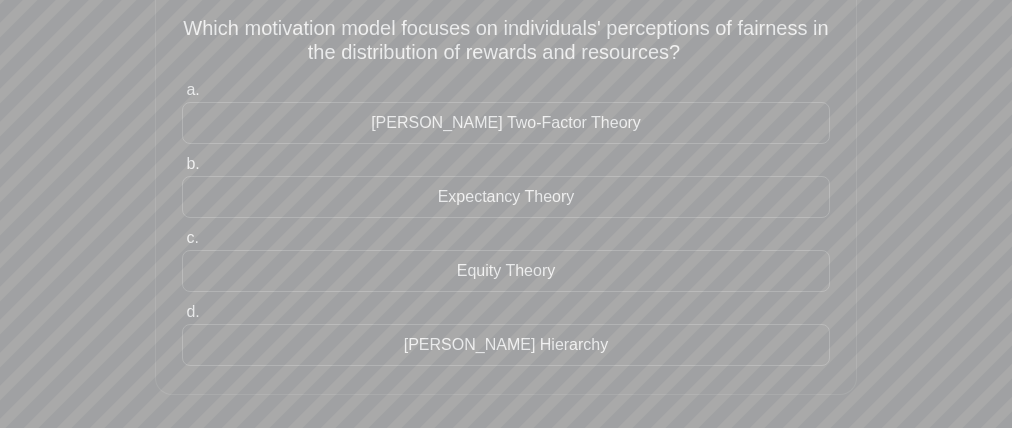scroll, scrollTop: 137, scrollLeft: 0, axis: vertical 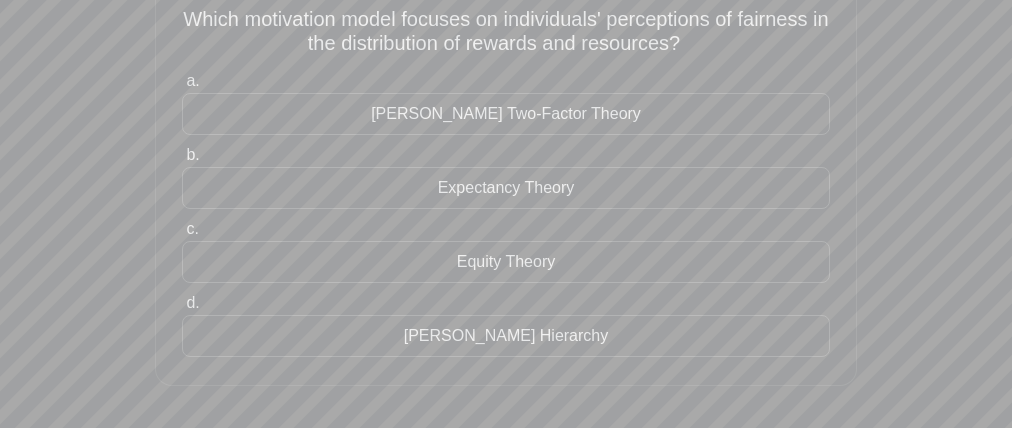 drag, startPoint x: 464, startPoint y: 281, endPoint x: 433, endPoint y: 268, distance: 33.61547 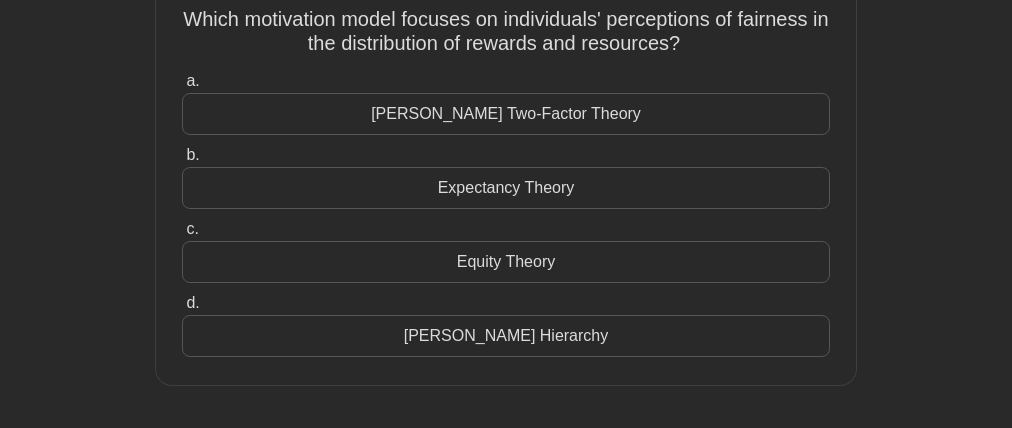 click on "Equity Theory" at bounding box center [506, 262] 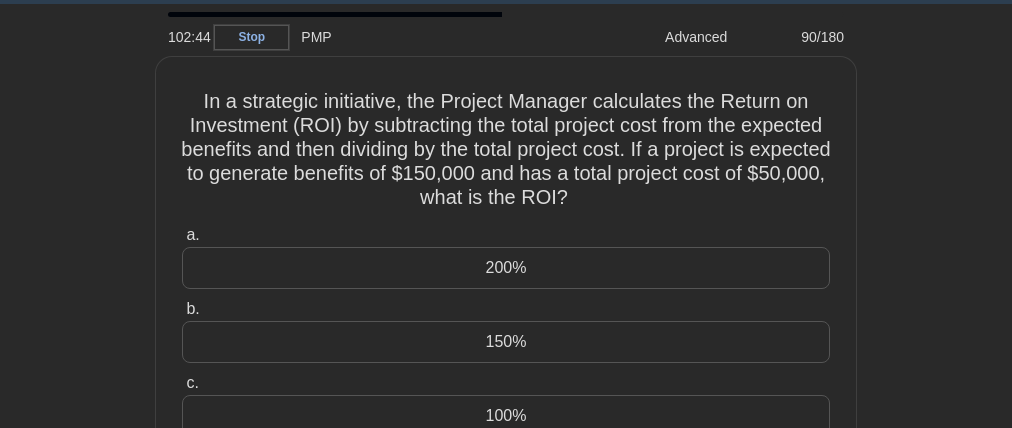 scroll, scrollTop: 0, scrollLeft: 0, axis: both 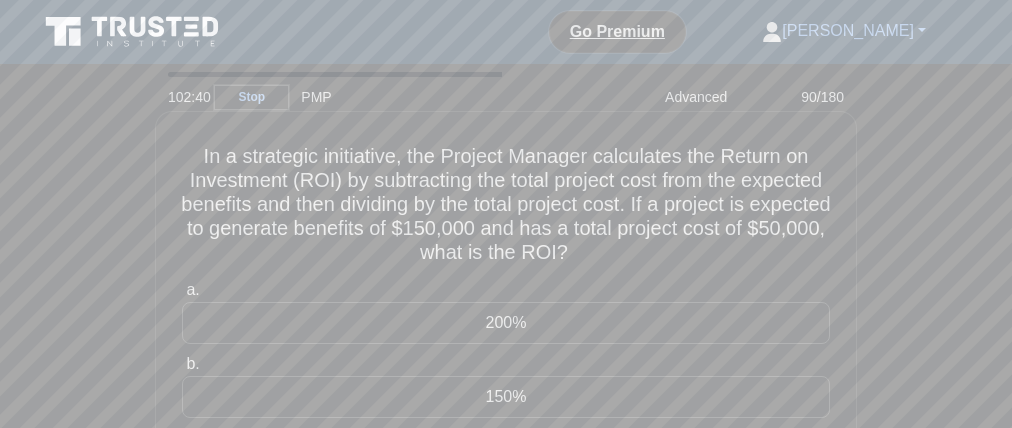 drag, startPoint x: 575, startPoint y: 278, endPoint x: 598, endPoint y: 267, distance: 25.495098 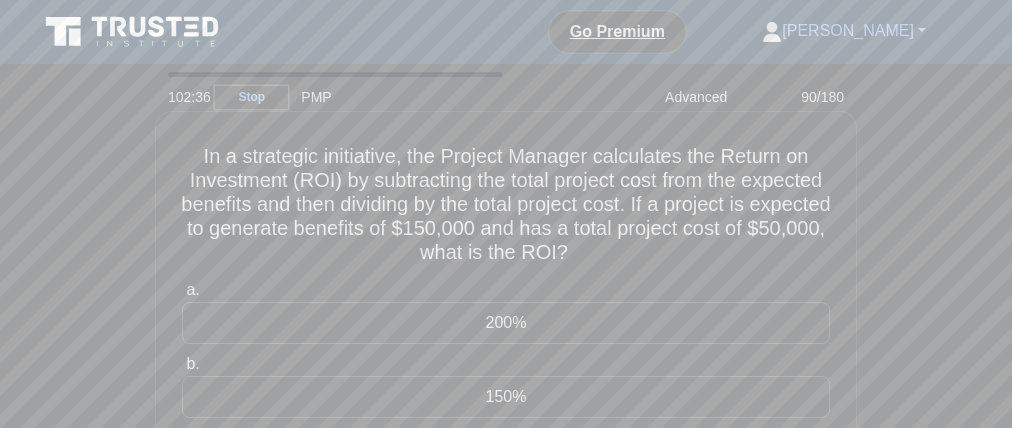 drag, startPoint x: 408, startPoint y: 242, endPoint x: 431, endPoint y: 242, distance: 23 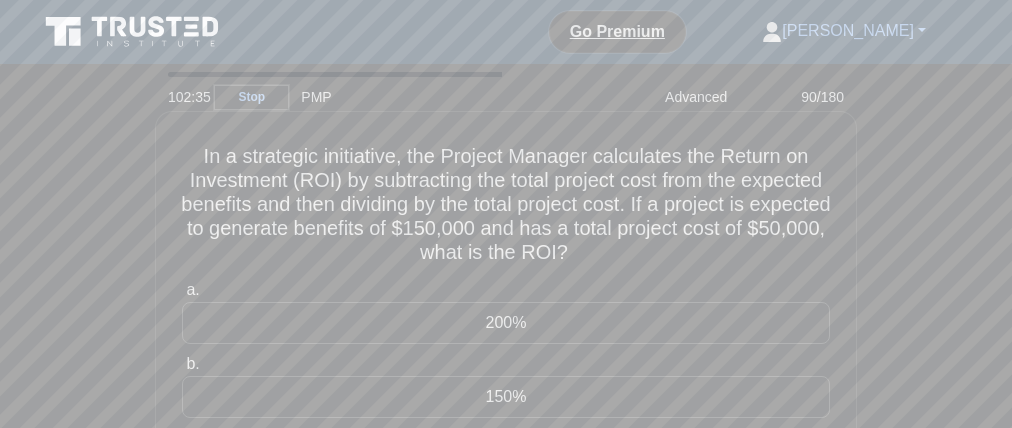 drag, startPoint x: 519, startPoint y: 245, endPoint x: 534, endPoint y: 238, distance: 16.552946 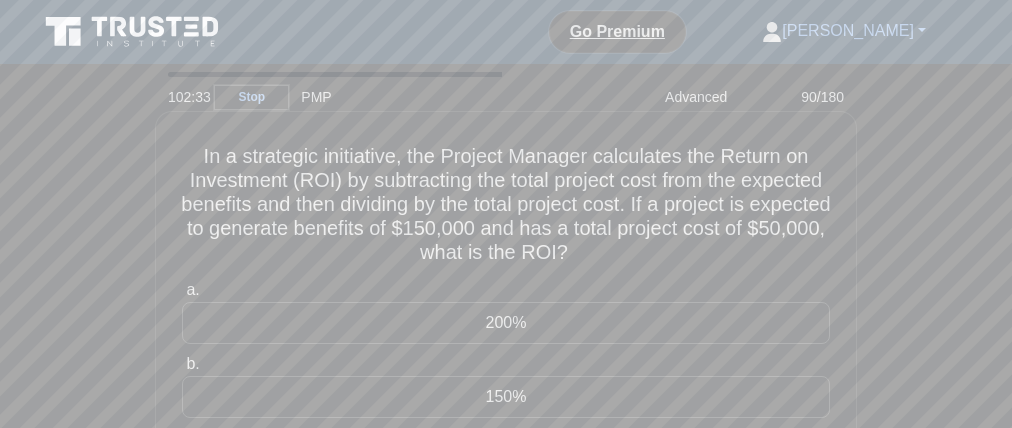 drag, startPoint x: 769, startPoint y: 242, endPoint x: 706, endPoint y: 238, distance: 63.126858 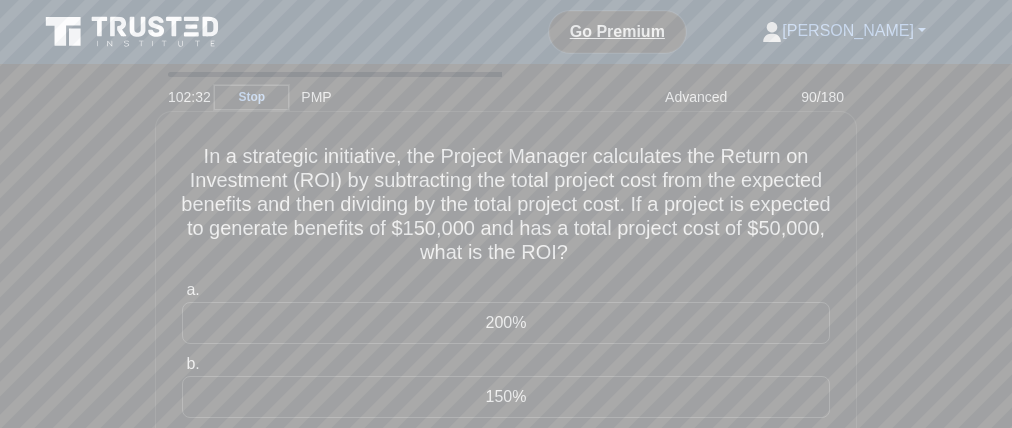 drag, startPoint x: 395, startPoint y: 272, endPoint x: 413, endPoint y: 275, distance: 18.248287 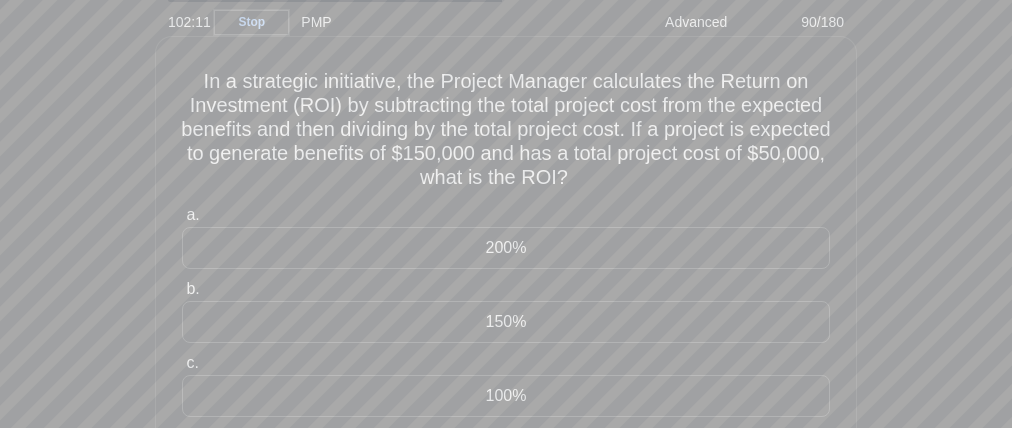 scroll, scrollTop: 88, scrollLeft: 0, axis: vertical 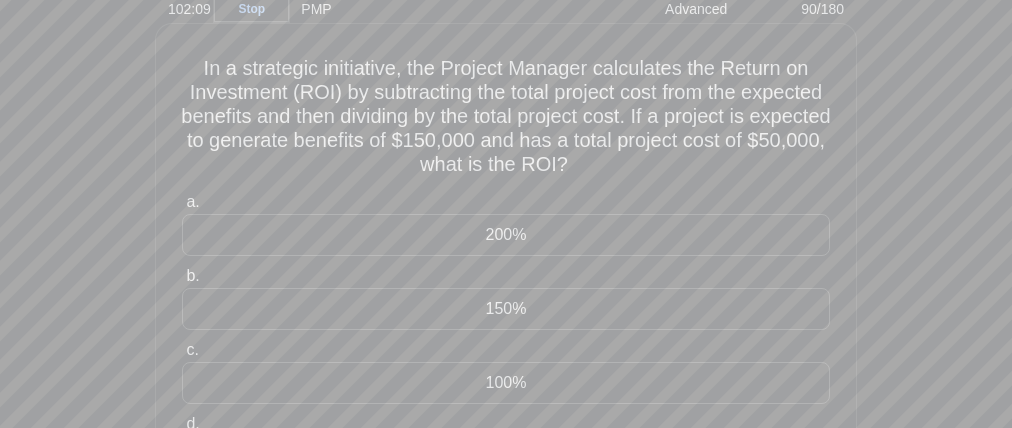 drag, startPoint x: 533, startPoint y: 353, endPoint x: 482, endPoint y: 367, distance: 52.886673 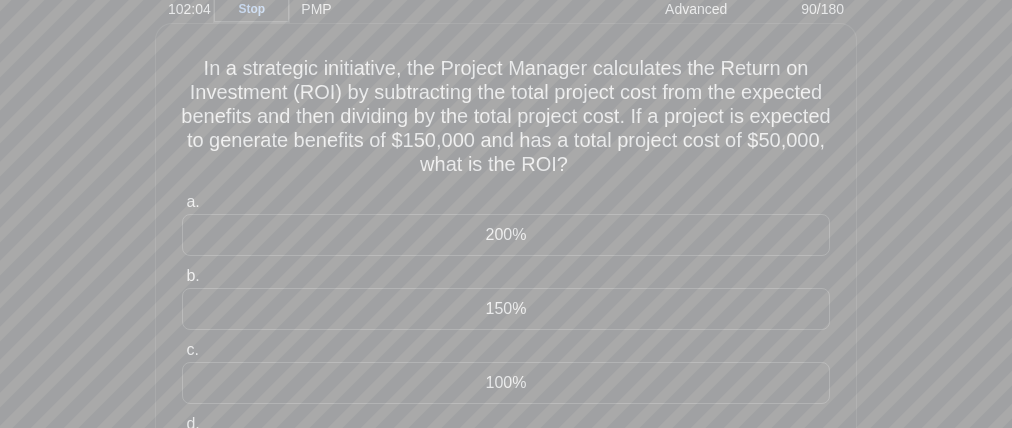 scroll, scrollTop: 85, scrollLeft: 0, axis: vertical 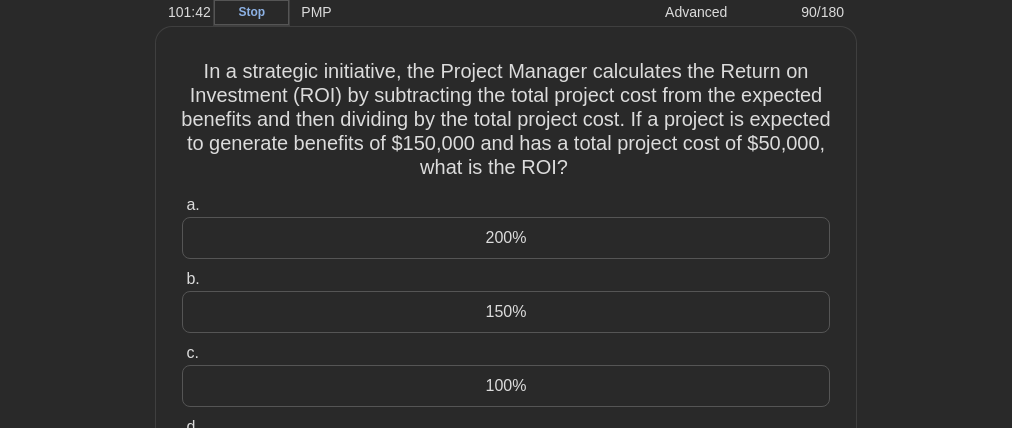 click on "200%" at bounding box center [506, 238] 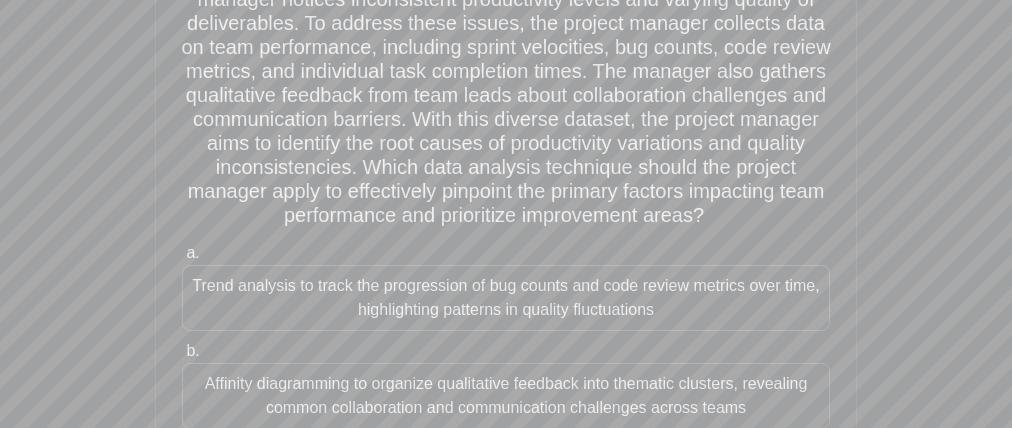 scroll, scrollTop: 216, scrollLeft: 0, axis: vertical 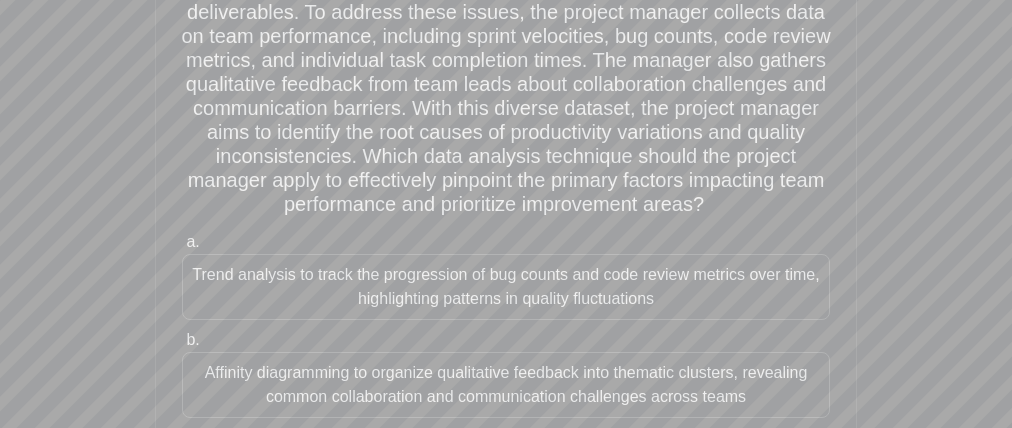 drag, startPoint x: 454, startPoint y: 169, endPoint x: 443, endPoint y: 168, distance: 11.045361 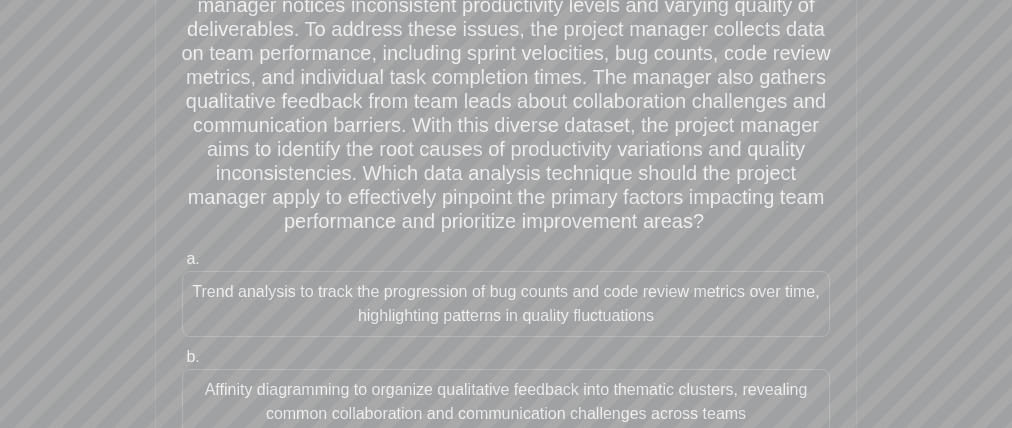 scroll, scrollTop: 44, scrollLeft: 0, axis: vertical 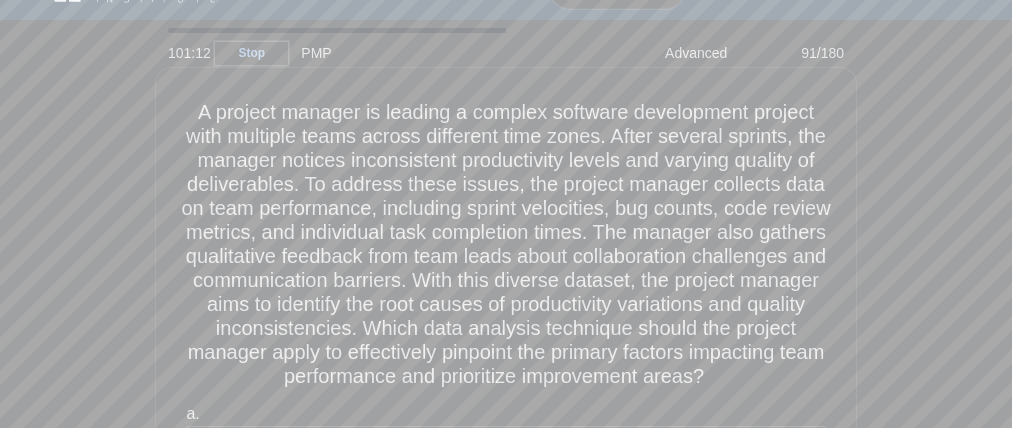 drag, startPoint x: 585, startPoint y: 144, endPoint x: 435, endPoint y: 156, distance: 150.47923 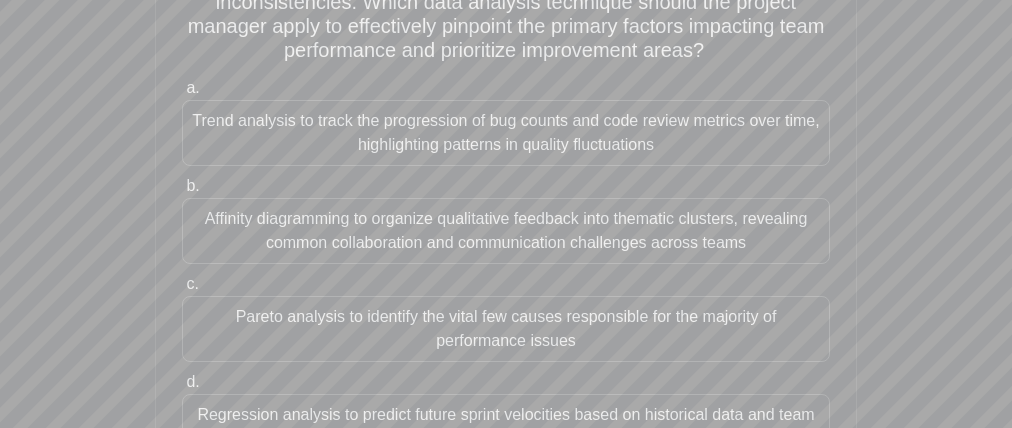 scroll, scrollTop: 438, scrollLeft: 0, axis: vertical 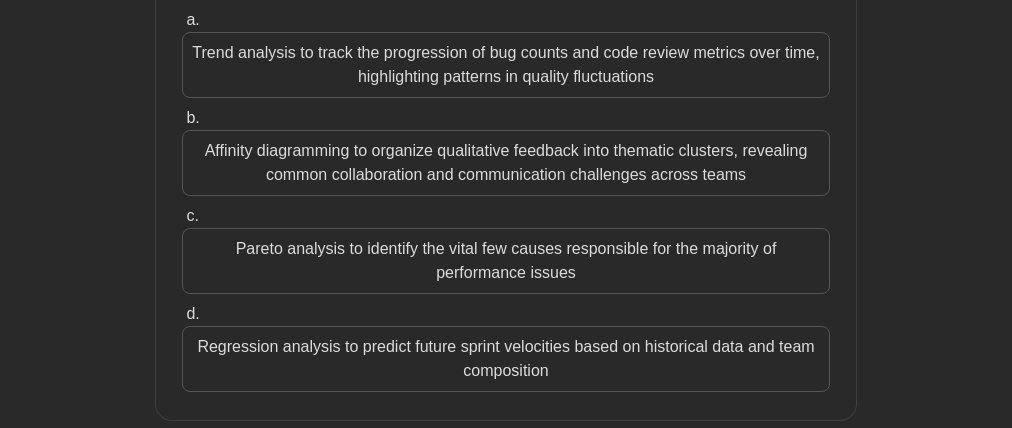 click on "Pareto analysis to identify the vital few causes responsible for the majority of performance issues" at bounding box center (506, 261) 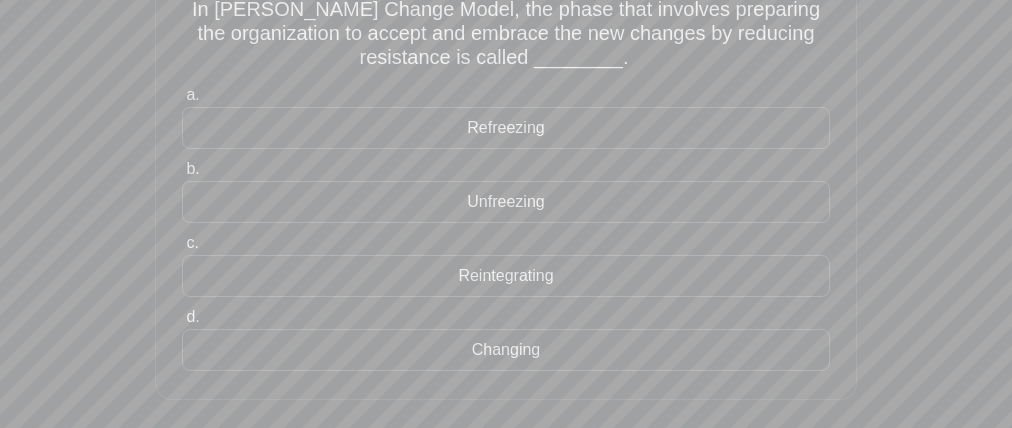 scroll, scrollTop: 0, scrollLeft: 0, axis: both 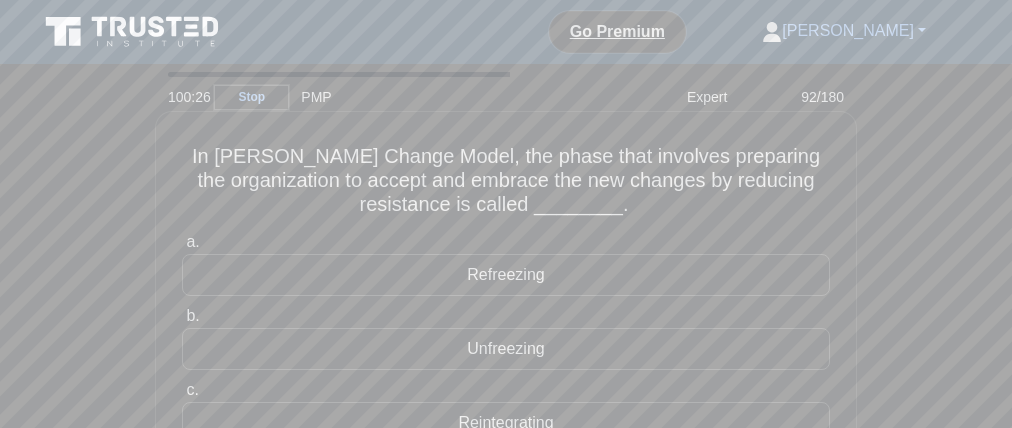 drag, startPoint x: 443, startPoint y: 156, endPoint x: 241, endPoint y: 166, distance: 202.24738 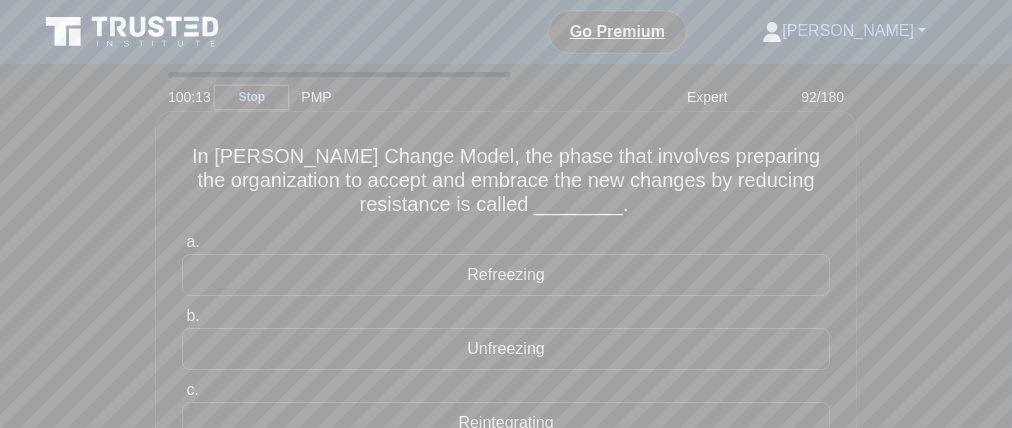 drag, startPoint x: 743, startPoint y: 197, endPoint x: 797, endPoint y: 195, distance: 54.037025 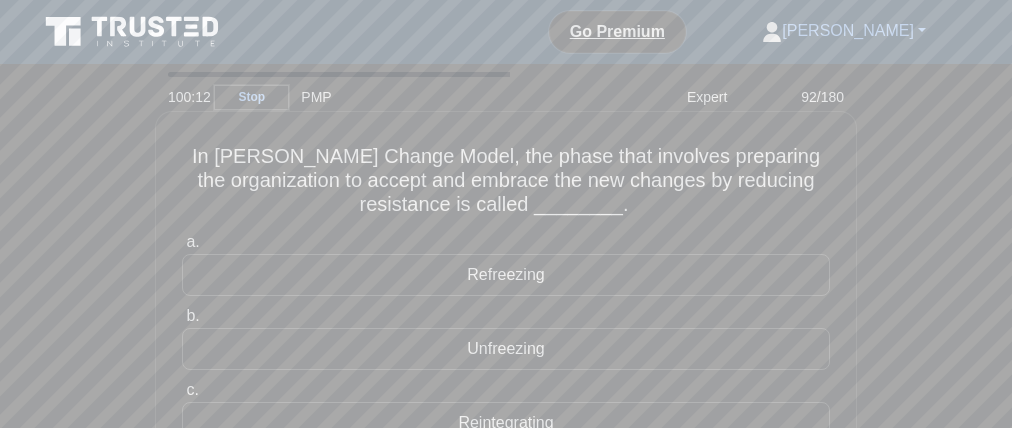 click on "a.
Refreezing
b.
Unfreezing
c. d." at bounding box center (506, 374) 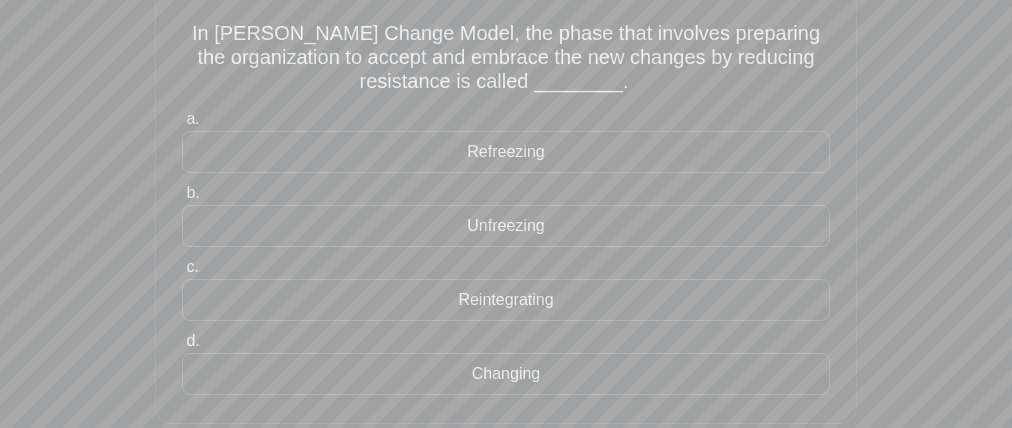 scroll, scrollTop: 126, scrollLeft: 0, axis: vertical 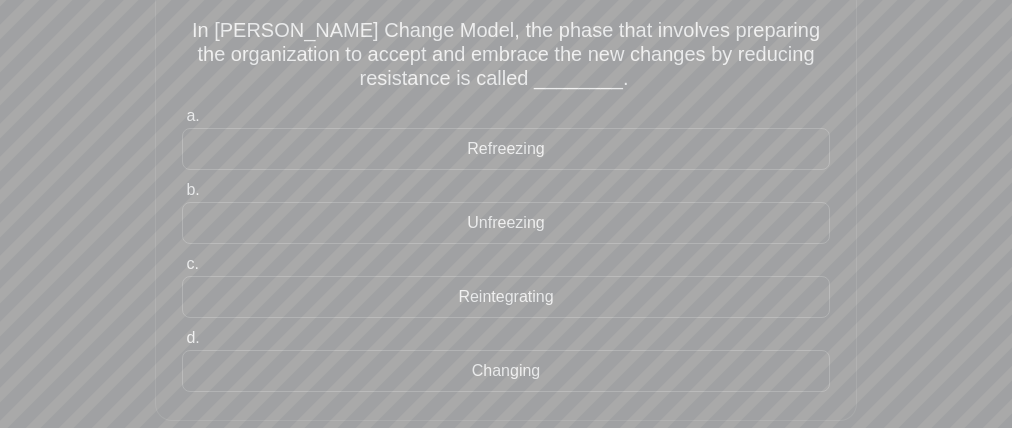 drag, startPoint x: 446, startPoint y: 224, endPoint x: 445, endPoint y: 235, distance: 11.045361 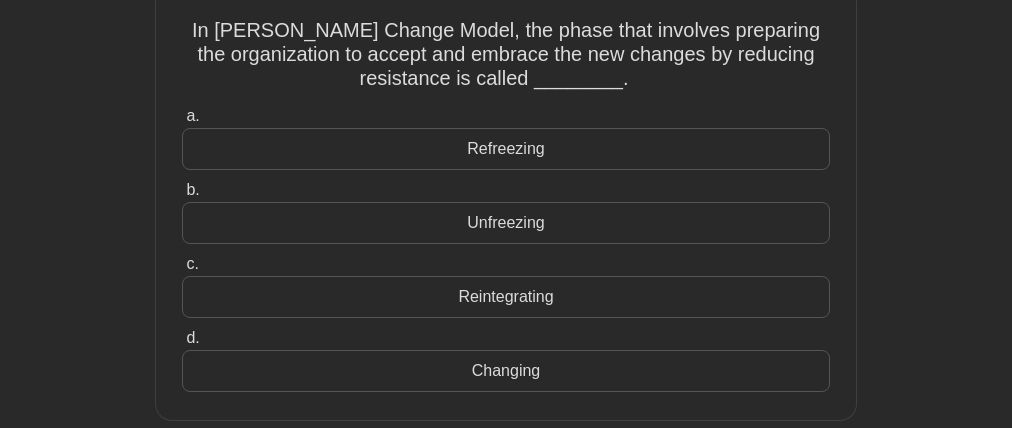 click on "Unfreezing" at bounding box center (506, 223) 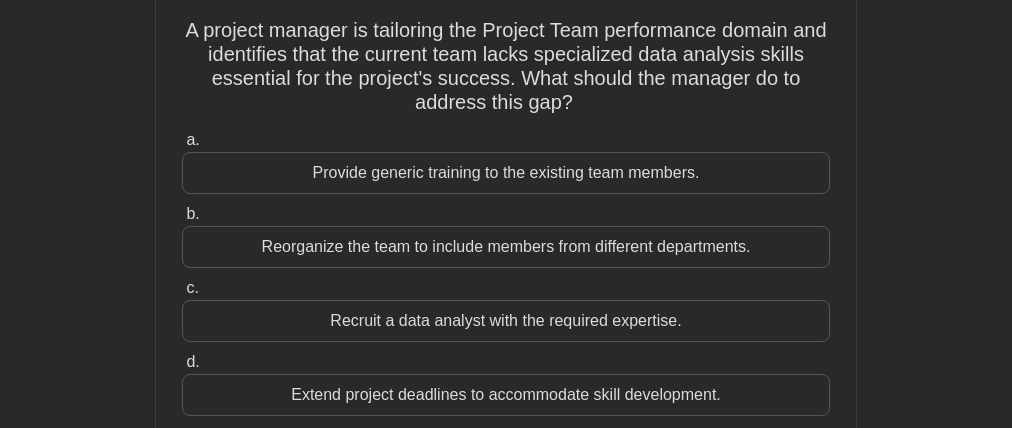 scroll, scrollTop: 0, scrollLeft: 0, axis: both 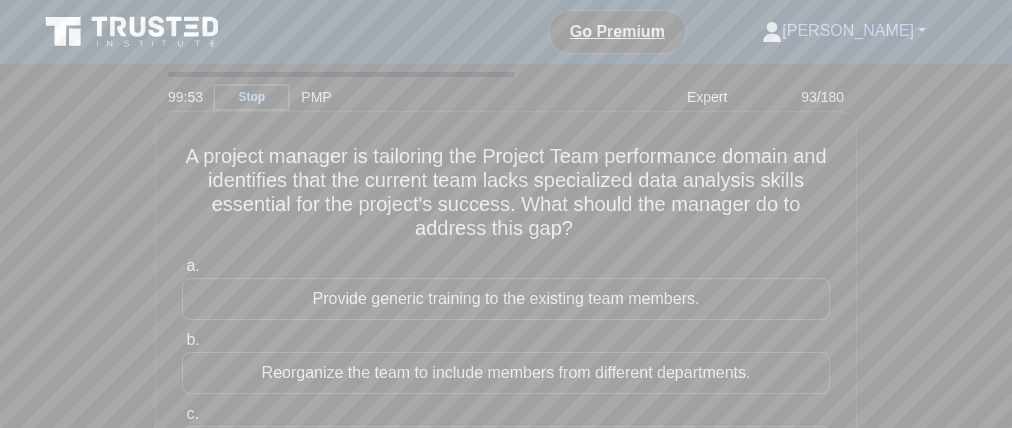 drag, startPoint x: 415, startPoint y: 241, endPoint x: 435, endPoint y: 250, distance: 21.931713 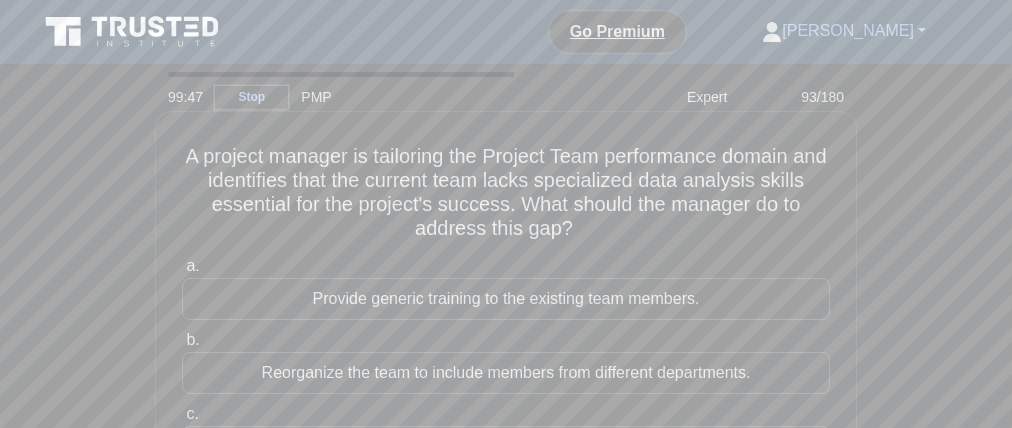 drag, startPoint x: 504, startPoint y: 195, endPoint x: 801, endPoint y: 191, distance: 297.02695 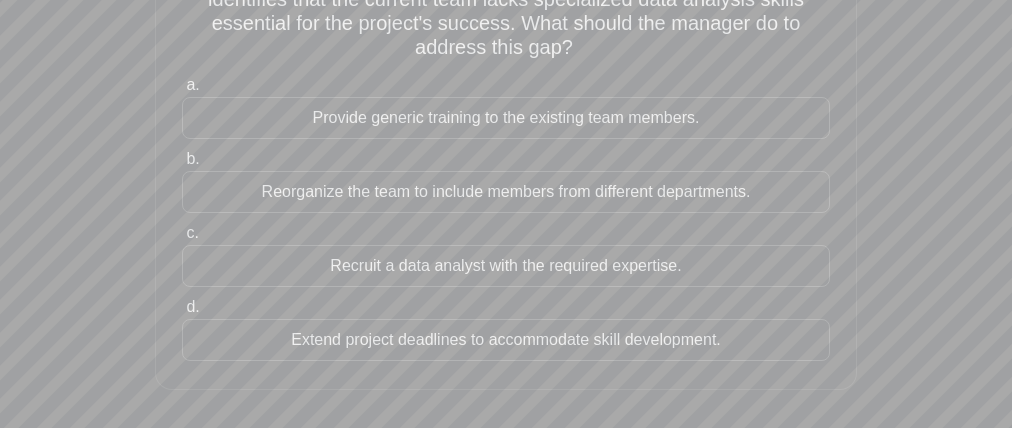 scroll, scrollTop: 192, scrollLeft: 0, axis: vertical 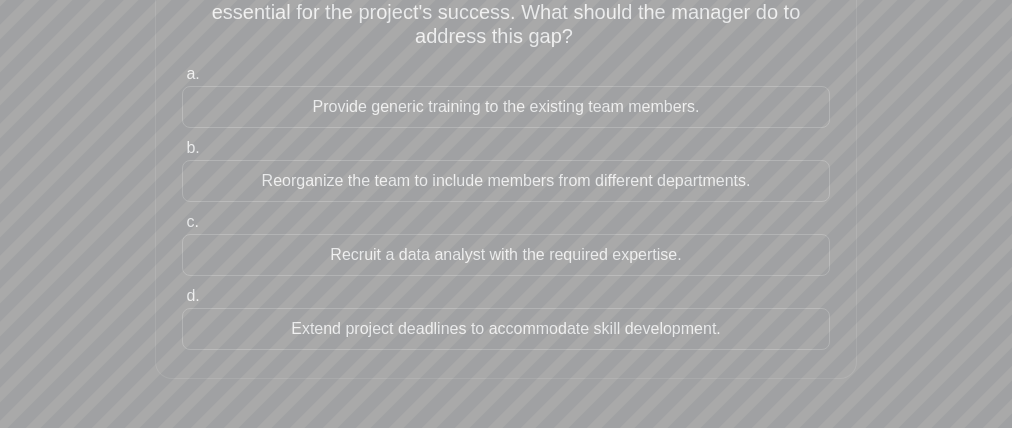 drag, startPoint x: 293, startPoint y: 87, endPoint x: 223, endPoint y: 111, distance: 74 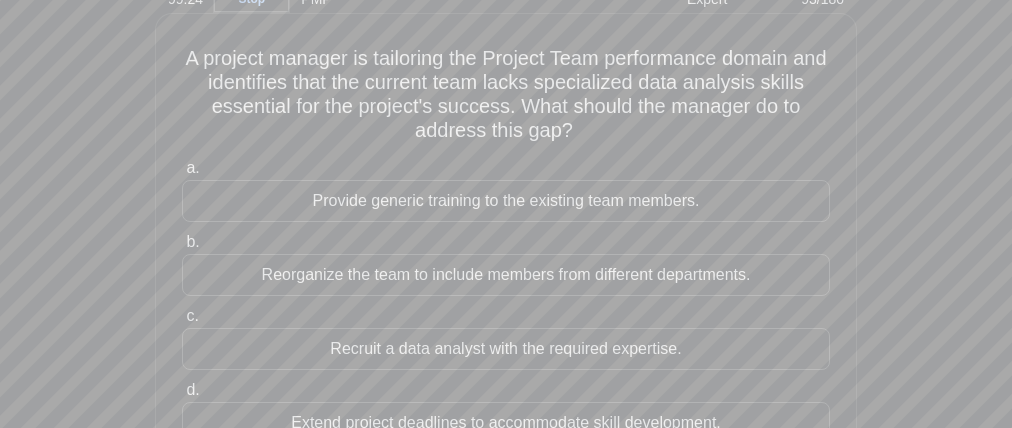 scroll, scrollTop: 91, scrollLeft: 0, axis: vertical 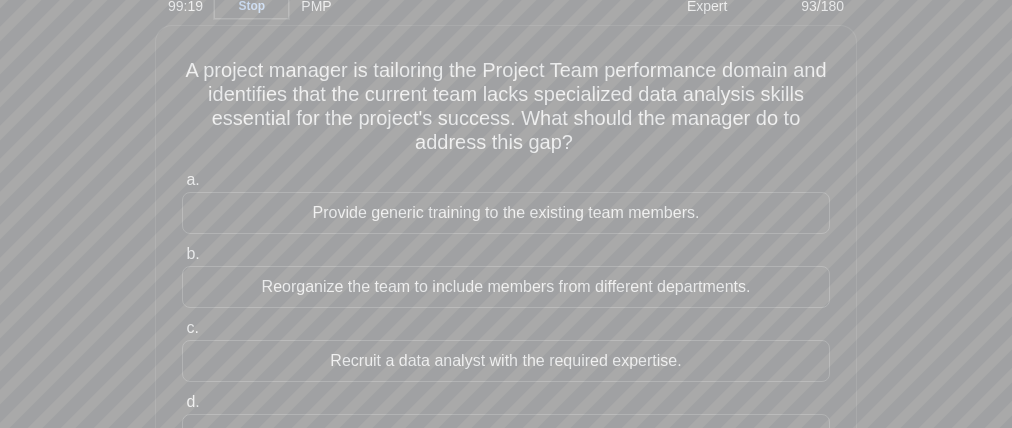 drag, startPoint x: 213, startPoint y: 185, endPoint x: 120, endPoint y: 204, distance: 94.92102 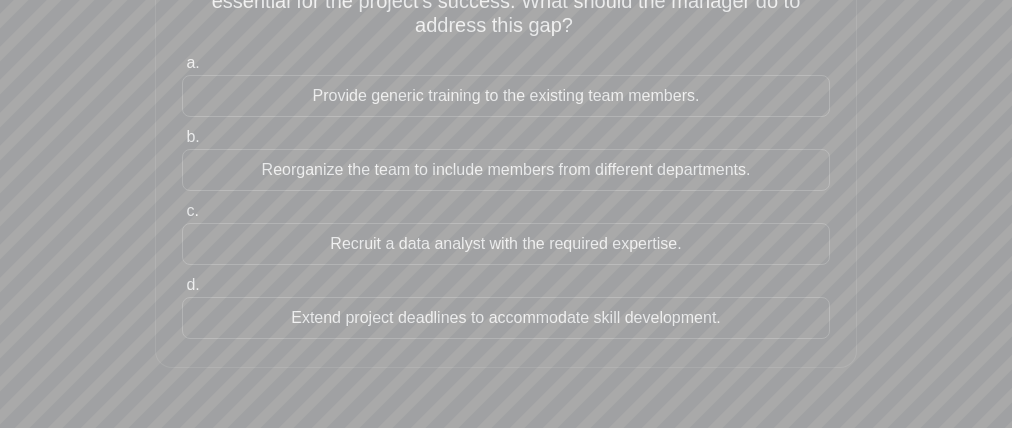 scroll, scrollTop: 204, scrollLeft: 0, axis: vertical 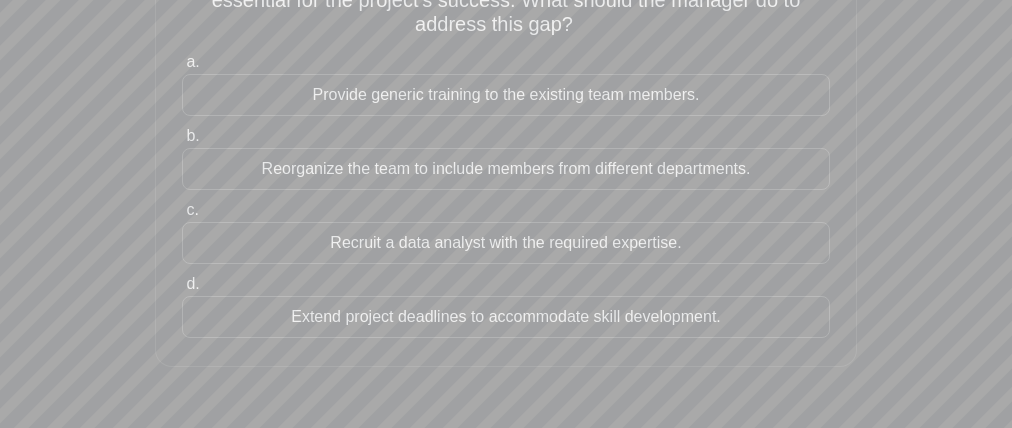 drag, startPoint x: 273, startPoint y: 158, endPoint x: 341, endPoint y: 185, distance: 73.1642 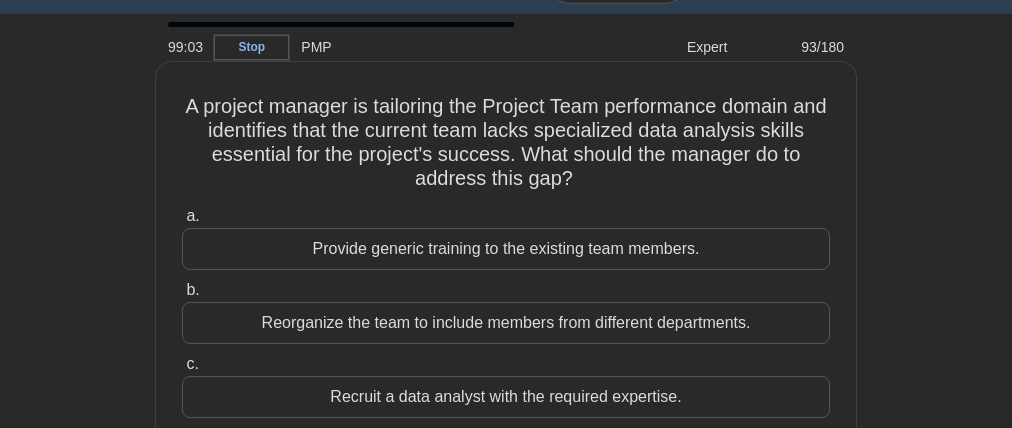scroll, scrollTop: 47, scrollLeft: 0, axis: vertical 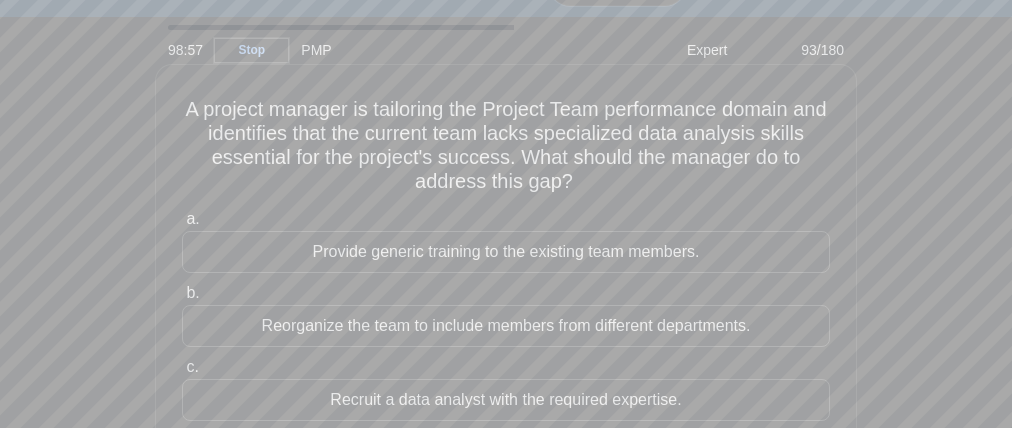 click on "A project manager is tailoring the Project Team performance domain and identifies that the current team lacks specialized data analysis skills essential for the project's success. What should the manager do to address this gap?
.spinner_0XTQ{transform-origin:center;animation:spinner_y6GP .75s linear infinite}@keyframes spinner_y6GP{100%{transform:rotate(360deg)}}" at bounding box center [506, 146] 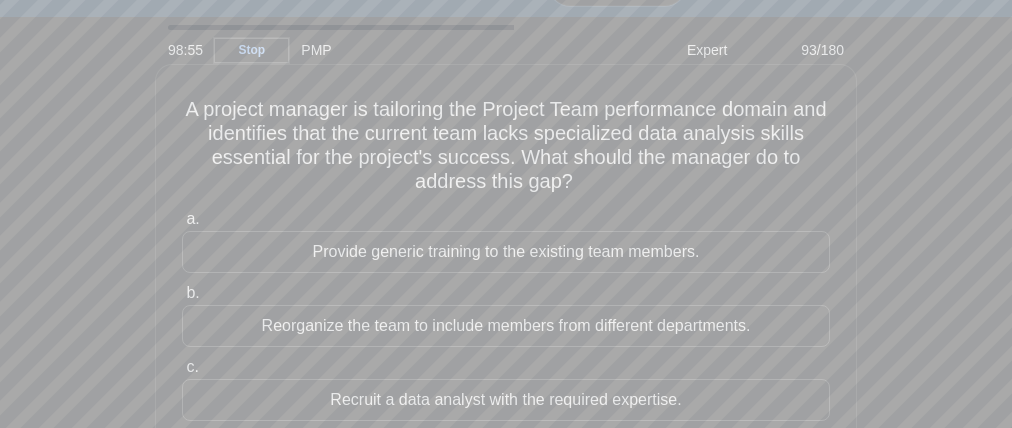 drag, startPoint x: 290, startPoint y: 241, endPoint x: 320, endPoint y: 274, distance: 44.598206 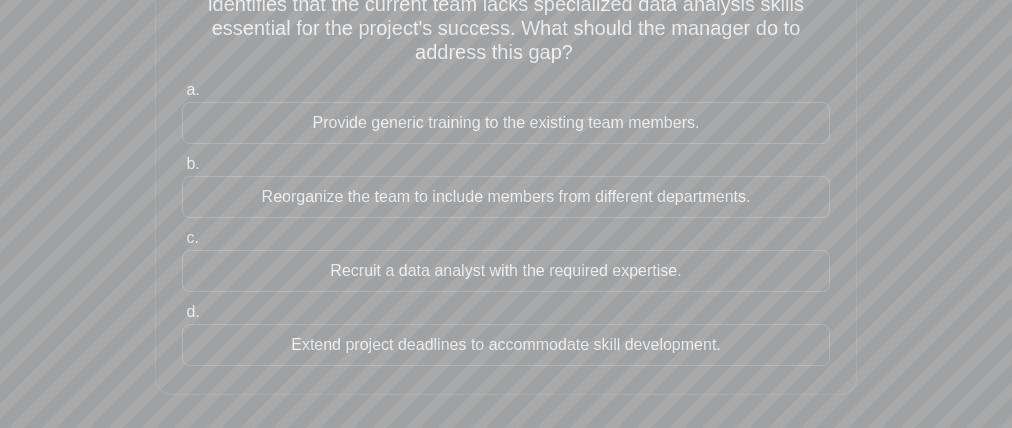 scroll, scrollTop: 184, scrollLeft: 0, axis: vertical 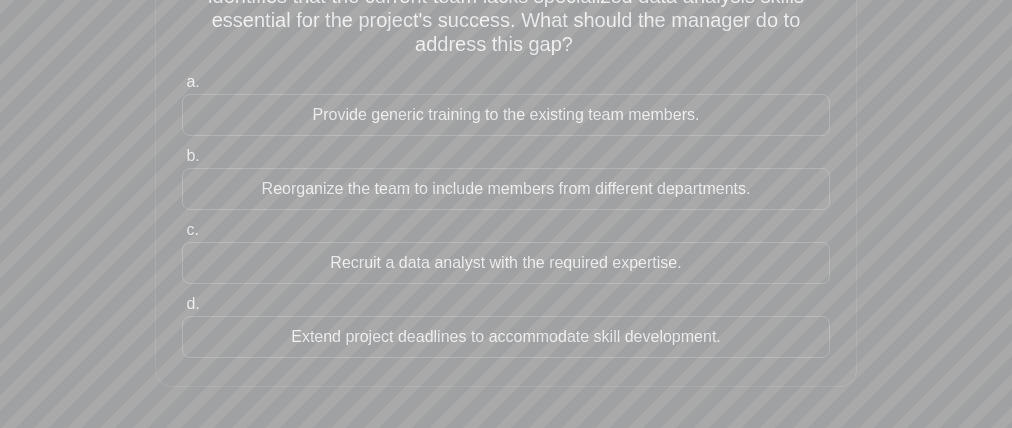 drag, startPoint x: 881, startPoint y: 175, endPoint x: 813, endPoint y: 188, distance: 69.2315 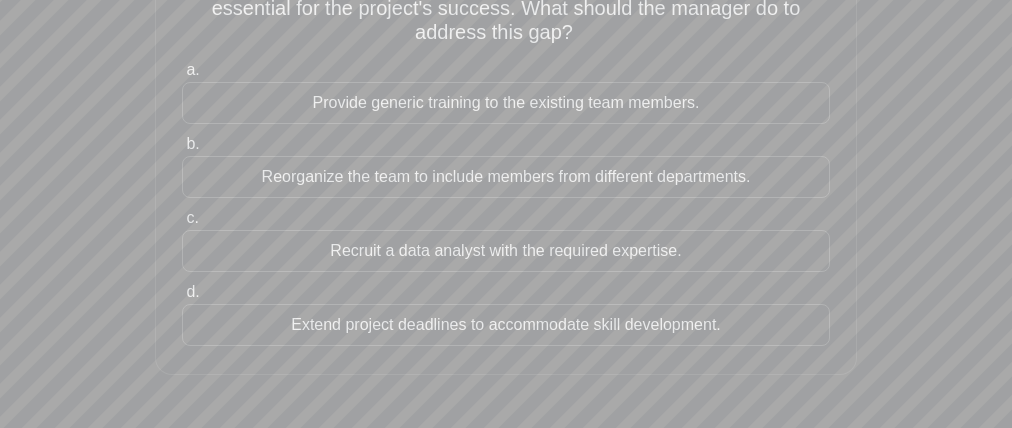 scroll, scrollTop: 212, scrollLeft: 0, axis: vertical 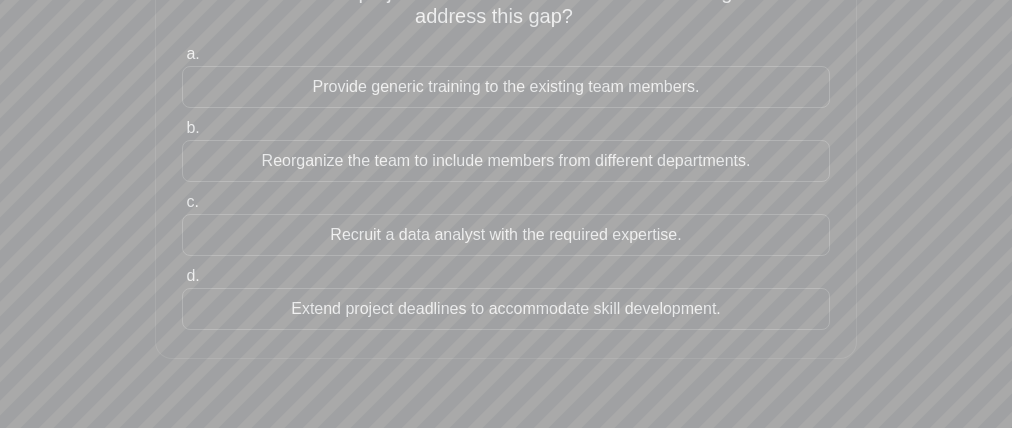 drag, startPoint x: 823, startPoint y: 242, endPoint x: 739, endPoint y: 243, distance: 84.00595 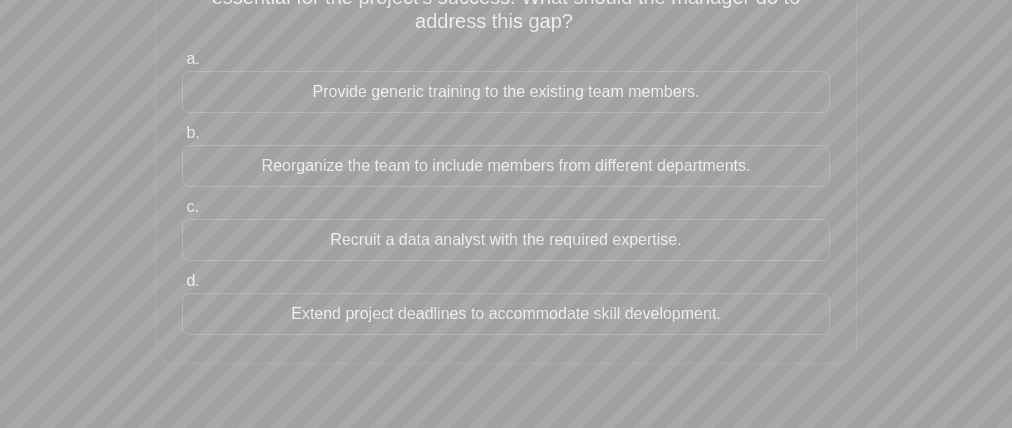 drag, startPoint x: 841, startPoint y: 300, endPoint x: 849, endPoint y: 322, distance: 23.409399 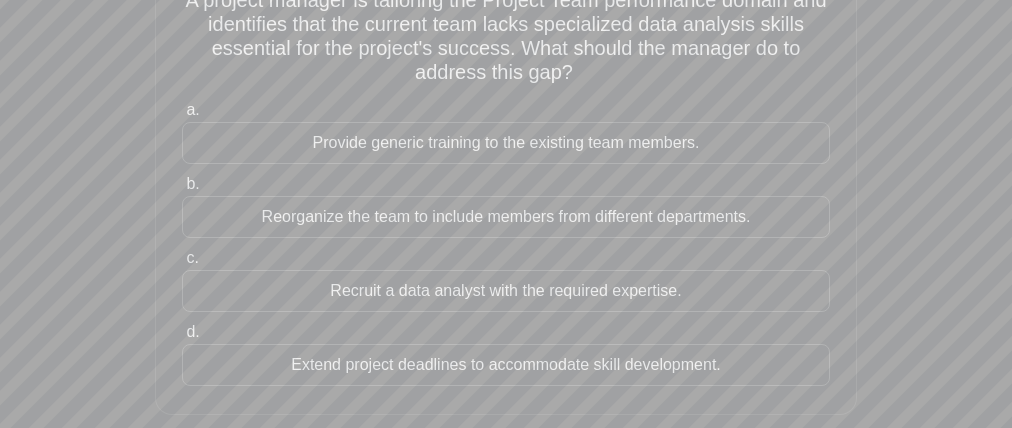 scroll, scrollTop: 180, scrollLeft: 0, axis: vertical 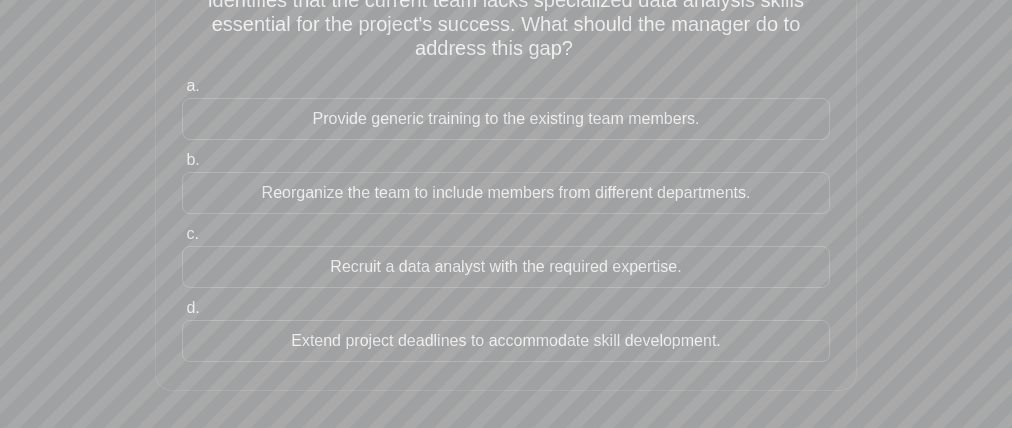 drag, startPoint x: 839, startPoint y: 257, endPoint x: 844, endPoint y: 294, distance: 37.336308 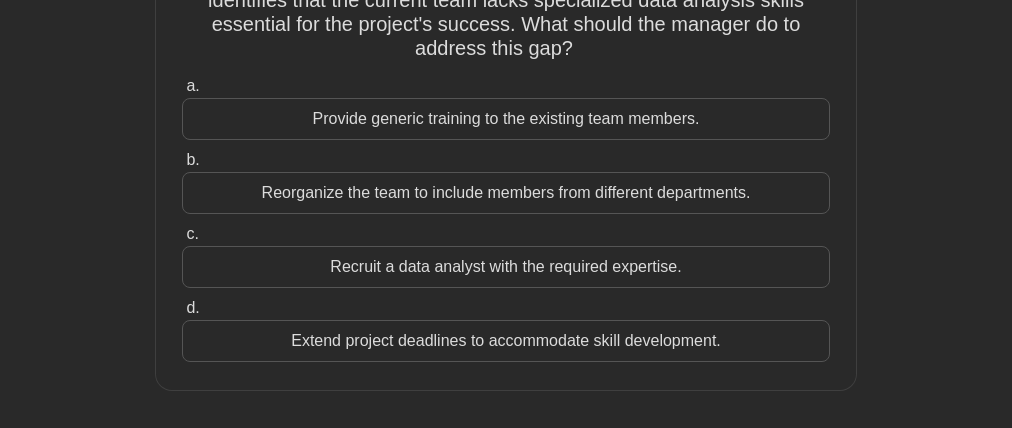 click on "Recruit a data analyst with the required expertise." at bounding box center [506, 267] 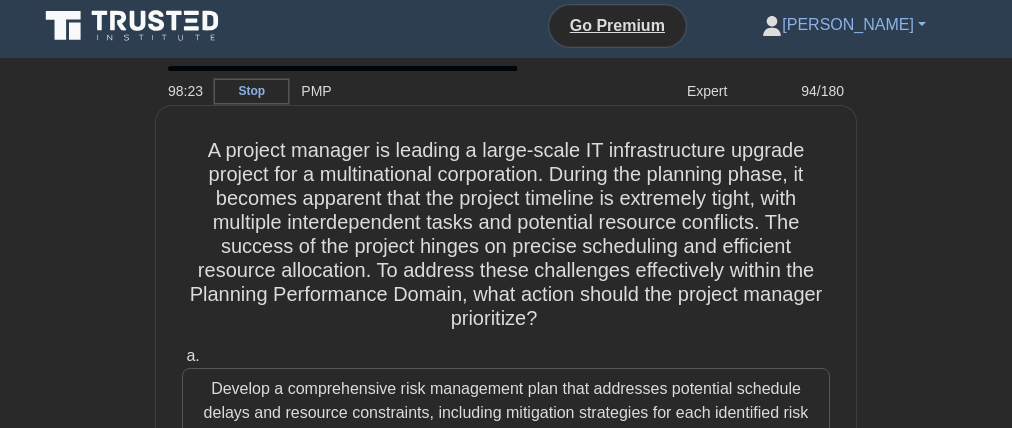 scroll, scrollTop: 0, scrollLeft: 0, axis: both 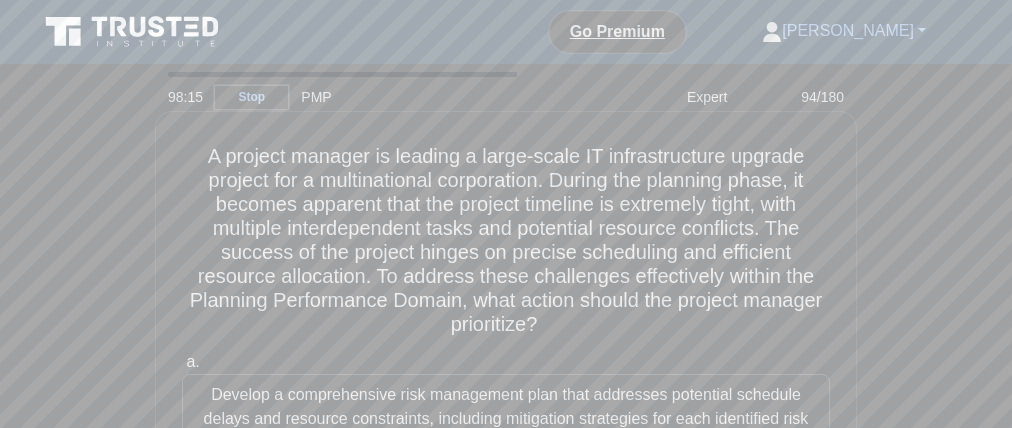 drag, startPoint x: 474, startPoint y: 327, endPoint x: 435, endPoint y: 325, distance: 39.051247 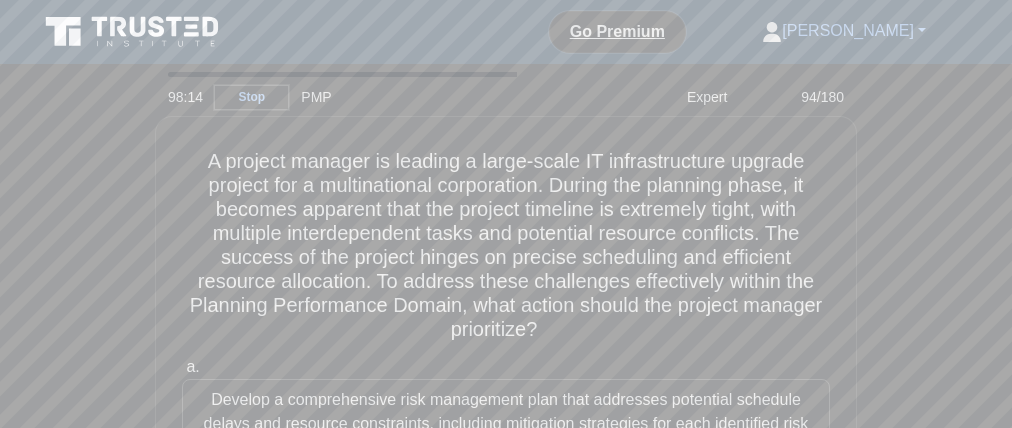 drag, startPoint x: 792, startPoint y: 325, endPoint x: 819, endPoint y: 327, distance: 27.073973 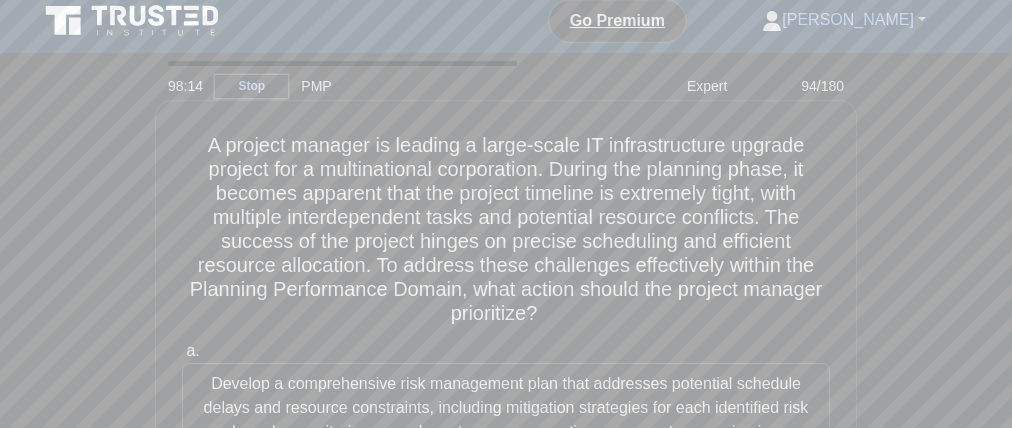 scroll, scrollTop: 28, scrollLeft: 0, axis: vertical 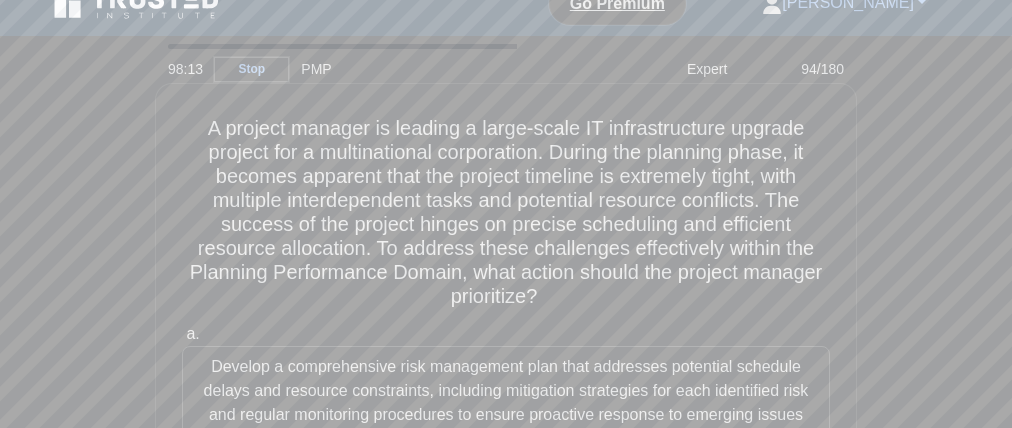 drag, startPoint x: 795, startPoint y: 300, endPoint x: 773, endPoint y: 297, distance: 22.203604 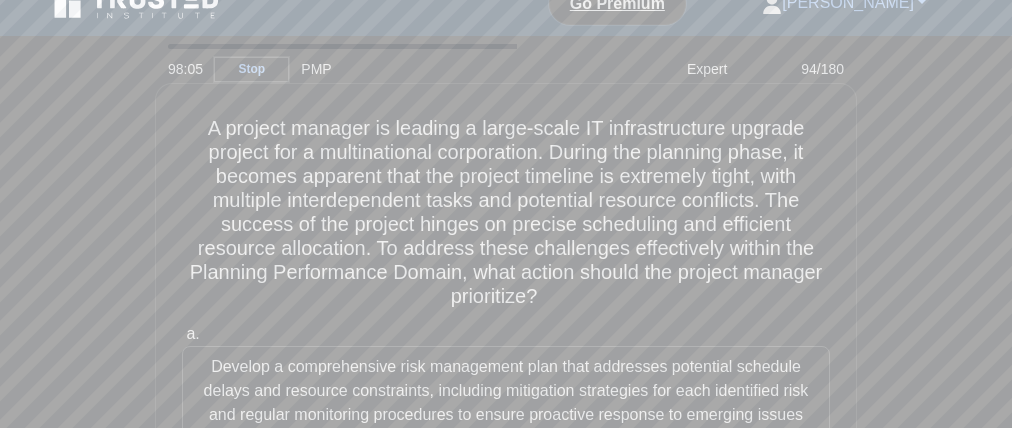 click on "A project manager is leading a large-scale IT infrastructure upgrade project for a multinational corporation. During the planning phase, it becomes apparent that the project timeline is extremely tight, with multiple interdependent tasks and potential resource conflicts. The success of the project hinges on precise scheduling and efficient resource allocation. To address these challenges effectively within the Planning Performance Domain, what action should the project manager prioritize?
.spinner_0XTQ{transform-origin:center;animation:spinner_y6GP .75s linear infinite}@keyframes spinner_y6GP{100%{transform:rotate(360deg)}}" at bounding box center [506, 213] 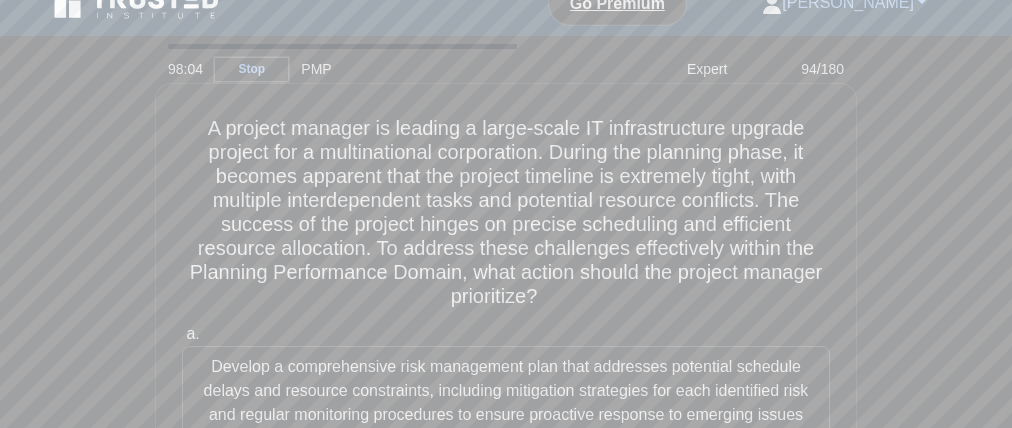 drag, startPoint x: 699, startPoint y: 186, endPoint x: 727, endPoint y: 186, distance: 28 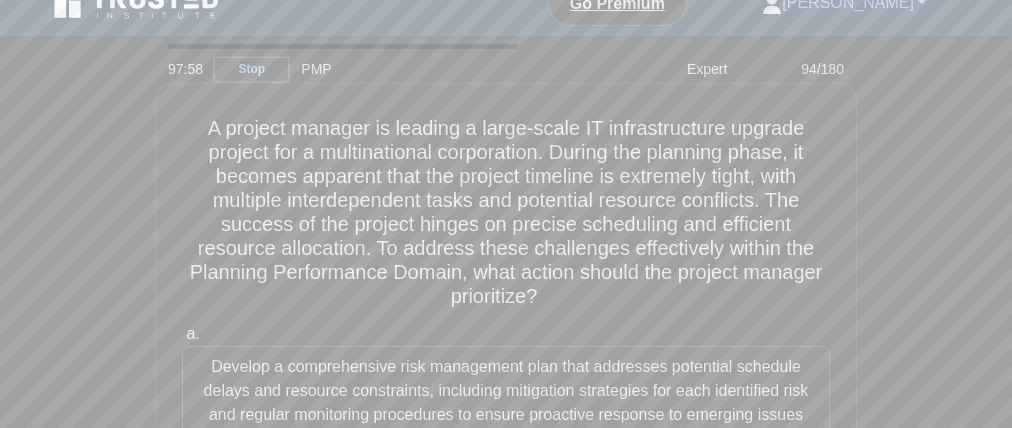 drag, startPoint x: 606, startPoint y: 215, endPoint x: 620, endPoint y: 219, distance: 14.56022 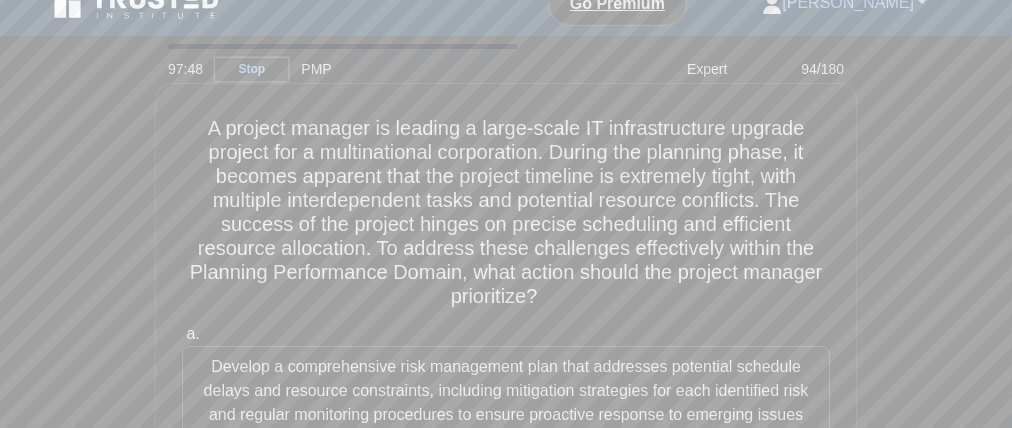 drag, startPoint x: 473, startPoint y: 239, endPoint x: 846, endPoint y: 239, distance: 373 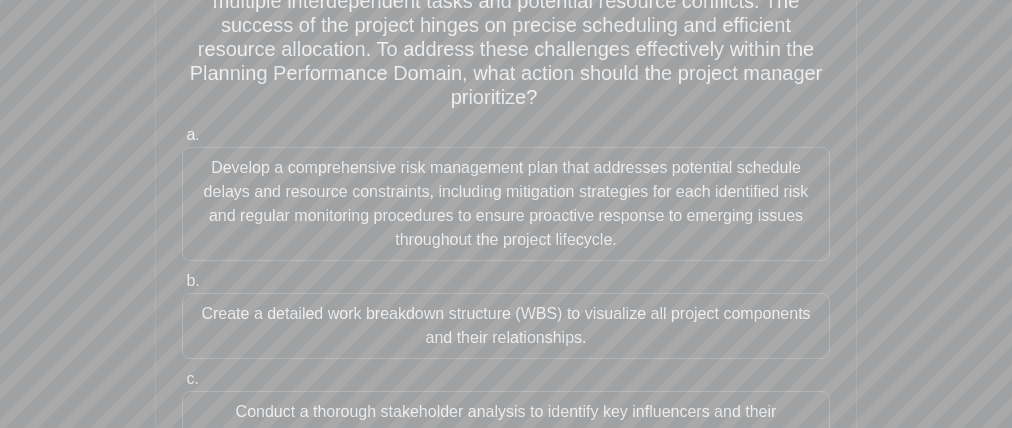 scroll, scrollTop: 248, scrollLeft: 0, axis: vertical 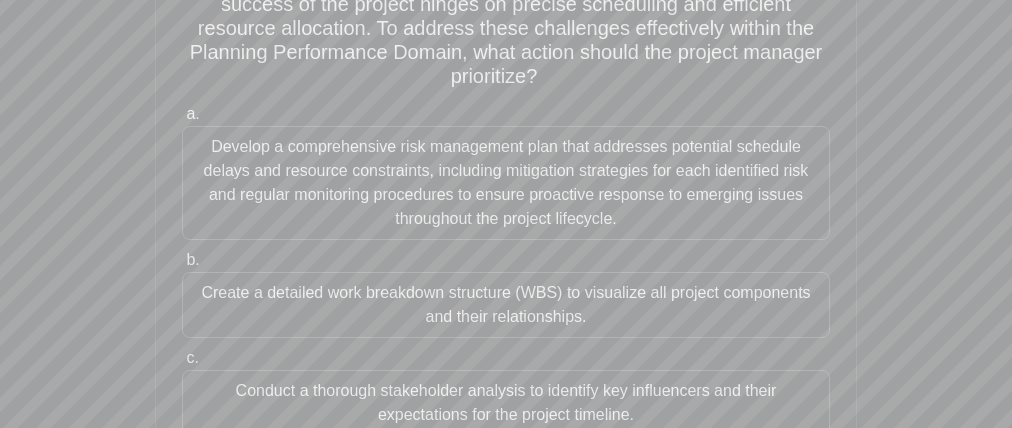 drag, startPoint x: 210, startPoint y: 189, endPoint x: 206, endPoint y: 238, distance: 49.162994 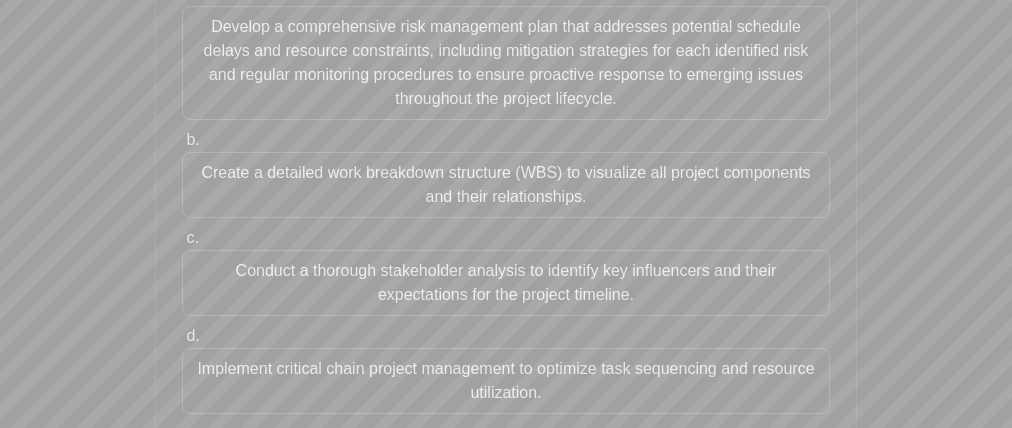 drag, startPoint x: 154, startPoint y: 191, endPoint x: 86, endPoint y: 216, distance: 72.44998 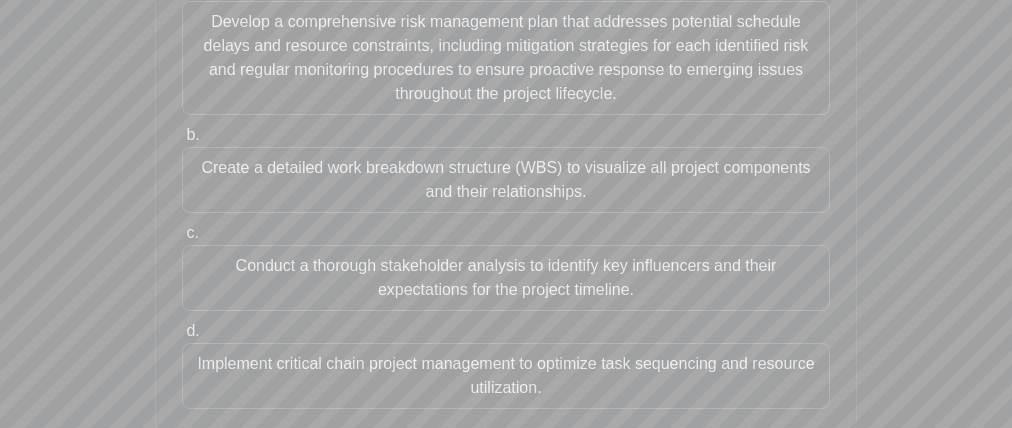 drag, startPoint x: 184, startPoint y: 253, endPoint x: 228, endPoint y: 292, distance: 58.796257 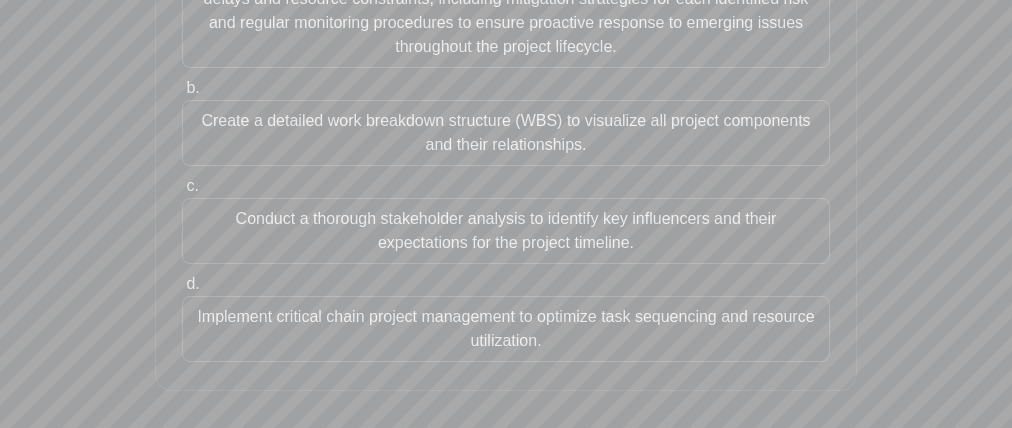 scroll, scrollTop: 500, scrollLeft: 0, axis: vertical 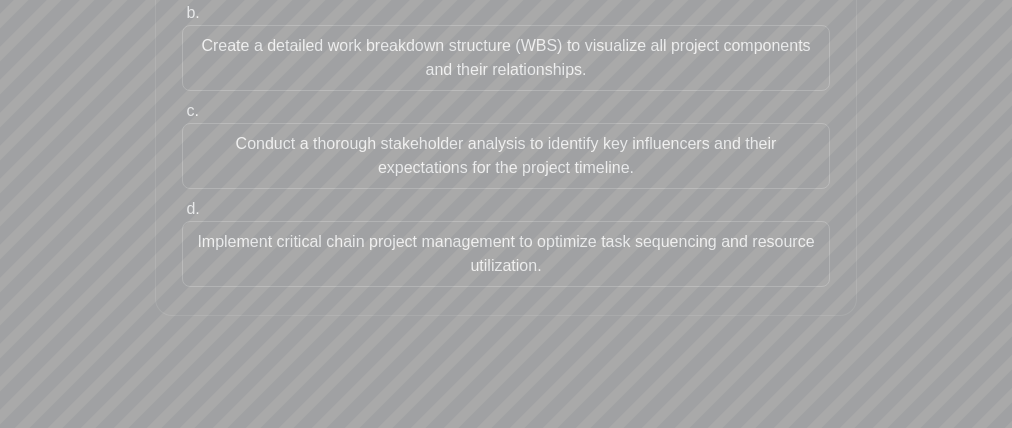 drag, startPoint x: 173, startPoint y: 243, endPoint x: 95, endPoint y: 288, distance: 90.04999 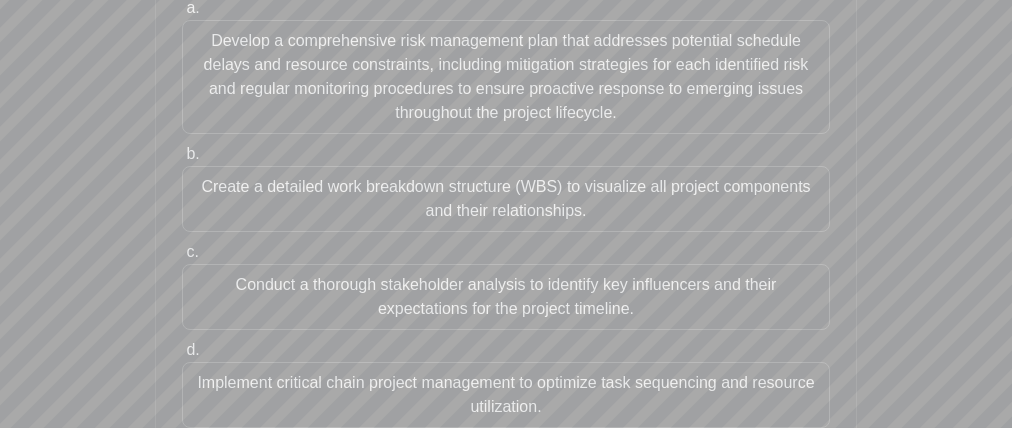 scroll, scrollTop: 453, scrollLeft: 0, axis: vertical 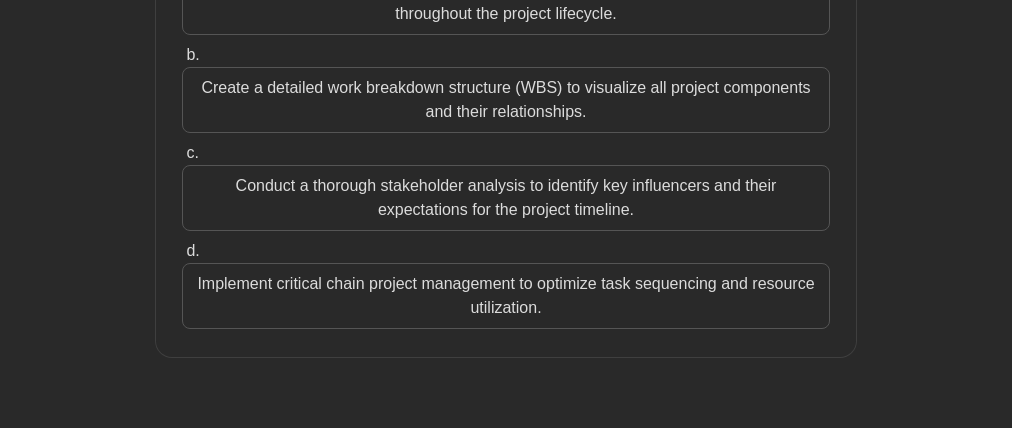click on "Implement critical chain project management to optimize task sequencing and resource utilization." at bounding box center [506, 296] 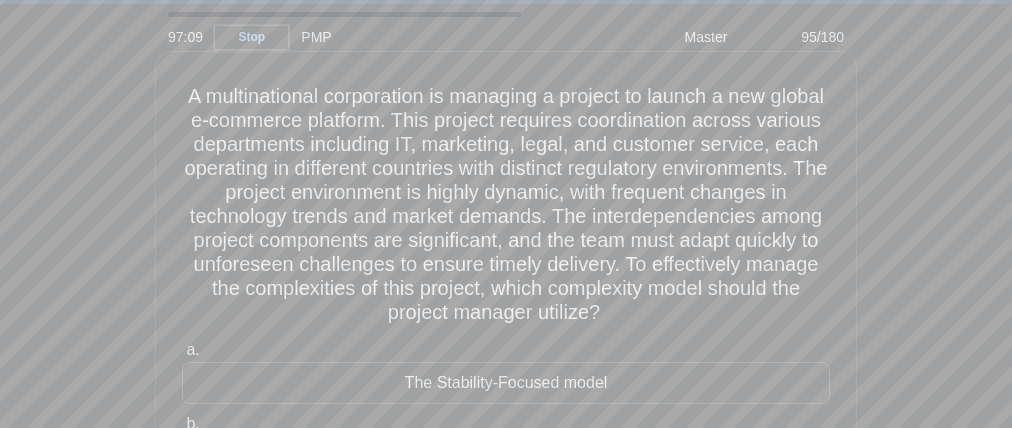 scroll, scrollTop: 92, scrollLeft: 0, axis: vertical 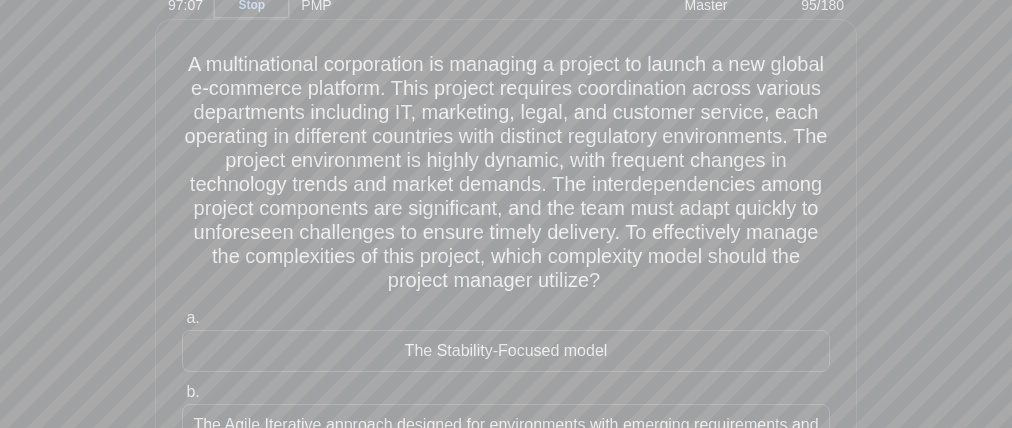 drag, startPoint x: 689, startPoint y: 269, endPoint x: 537, endPoint y: 270, distance: 152.0033 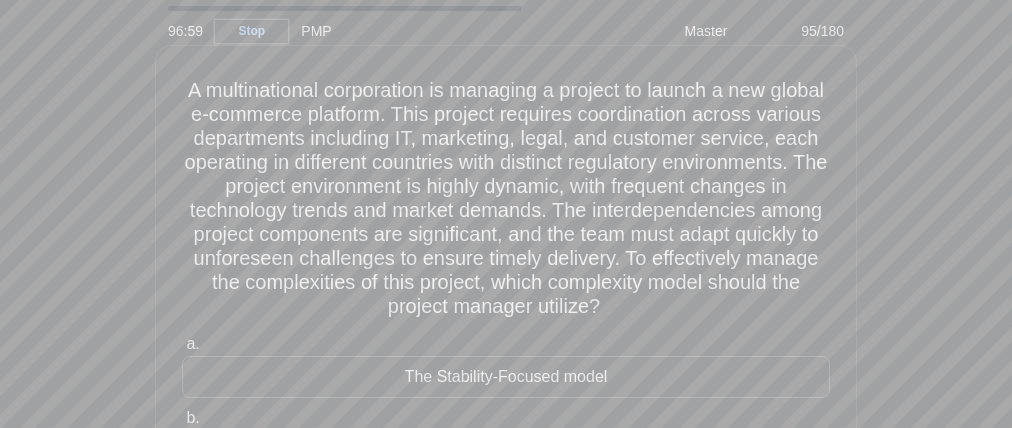 scroll, scrollTop: 65, scrollLeft: 0, axis: vertical 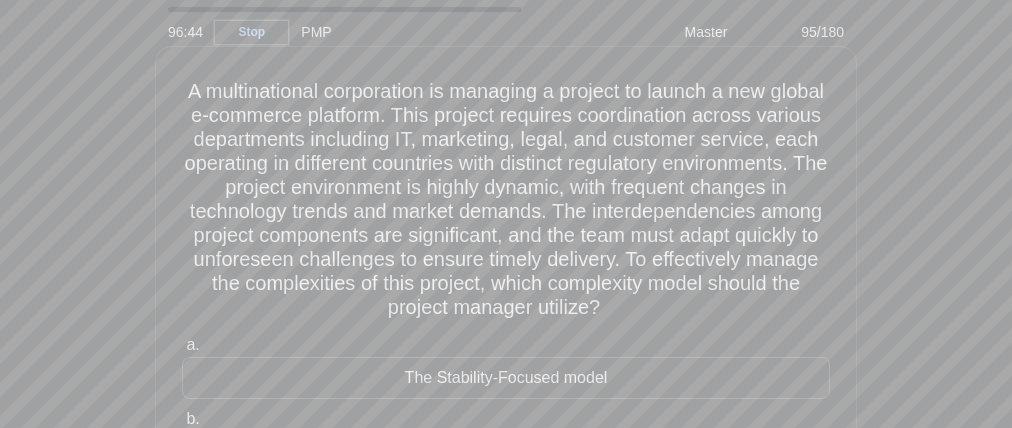 drag, startPoint x: 628, startPoint y: 177, endPoint x: 754, endPoint y: 175, distance: 126.01587 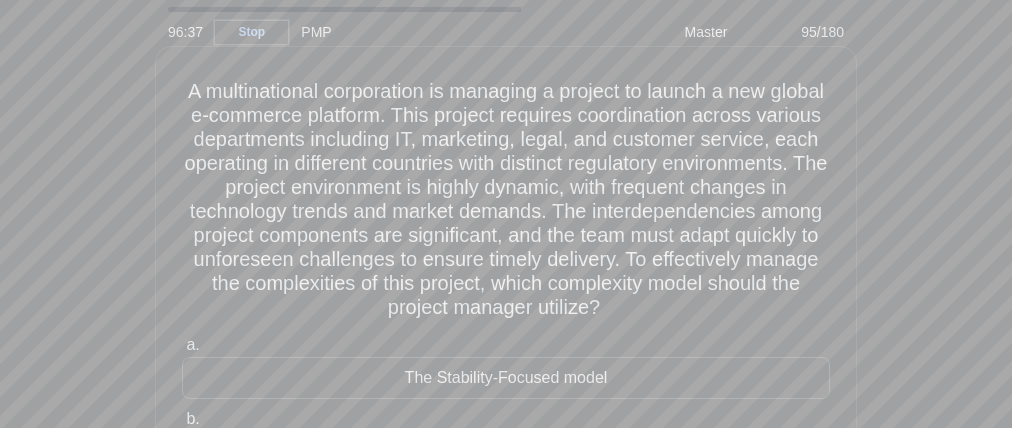 drag, startPoint x: 563, startPoint y: 198, endPoint x: 487, endPoint y: 203, distance: 76.1643 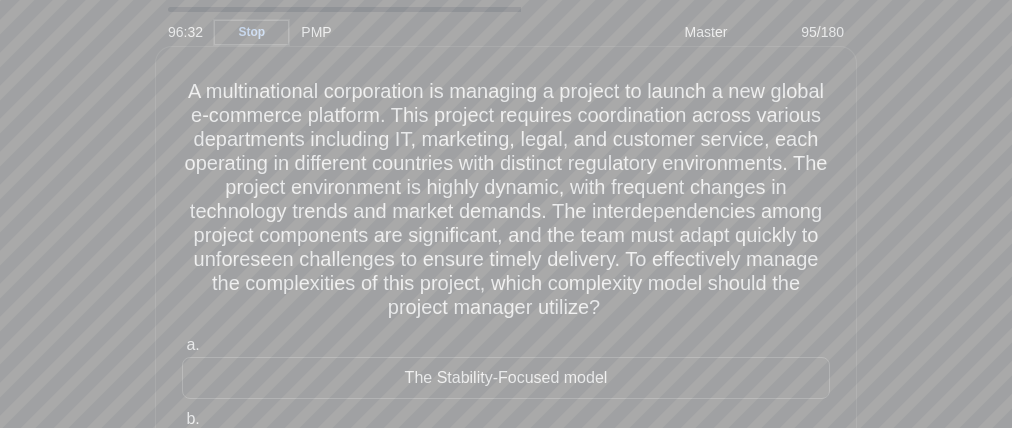 drag, startPoint x: 609, startPoint y: 223, endPoint x: 686, endPoint y: 222, distance: 77.00649 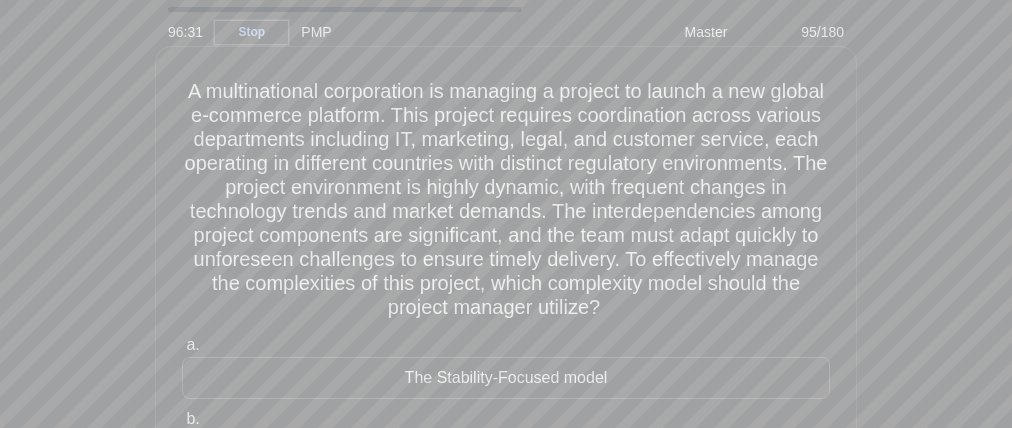 drag, startPoint x: 420, startPoint y: 254, endPoint x: 482, endPoint y: 252, distance: 62.03225 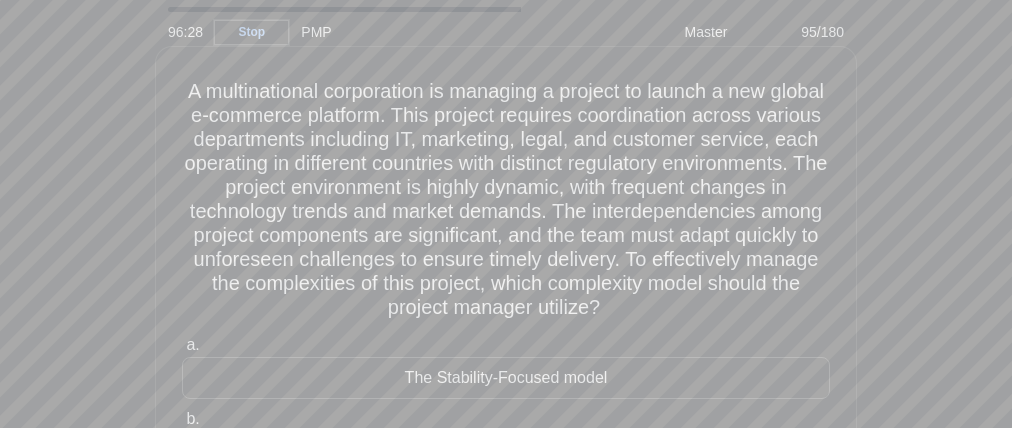 drag, startPoint x: 710, startPoint y: 244, endPoint x: 781, endPoint y: 244, distance: 71 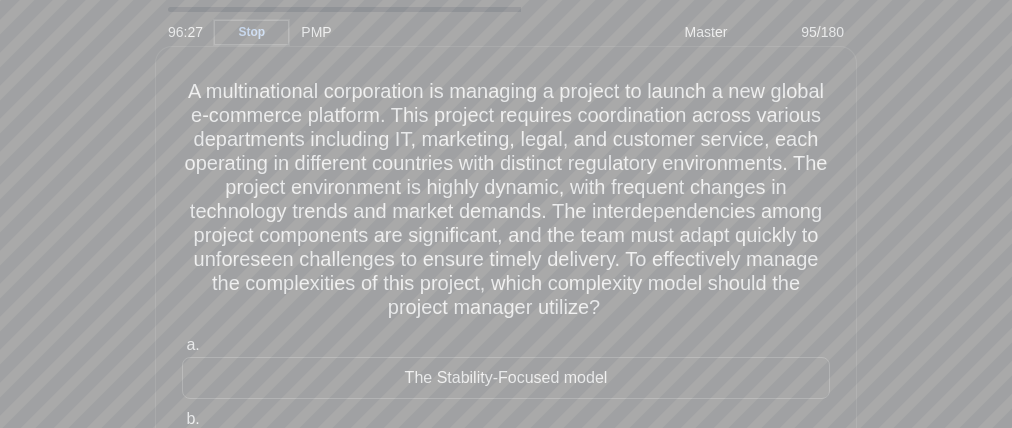 drag, startPoint x: 636, startPoint y: 246, endPoint x: 559, endPoint y: 255, distance: 77.52419 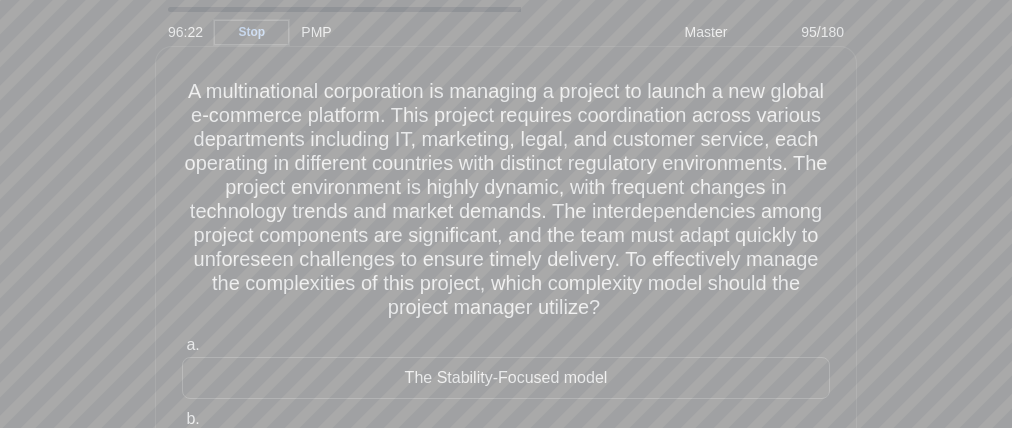 drag, startPoint x: 267, startPoint y: 277, endPoint x: 390, endPoint y: 277, distance: 123 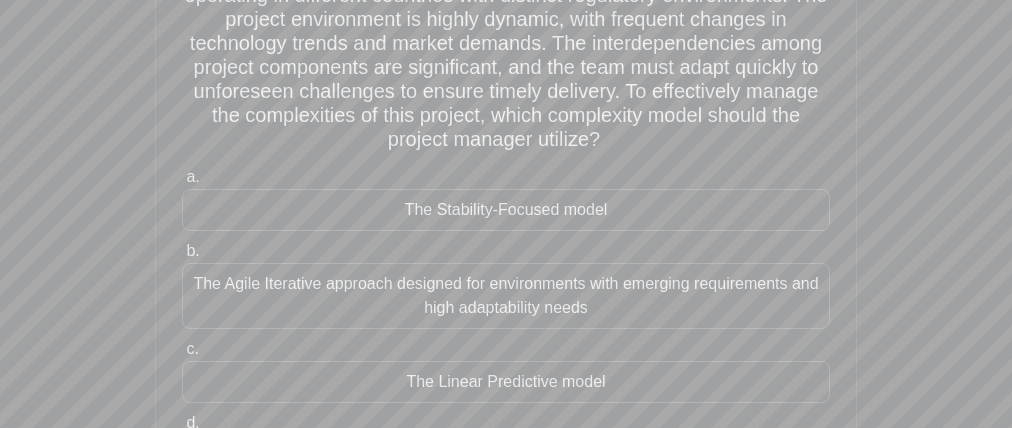 scroll, scrollTop: 347, scrollLeft: 0, axis: vertical 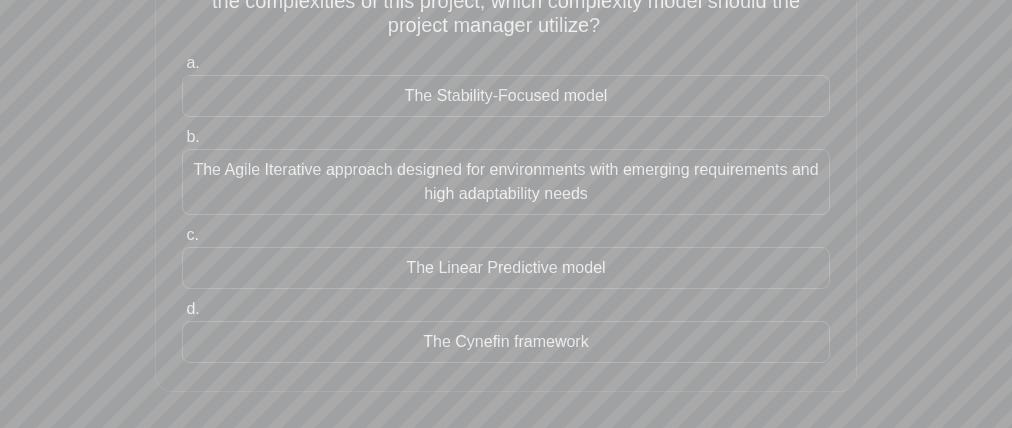 drag, startPoint x: 330, startPoint y: 95, endPoint x: 236, endPoint y: 116, distance: 96.317184 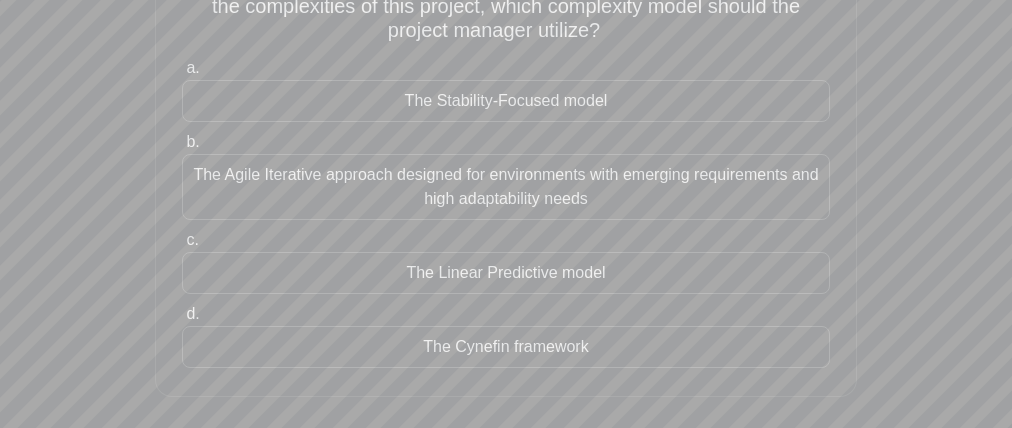 drag, startPoint x: 152, startPoint y: 166, endPoint x: 83, endPoint y: 185, distance: 71.568146 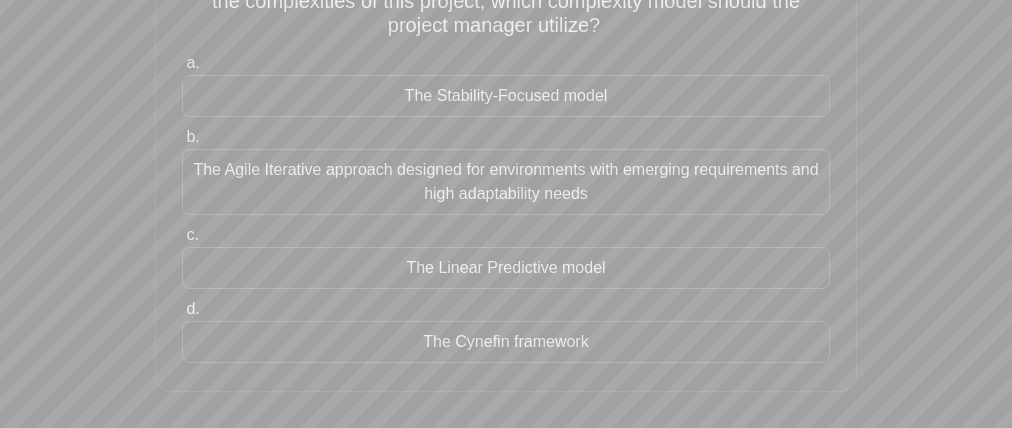 drag, startPoint x: 353, startPoint y: 247, endPoint x: 384, endPoint y: 276, distance: 42.44997 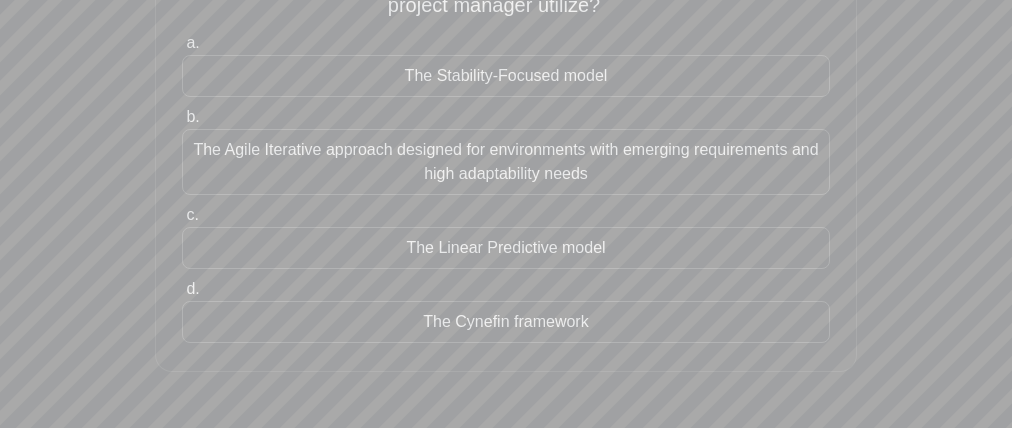 scroll, scrollTop: 376, scrollLeft: 0, axis: vertical 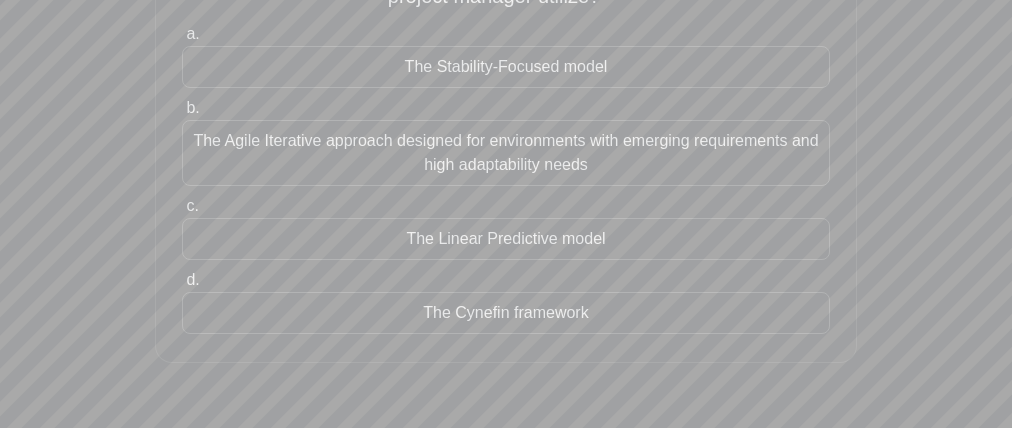 drag, startPoint x: 408, startPoint y: 303, endPoint x: 323, endPoint y: 327, distance: 88.32327 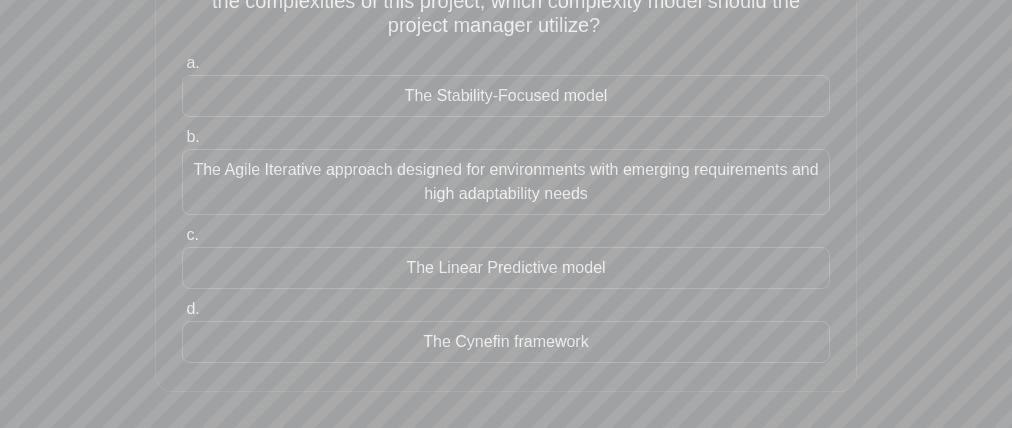 scroll, scrollTop: 319, scrollLeft: 0, axis: vertical 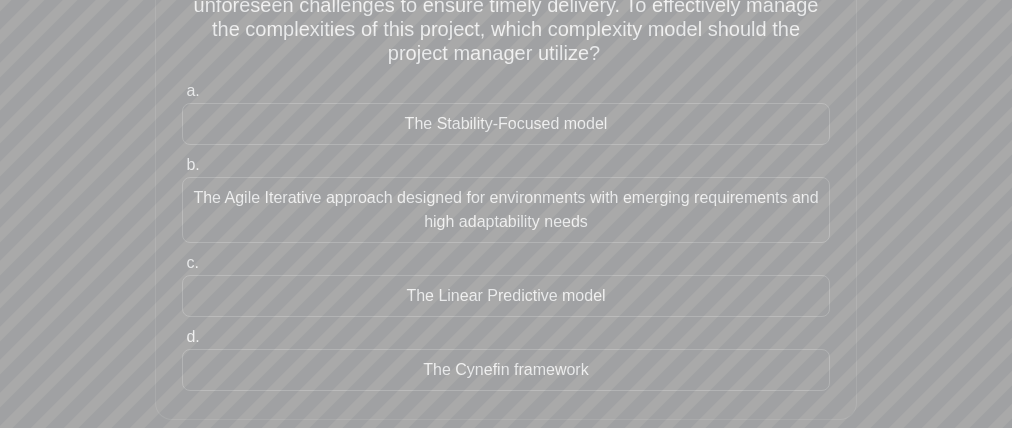 drag, startPoint x: 331, startPoint y: 130, endPoint x: 336, endPoint y: 161, distance: 31.400637 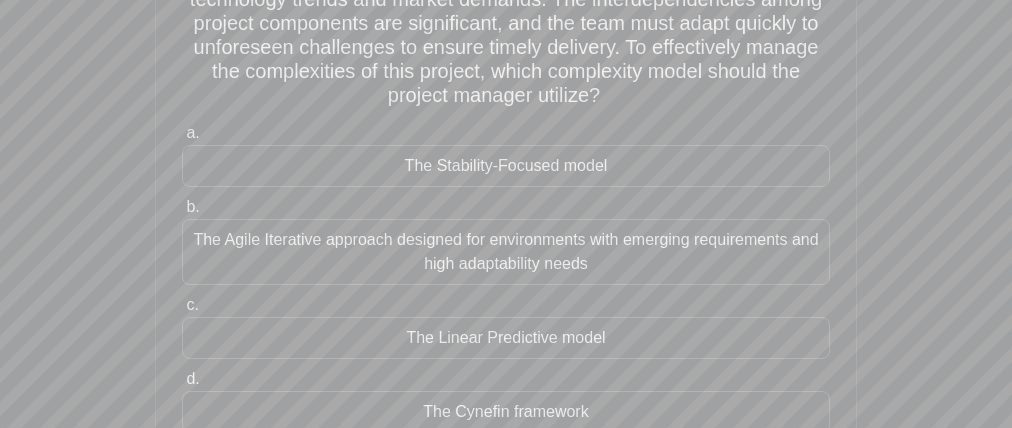 scroll, scrollTop: 276, scrollLeft: 0, axis: vertical 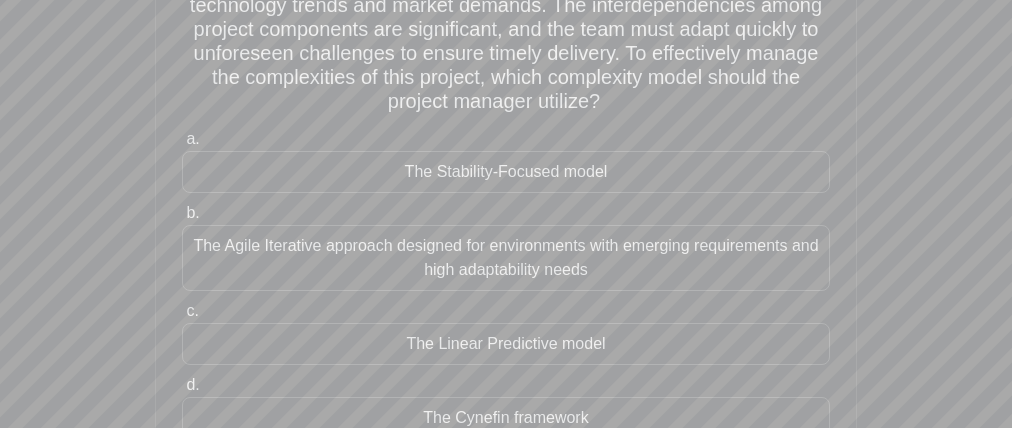 click on "A multinational corporation is managing a project to launch a new global e-commerce platform. This project requires coordination across various departments including IT, marketing, legal, and customer service, each operating in different countries with distinct regulatory environments. The project environment is highly dynamic, with frequent changes in technology trends and market demands. The interdependencies among project components are significant, and the team must adapt quickly to unforeseen challenges to ensure timely delivery. To effectively manage the complexities of this project, which complexity model should the project manager utilize?
.spinner_0XTQ{transform-origin:center;animation:spinner_y6GP .75s linear infinite}@keyframes spinner_y6GP{100%{transform:rotate(360deg)}}
a. b. c. d." at bounding box center [506, 166] 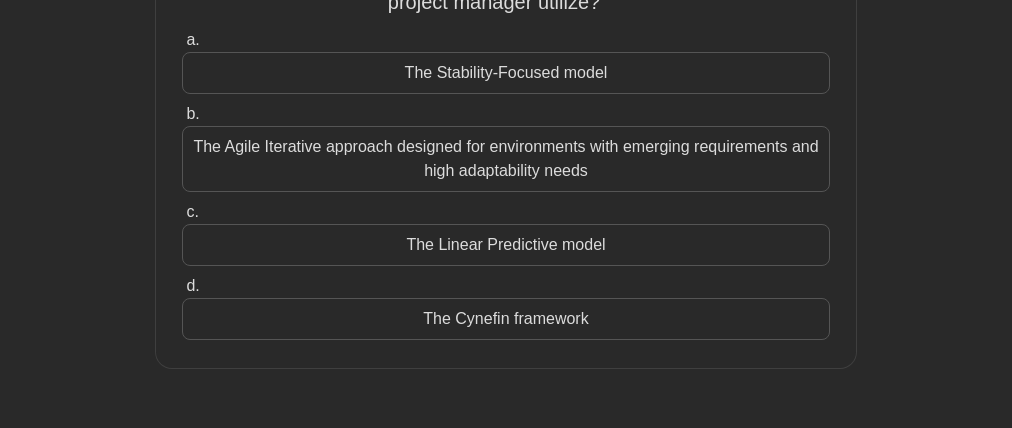 scroll, scrollTop: 586, scrollLeft: 0, axis: vertical 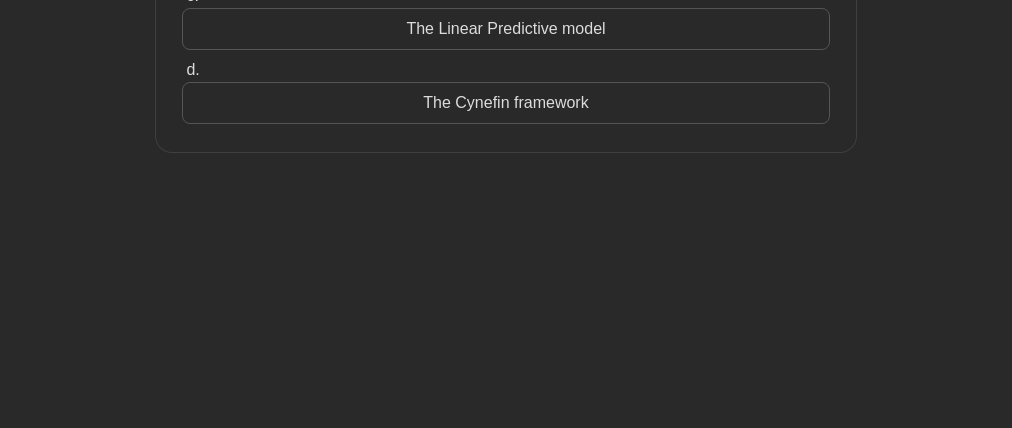 click on "The Cynefin framework" at bounding box center (506, 103) 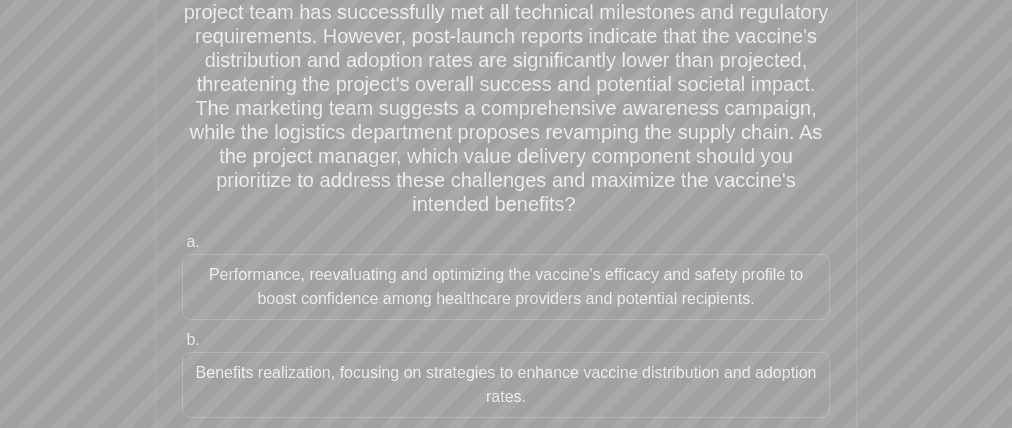 scroll, scrollTop: 162, scrollLeft: 0, axis: vertical 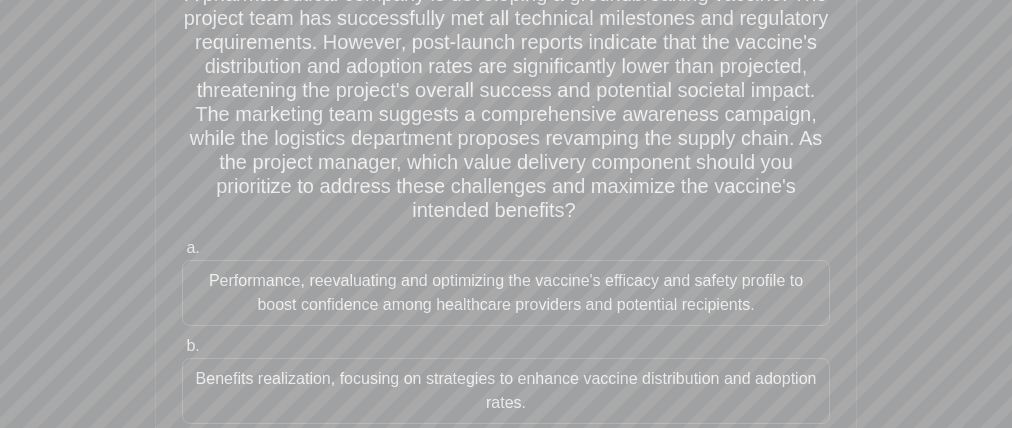 drag, startPoint x: 465, startPoint y: 174, endPoint x: 686, endPoint y: 186, distance: 221.32555 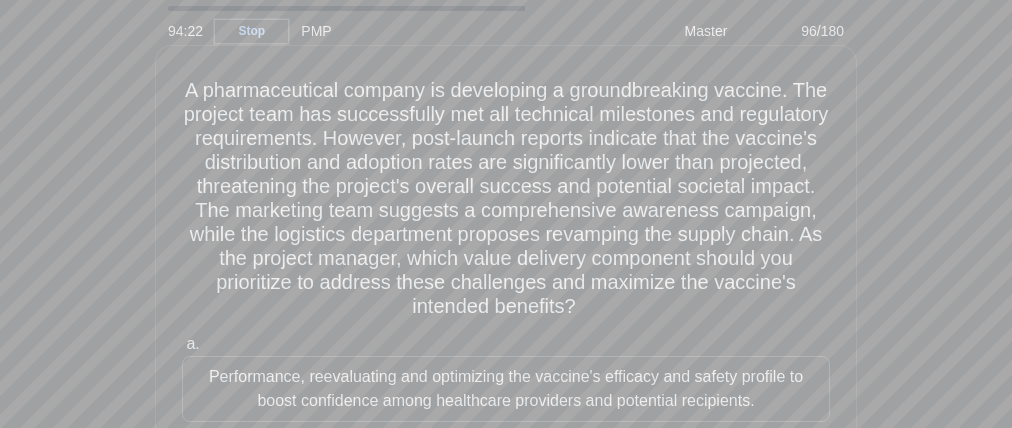 scroll, scrollTop: 63, scrollLeft: 0, axis: vertical 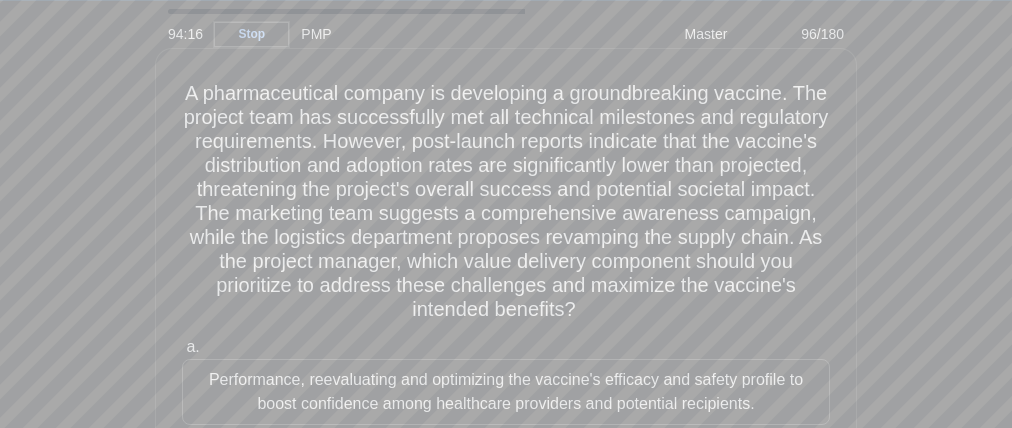 drag, startPoint x: 665, startPoint y: 128, endPoint x: 501, endPoint y: 129, distance: 164.00305 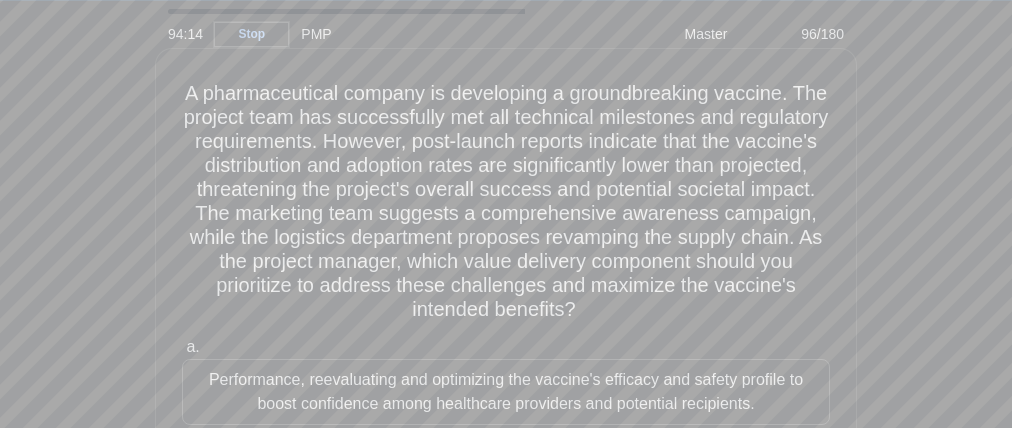 drag, startPoint x: 452, startPoint y: 132, endPoint x: 476, endPoint y: 132, distance: 24 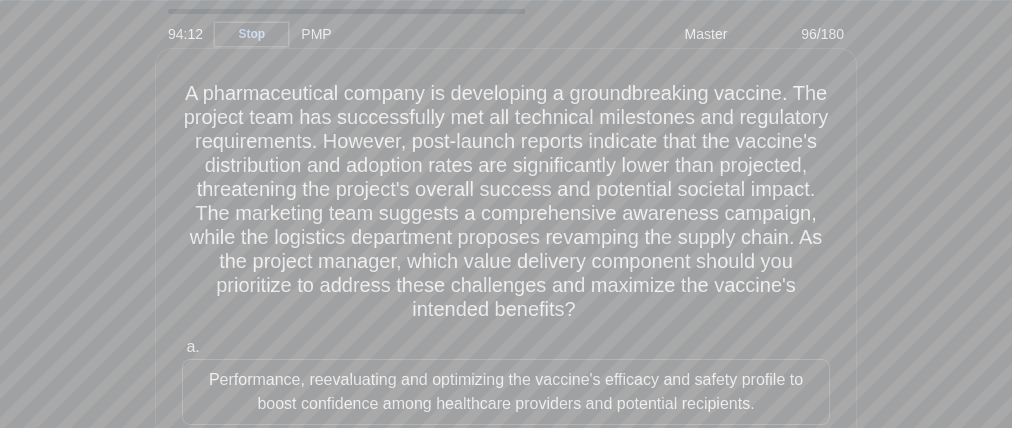 drag, startPoint x: 738, startPoint y: 123, endPoint x: 812, endPoint y: 128, distance: 74.168724 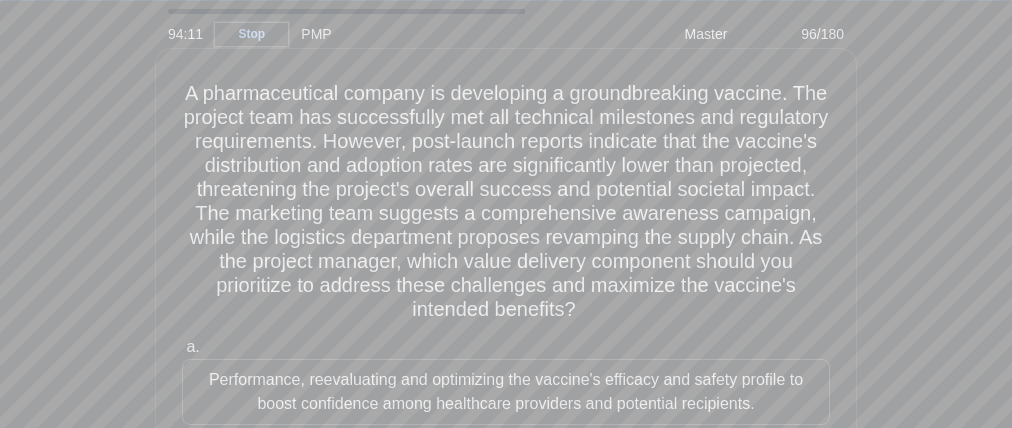 drag, startPoint x: 210, startPoint y: 159, endPoint x: 298, endPoint y: 153, distance: 88.20431 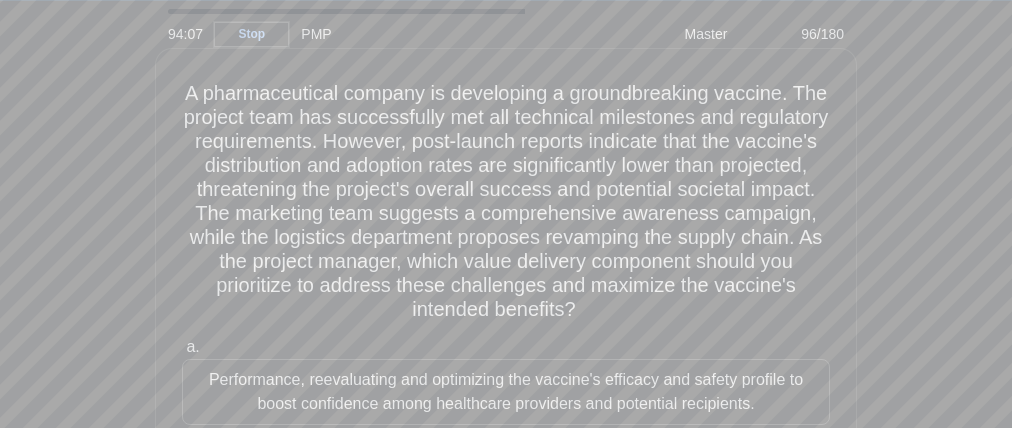 drag, startPoint x: 418, startPoint y: 159, endPoint x: 555, endPoint y: 158, distance: 137.00365 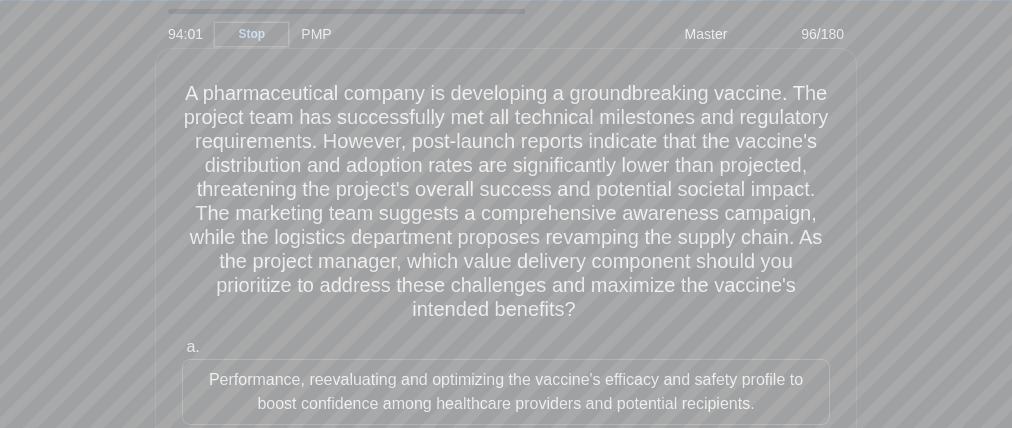 drag, startPoint x: 634, startPoint y: 183, endPoint x: 770, endPoint y: 181, distance: 136.01471 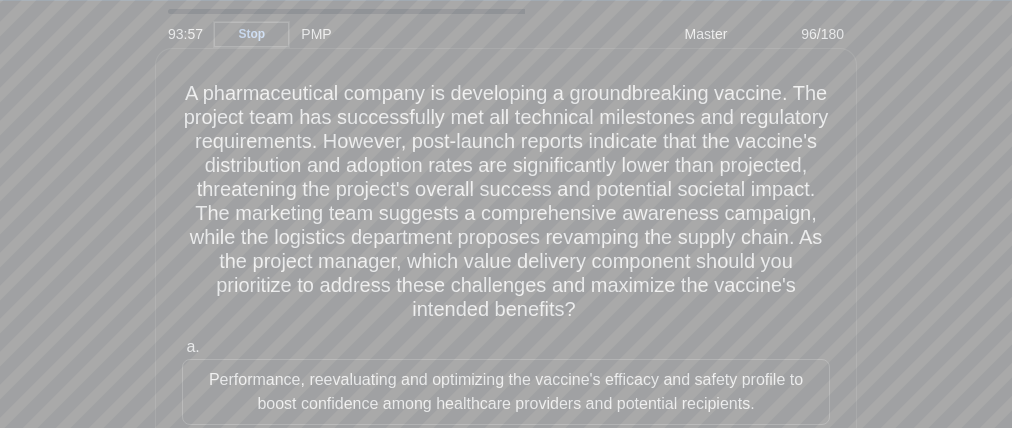 drag, startPoint x: 408, startPoint y: 175, endPoint x: 378, endPoint y: 178, distance: 30.149628 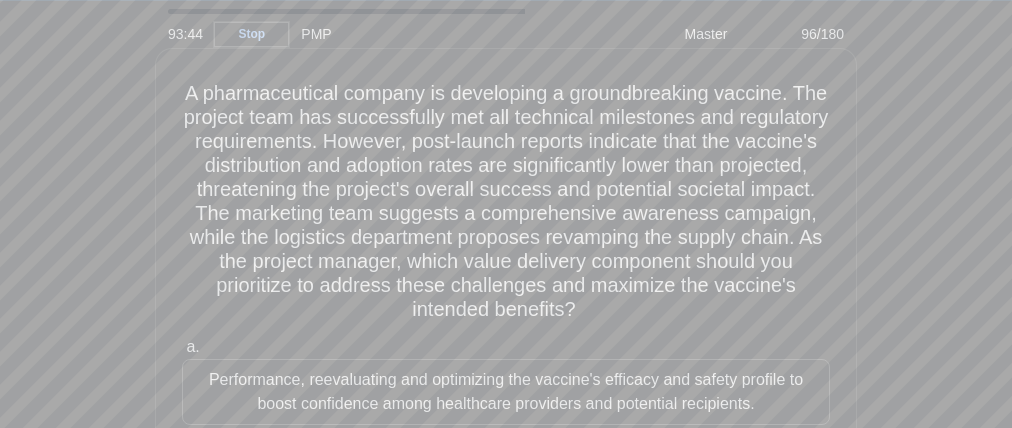 drag, startPoint x: 198, startPoint y: 178, endPoint x: 413, endPoint y: 188, distance: 215.23244 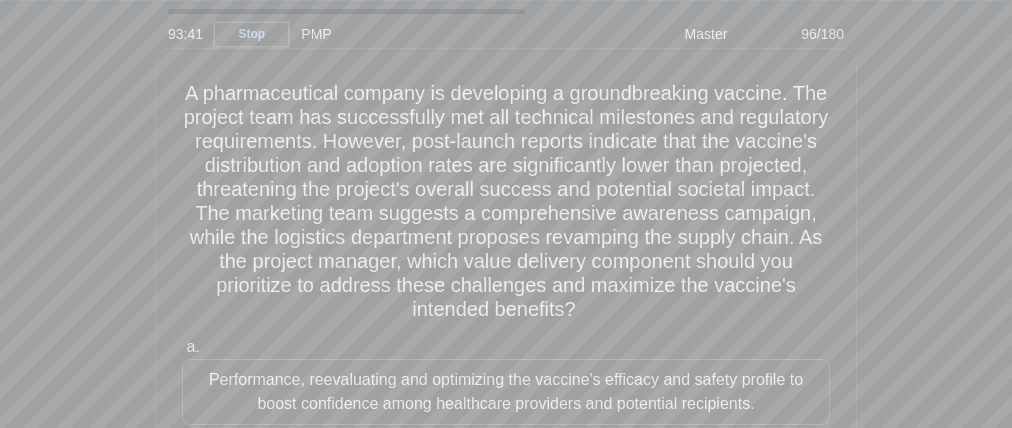drag, startPoint x: 405, startPoint y: 178, endPoint x: 194, endPoint y: 180, distance: 211.00948 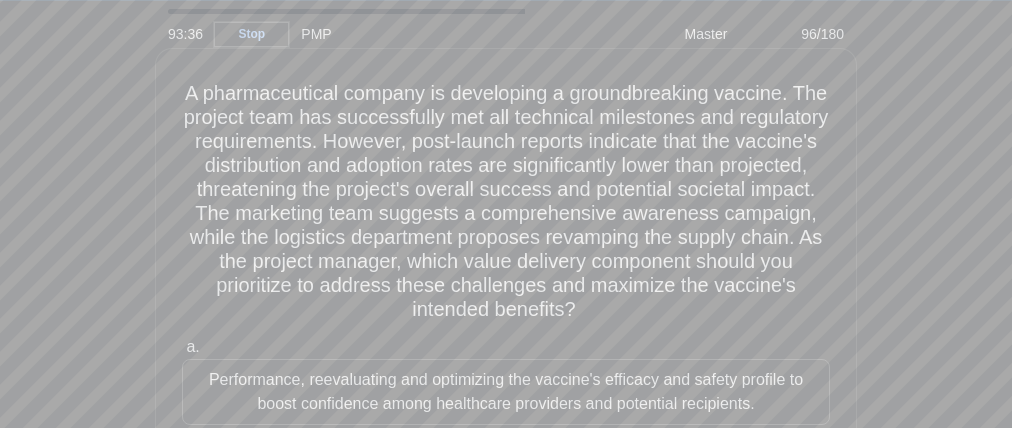 drag, startPoint x: 626, startPoint y: 227, endPoint x: 449, endPoint y: 242, distance: 177.63446 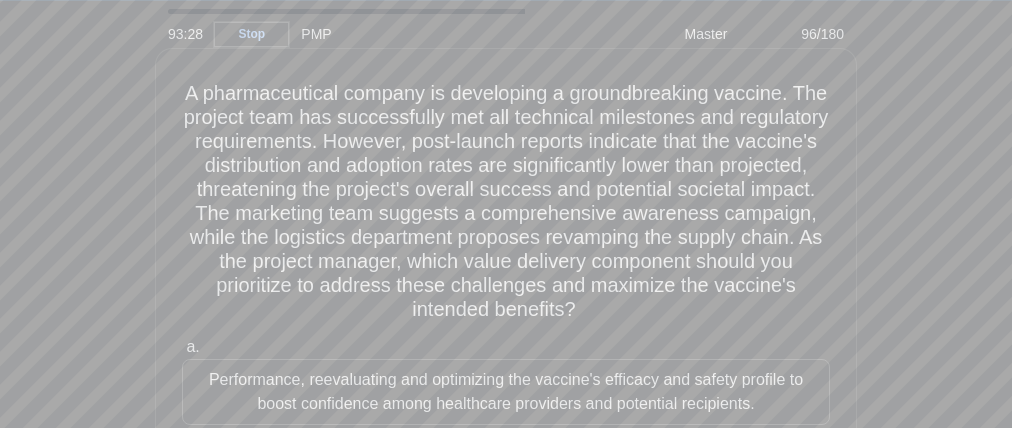 click on "A pharmaceutical company is developing a groundbreaking vaccine. The project team has successfully met all technical milestones and regulatory requirements. However, post-launch reports indicate that the vaccine's distribution and adoption rates are significantly lower than projected, threatening the project's overall success and potential societal impact. The marketing team suggests a comprehensive awareness campaign, while the logistics department proposes revamping the supply chain. As the project manager, which value delivery component should you prioritize to address these challenges and maximize the vaccine's intended benefits?
.spinner_0XTQ{transform-origin:center;animation:spinner_y6GP .75s linear infinite}@keyframes spinner_y6GP{100%{transform:rotate(360deg)}}" at bounding box center (506, 202) 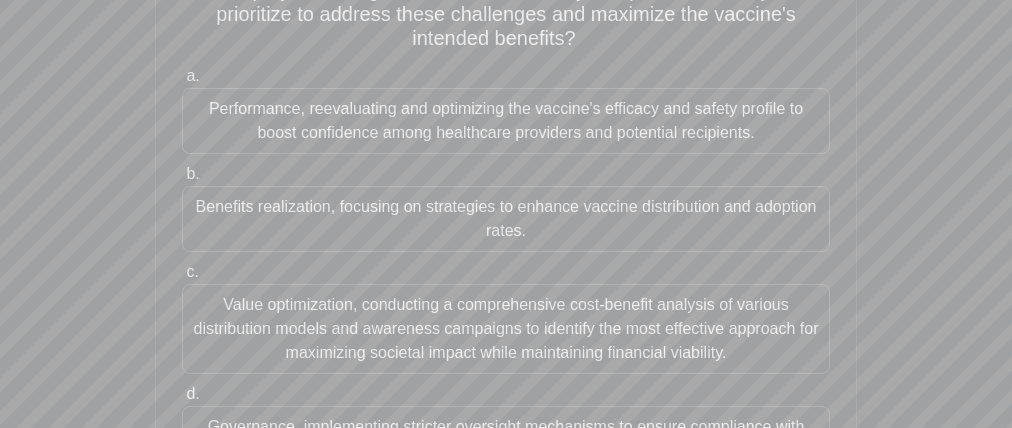 scroll, scrollTop: 363, scrollLeft: 0, axis: vertical 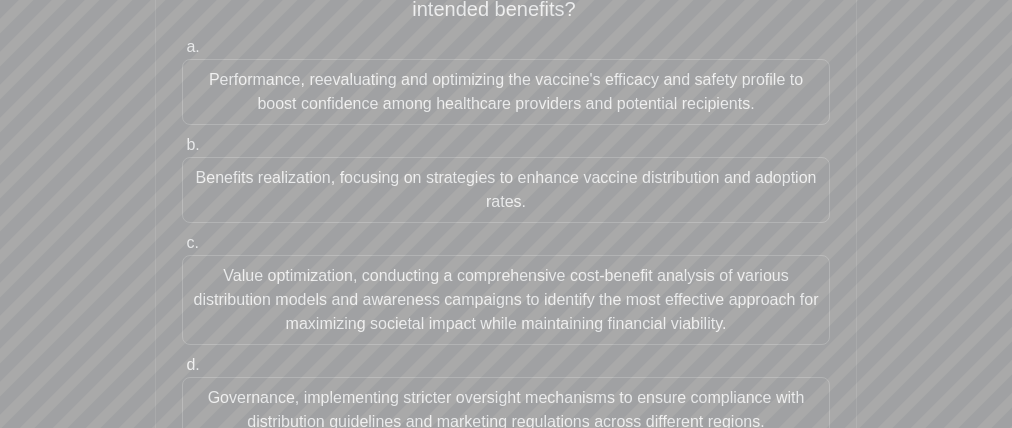 drag, startPoint x: 232, startPoint y: 70, endPoint x: 214, endPoint y: 103, distance: 37.589893 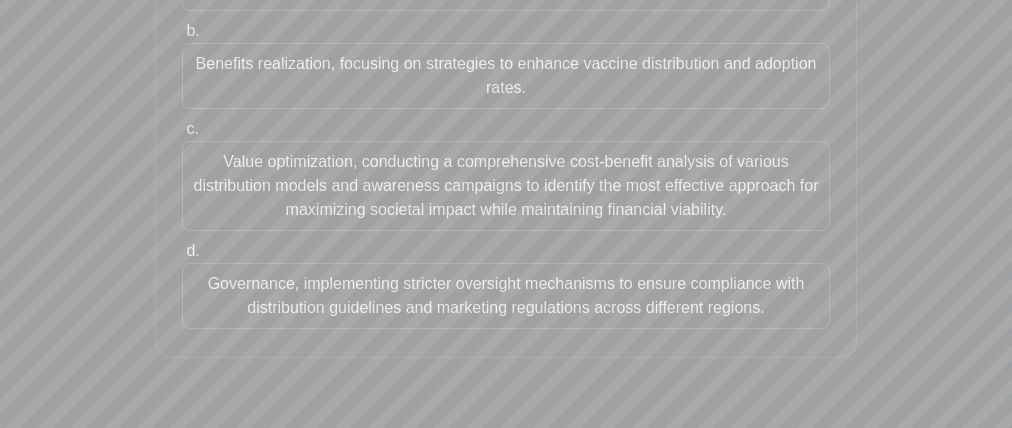 scroll, scrollTop: 475, scrollLeft: 0, axis: vertical 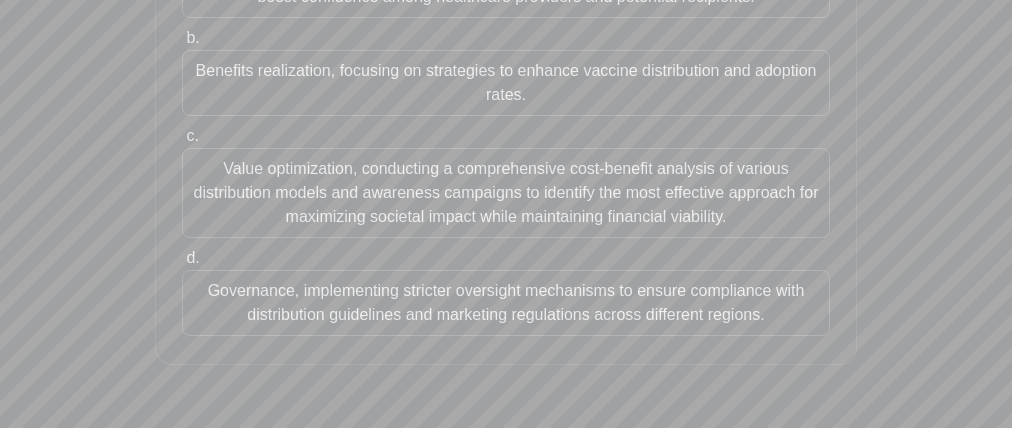 drag, startPoint x: 158, startPoint y: 56, endPoint x: 111, endPoint y: 68, distance: 48.507732 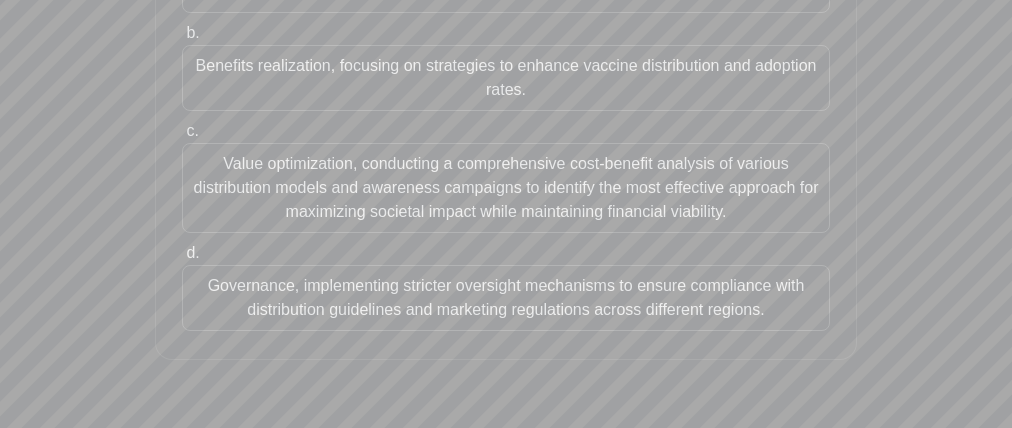 drag, startPoint x: 240, startPoint y: 175, endPoint x: 181, endPoint y: 195, distance: 62.297672 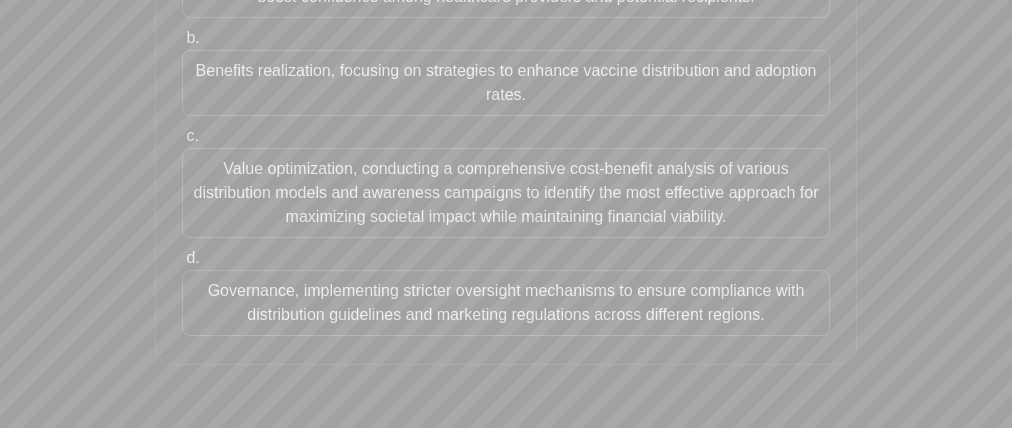 drag, startPoint x: 136, startPoint y: 182, endPoint x: 97, endPoint y: 177, distance: 39.319206 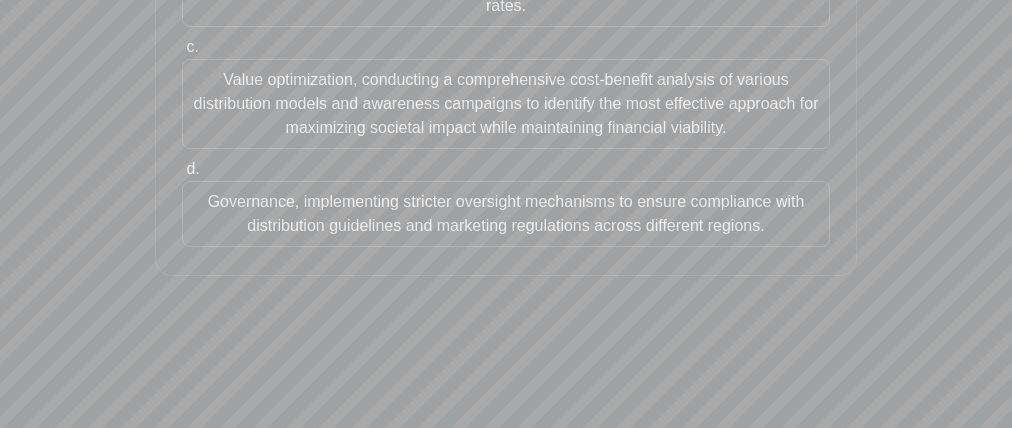 scroll, scrollTop: 562, scrollLeft: 0, axis: vertical 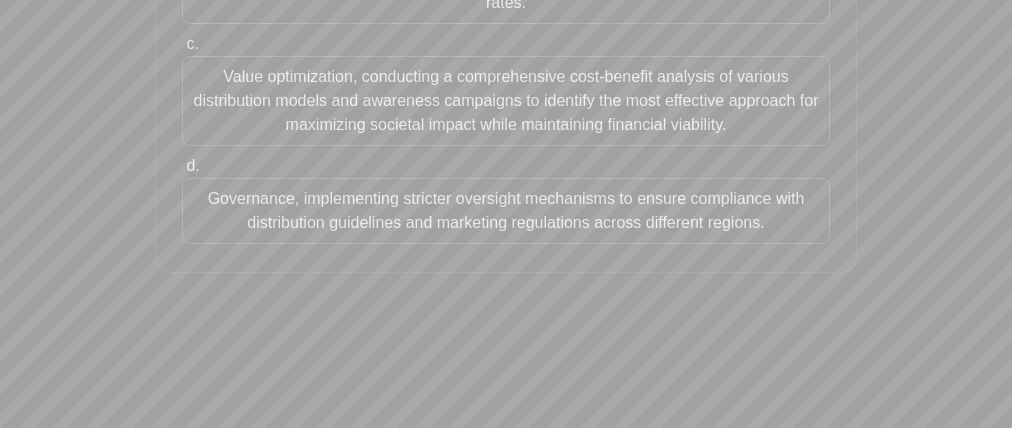 drag, startPoint x: 191, startPoint y: 222, endPoint x: 199, endPoint y: 258, distance: 36.878178 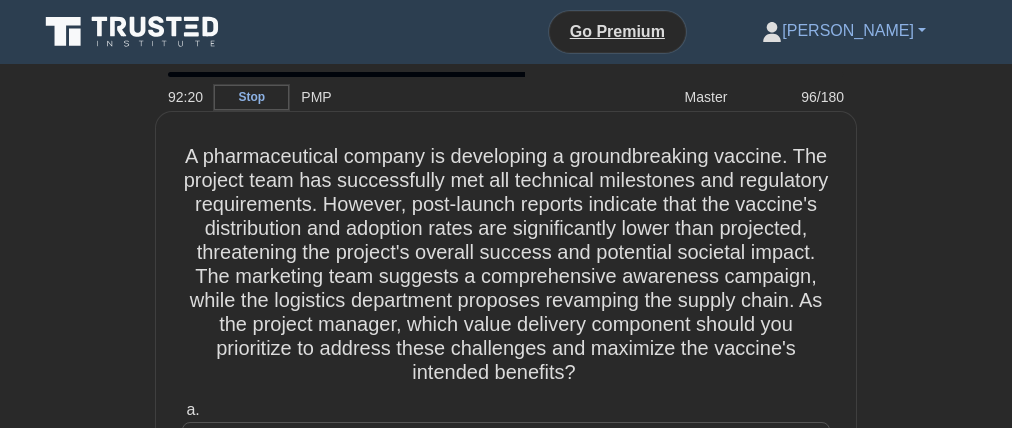 scroll, scrollTop: 0, scrollLeft: 0, axis: both 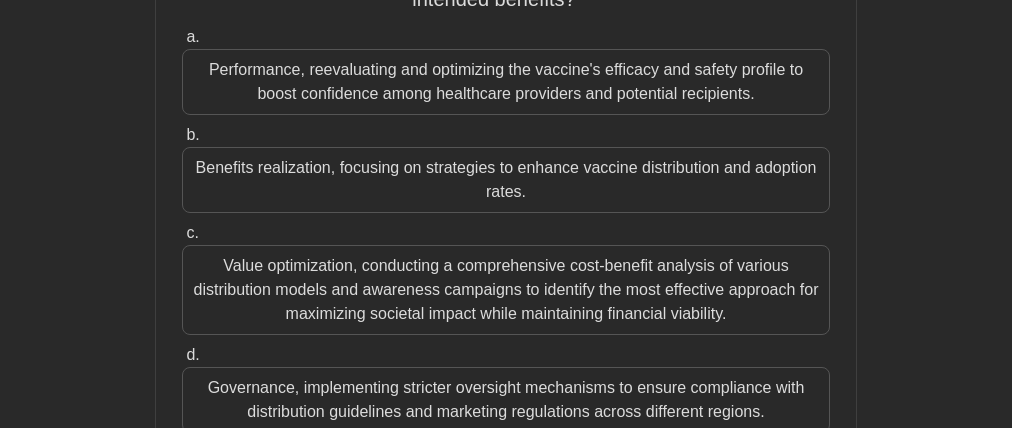 click on "Value optimization, conducting a comprehensive cost-benefit analysis of various distribution models and awareness campaigns to identify the most effective approach for maximizing societal impact while maintaining financial viability." at bounding box center (506, 290) 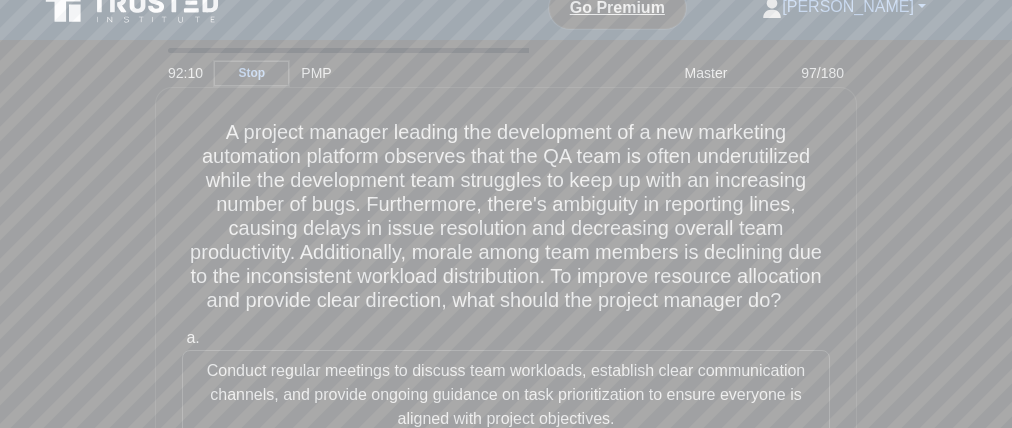 scroll, scrollTop: 25, scrollLeft: 0, axis: vertical 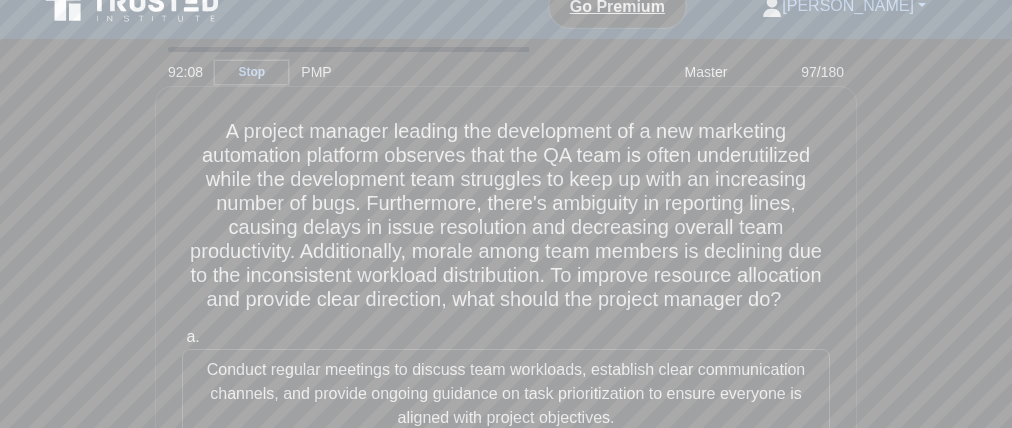 drag, startPoint x: 649, startPoint y: 283, endPoint x: 819, endPoint y: 281, distance: 170.01176 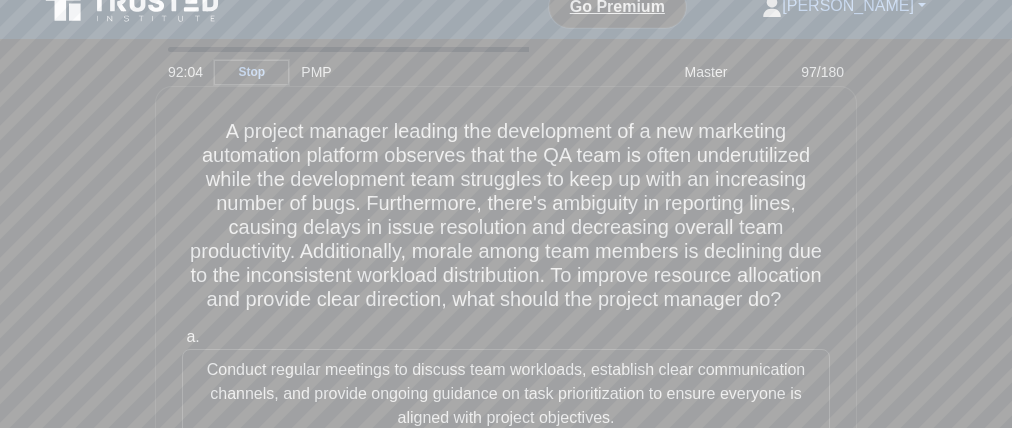 drag, startPoint x: 422, startPoint y: 315, endPoint x: 319, endPoint y: 315, distance: 103 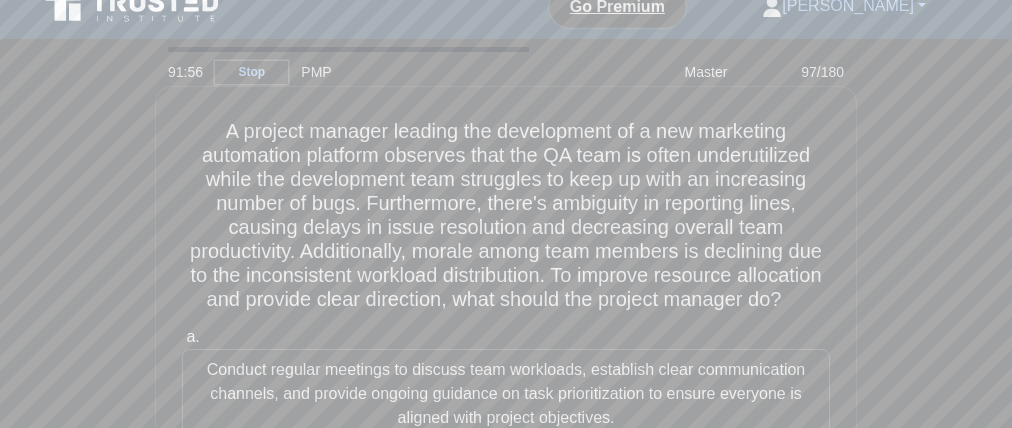 drag, startPoint x: 716, startPoint y: 172, endPoint x: 826, endPoint y: 170, distance: 110.01818 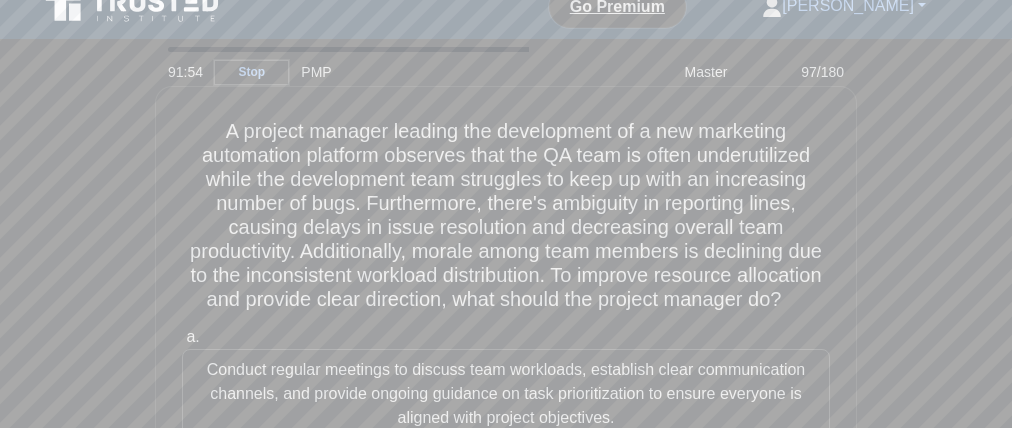 drag, startPoint x: 582, startPoint y: 158, endPoint x: 569, endPoint y: 163, distance: 13.928389 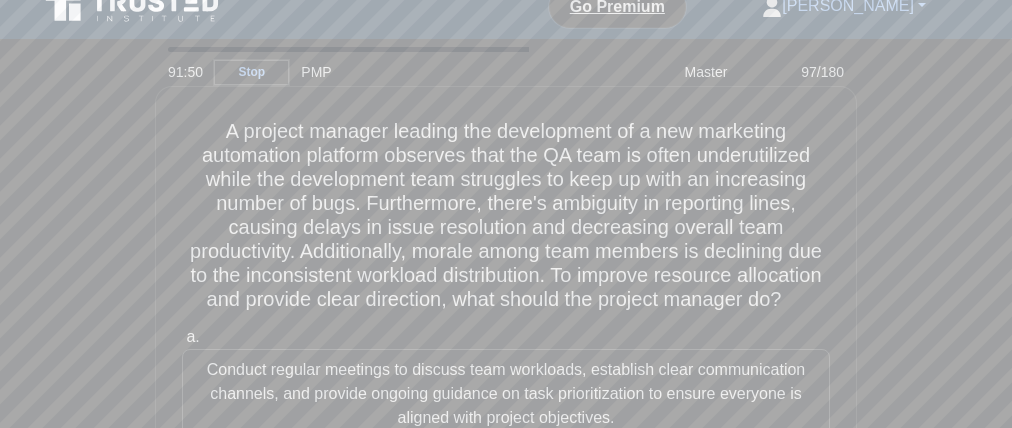 drag, startPoint x: 515, startPoint y: 192, endPoint x: 415, endPoint y: 189, distance: 100.04499 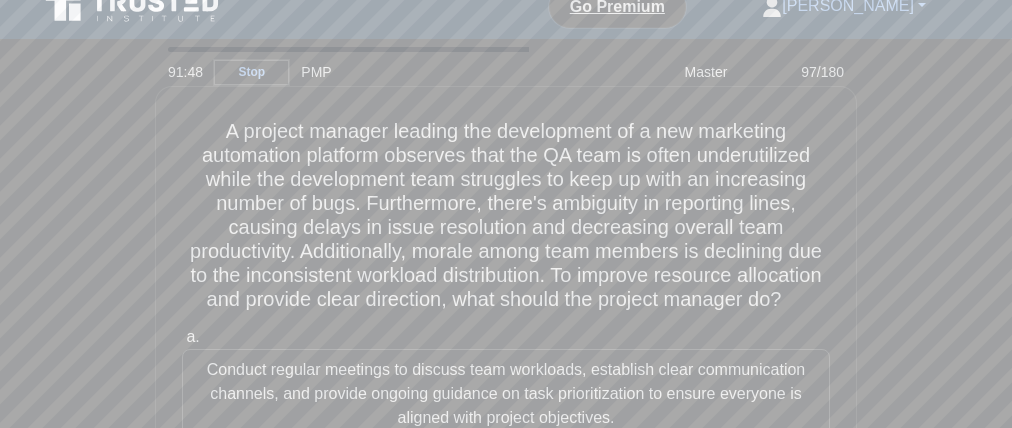 drag, startPoint x: 456, startPoint y: 191, endPoint x: 302, endPoint y: 190, distance: 154.00325 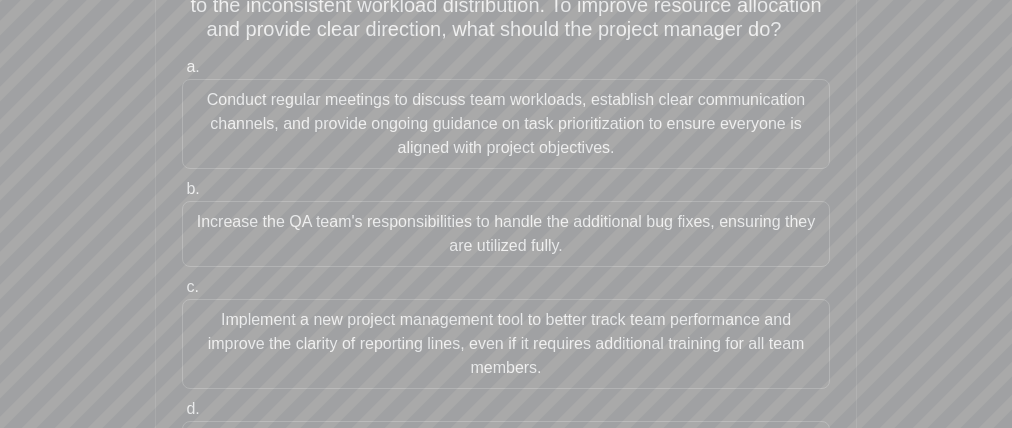 scroll, scrollTop: 288, scrollLeft: 0, axis: vertical 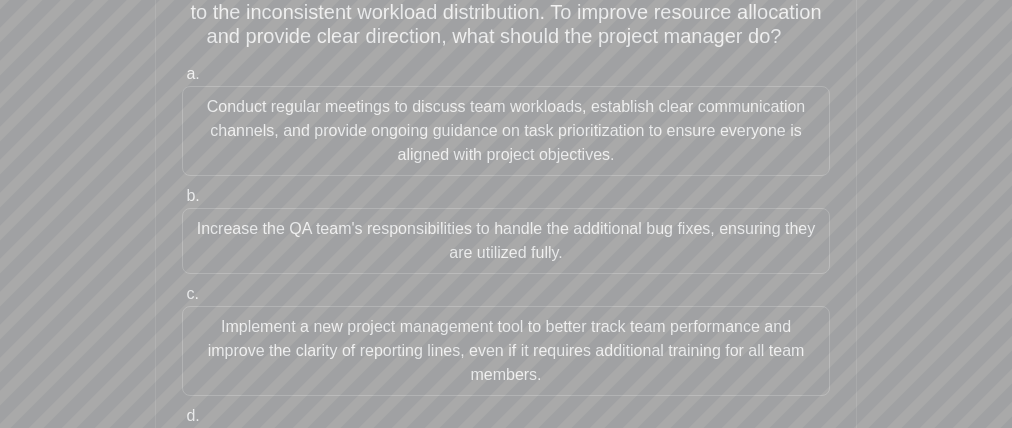 drag, startPoint x: 191, startPoint y: 115, endPoint x: 188, endPoint y: 145, distance: 30.149628 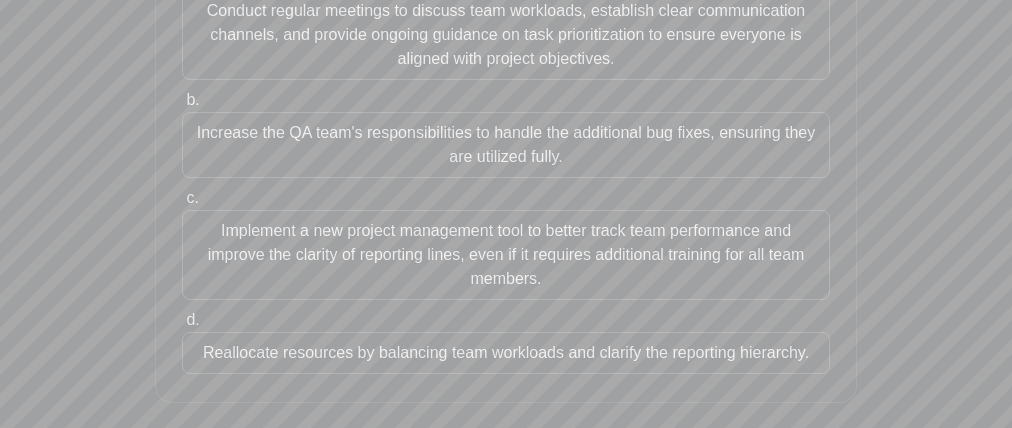 scroll, scrollTop: 394, scrollLeft: 0, axis: vertical 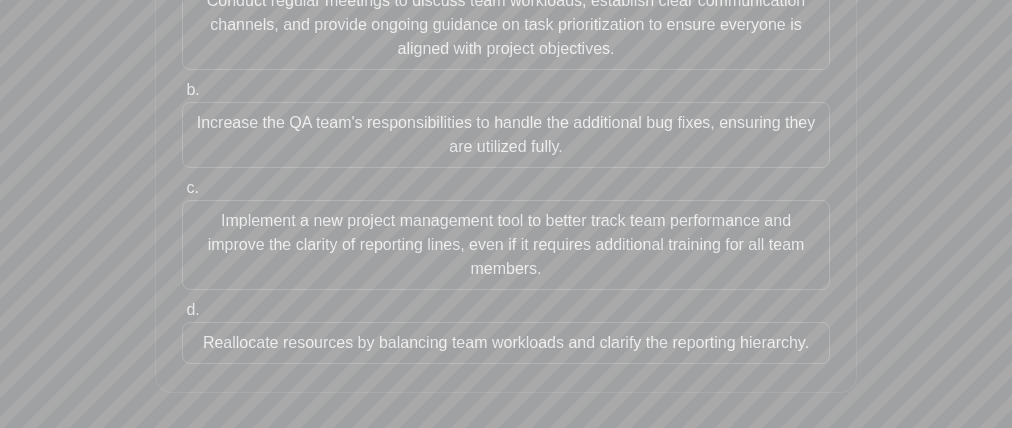drag, startPoint x: 179, startPoint y: 140, endPoint x: 205, endPoint y: 161, distance: 33.42155 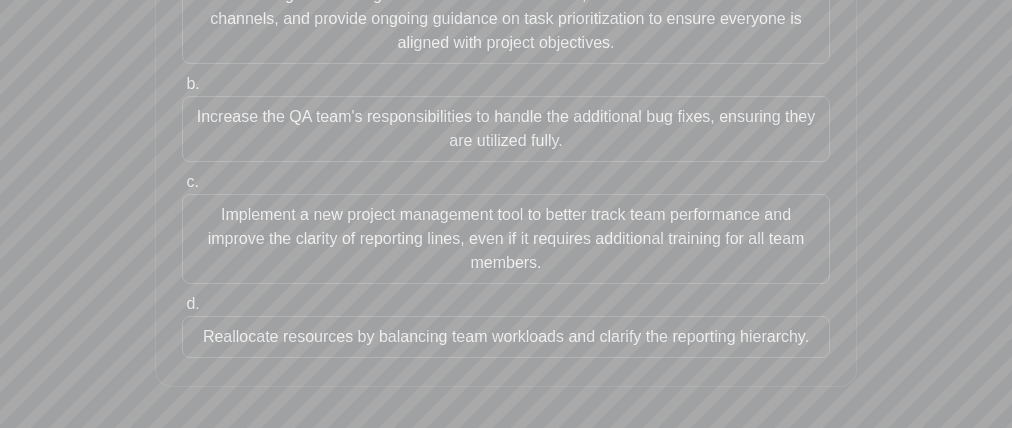 scroll, scrollTop: 422, scrollLeft: 0, axis: vertical 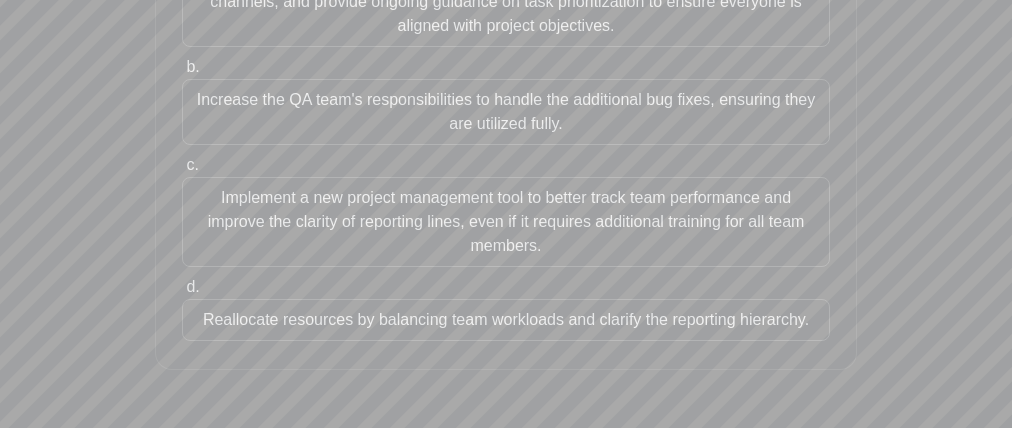 drag, startPoint x: 138, startPoint y: 188, endPoint x: 64, endPoint y: 229, distance: 84.59905 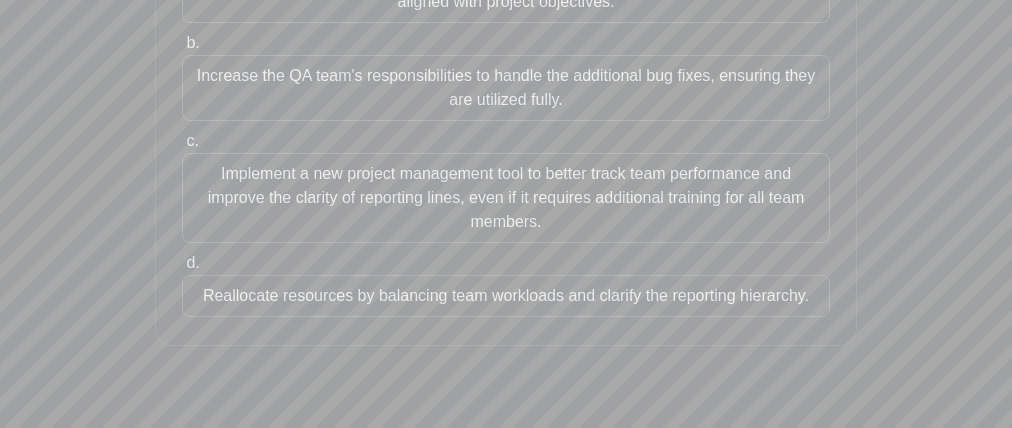 scroll, scrollTop: 473, scrollLeft: 0, axis: vertical 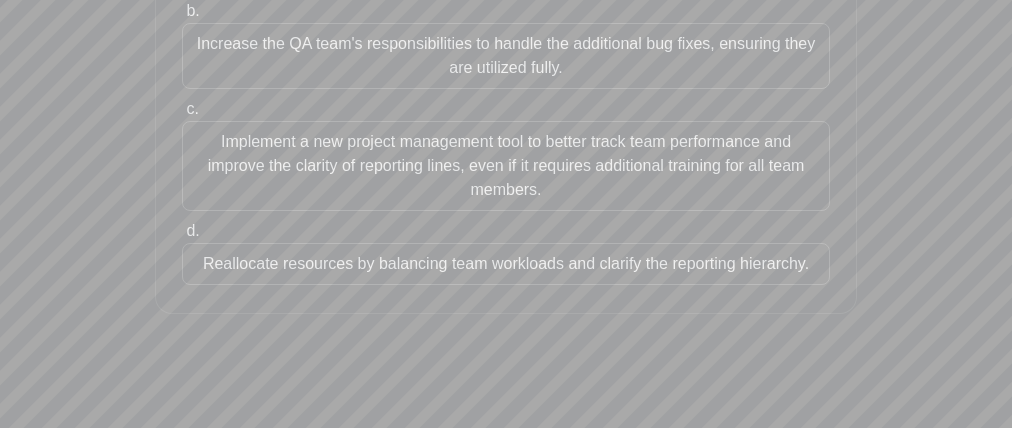 drag, startPoint x: 129, startPoint y: 288, endPoint x: 329, endPoint y: 244, distance: 204.7828 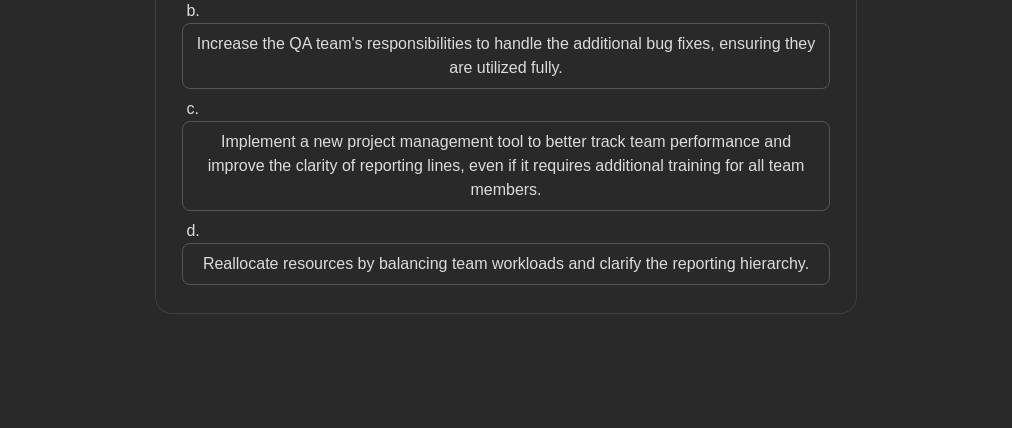 click on "Reallocate resources by balancing team workloads and clarify the reporting hierarchy." at bounding box center [506, 264] 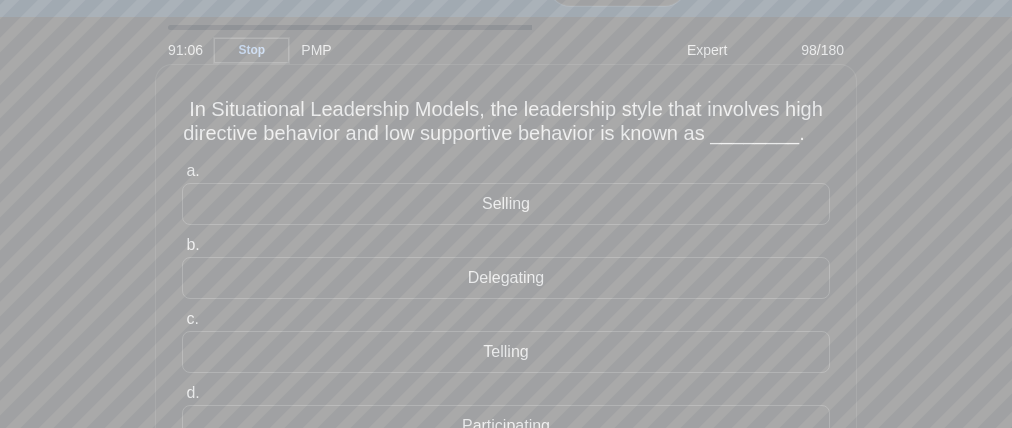 scroll, scrollTop: 0, scrollLeft: 0, axis: both 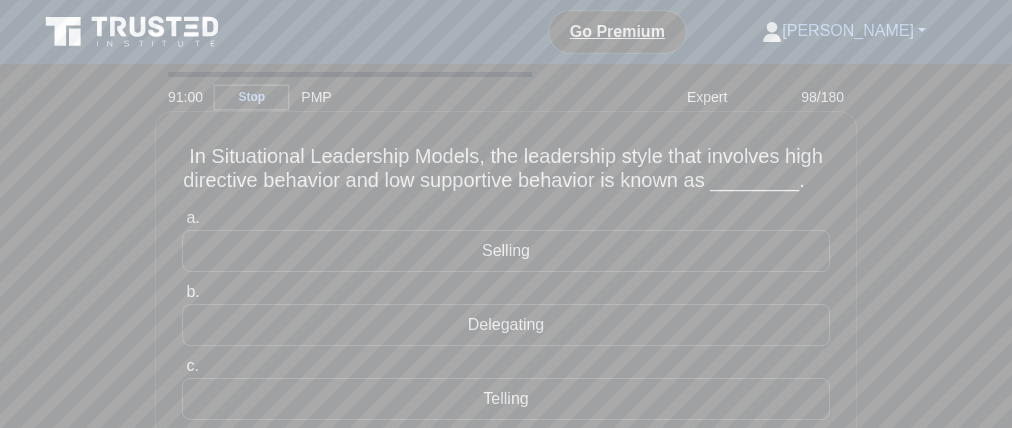 drag, startPoint x: 178, startPoint y: 199, endPoint x: 334, endPoint y: 203, distance: 156.05127 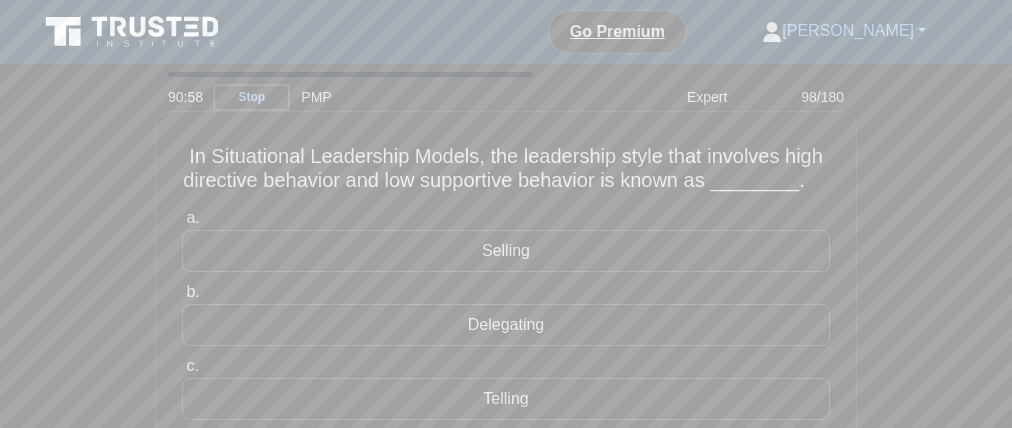 drag, startPoint x: 376, startPoint y: 202, endPoint x: 602, endPoint y: 196, distance: 226.07964 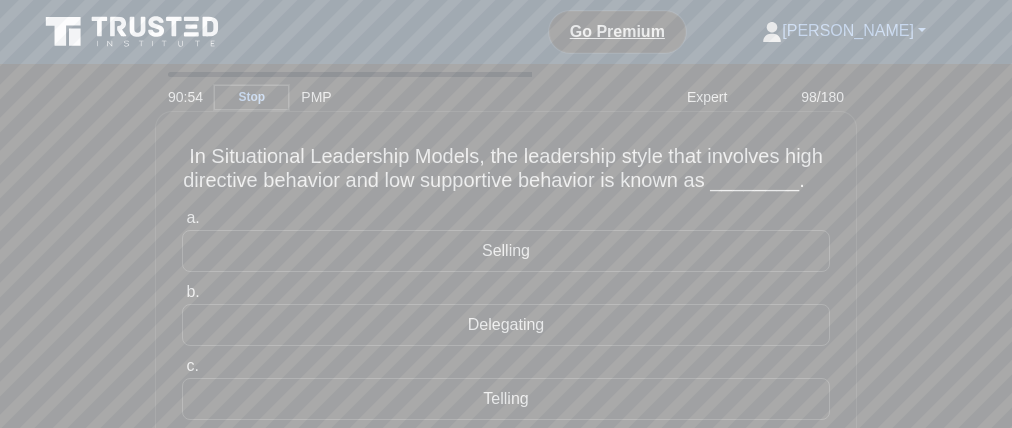 drag, startPoint x: 783, startPoint y: 179, endPoint x: 821, endPoint y: 177, distance: 38.052597 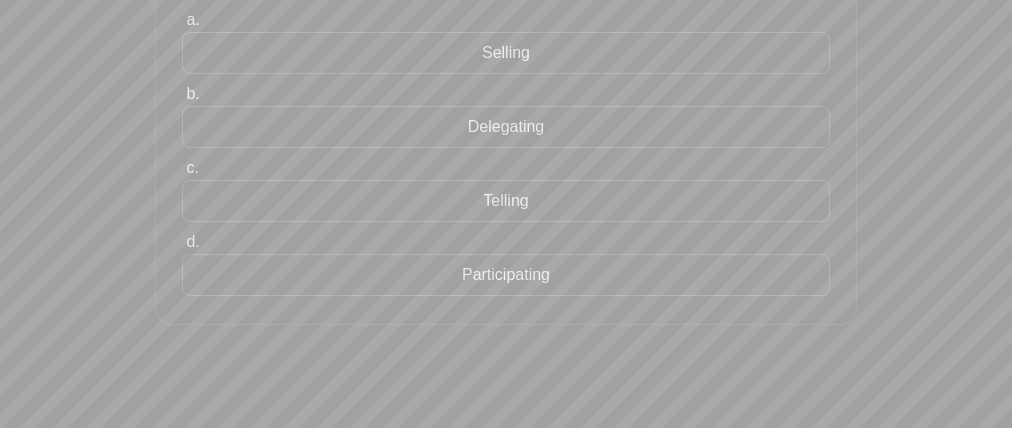 scroll, scrollTop: 173, scrollLeft: 0, axis: vertical 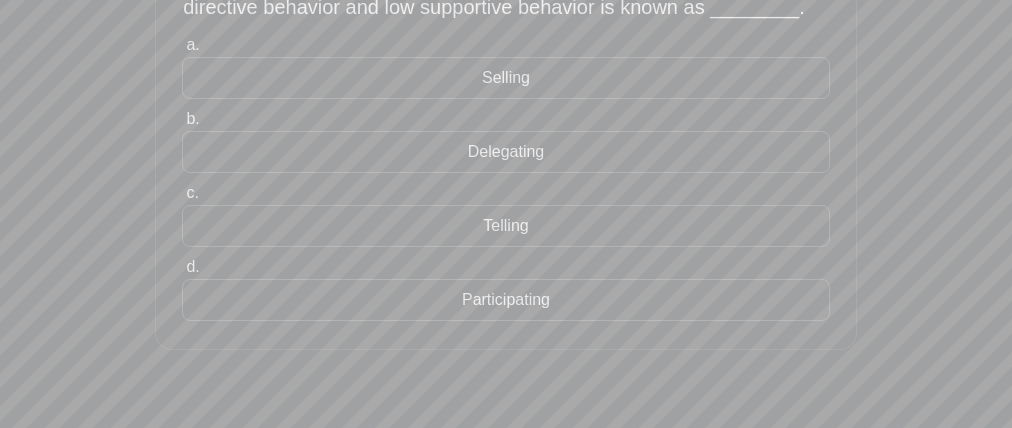drag, startPoint x: 550, startPoint y: 256, endPoint x: 442, endPoint y: 326, distance: 128.7012 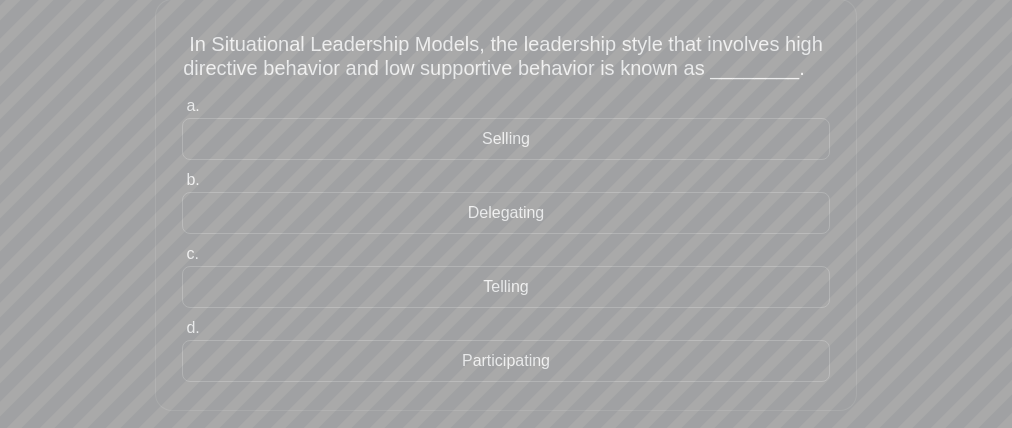 scroll, scrollTop: 91, scrollLeft: 0, axis: vertical 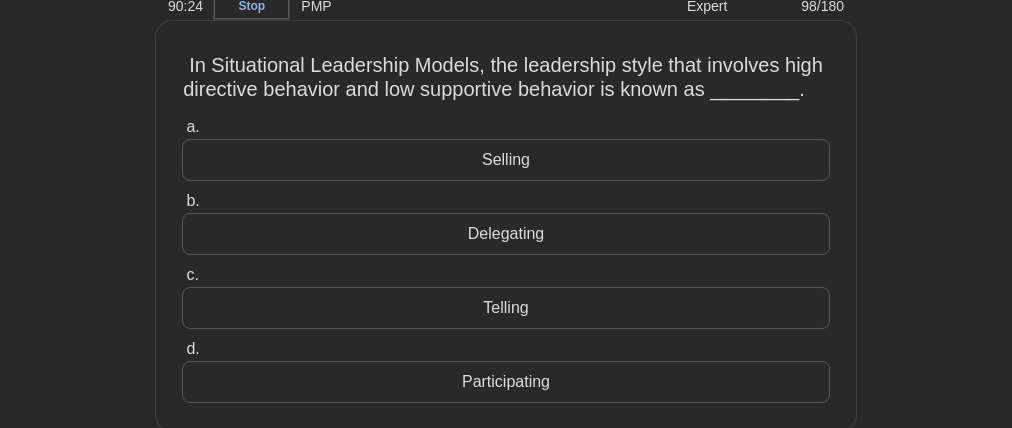 click on "Delegating" at bounding box center [506, 234] 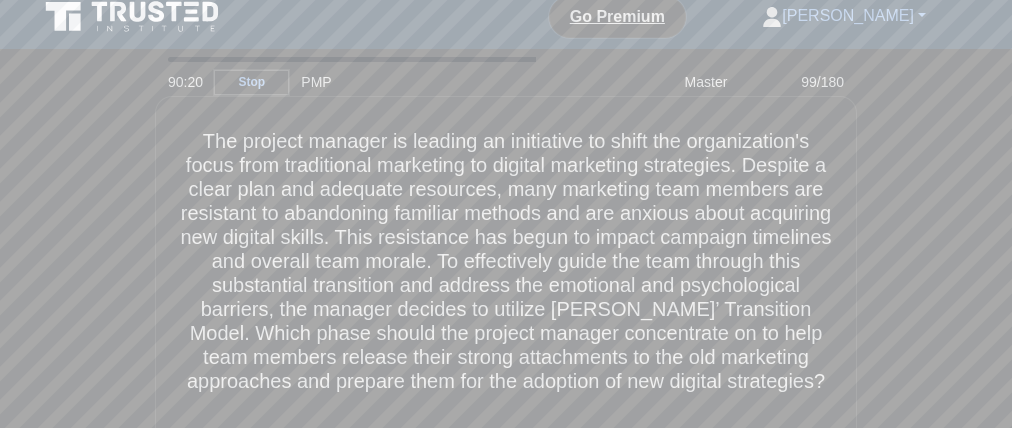 scroll, scrollTop: 125, scrollLeft: 0, axis: vertical 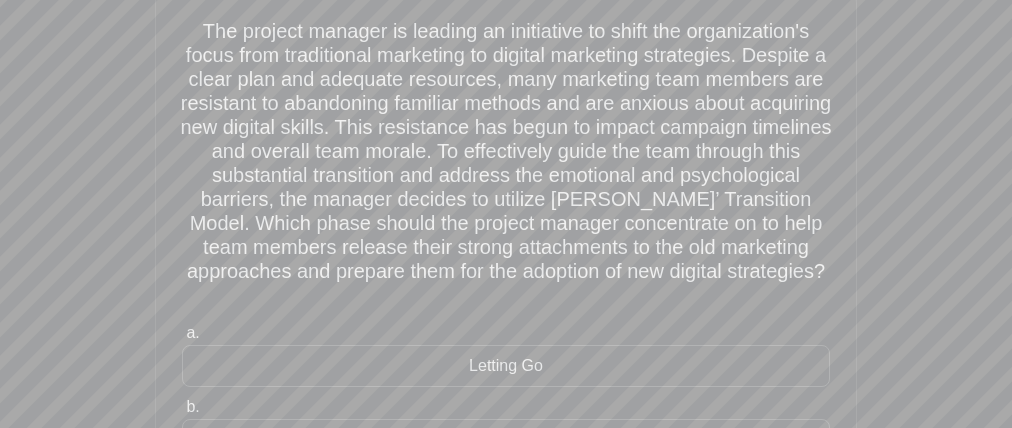 drag, startPoint x: 174, startPoint y: 237, endPoint x: 224, endPoint y: 240, distance: 50.08992 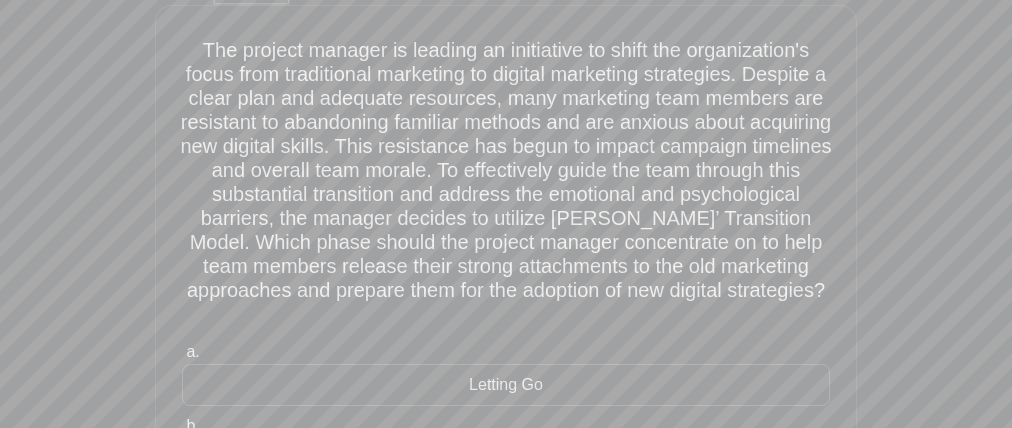scroll, scrollTop: 52, scrollLeft: 0, axis: vertical 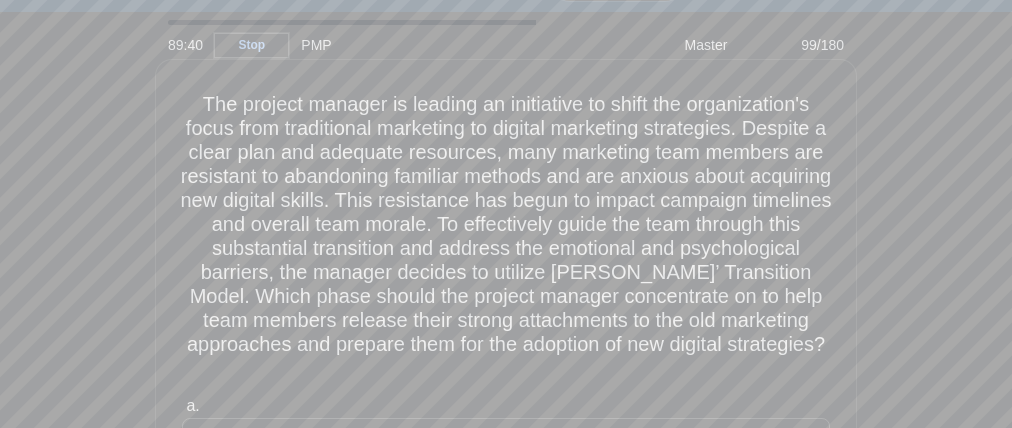 drag, startPoint x: 585, startPoint y: 283, endPoint x: 733, endPoint y: 287, distance: 148.05405 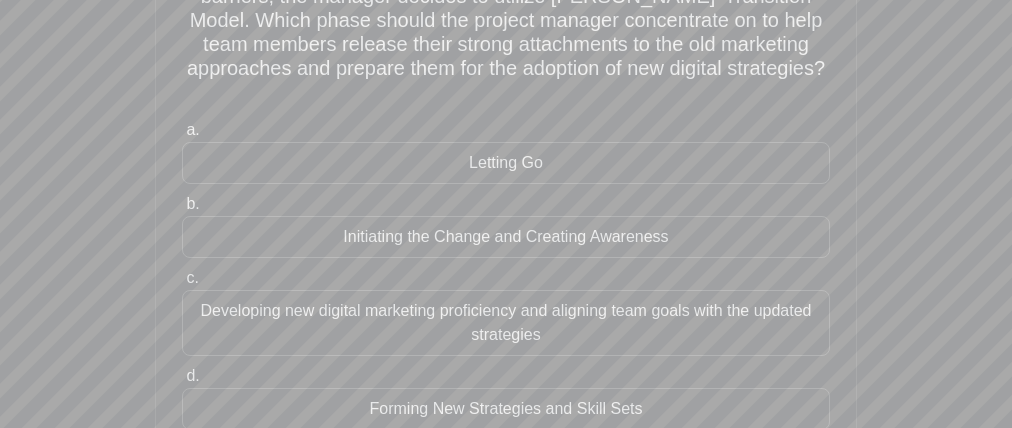 scroll, scrollTop: 327, scrollLeft: 0, axis: vertical 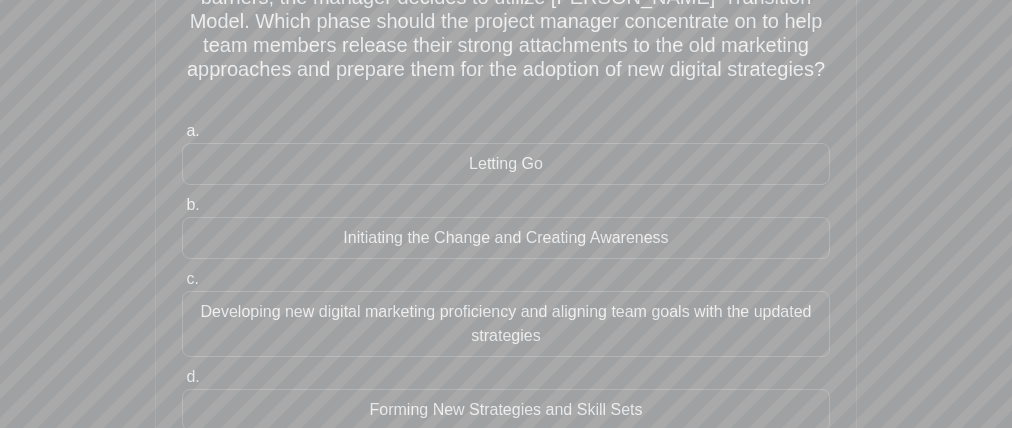 drag, startPoint x: 377, startPoint y: 144, endPoint x: 331, endPoint y: 140, distance: 46.173584 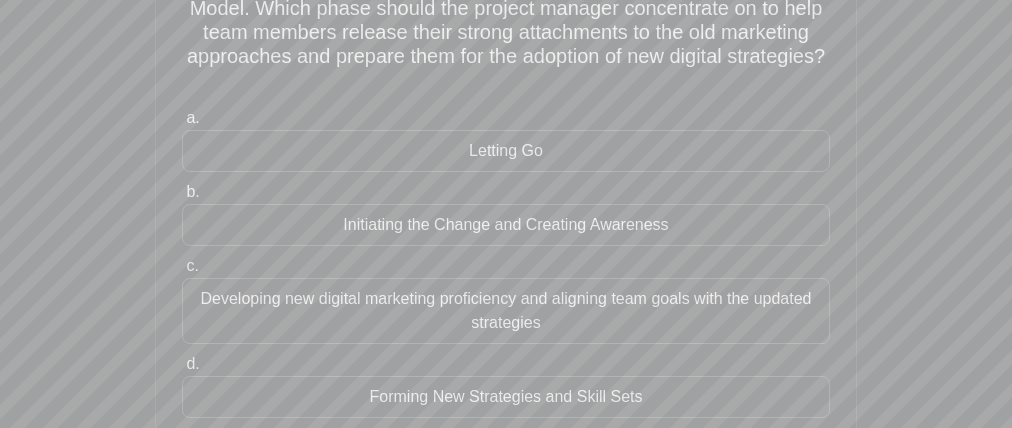 scroll, scrollTop: 280, scrollLeft: 0, axis: vertical 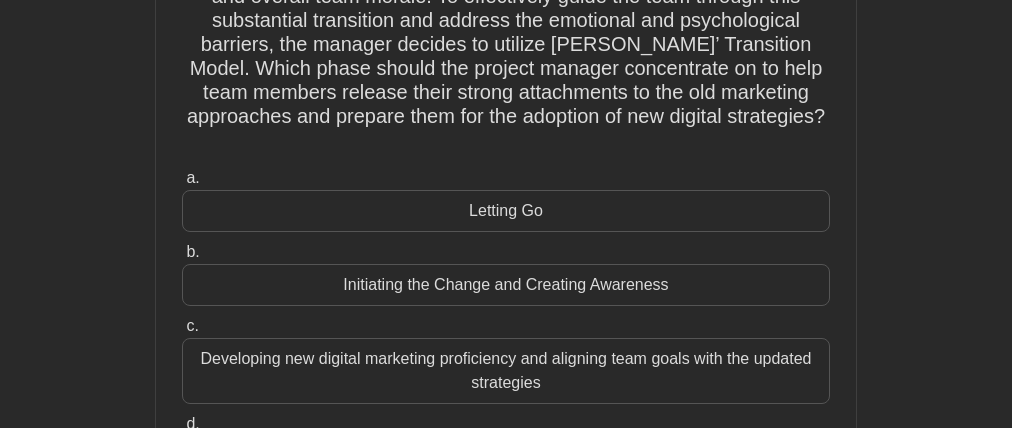 click on "Letting Go" at bounding box center [506, 211] 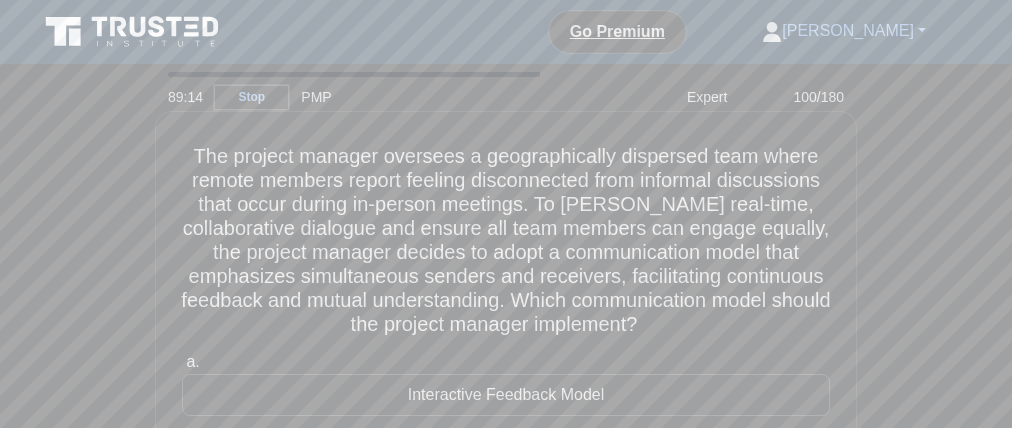 scroll, scrollTop: 86, scrollLeft: 0, axis: vertical 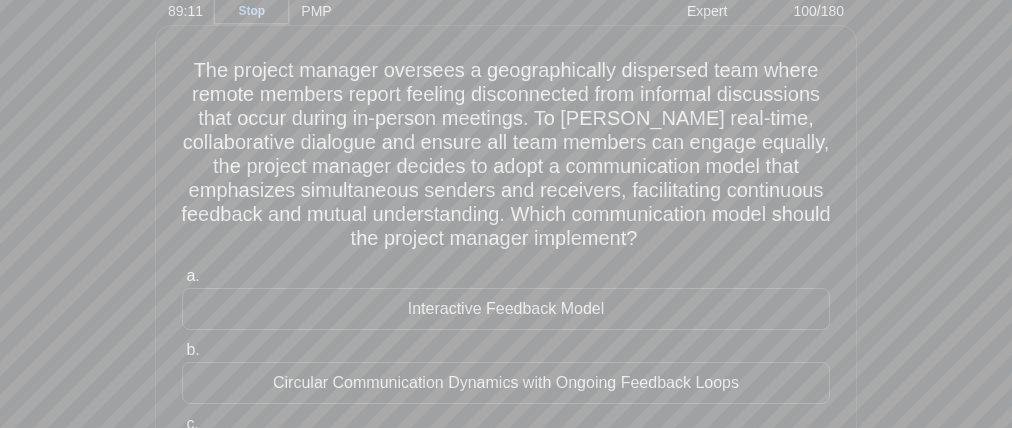 drag, startPoint x: 481, startPoint y: 227, endPoint x: 640, endPoint y: 225, distance: 159.01257 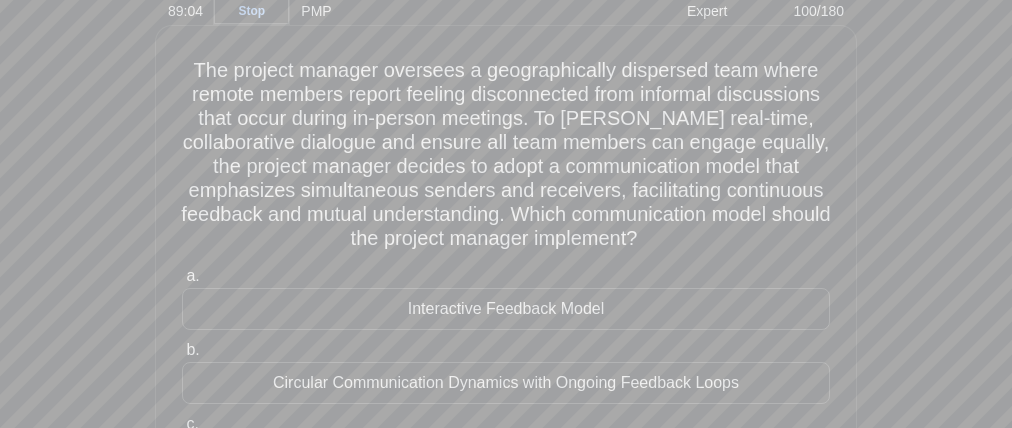 drag, startPoint x: 582, startPoint y: 84, endPoint x: 685, endPoint y: 87, distance: 103.04368 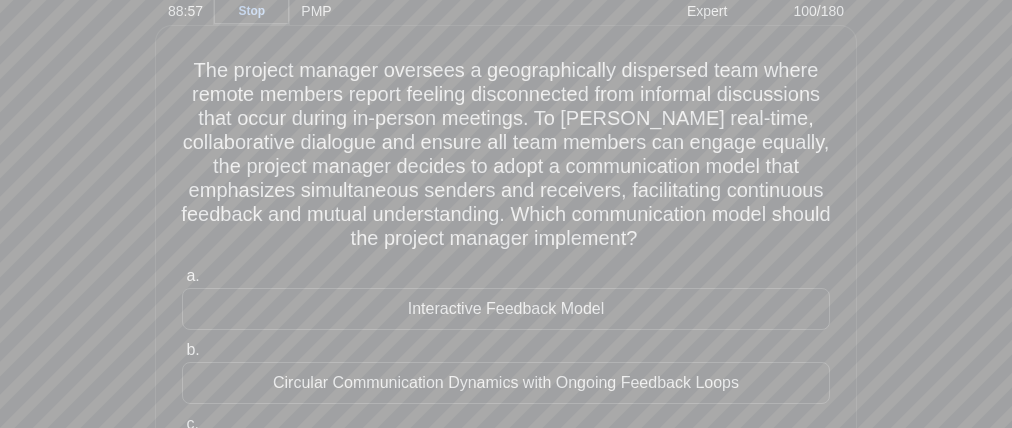 drag, startPoint x: 497, startPoint y: 131, endPoint x: 351, endPoint y: 134, distance: 146.03082 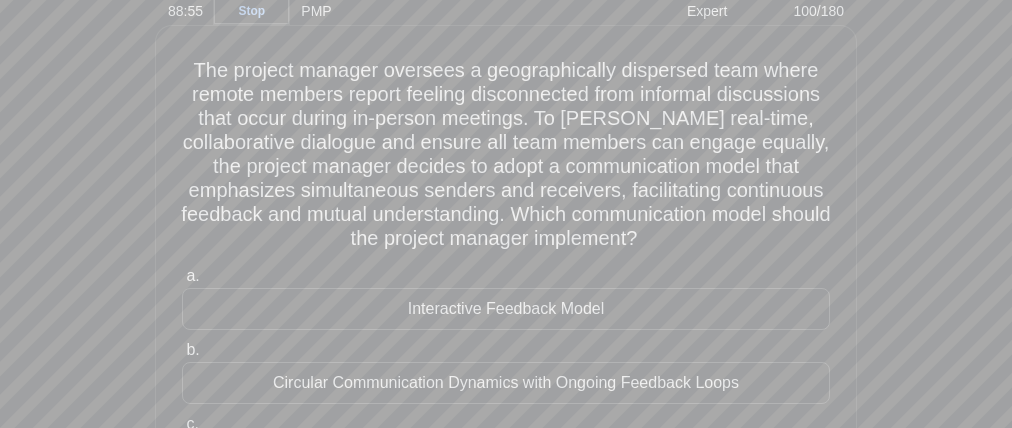 drag, startPoint x: 506, startPoint y: 111, endPoint x: 579, endPoint y: 115, distance: 73.109505 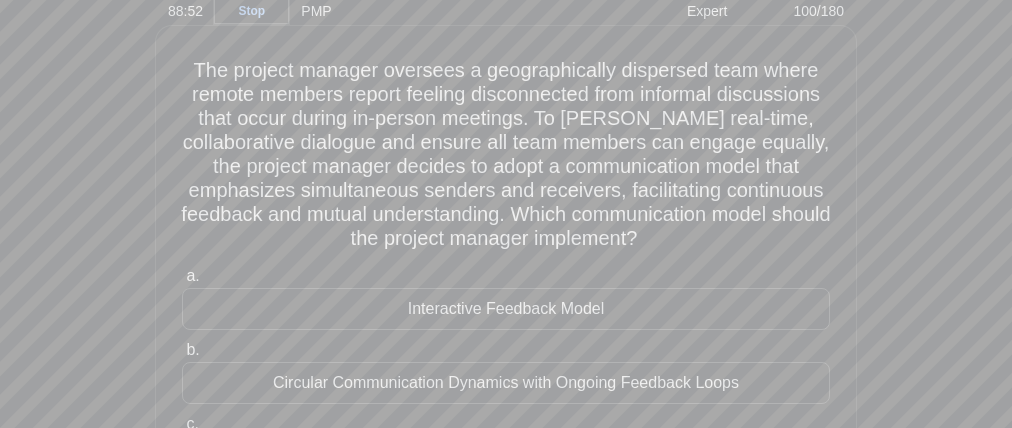 drag, startPoint x: 695, startPoint y: 136, endPoint x: 806, endPoint y: 137, distance: 111.0045 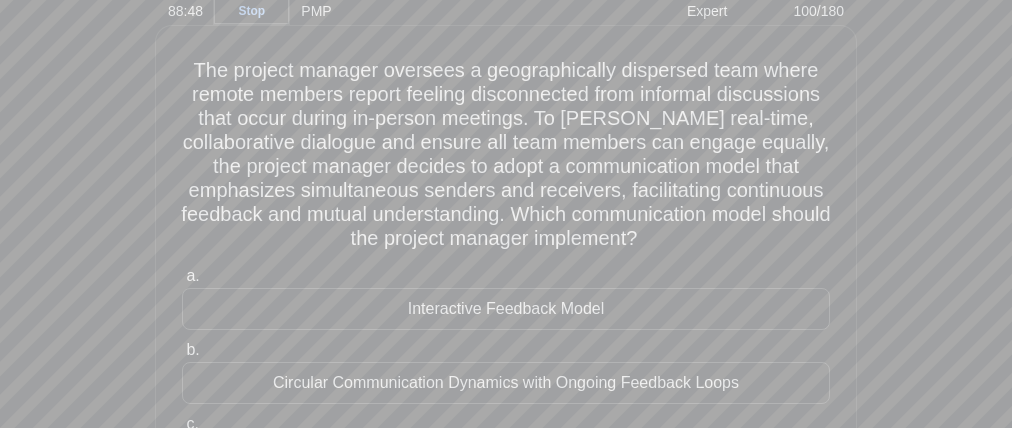 scroll, scrollTop: 194, scrollLeft: 0, axis: vertical 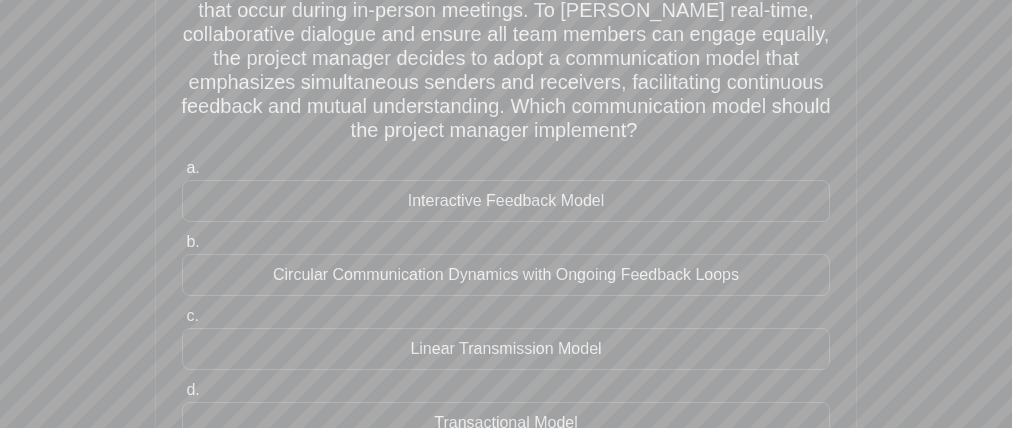 drag, startPoint x: 490, startPoint y: 92, endPoint x: 203, endPoint y: 102, distance: 287.17416 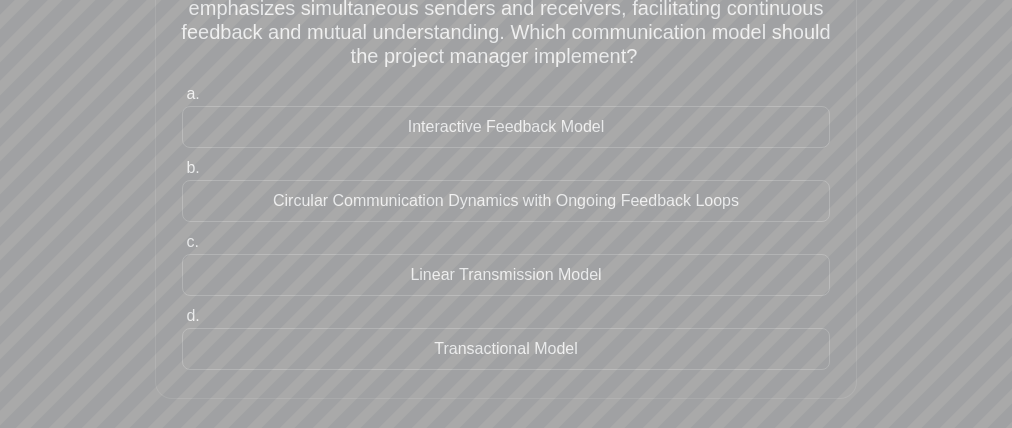drag, startPoint x: 338, startPoint y: 113, endPoint x: 297, endPoint y: 115, distance: 41.04875 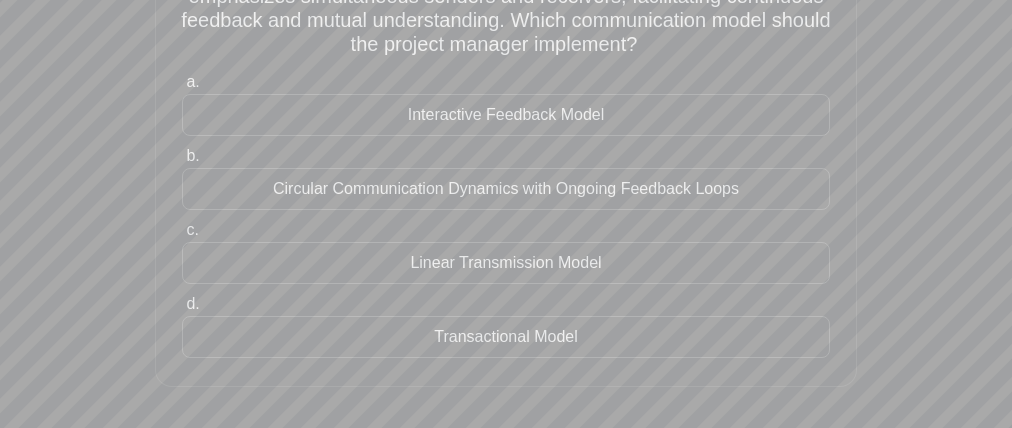 drag, startPoint x: 243, startPoint y: 198, endPoint x: 198, endPoint y: 194, distance: 45.17743 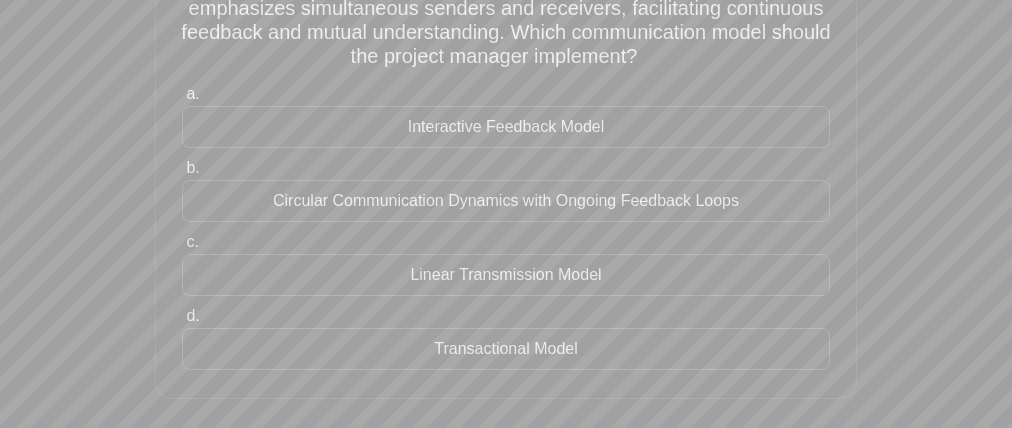scroll, scrollTop: 170, scrollLeft: 0, axis: vertical 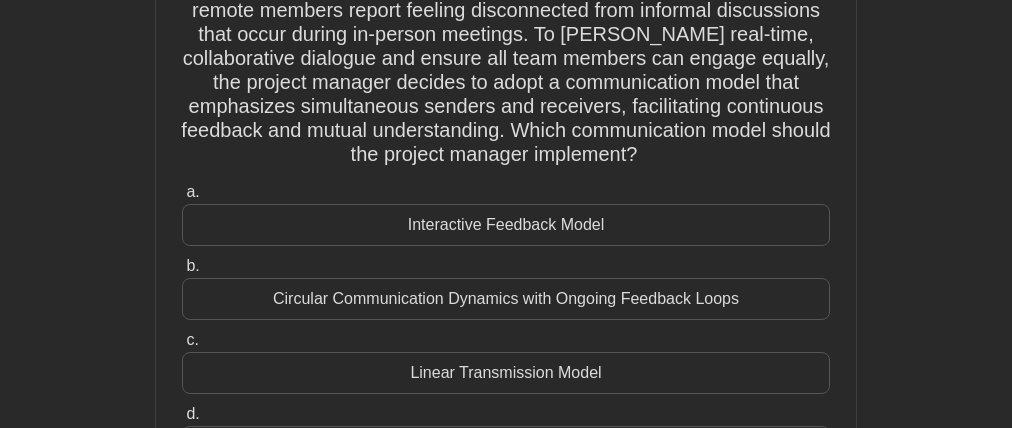click on "Circular Communication Dynamics with Ongoing Feedback Loops" at bounding box center [506, 299] 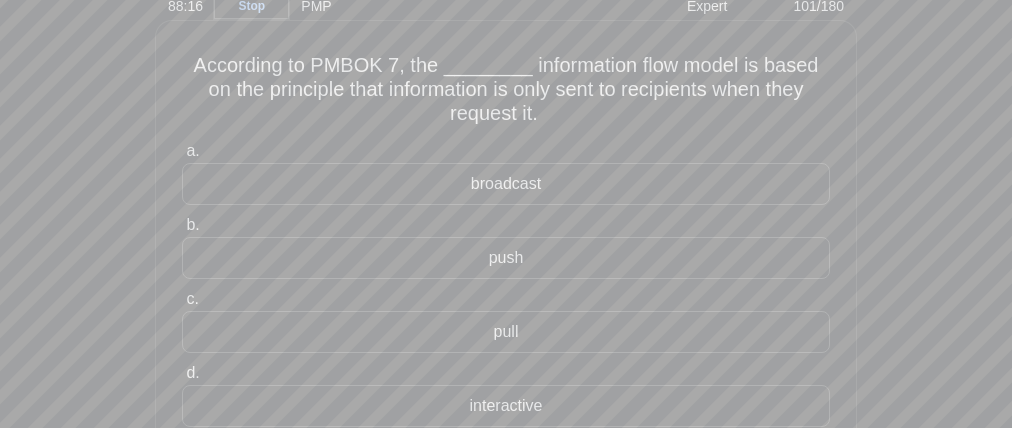 scroll, scrollTop: 0, scrollLeft: 0, axis: both 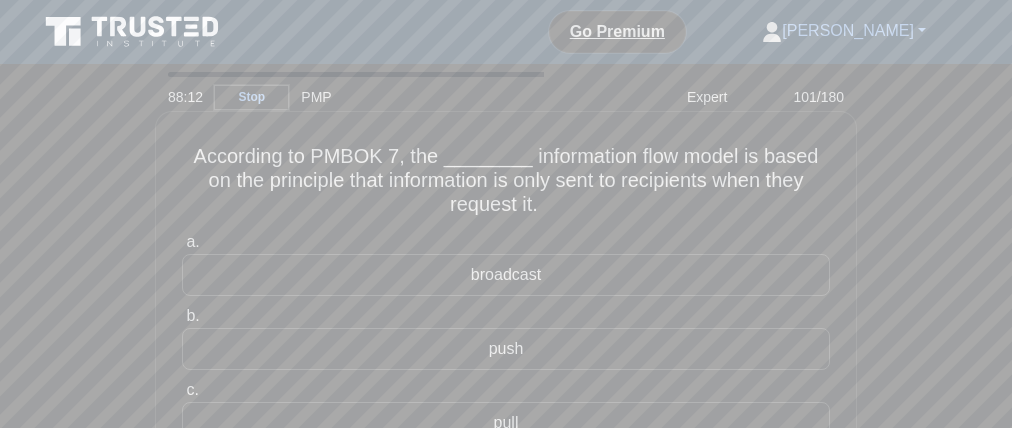 drag, startPoint x: 540, startPoint y: 170, endPoint x: 711, endPoint y: 168, distance: 171.01169 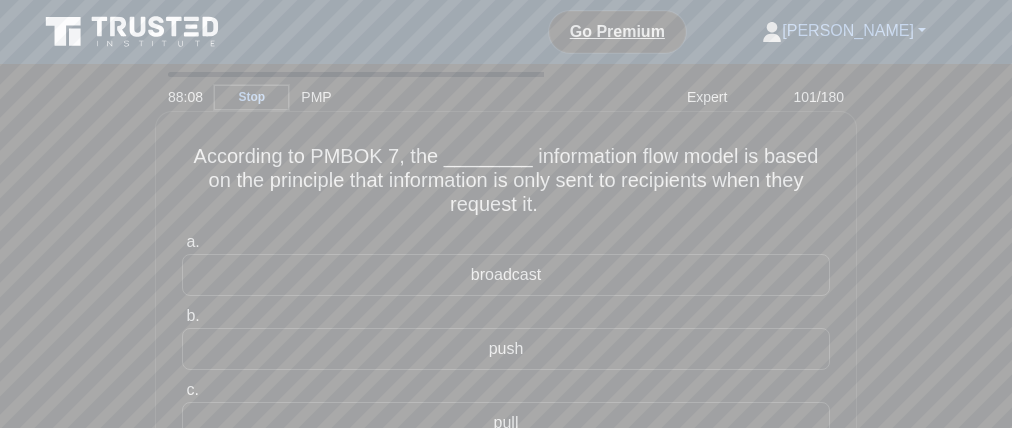 drag, startPoint x: 347, startPoint y: 207, endPoint x: 524, endPoint y: 202, distance: 177.0706 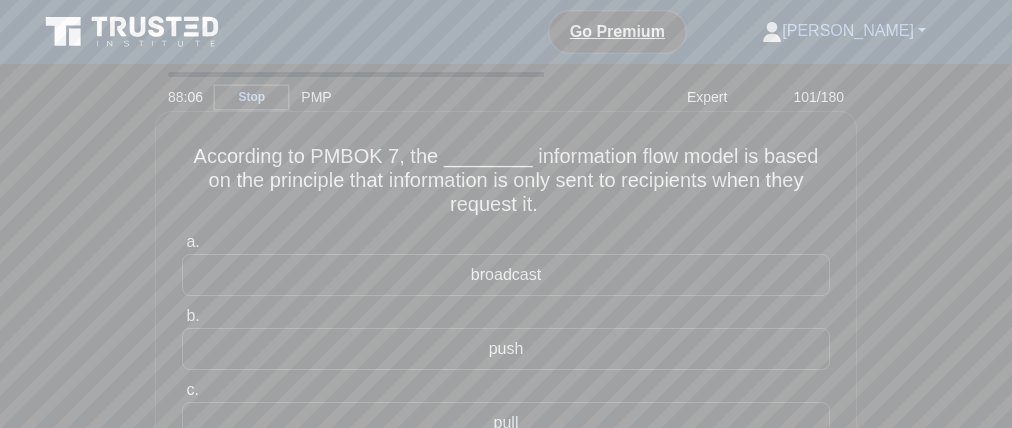 drag, startPoint x: 524, startPoint y: 202, endPoint x: 515, endPoint y: 196, distance: 10.816654 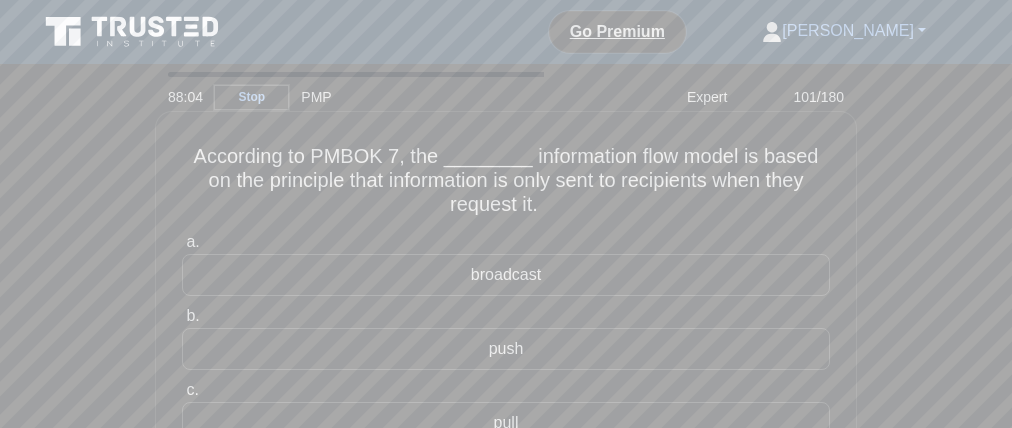 drag, startPoint x: 804, startPoint y: 192, endPoint x: 422, endPoint y: 276, distance: 391.1266 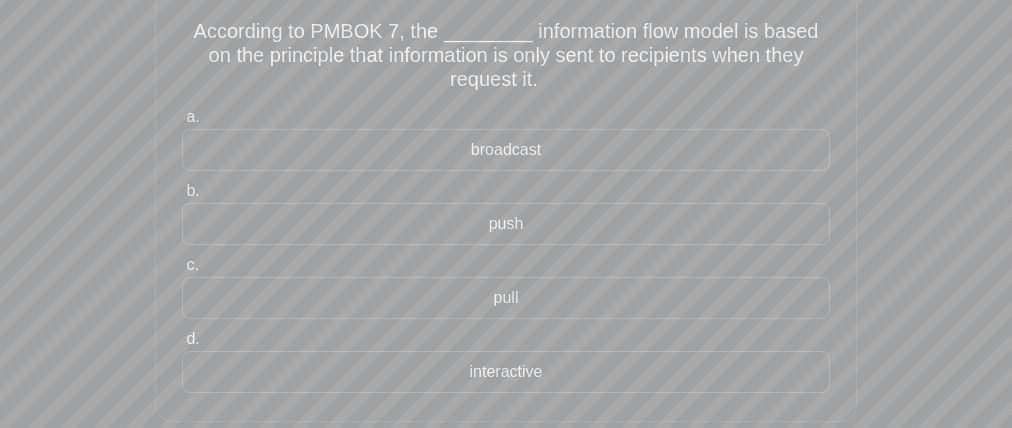 scroll, scrollTop: 152, scrollLeft: 0, axis: vertical 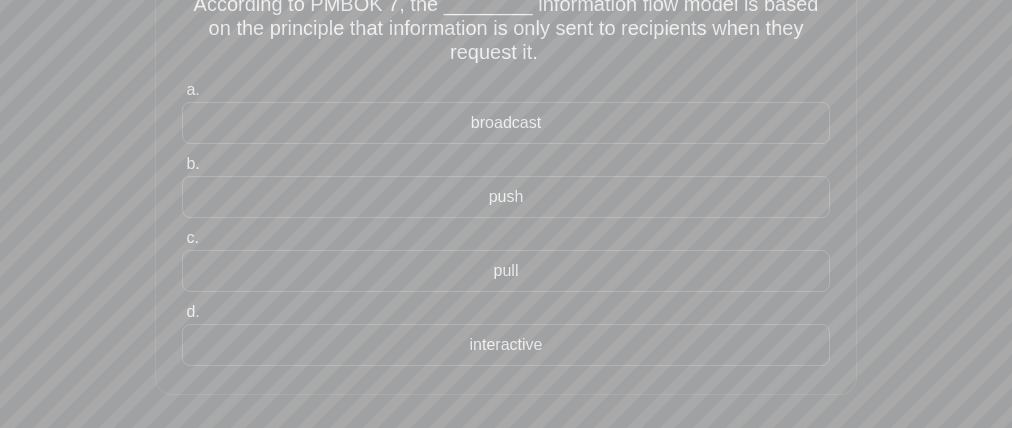 click on "a.
broadcast
b.
push
c.
d." at bounding box center [506, 222] 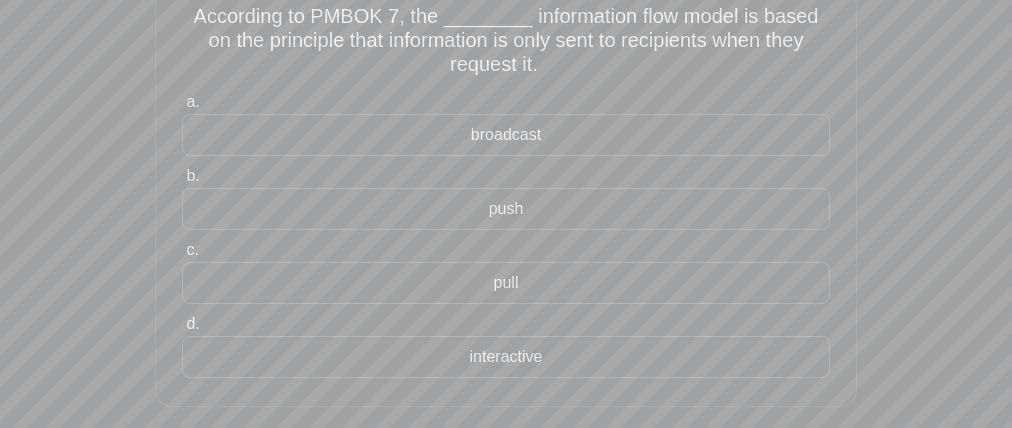 scroll, scrollTop: 150, scrollLeft: 0, axis: vertical 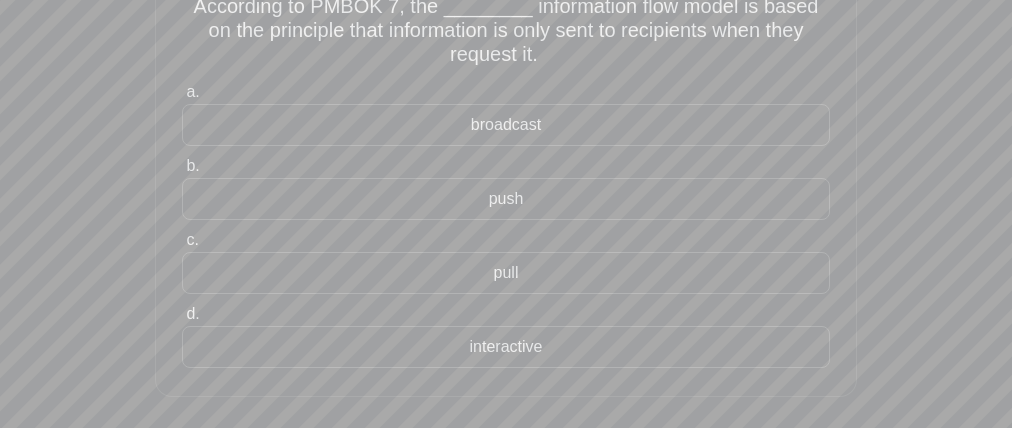 click on "a.
broadcast
b.
push
c.
d." at bounding box center [506, 224] 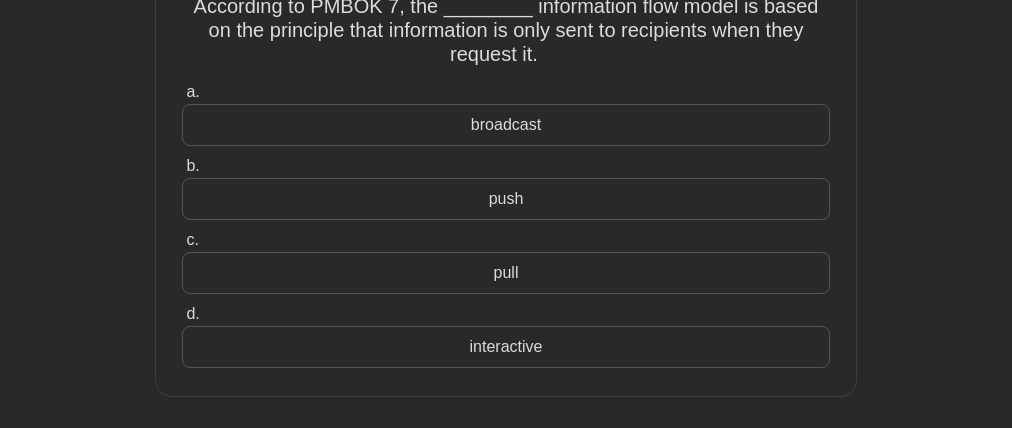 click on "broadcast" at bounding box center (506, 125) 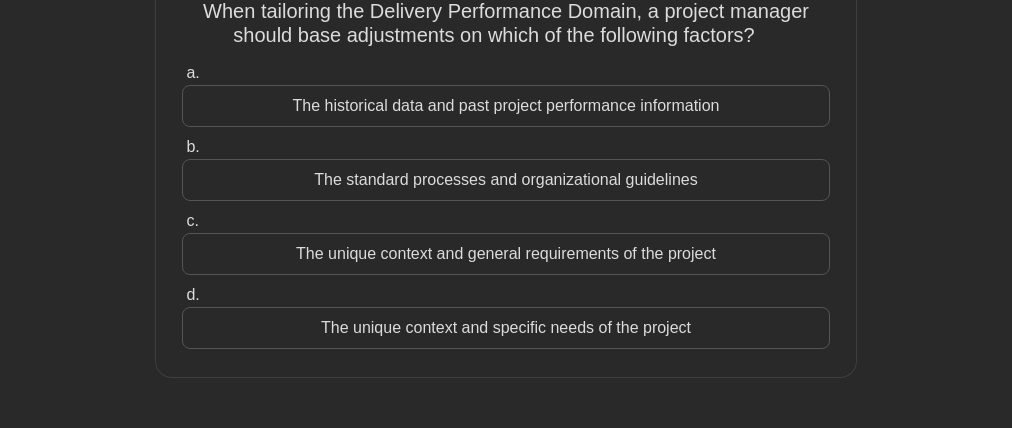 scroll, scrollTop: 0, scrollLeft: 0, axis: both 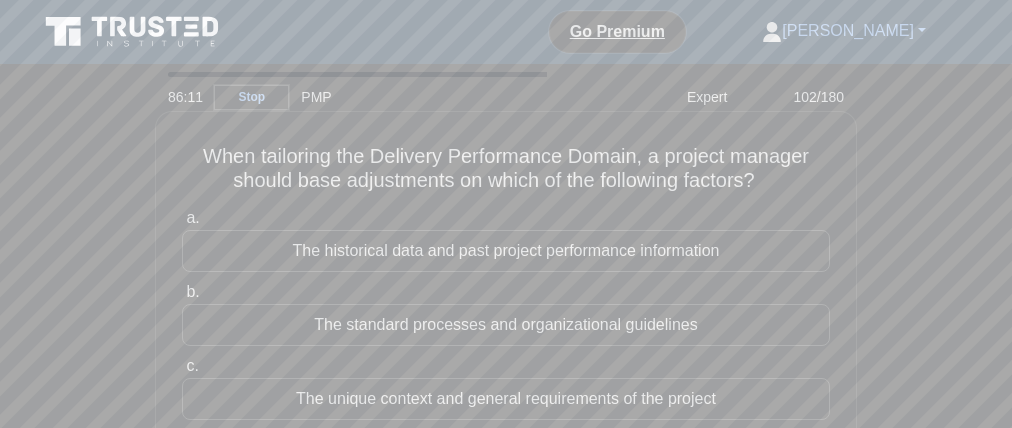 drag, startPoint x: 451, startPoint y: 185, endPoint x: 264, endPoint y: 242, distance: 195.49425 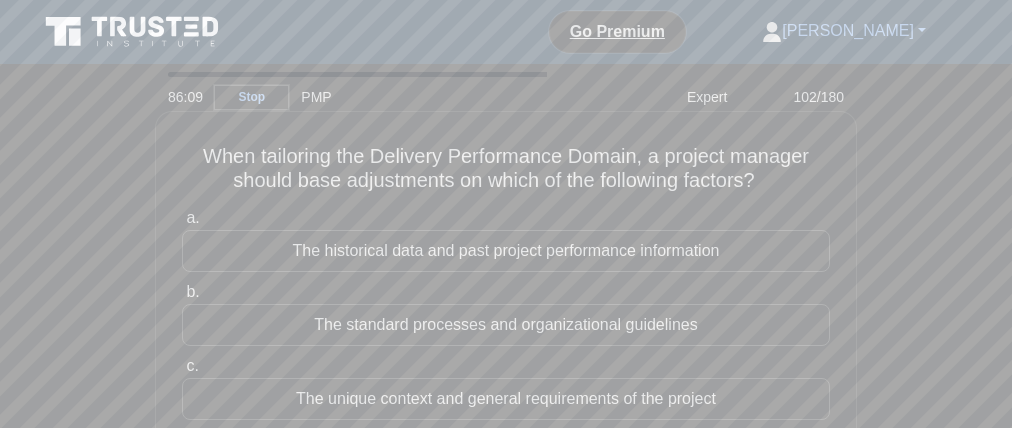 drag, startPoint x: 392, startPoint y: 170, endPoint x: 405, endPoint y: 170, distance: 13 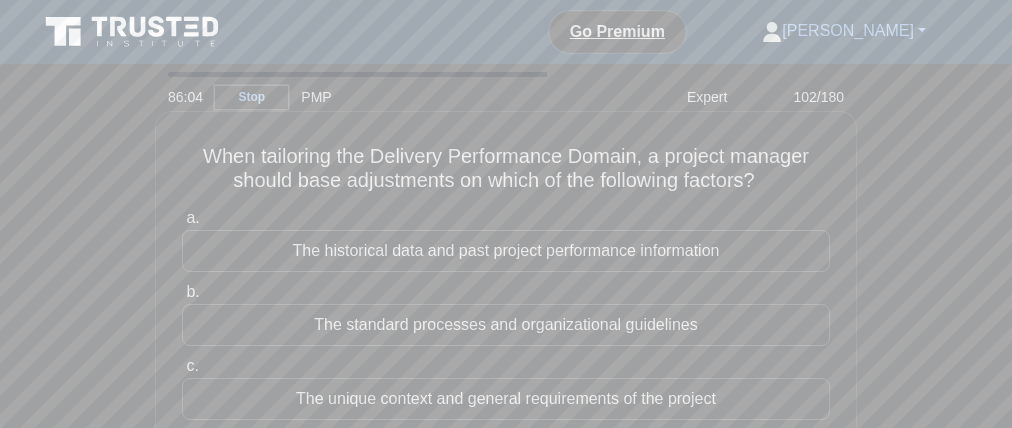 drag, startPoint x: 300, startPoint y: 198, endPoint x: 440, endPoint y: 193, distance: 140.08926 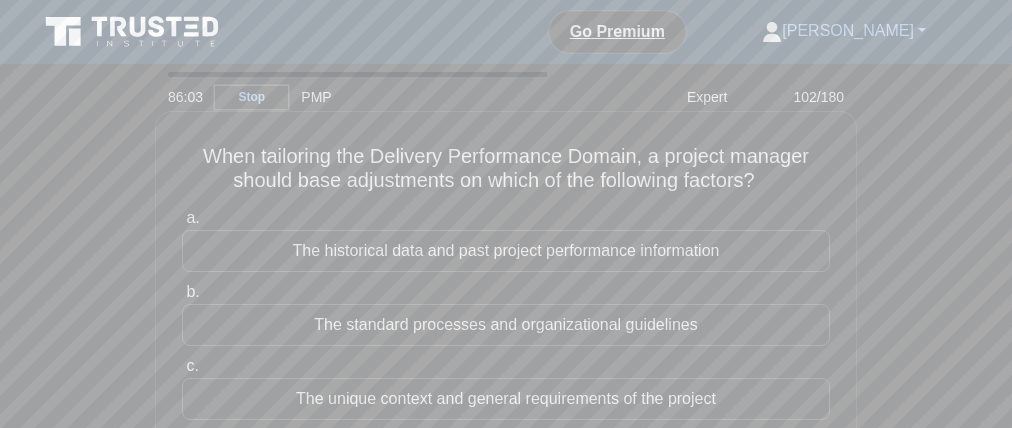 scroll, scrollTop: 125, scrollLeft: 0, axis: vertical 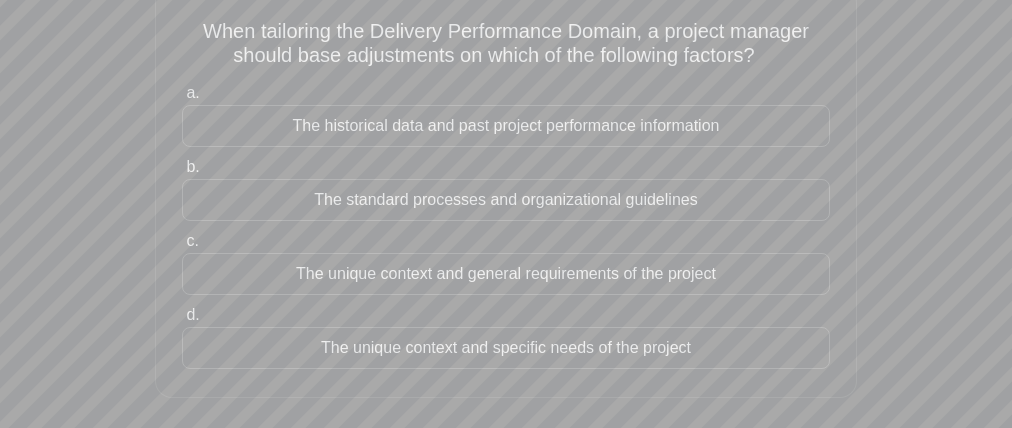 drag, startPoint x: 336, startPoint y: 189, endPoint x: 431, endPoint y: 219, distance: 99.62429 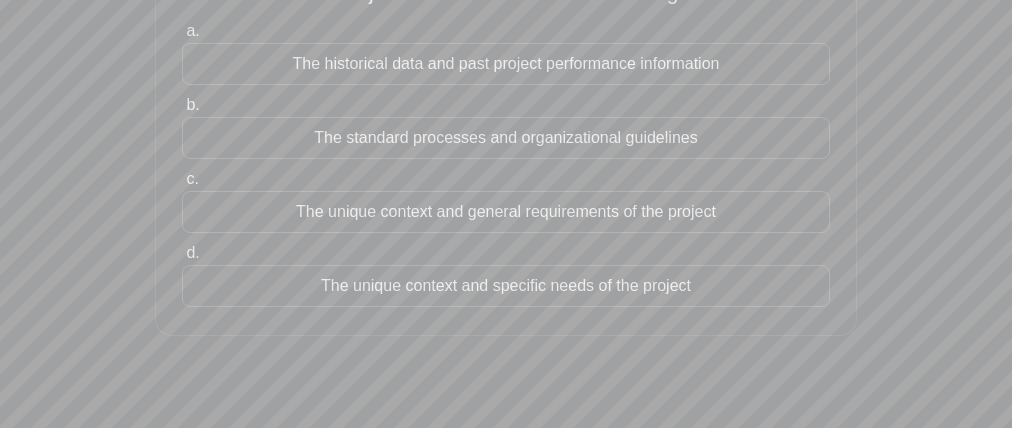 scroll, scrollTop: 240, scrollLeft: 0, axis: vertical 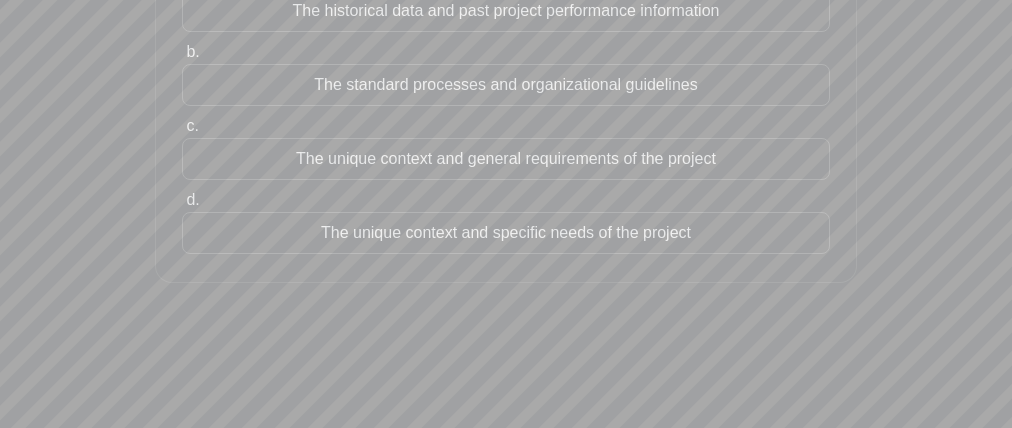 click on "When tailoring the Delivery Performance Domain, a project manager should base adjustments on which of the following factors?
.spinner_0XTQ{transform-origin:center;animation:spinner_y6GP .75s linear infinite}@keyframes spinner_y6GP{100%{transform:rotate(360deg)}}
a.
The historical data and past project performance information
b." at bounding box center (506, 77) 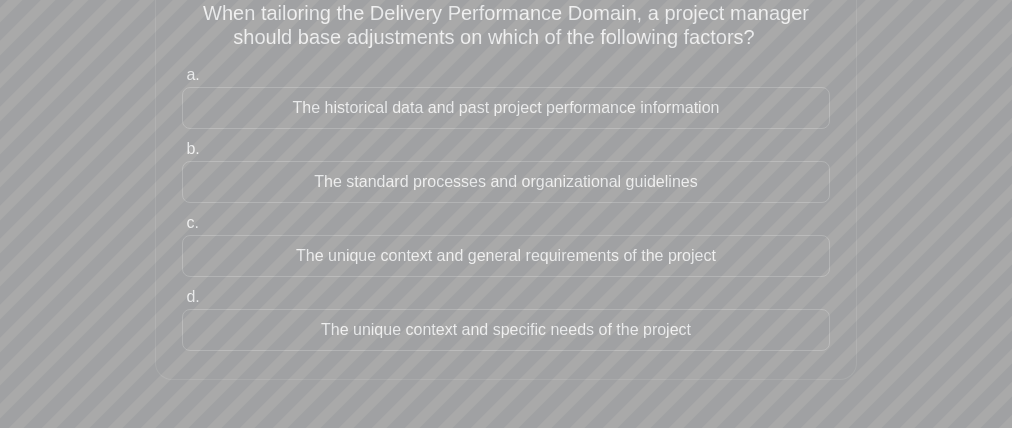 drag, startPoint x: 298, startPoint y: 95, endPoint x: 303, endPoint y: 126, distance: 31.400637 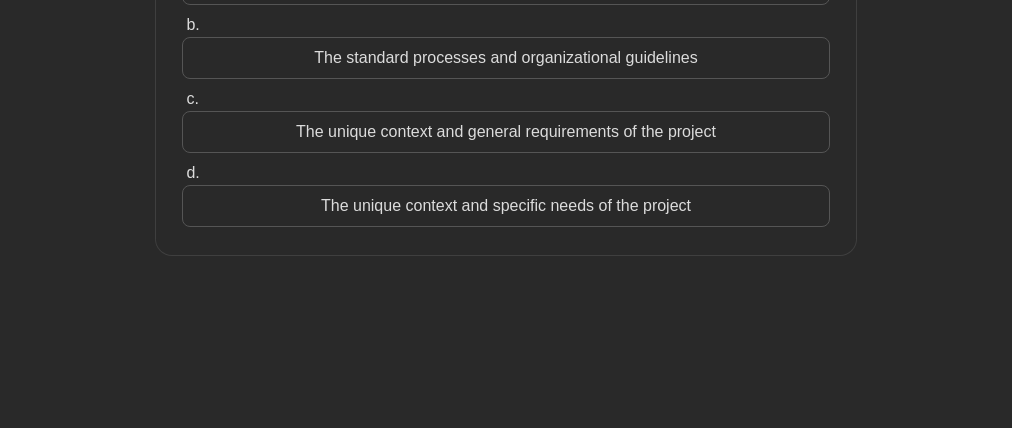 click on "The unique context and specific needs of the project" at bounding box center [506, 206] 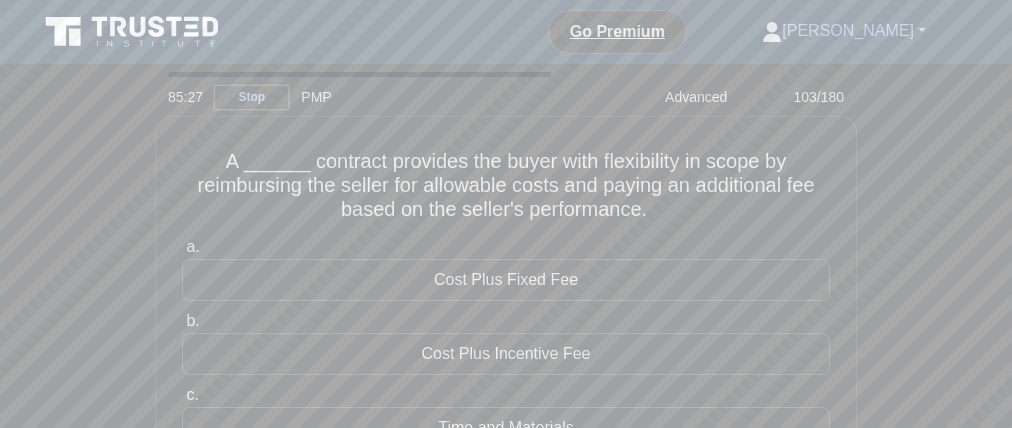 scroll, scrollTop: 3, scrollLeft: 0, axis: vertical 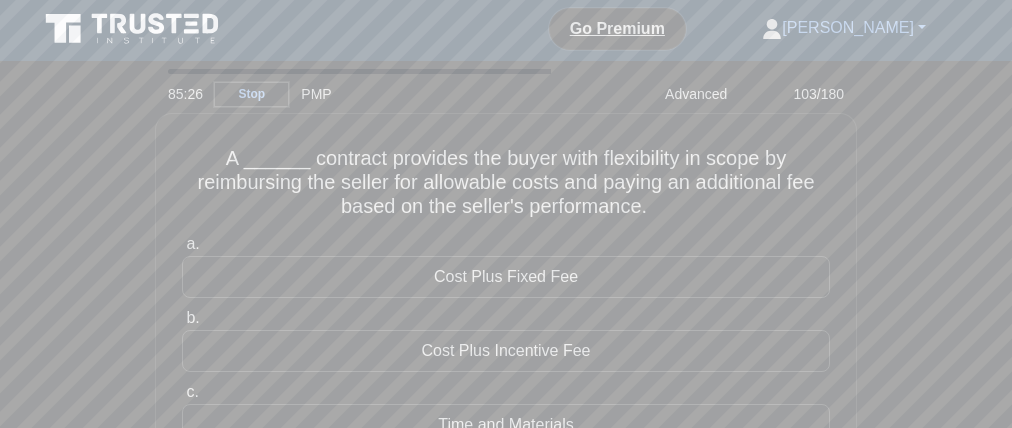 click at bounding box center (16, 1159) 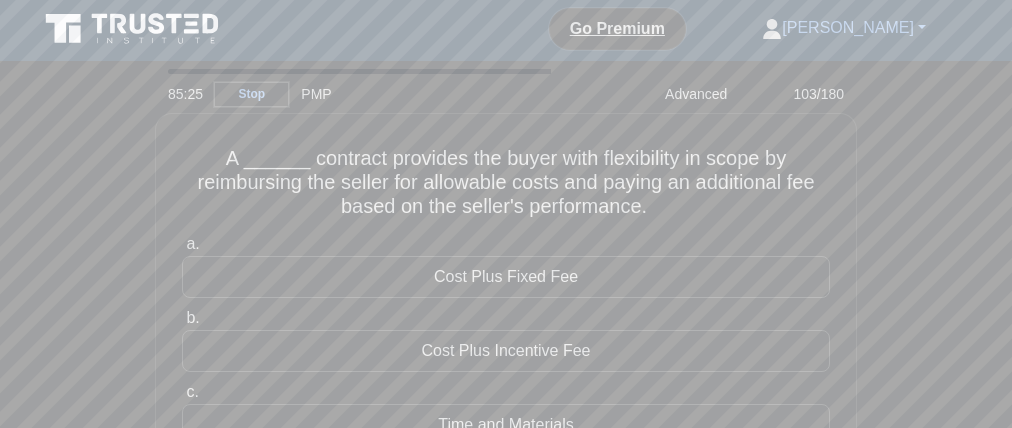 drag, startPoint x: 797, startPoint y: 264, endPoint x: 882, endPoint y: 262, distance: 85.02353 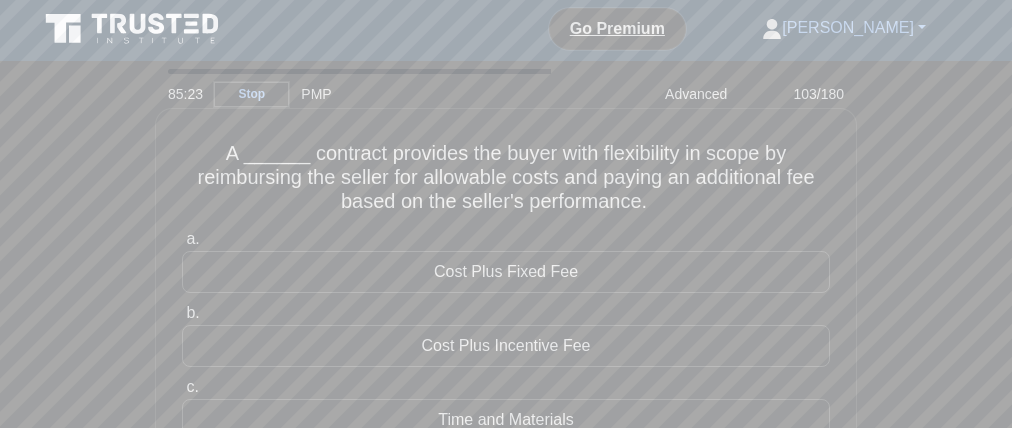 drag, startPoint x: 900, startPoint y: 247, endPoint x: 821, endPoint y: 265, distance: 81.02469 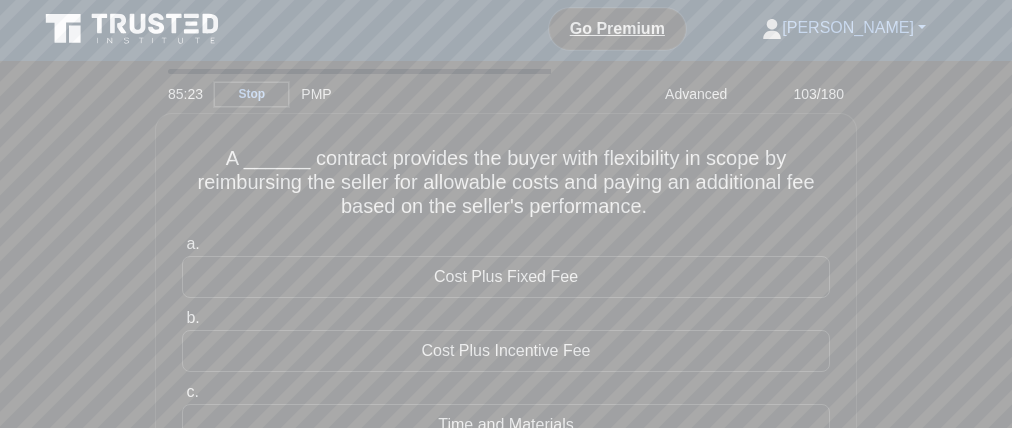 click at bounding box center [16, 1159] 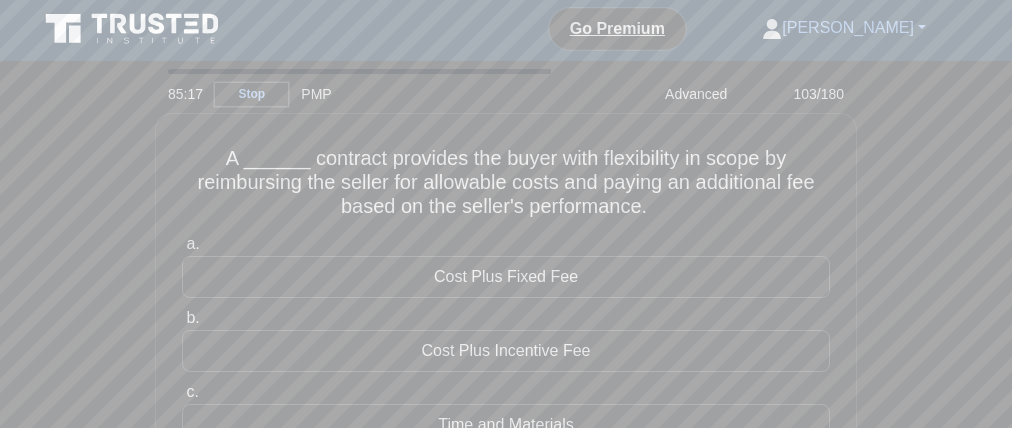 click at bounding box center [72, 1089] 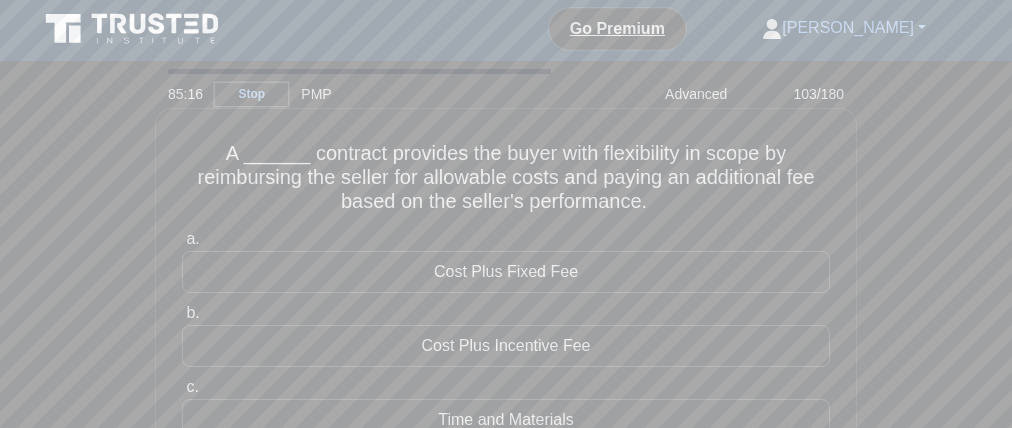 drag, startPoint x: 512, startPoint y: 214, endPoint x: 359, endPoint y: 272, distance: 163.62457 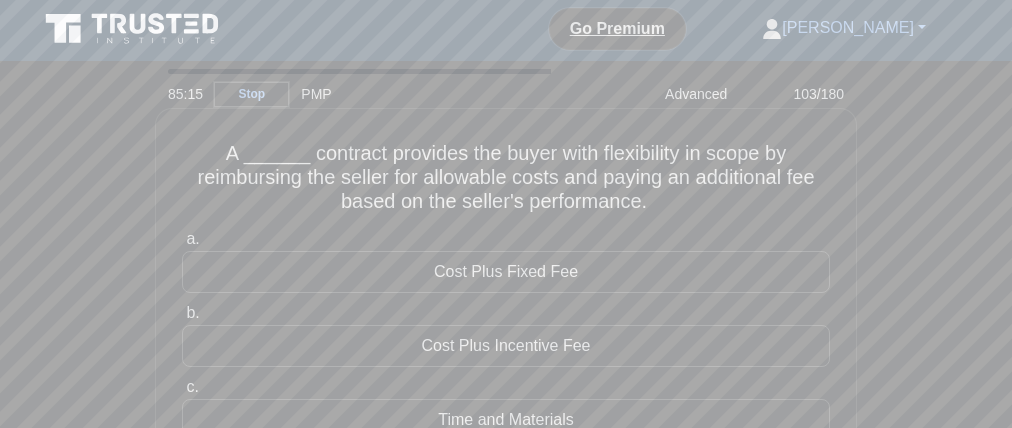 type 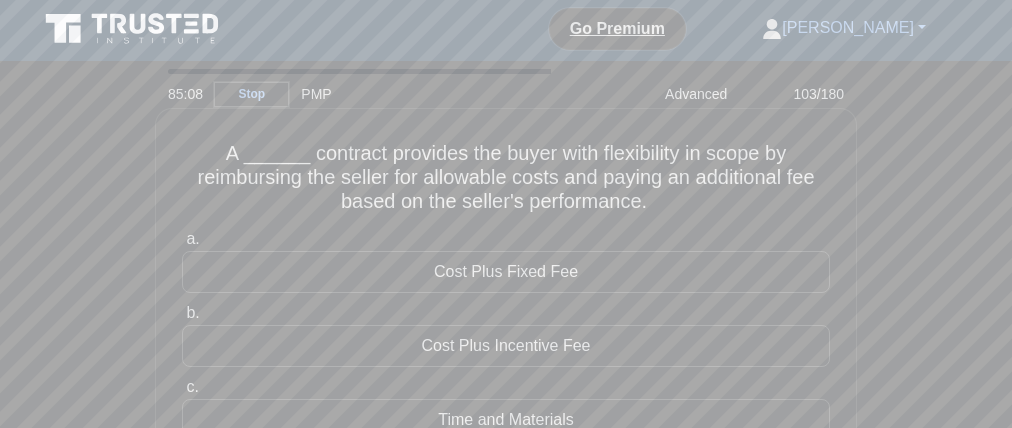drag, startPoint x: 204, startPoint y: 132, endPoint x: 829, endPoint y: 197, distance: 628.3709 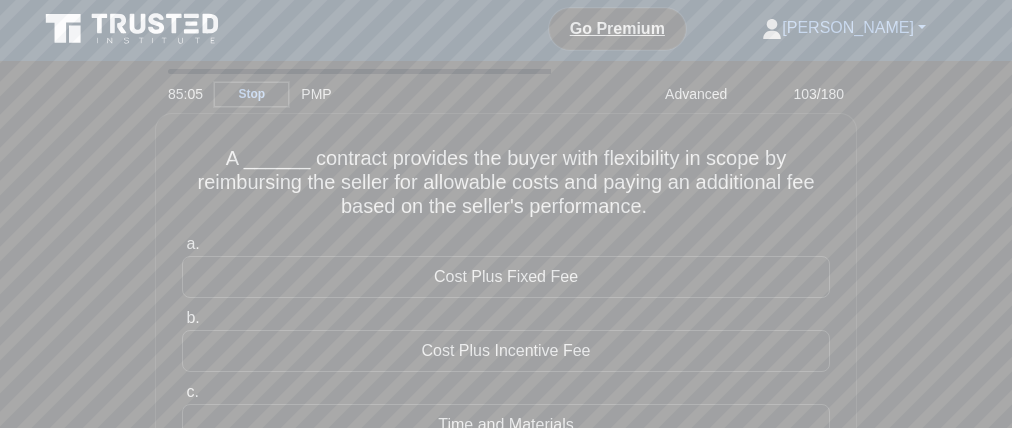 click at bounding box center (222, 1089) 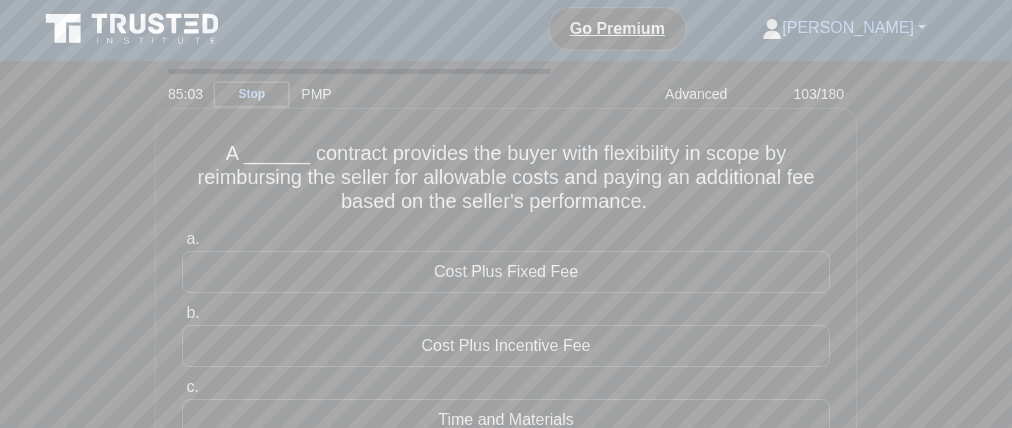 drag, startPoint x: 517, startPoint y: 166, endPoint x: 601, endPoint y: 201, distance: 91 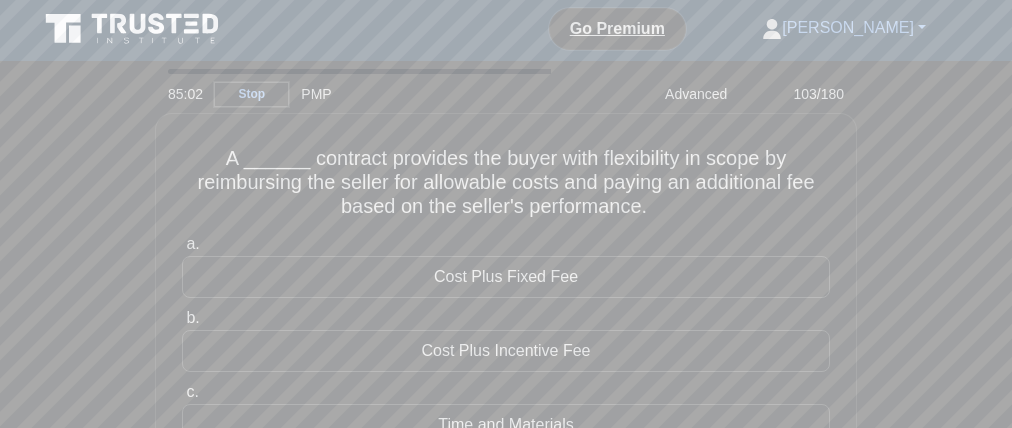 type 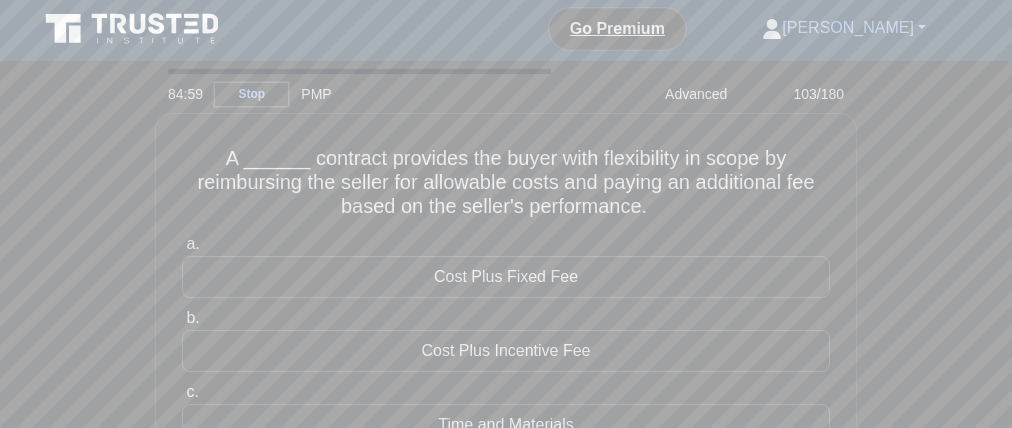click at bounding box center [64, 1159] 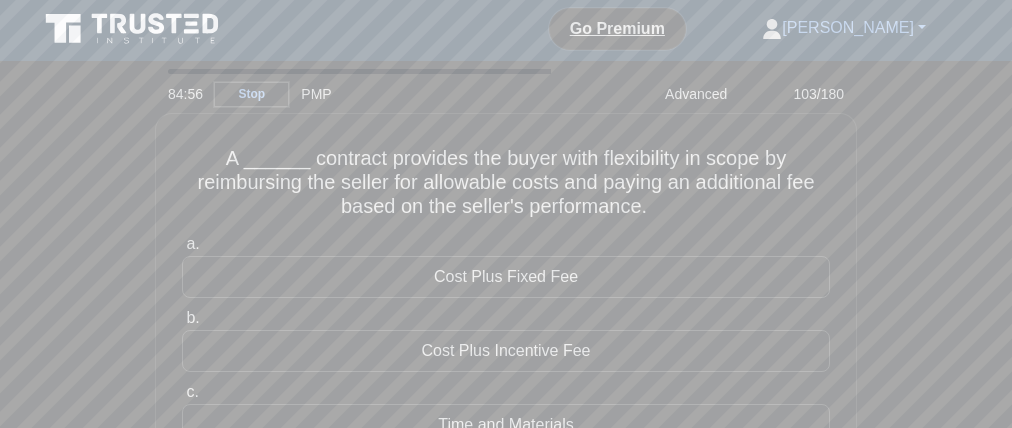 click at bounding box center (162, 1089) 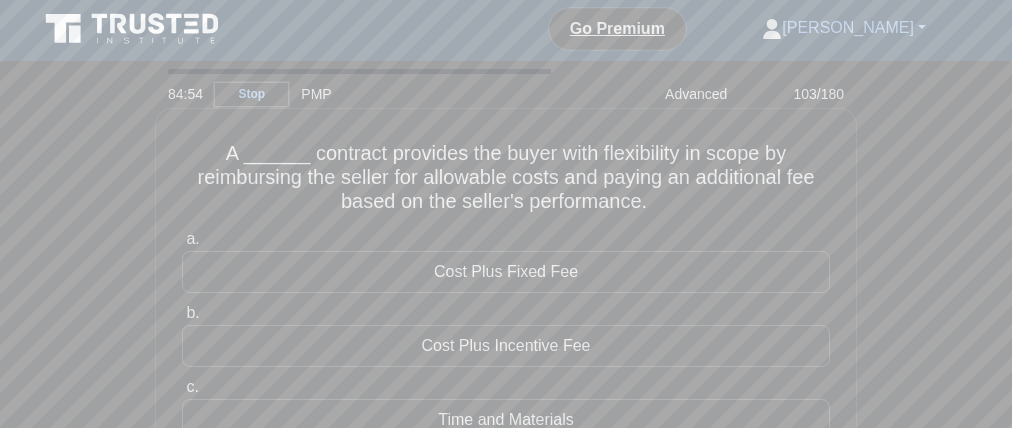 drag, startPoint x: 640, startPoint y: 234, endPoint x: 758, endPoint y: 239, distance: 118.10589 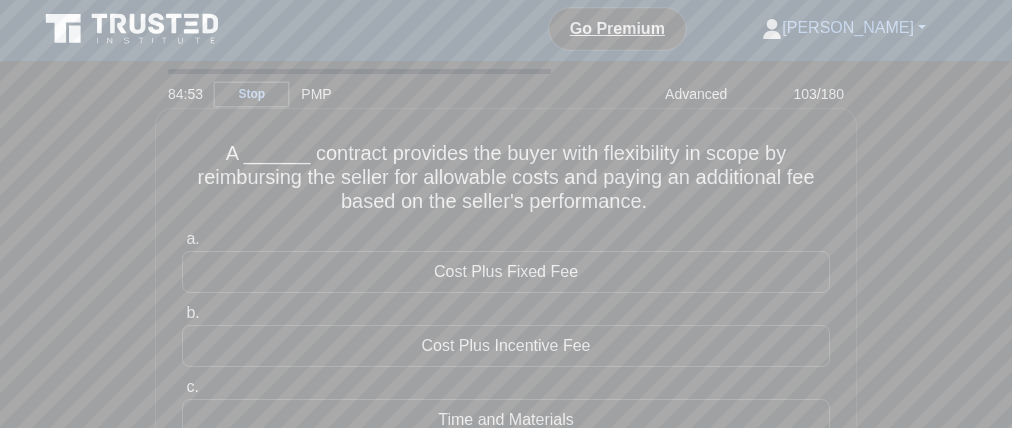 drag, startPoint x: 481, startPoint y: 163, endPoint x: 544, endPoint y: 168, distance: 63.1981 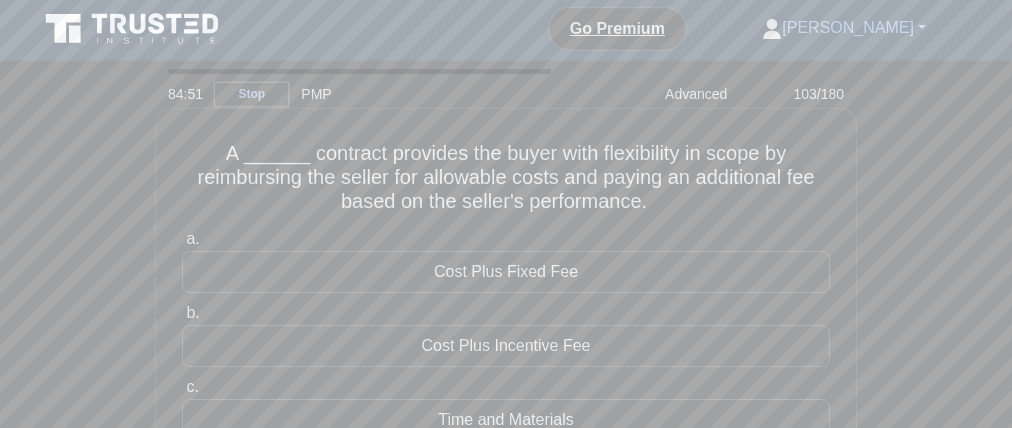 drag, startPoint x: 509, startPoint y: 170, endPoint x: 551, endPoint y: 168, distance: 42.047592 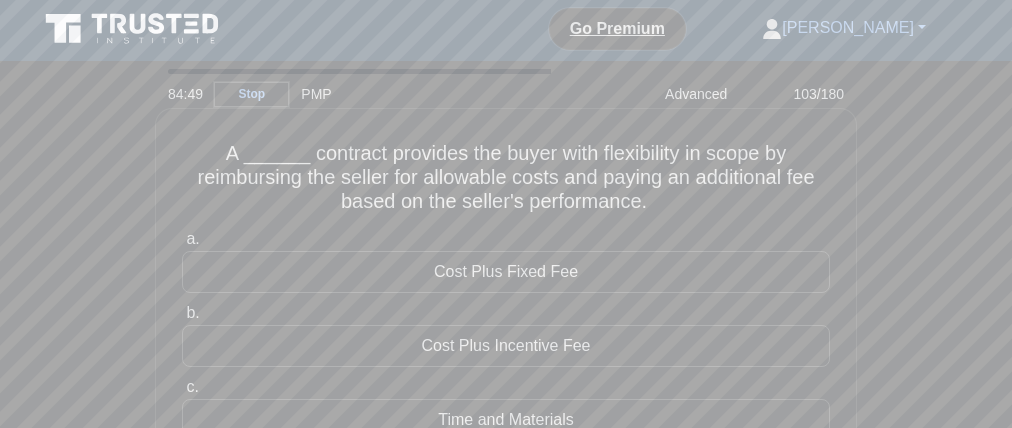 click on "A ______ contract provides the buyer with flexibility in scope by reimbursing the seller for allowable costs and paying an additional fee based on the seller's performance.
.spinner_0XTQ{transform-origin:center;animation:spinner_y6GP .75s linear infinite}@keyframes spinner_y6GP{100%{transform:rotate(360deg)}}" at bounding box center (506, 178) 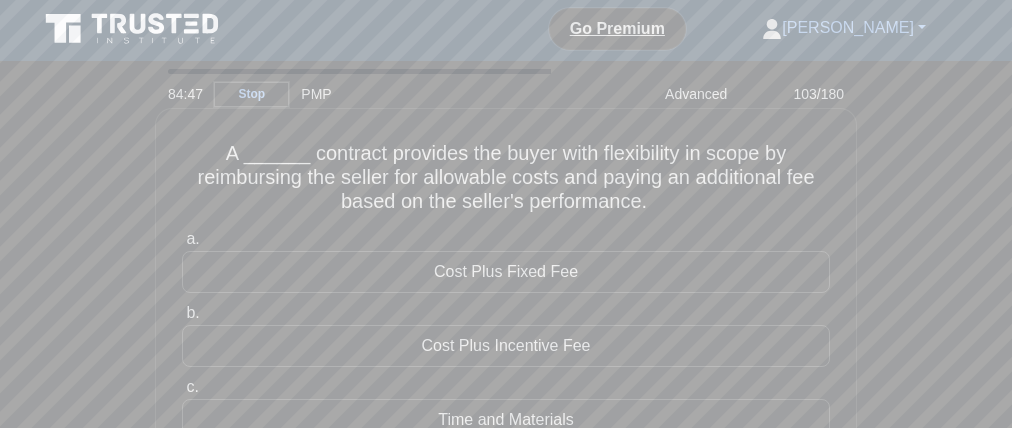drag, startPoint x: 645, startPoint y: 164, endPoint x: 764, endPoint y: 168, distance: 119.06721 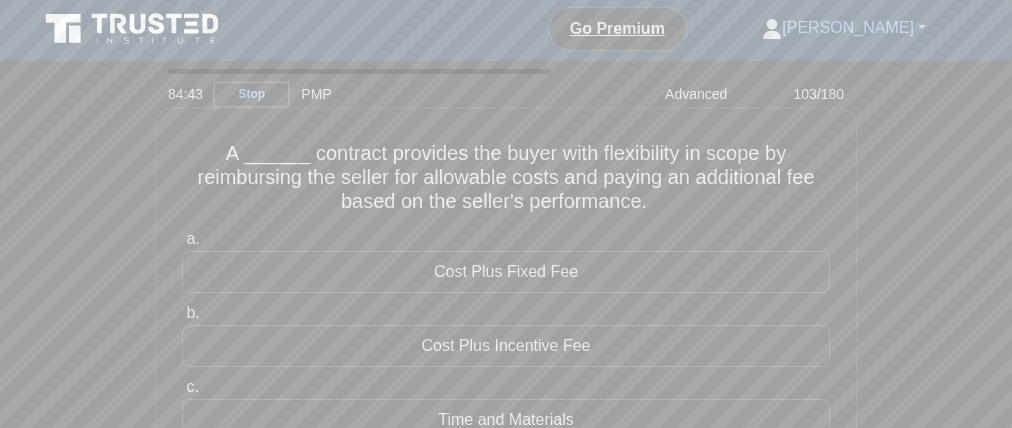 drag, startPoint x: 226, startPoint y: 188, endPoint x: 303, endPoint y: 188, distance: 77 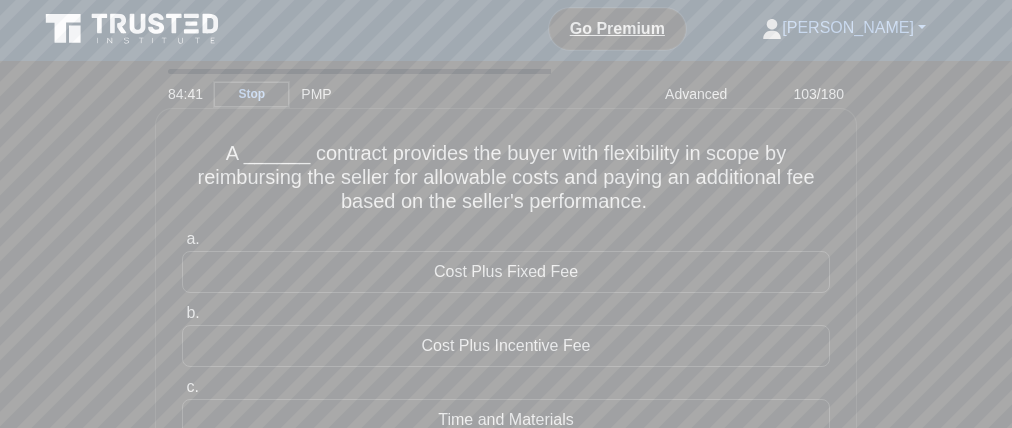 drag, startPoint x: 534, startPoint y: 188, endPoint x: 561, endPoint y: 187, distance: 27.018513 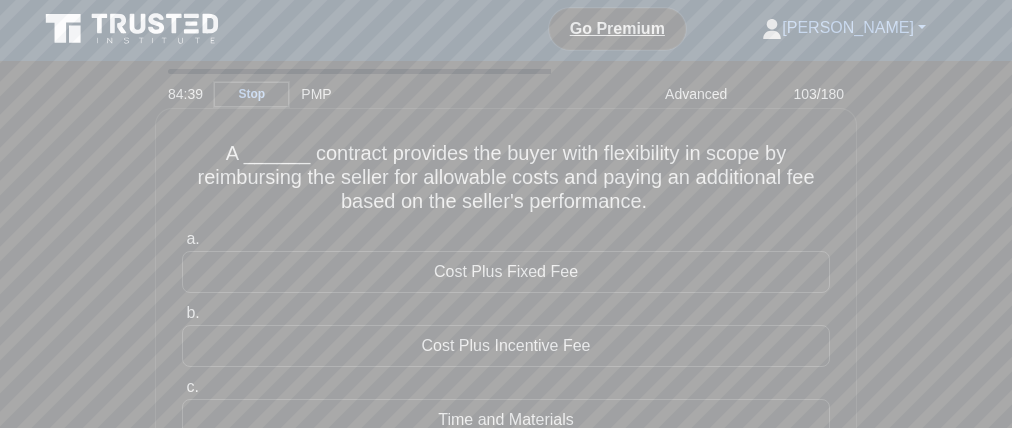 drag, startPoint x: 673, startPoint y: 193, endPoint x: 808, endPoint y: 190, distance: 135.03333 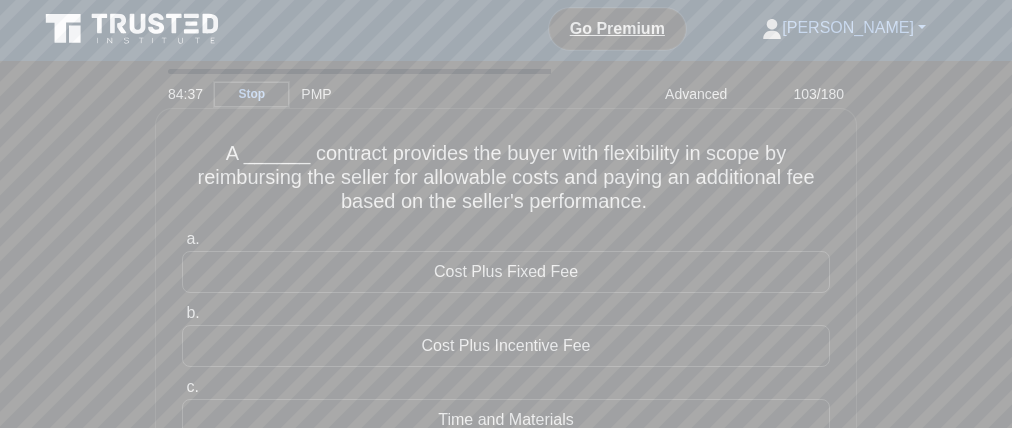 drag, startPoint x: 579, startPoint y: 213, endPoint x: 493, endPoint y: 207, distance: 86.209045 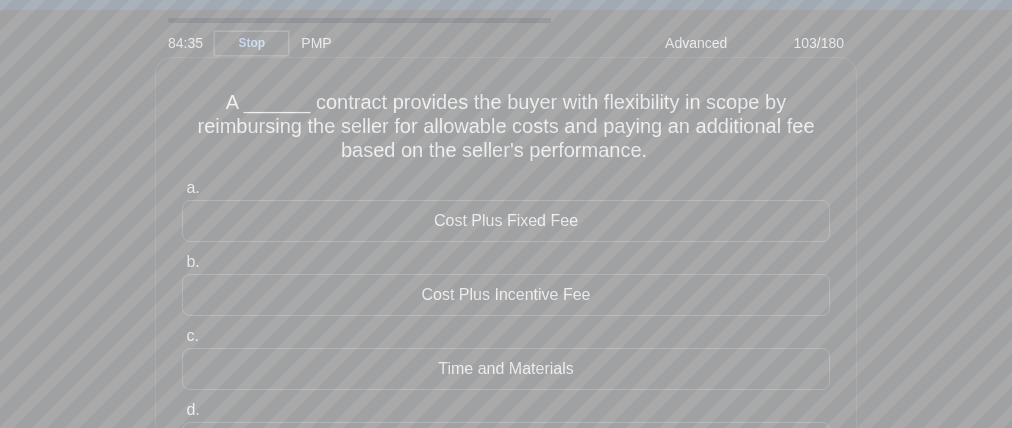 scroll, scrollTop: 224, scrollLeft: 0, axis: vertical 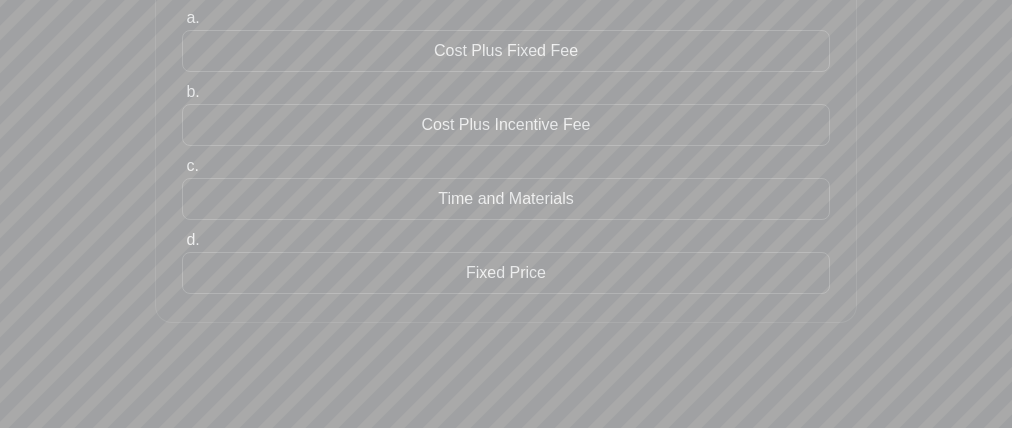 click on "Cost Plus Incentive Fee" at bounding box center [506, 125] 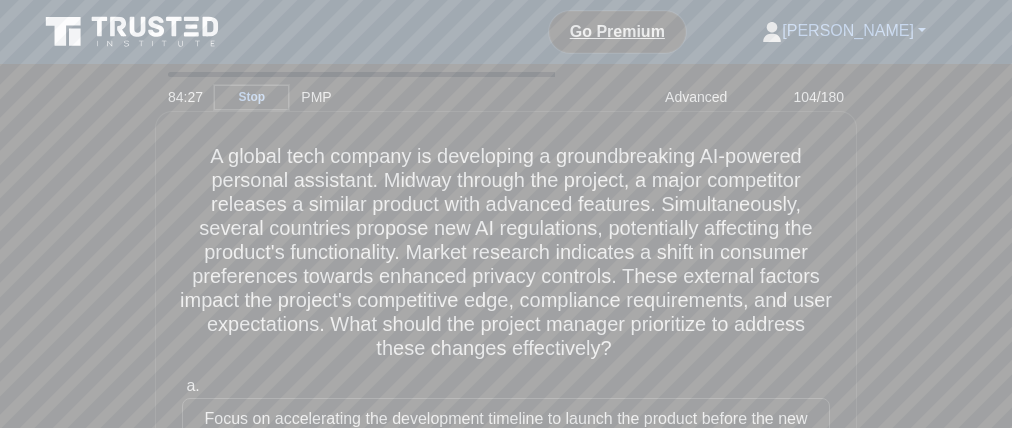 scroll, scrollTop: 124, scrollLeft: 0, axis: vertical 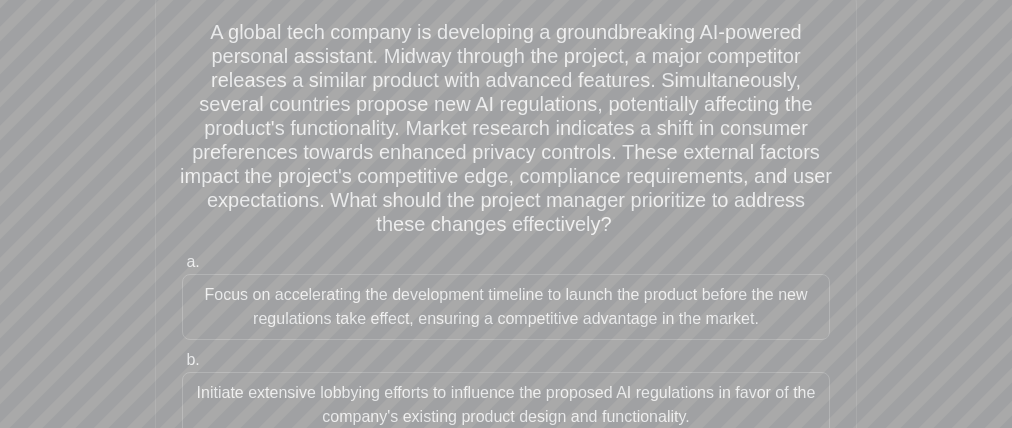 drag, startPoint x: 354, startPoint y: 206, endPoint x: 833, endPoint y: 209, distance: 479.0094 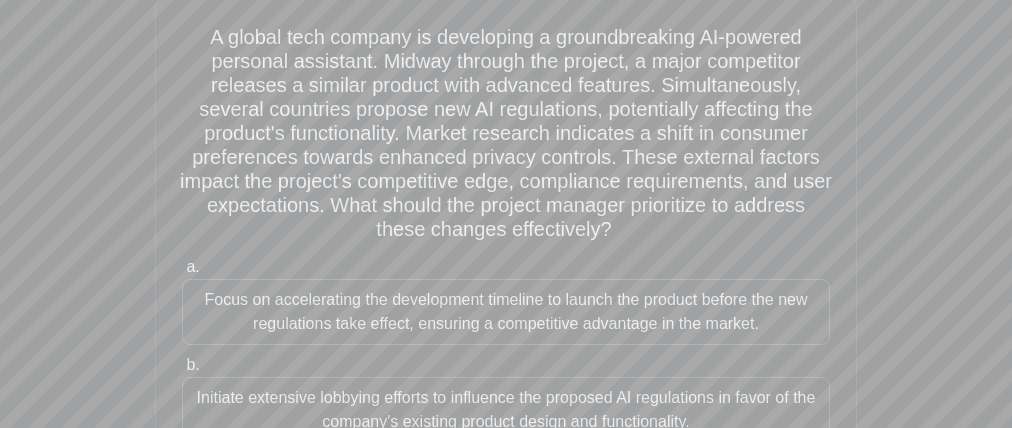 scroll, scrollTop: 0, scrollLeft: 0, axis: both 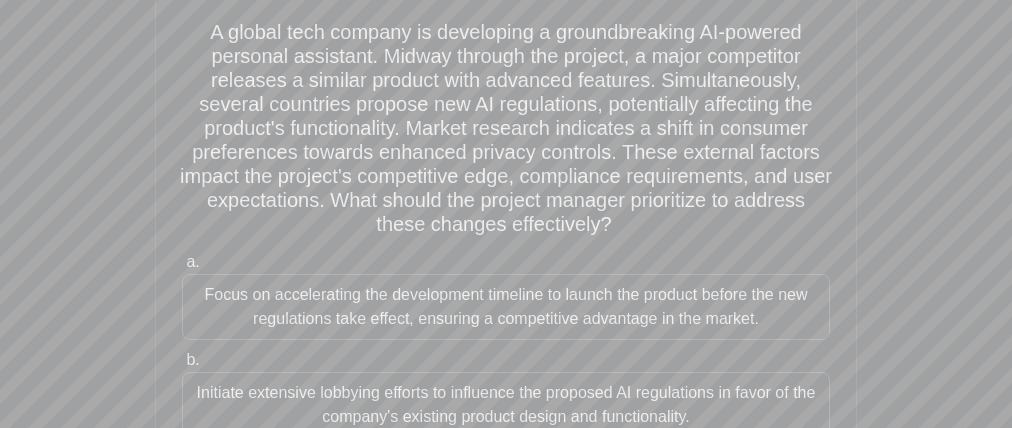 drag, startPoint x: 534, startPoint y: 213, endPoint x: 845, endPoint y: 215, distance: 311.00644 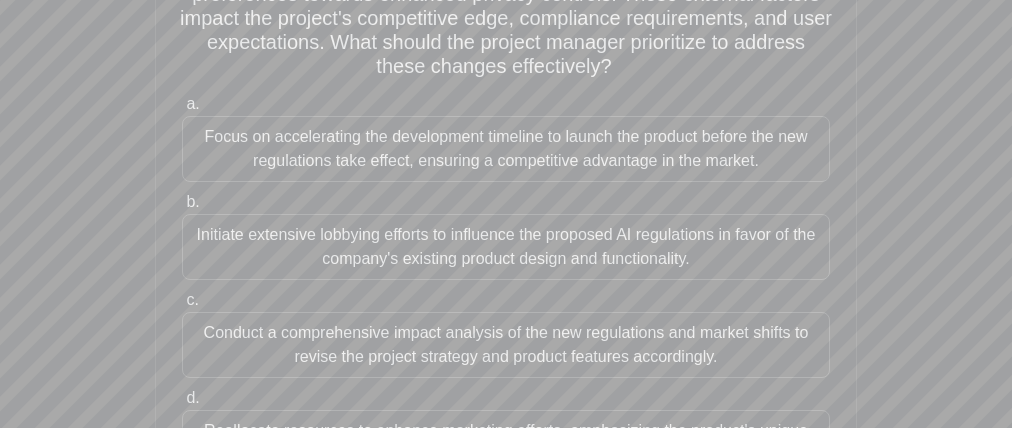 scroll, scrollTop: 295, scrollLeft: 0, axis: vertical 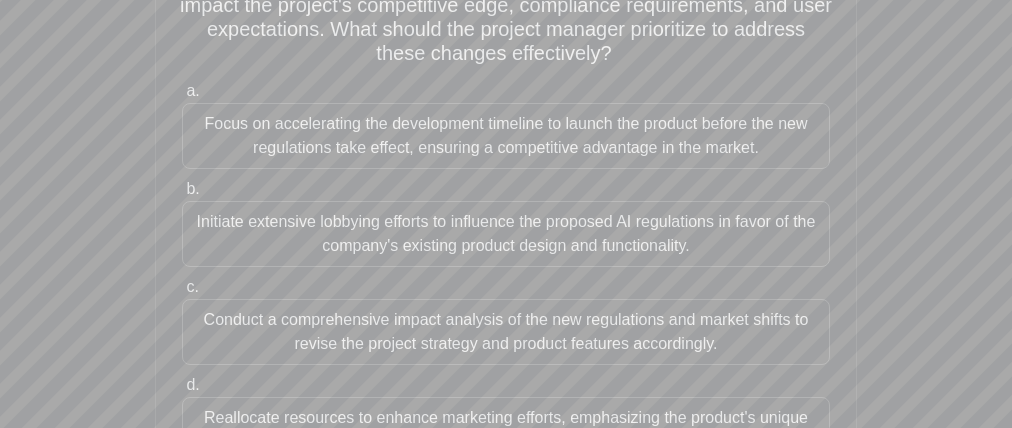 drag, startPoint x: 594, startPoint y: 135, endPoint x: 770, endPoint y: 167, distance: 178.88544 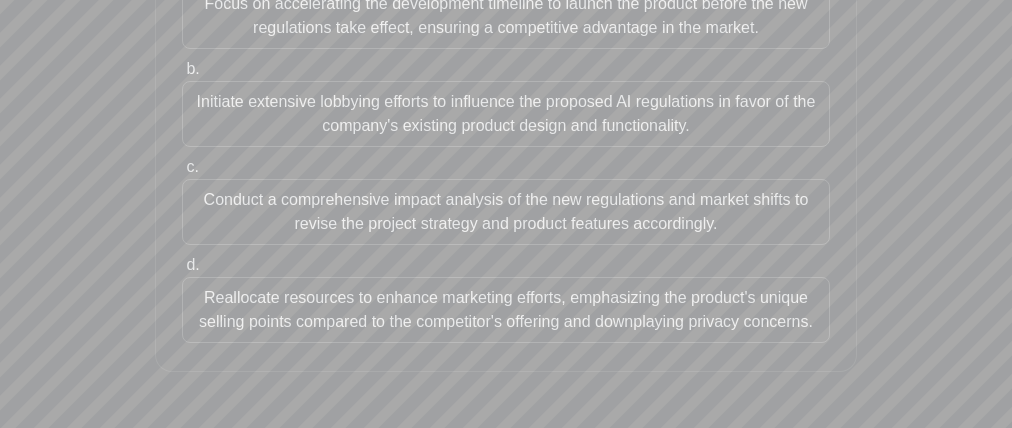 scroll, scrollTop: 392, scrollLeft: 0, axis: vertical 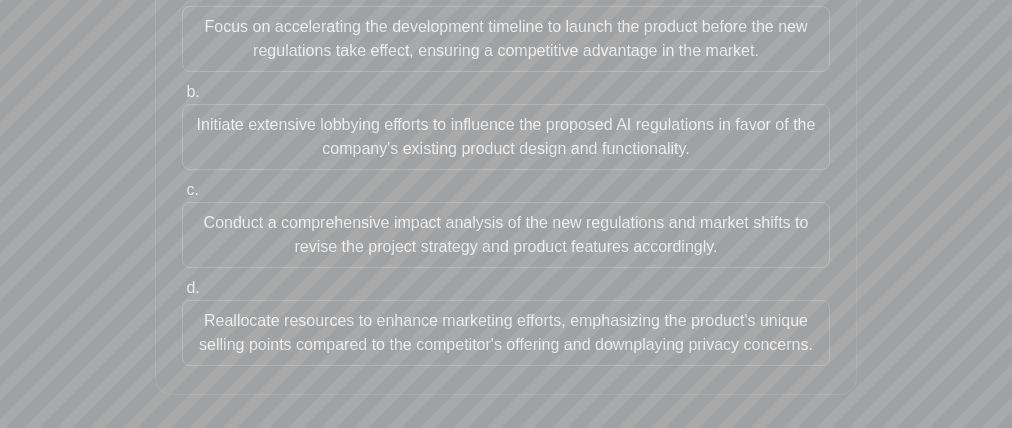 drag, startPoint x: 251, startPoint y: 111, endPoint x: 661, endPoint y: 174, distance: 414.812 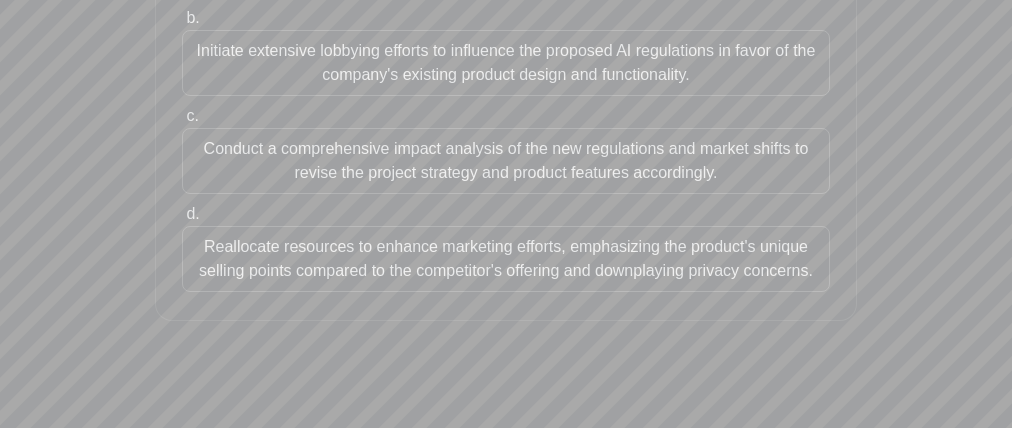 scroll, scrollTop: 472, scrollLeft: 0, axis: vertical 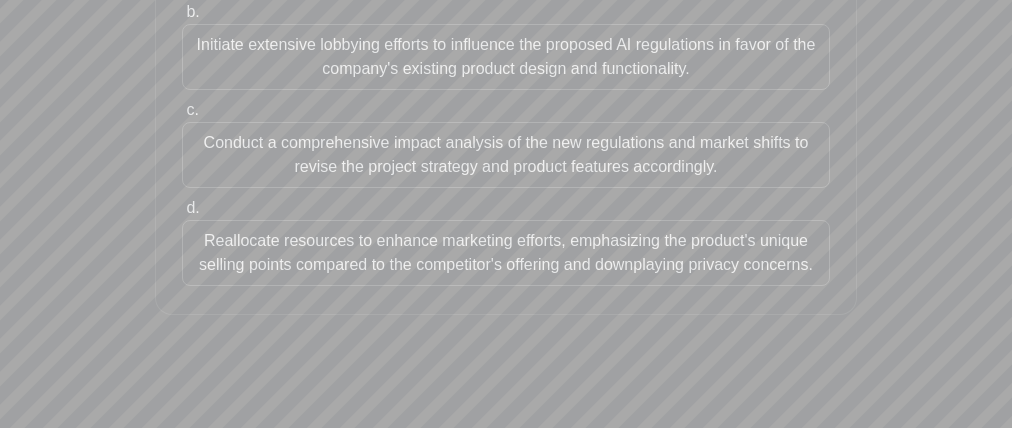 click on "A global tech company is developing a groundbreaking AI-powered personal assistant. Midway through the project, a major competitor releases a similar product with advanced features. Simultaneously, several countries propose new AI regulations, potentially affecting the product's functionality. Market research indicates a shift in consumer preferences towards enhanced privacy controls. These external factors impact the project's competitive edge, compliance requirements, and user expectations. What should the project manager prioritize to address these changes effectively?
.spinner_0XTQ{transform-origin:center;animation:spinner_y6GP .75s linear infinite}@keyframes spinner_y6GP{100%{transform:rotate(360deg)}}
a. b. c." at bounding box center [506, -6] 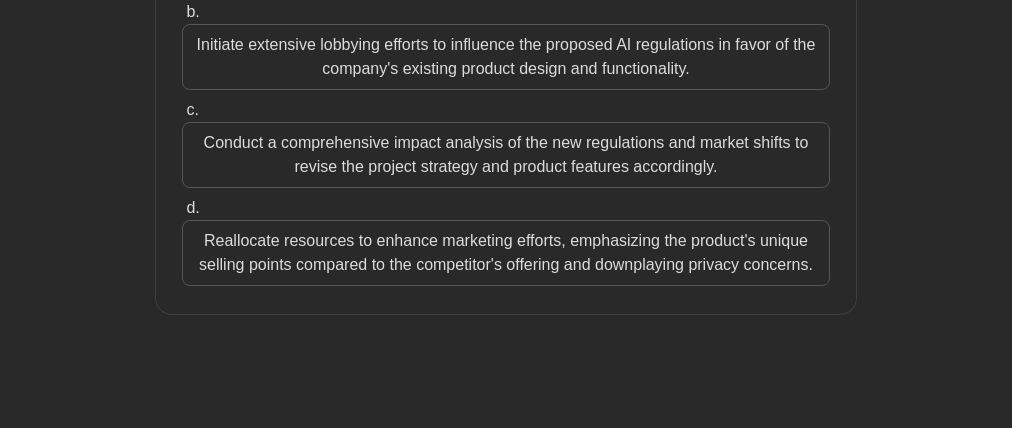 click on "Conduct a comprehensive impact analysis of the new regulations and market shifts to revise the project strategy and product features accordingly." at bounding box center (506, 155) 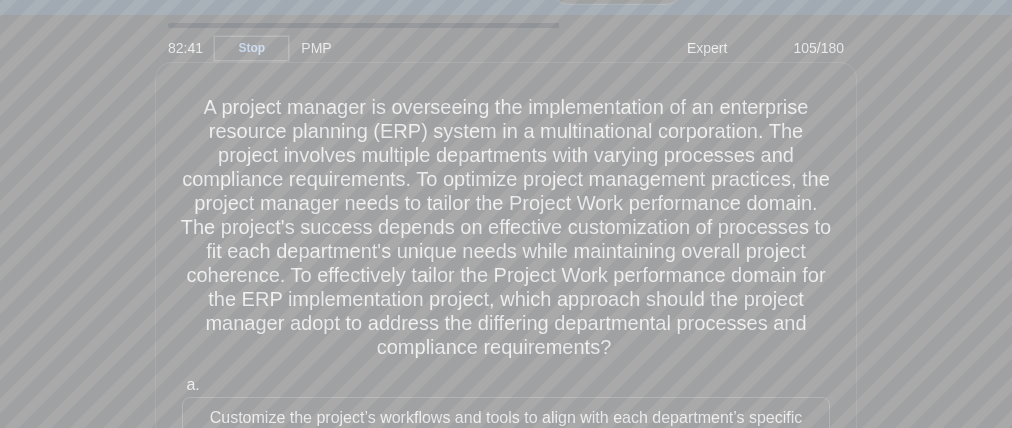 scroll, scrollTop: 112, scrollLeft: 0, axis: vertical 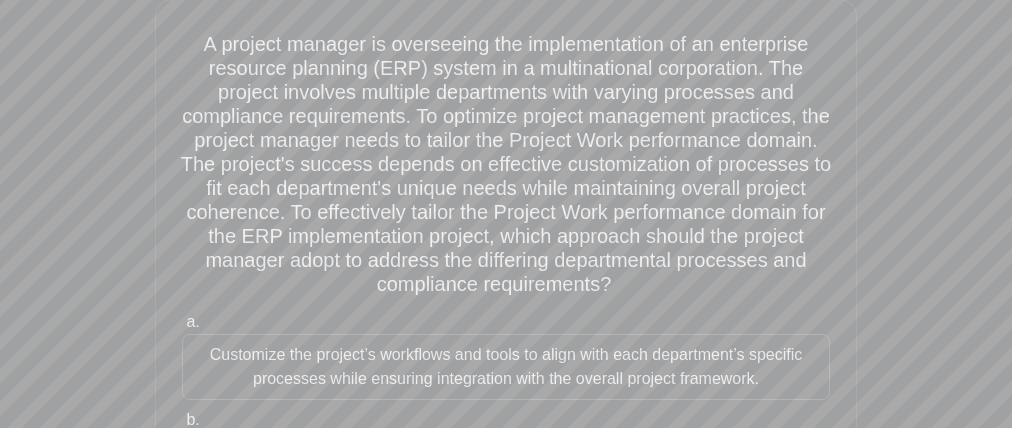 drag, startPoint x: 616, startPoint y: 244, endPoint x: 642, endPoint y: 242, distance: 26.076809 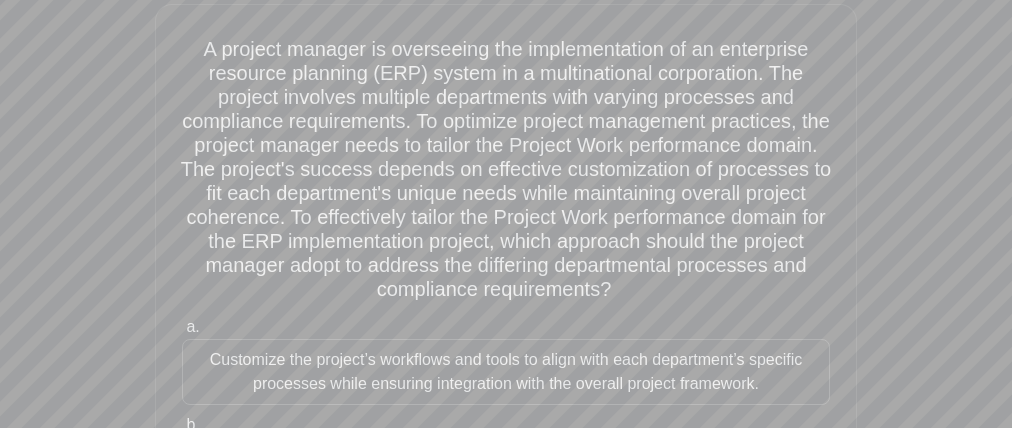 click at bounding box center (162, 980) 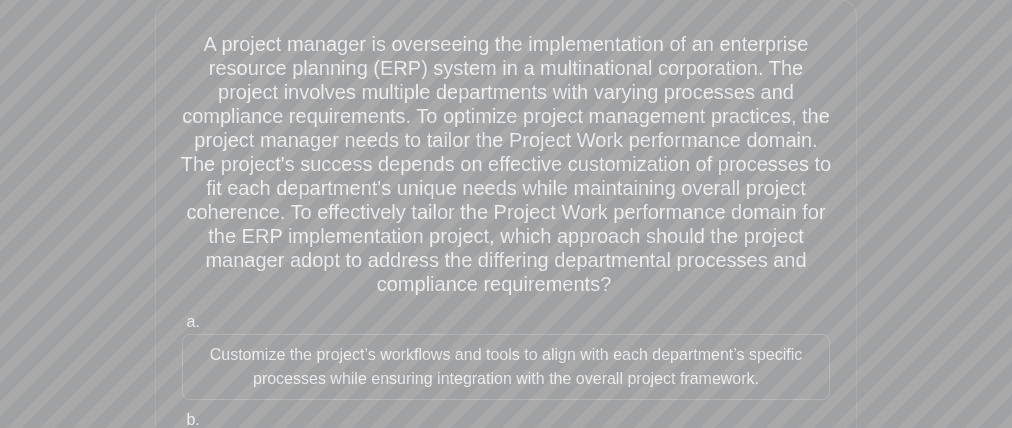 drag, startPoint x: 547, startPoint y: 249, endPoint x: 652, endPoint y: 251, distance: 105.01904 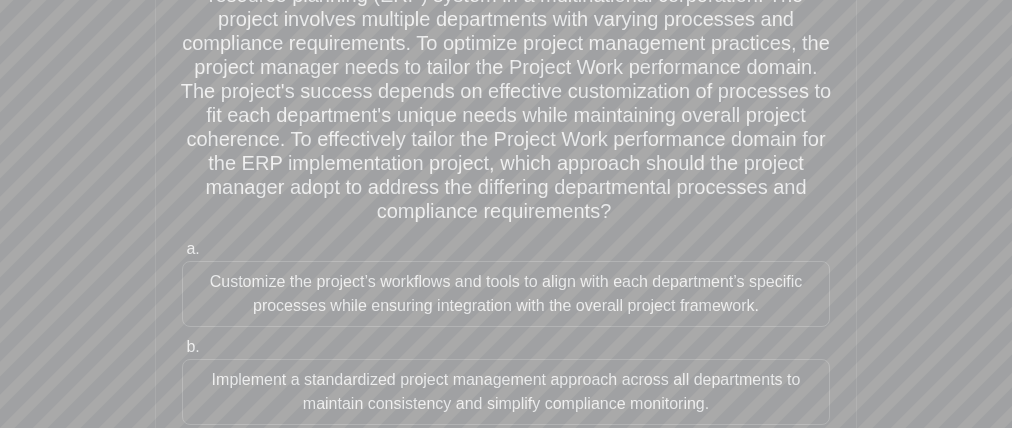 scroll, scrollTop: 328, scrollLeft: 0, axis: vertical 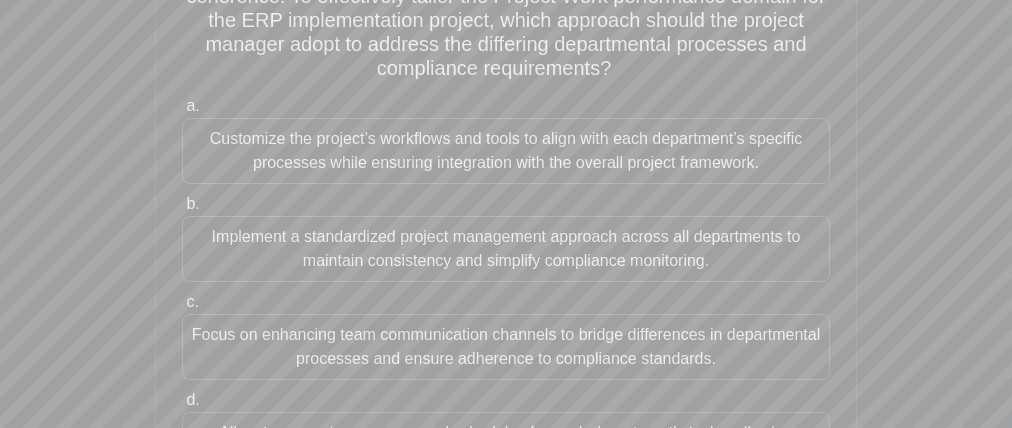 click on "A project manager is overseeing the implementation of an enterprise resource planning (ERP) system in a multinational corporation. The project involves multiple departments with varying processes and compliance requirements. To optimize project management practices, the project manager needs to tailor the Project Work performance domain. The project's success depends on effective customization of processes to fit each department's unique needs while maintaining overall project coherence. To effectively tailor the Project Work performance domain for the ERP implementation project, which approach should the project manager adopt to address the differing departmental processes and compliance requirements?
.spinner_0XTQ{transform-origin:center;animation:spinner_y6GP .75s linear infinite}@keyframes spinner_y6GP{100%{transform:rotate(360deg)}}
a. b." at bounding box center (506, 174) 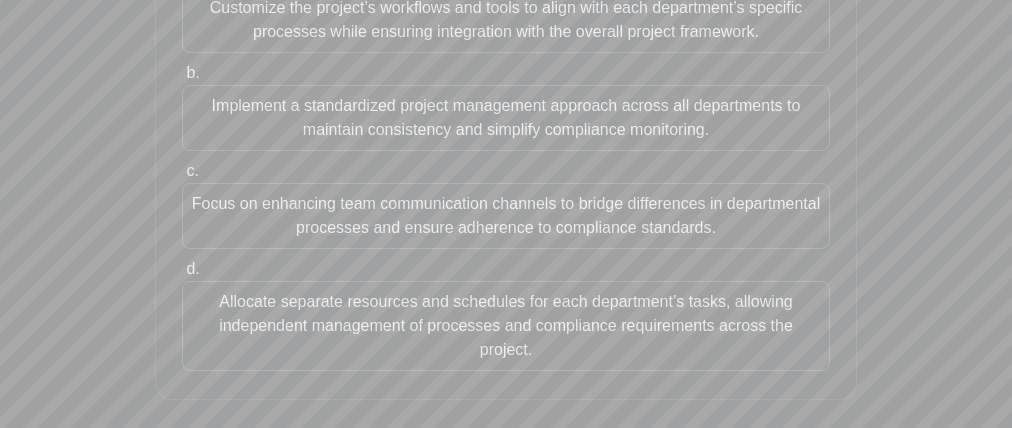 scroll, scrollTop: 457, scrollLeft: 0, axis: vertical 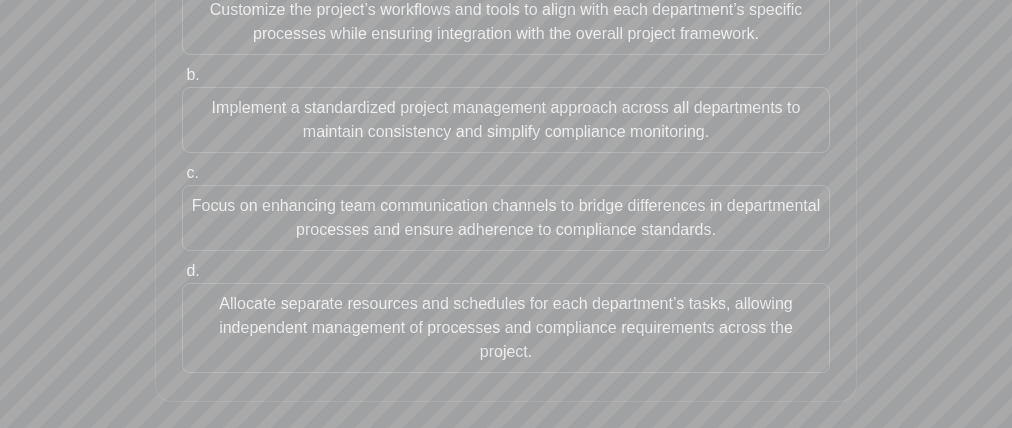 drag, startPoint x: 640, startPoint y: 131, endPoint x: 681, endPoint y: 147, distance: 44.011364 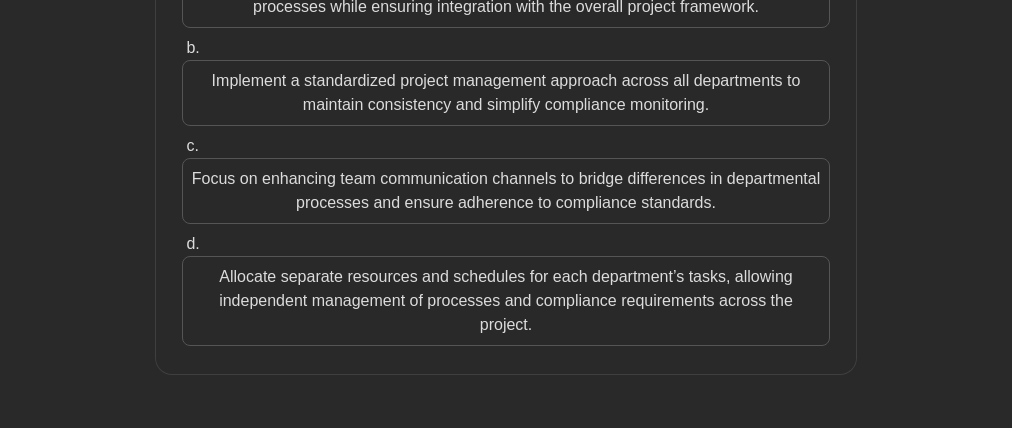scroll, scrollTop: 427, scrollLeft: 0, axis: vertical 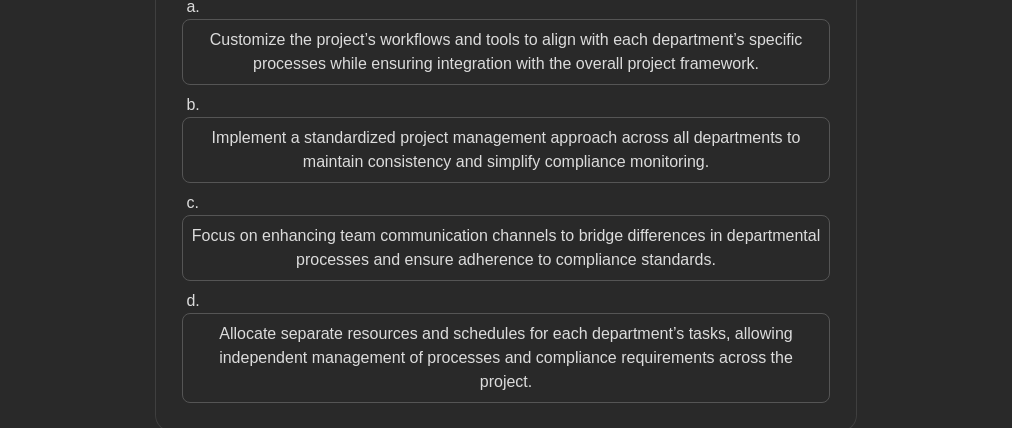 click on "Customize the project’s workflows and tools to align with each department’s specific processes while ensuring integration with the overall project framework." at bounding box center (506, 52) 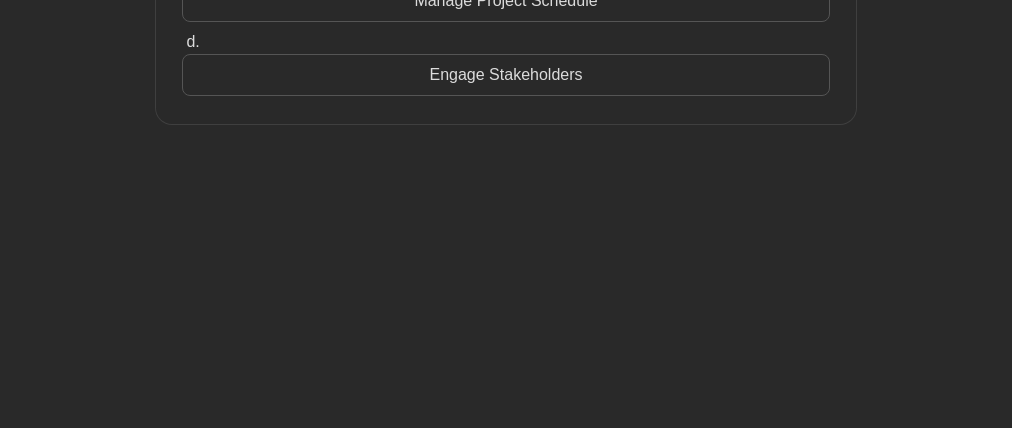 scroll, scrollTop: 0, scrollLeft: 0, axis: both 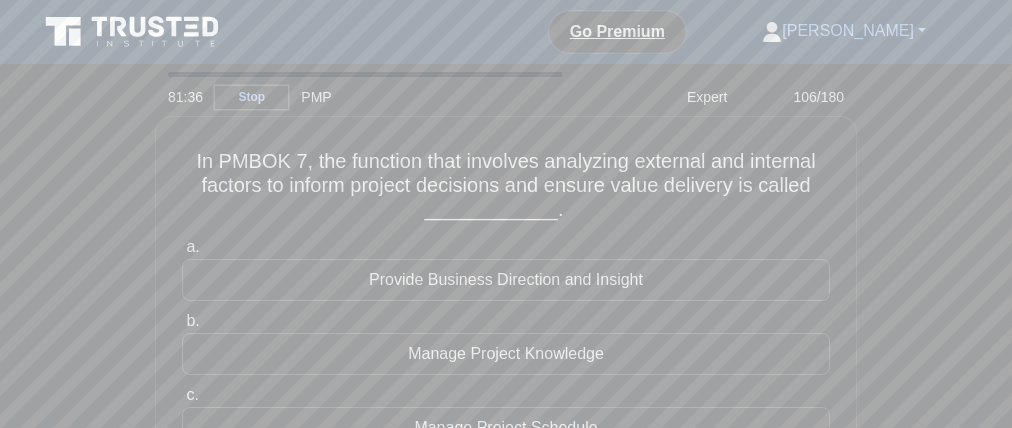 click at bounding box center (132, 1092) 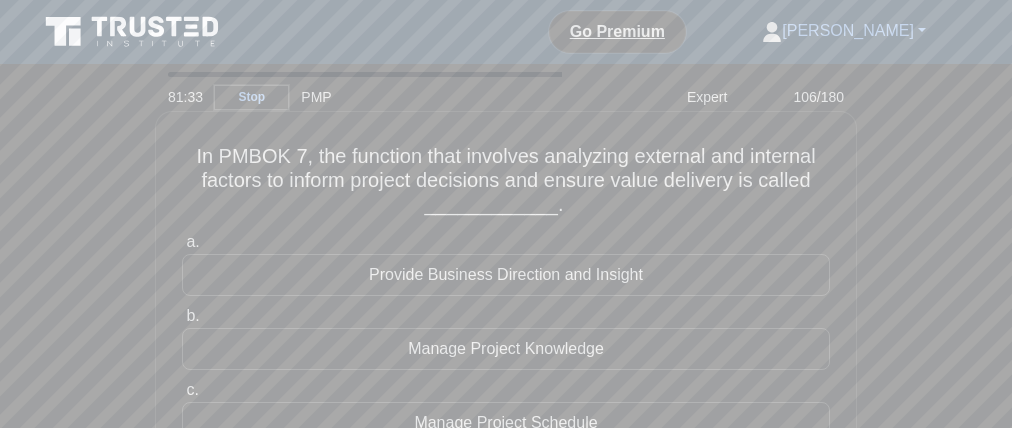 drag, startPoint x: 401, startPoint y: 167, endPoint x: 419, endPoint y: 165, distance: 18.110771 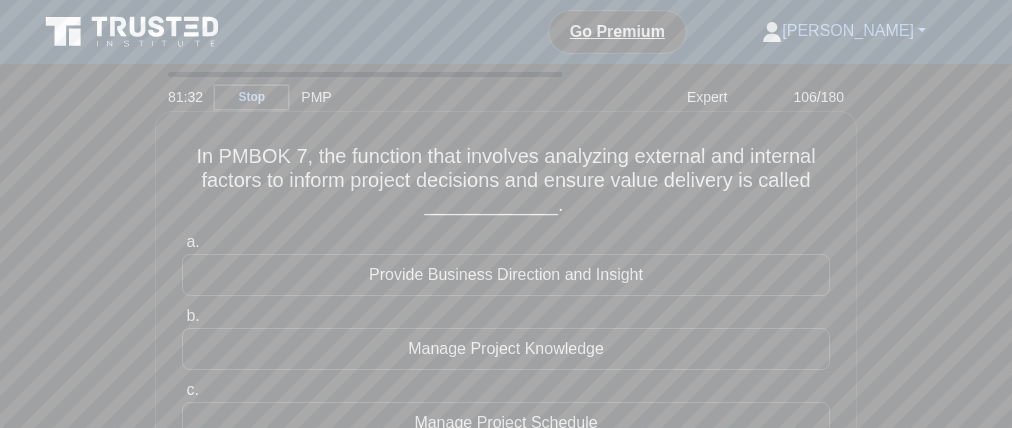 drag, startPoint x: 750, startPoint y: 171, endPoint x: 529, endPoint y: 165, distance: 221.08144 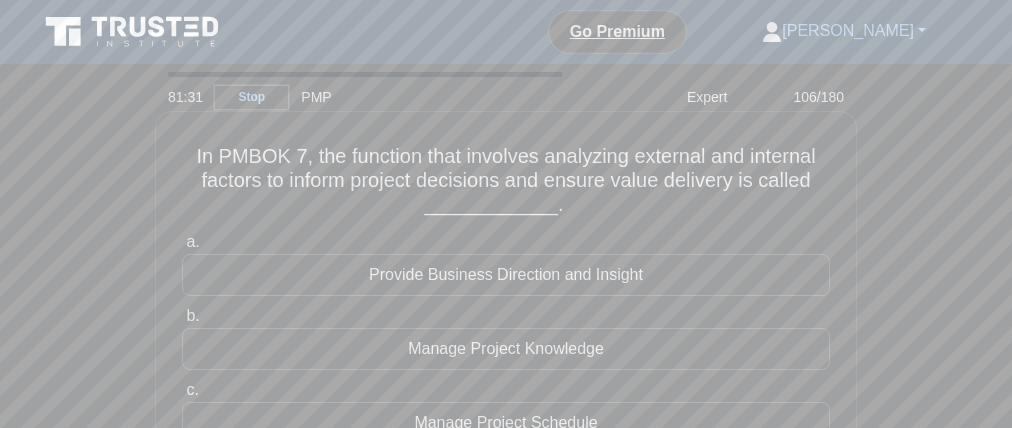 drag, startPoint x: 496, startPoint y: 196, endPoint x: 512, endPoint y: 195, distance: 16.03122 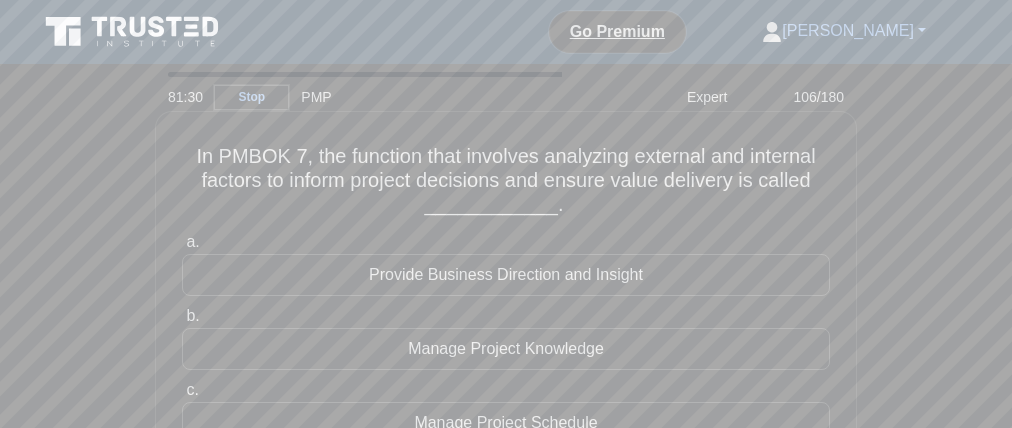 drag, startPoint x: 264, startPoint y: 197, endPoint x: 200, endPoint y: 201, distance: 64.12488 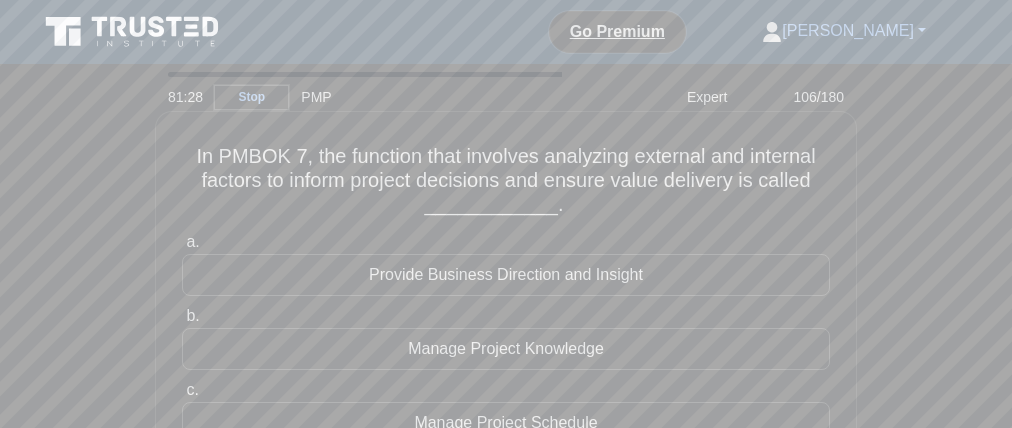 click on "In PMBOK 7, the function that involves analyzing external and internal factors to inform project decisions and ensure value delivery is called ____________.
.spinner_0XTQ{transform-origin:center;animation:spinner_y6GP .75s linear infinite}@keyframes spinner_y6GP{100%{transform:rotate(360deg)}}" at bounding box center [506, 181] 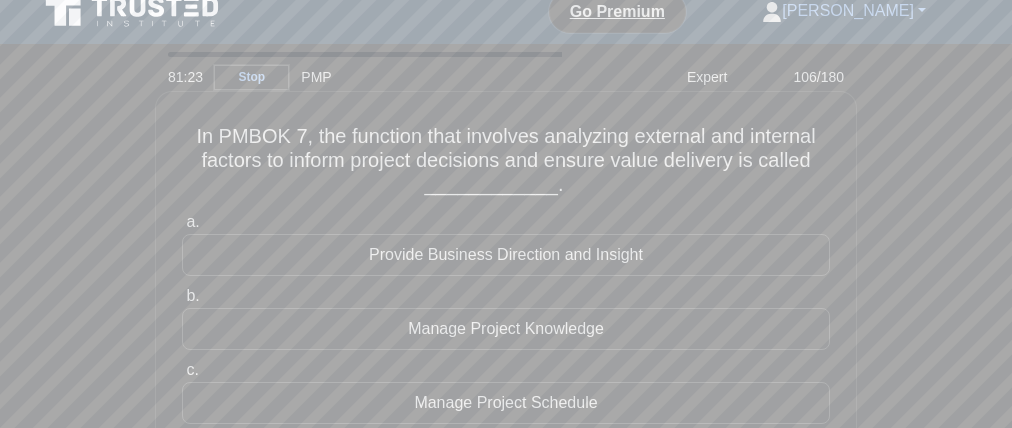 scroll, scrollTop: 81, scrollLeft: 0, axis: vertical 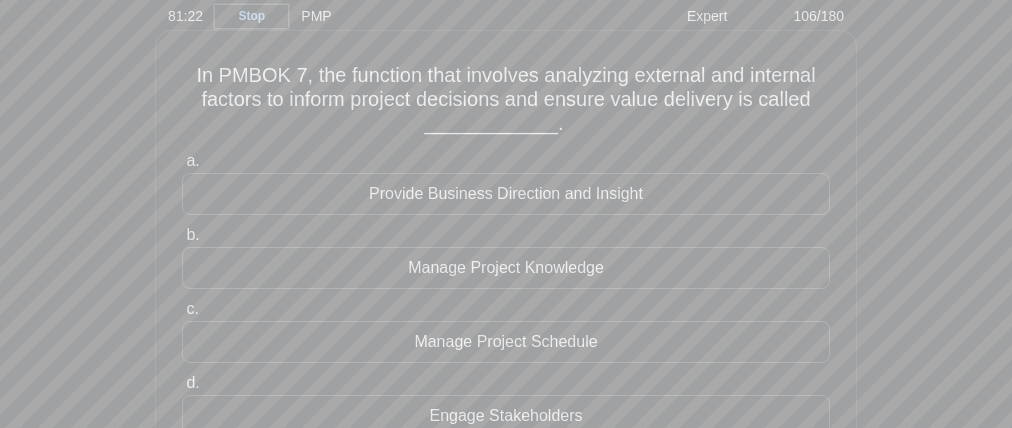 drag, startPoint x: 318, startPoint y: 193, endPoint x: 379, endPoint y: 209, distance: 63.06346 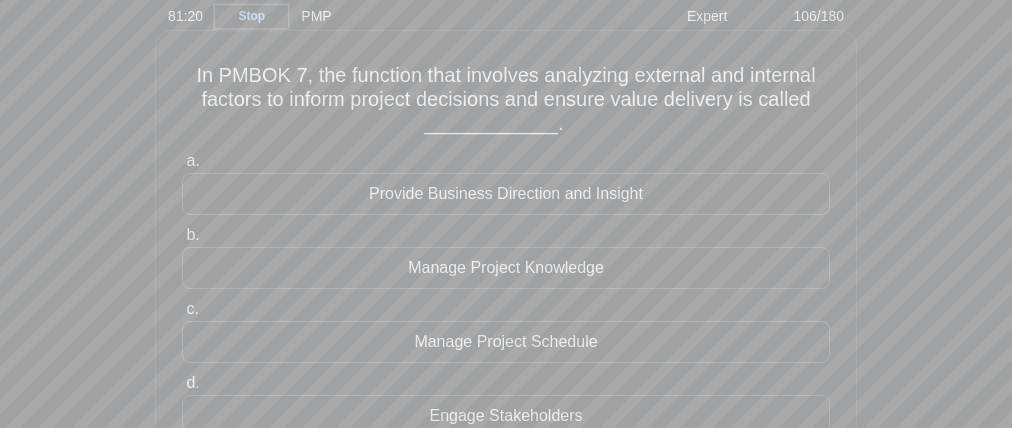 click on "Manage Project Knowledge" at bounding box center (506, 268) 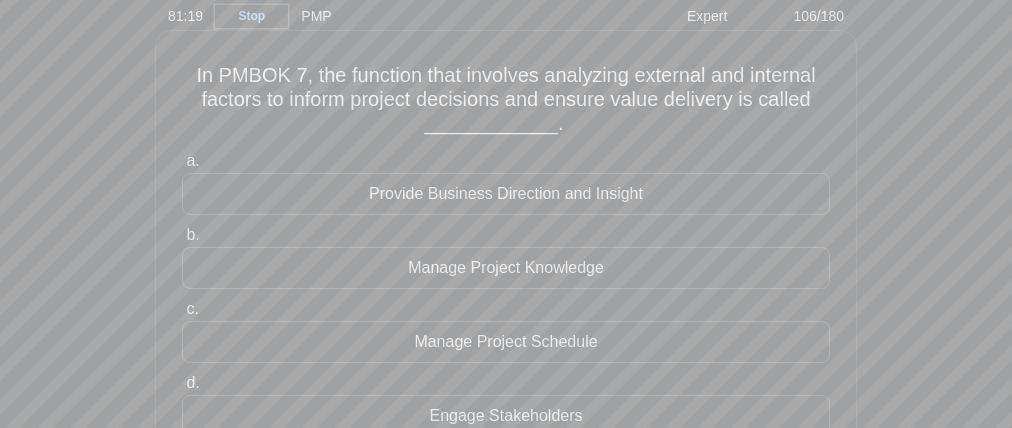 drag, startPoint x: 591, startPoint y: 290, endPoint x: 617, endPoint y: 281, distance: 27.513634 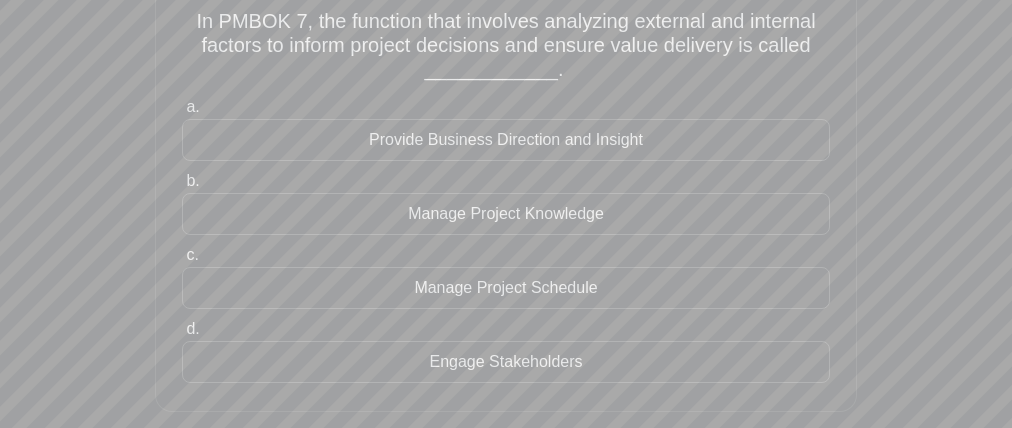 click on "Go Premium
Aziz" at bounding box center [506, 469] 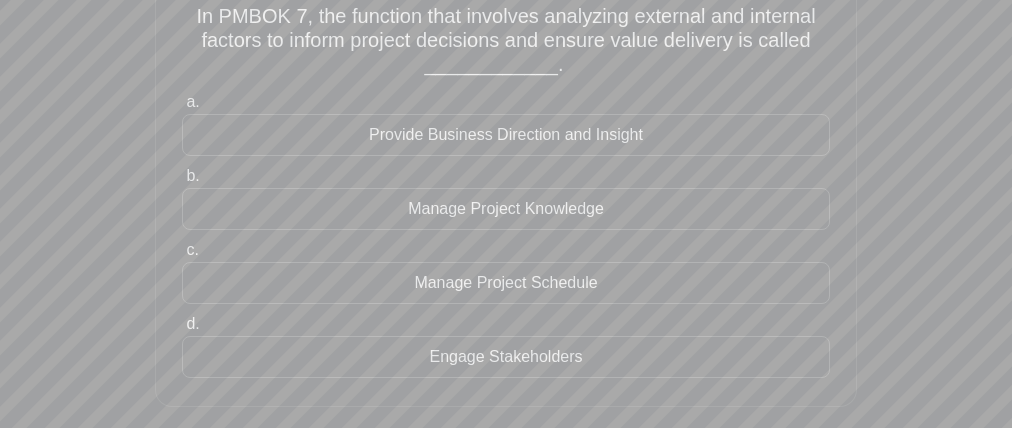 scroll, scrollTop: 109, scrollLeft: 0, axis: vertical 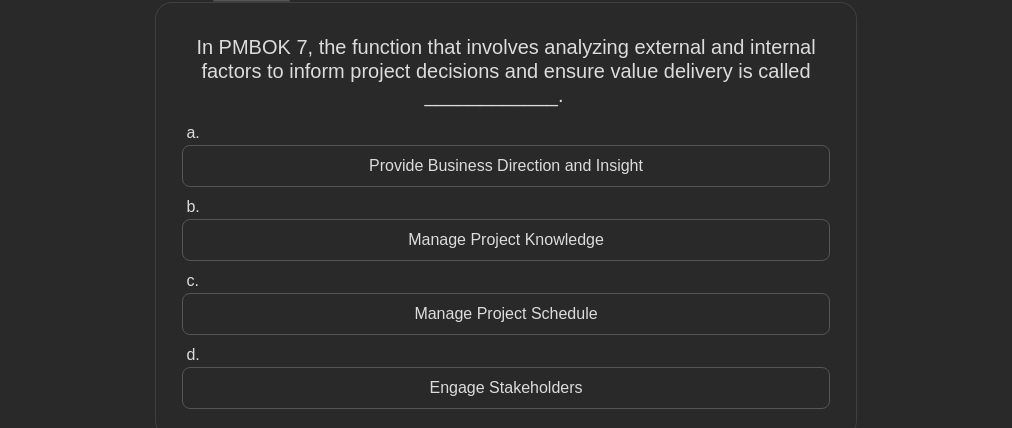 click on "Manage Project Knowledge" at bounding box center [506, 240] 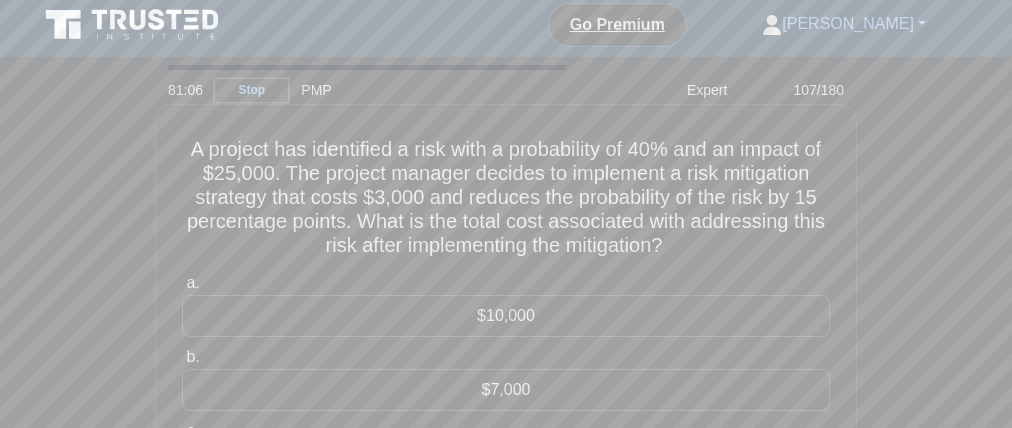 scroll, scrollTop: 10, scrollLeft: 0, axis: vertical 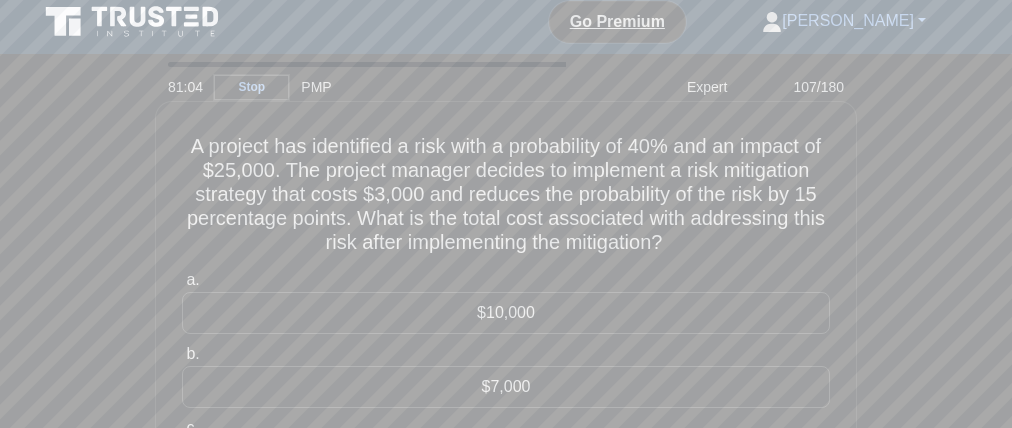 drag, startPoint x: 530, startPoint y: 230, endPoint x: 550, endPoint y: 232, distance: 20.09975 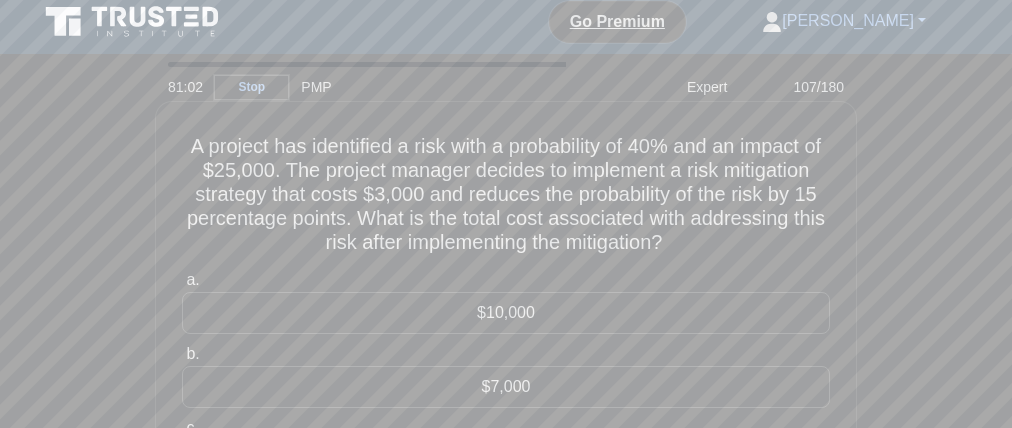 drag, startPoint x: 378, startPoint y: 257, endPoint x: 524, endPoint y: 253, distance: 146.05478 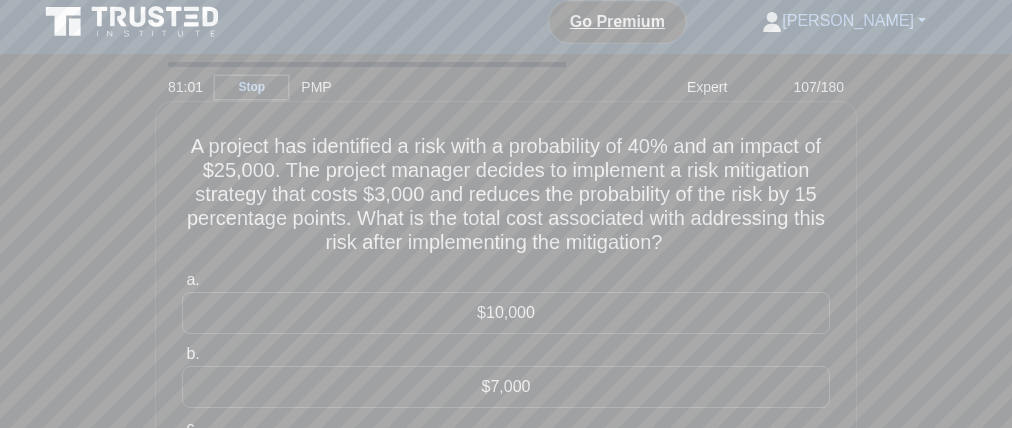 click on "A project has identified a risk with a probability of 40% and an impact of $25,000. The project manager decides to implement a risk mitigation strategy that costs $3,000 and reduces the probability of the risk by 15 percentage points. What is the total cost associated with addressing this risk after implementing the mitigation?
.spinner_0XTQ{transform-origin:center;animation:spinner_y6GP .75s linear infinite}@keyframes spinner_y6GP{100%{transform:rotate(360deg)}}
a.
b. c. d." at bounding box center (506, 343) 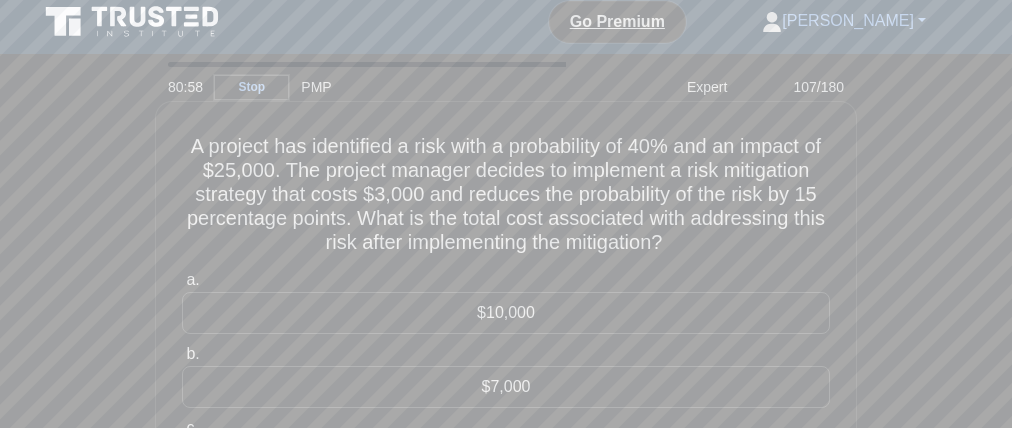 drag, startPoint x: 634, startPoint y: 154, endPoint x: 605, endPoint y: 179, distance: 38.28838 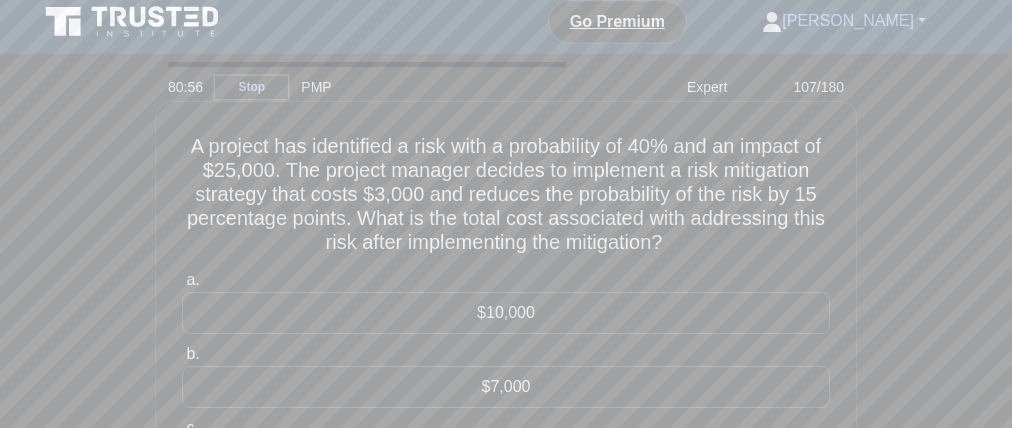 drag, startPoint x: 437, startPoint y: 206, endPoint x: 379, endPoint y: 206, distance: 58 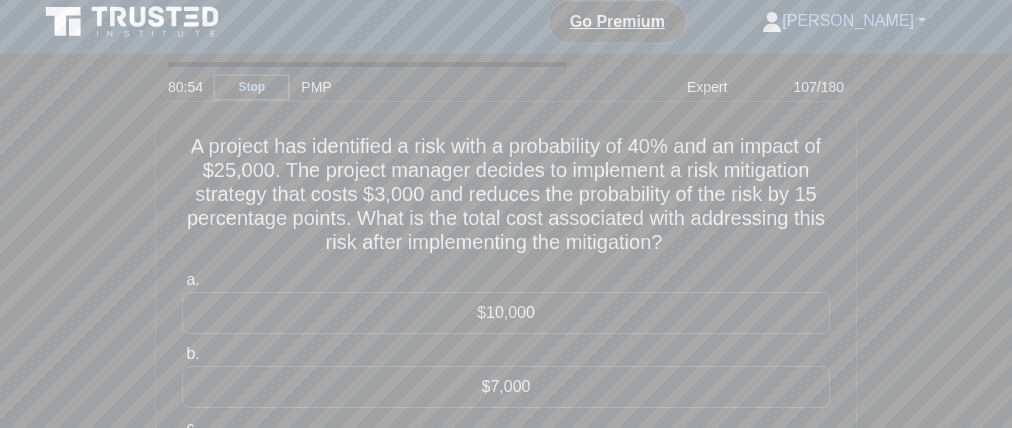 drag, startPoint x: 815, startPoint y: 202, endPoint x: 579, endPoint y: 243, distance: 239.53497 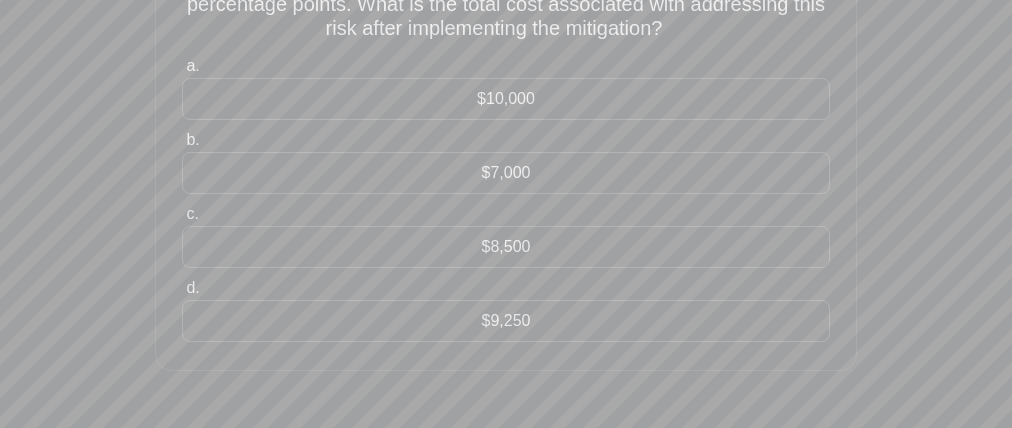 scroll, scrollTop: 226, scrollLeft: 0, axis: vertical 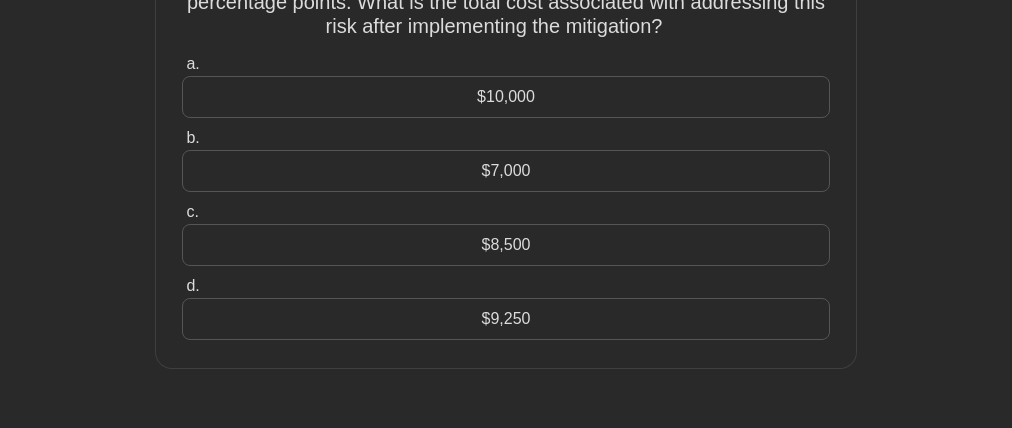 click on "$7,000" at bounding box center [506, 171] 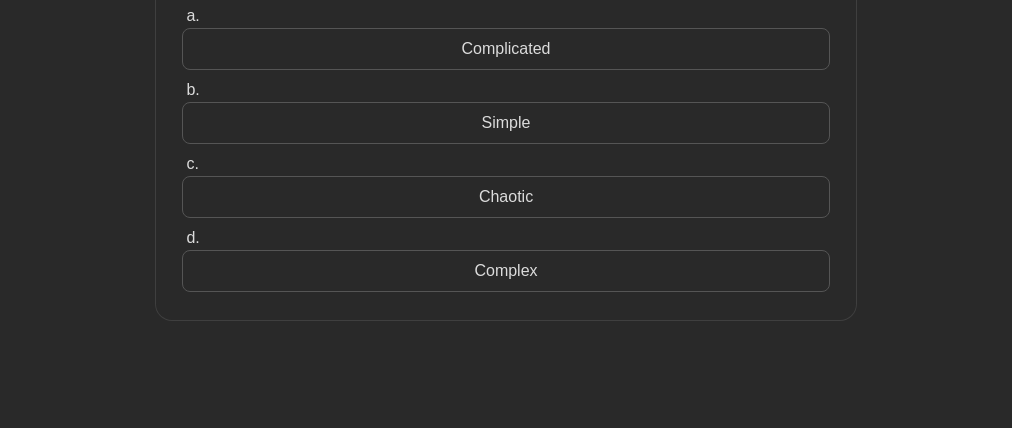 scroll, scrollTop: 0, scrollLeft: 0, axis: both 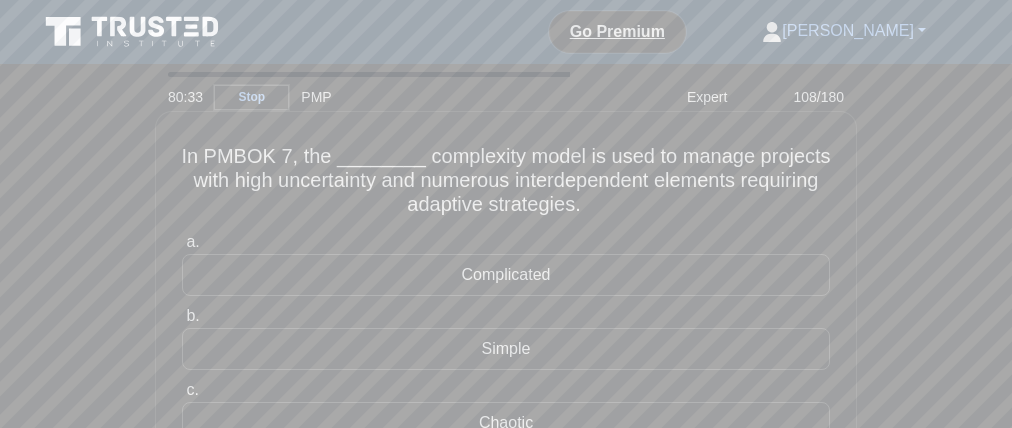 drag, startPoint x: 590, startPoint y: 166, endPoint x: 712, endPoint y: 187, distance: 123.79418 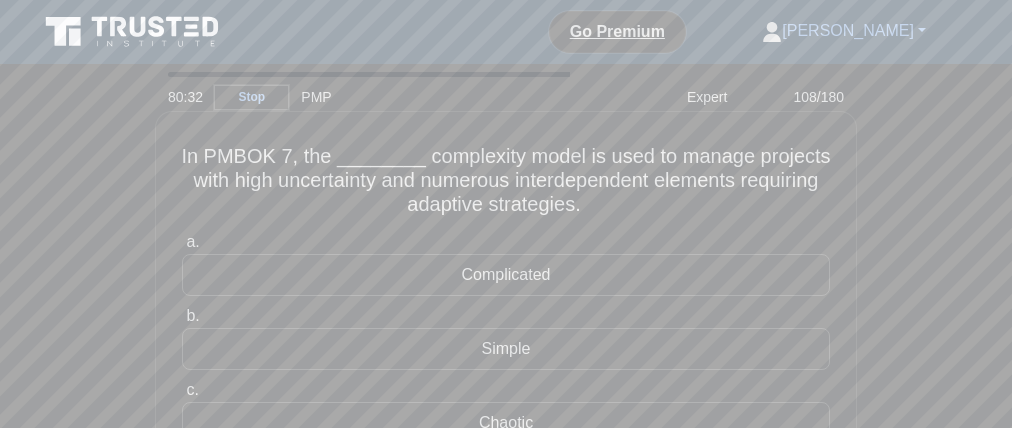 drag, startPoint x: 266, startPoint y: 205, endPoint x: 478, endPoint y: 194, distance: 212.28519 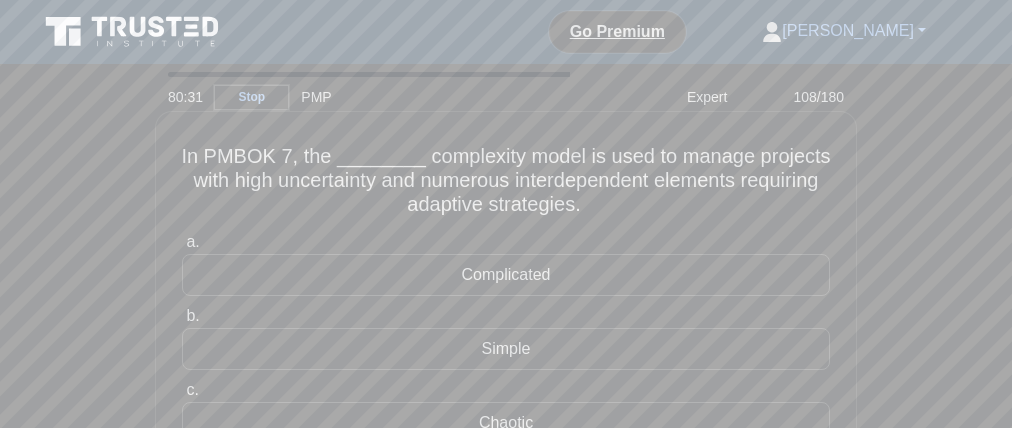 drag, startPoint x: 479, startPoint y: 196, endPoint x: 738, endPoint y: 203, distance: 259.09457 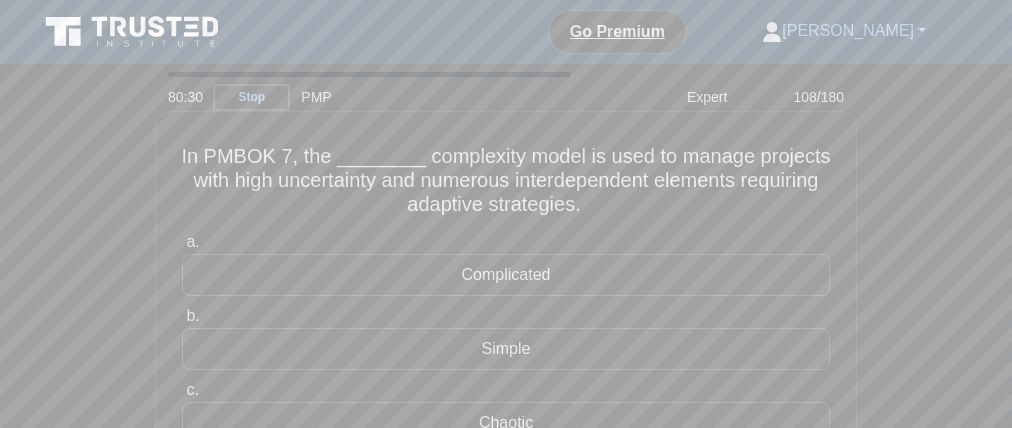drag, startPoint x: 400, startPoint y: 220, endPoint x: 611, endPoint y: 233, distance: 211.4001 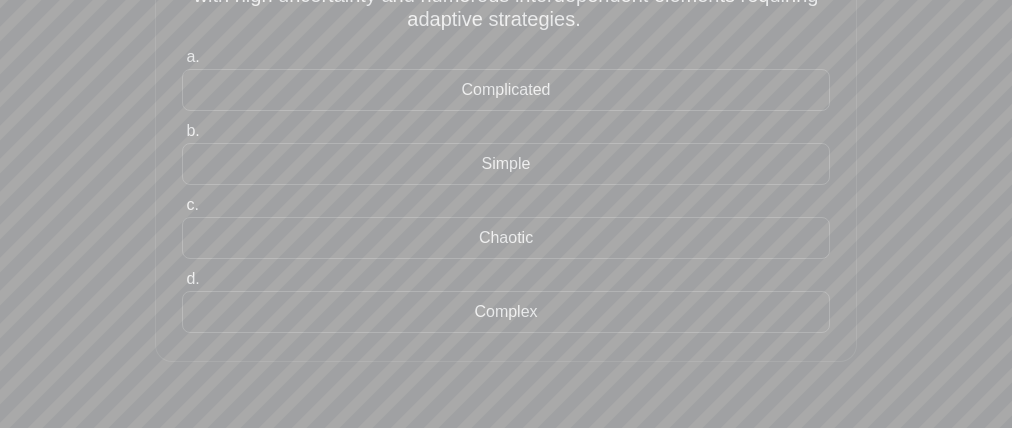 scroll, scrollTop: 152, scrollLeft: 0, axis: vertical 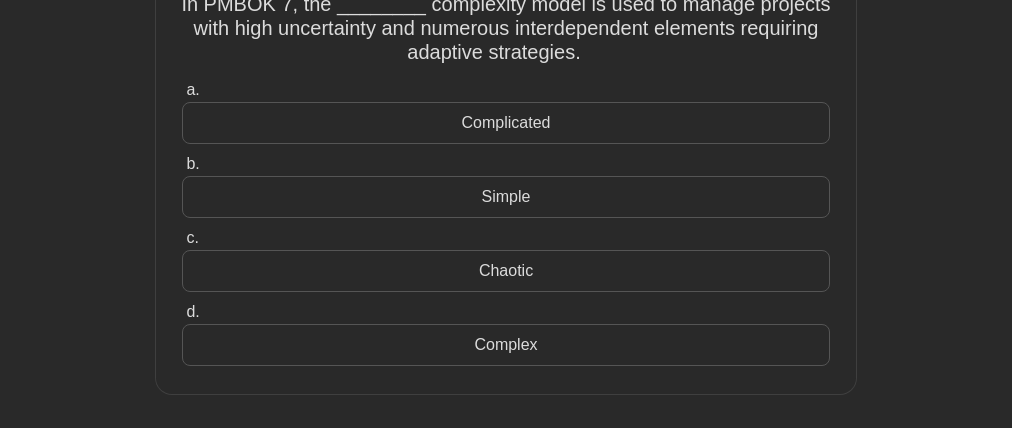 click on "Chaotic" at bounding box center (506, 271) 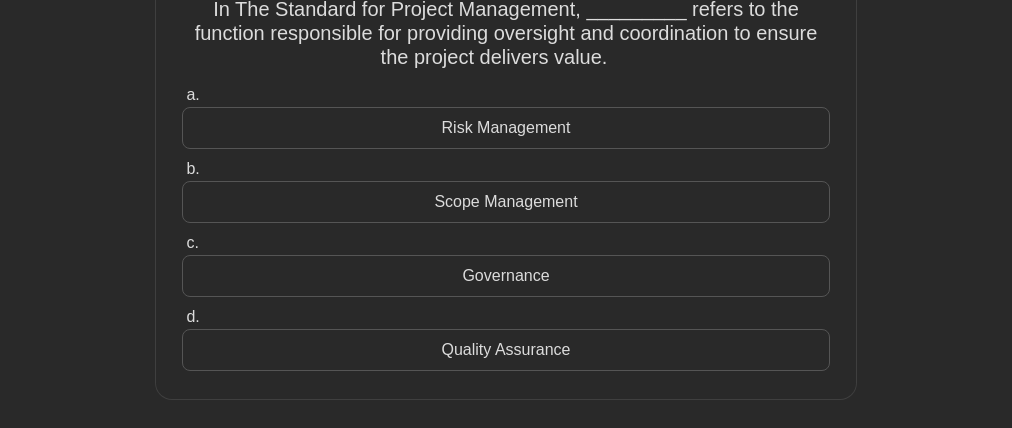 scroll, scrollTop: 0, scrollLeft: 0, axis: both 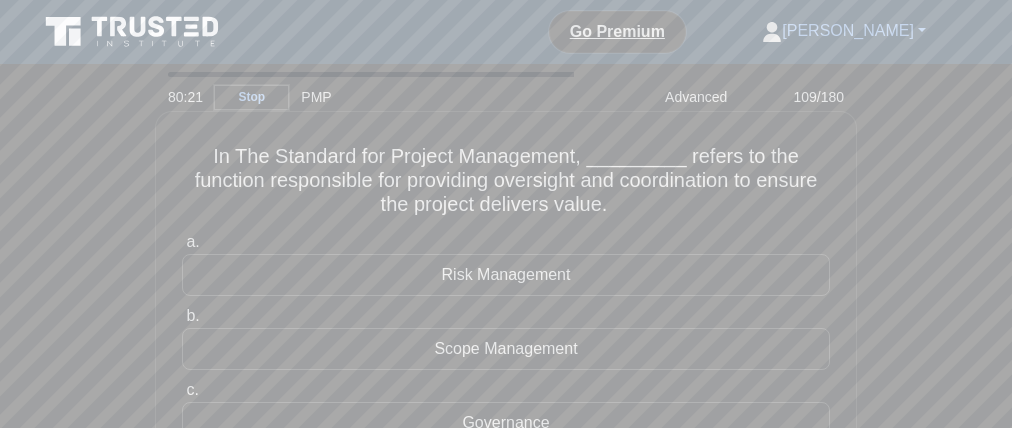 drag, startPoint x: 657, startPoint y: 170, endPoint x: 684, endPoint y: 172, distance: 27.073973 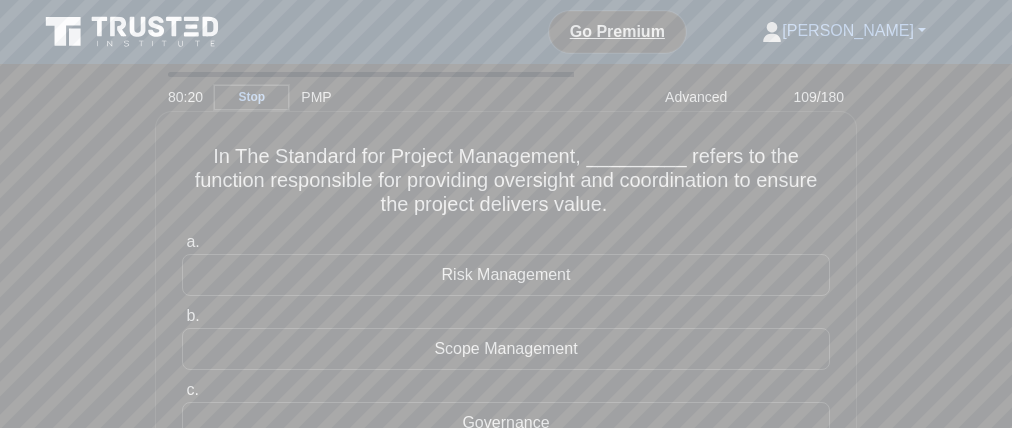 drag, startPoint x: 209, startPoint y: 204, endPoint x: 254, endPoint y: 197, distance: 45.54119 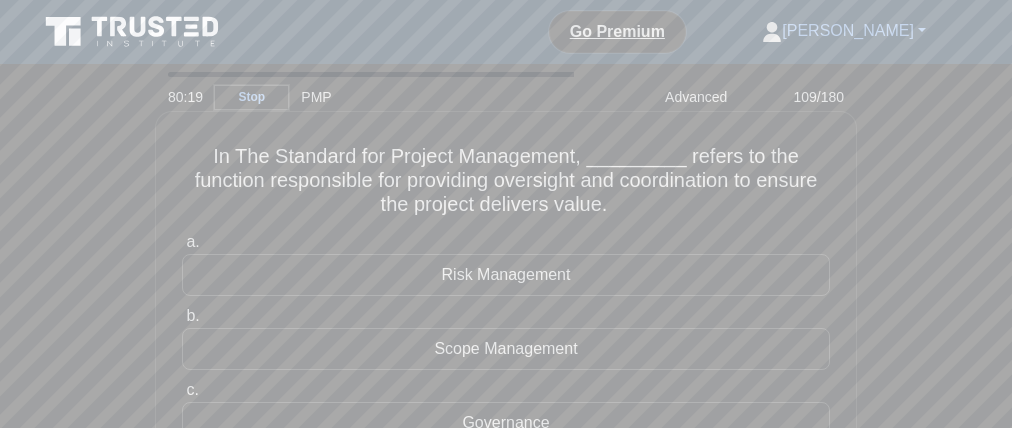 click on "In The Standard for Project Management, _________ refers to the function responsible for providing oversight and coordination to ensure the project delivers value.
.spinner_0XTQ{transform-origin:center;animation:spinner_y6GP .75s linear infinite}@keyframes spinner_y6GP{100%{transform:rotate(360deg)}}" at bounding box center (506, 181) 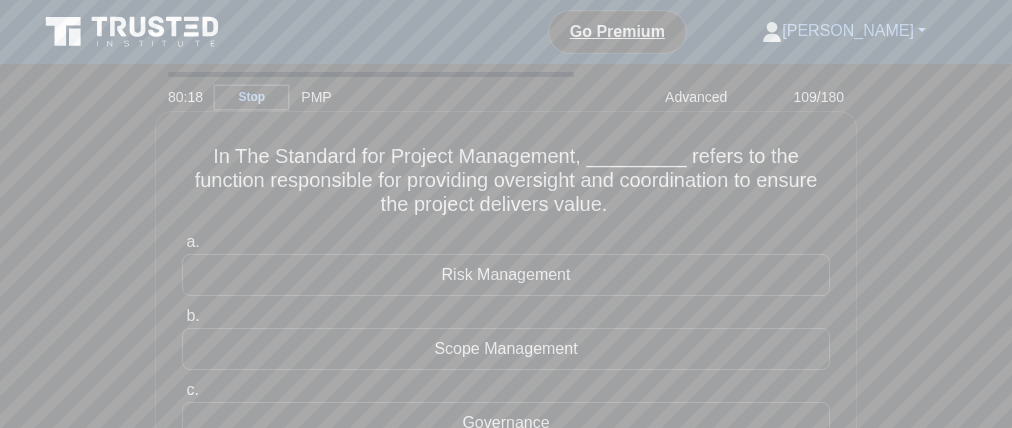 scroll, scrollTop: 76, scrollLeft: 0, axis: vertical 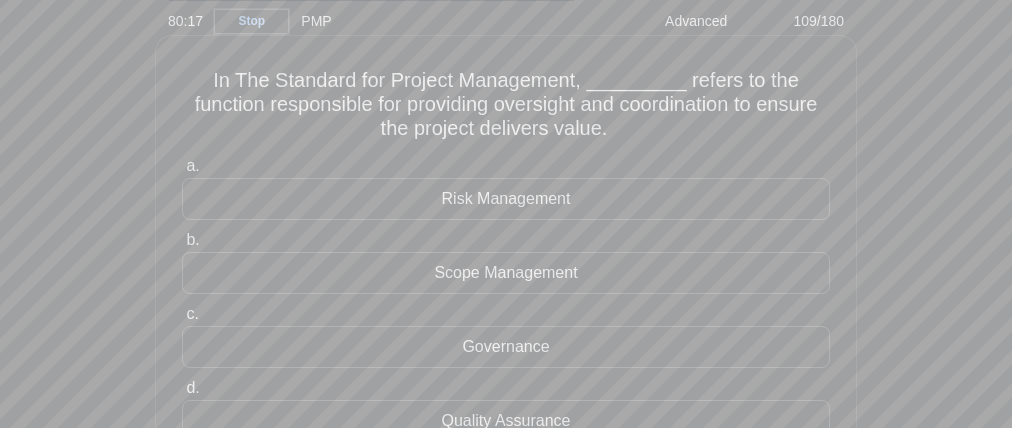 drag, startPoint x: 564, startPoint y: 138, endPoint x: 450, endPoint y: 236, distance: 150.33296 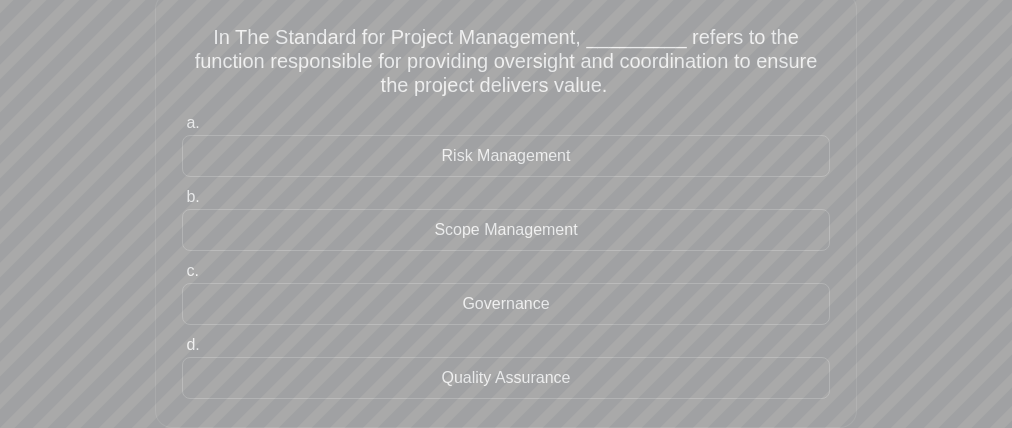 drag, startPoint x: 511, startPoint y: 240, endPoint x: 534, endPoint y: 279, distance: 45.276924 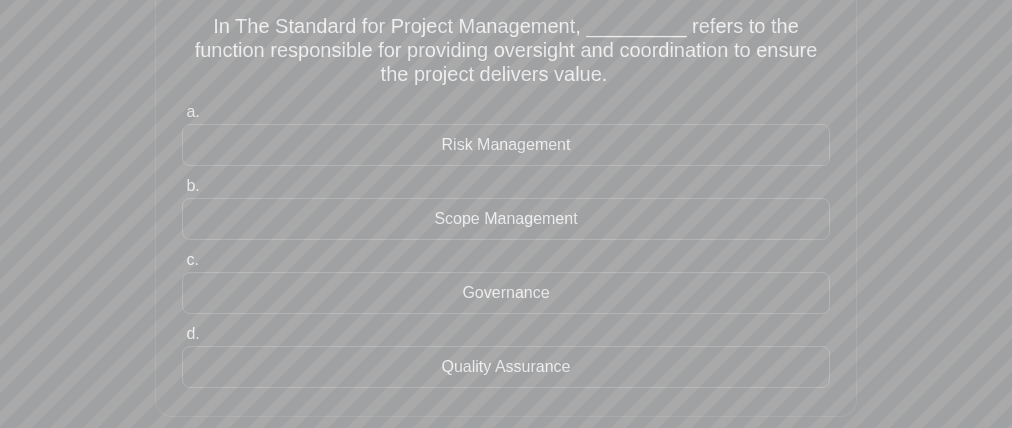 scroll, scrollTop: 147, scrollLeft: 0, axis: vertical 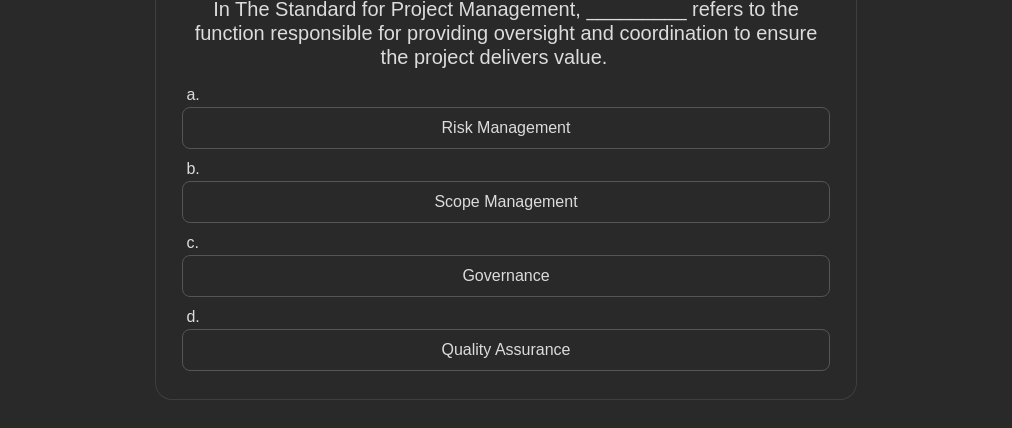 click on "Governance" at bounding box center [506, 276] 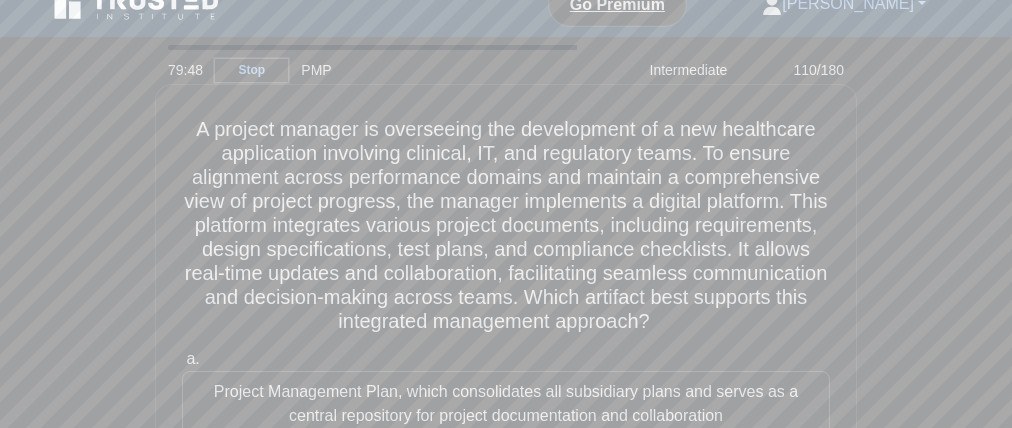 scroll, scrollTop: 92, scrollLeft: 0, axis: vertical 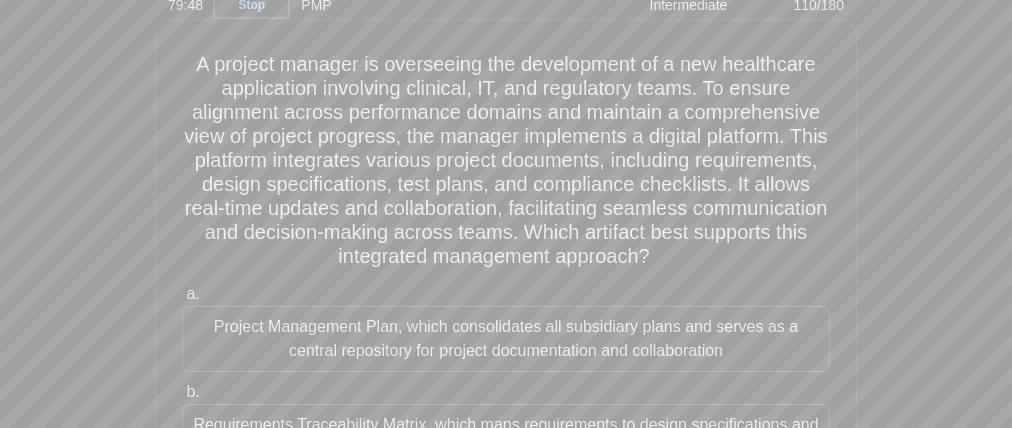 drag, startPoint x: 664, startPoint y: 196, endPoint x: 534, endPoint y: 236, distance: 136.01471 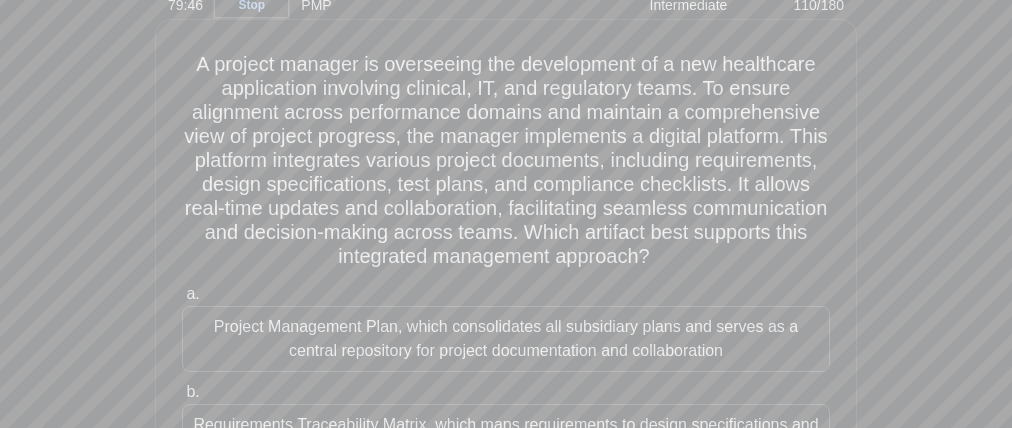 drag, startPoint x: 623, startPoint y: 247, endPoint x: 596, endPoint y: 247, distance: 27 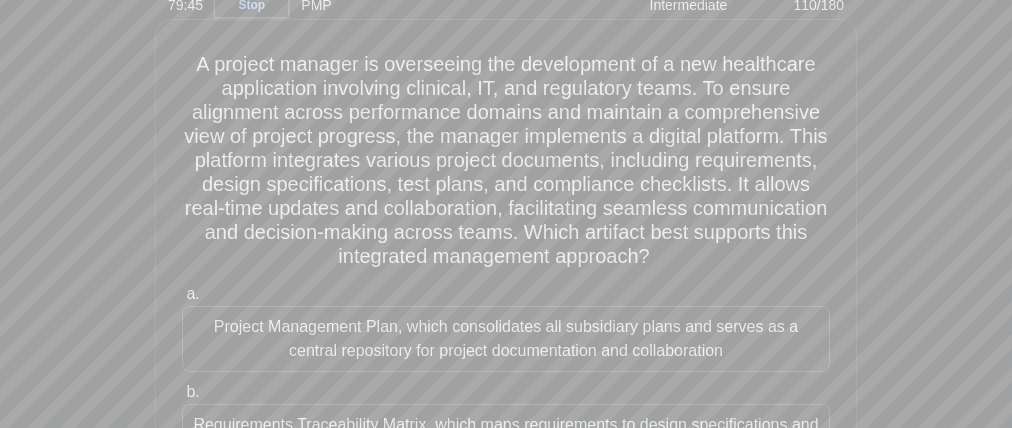 drag, startPoint x: 570, startPoint y: 276, endPoint x: 614, endPoint y: 273, distance: 44.102154 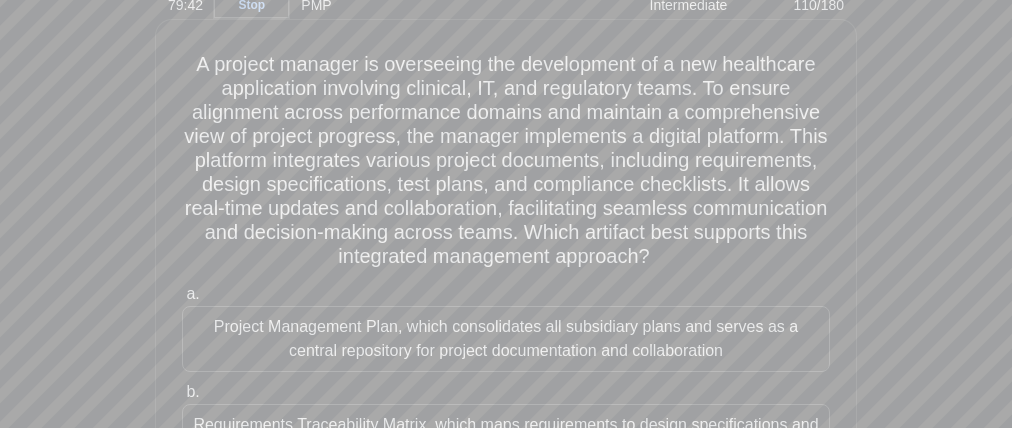 drag, startPoint x: 227, startPoint y: 122, endPoint x: 280, endPoint y: 123, distance: 53.009434 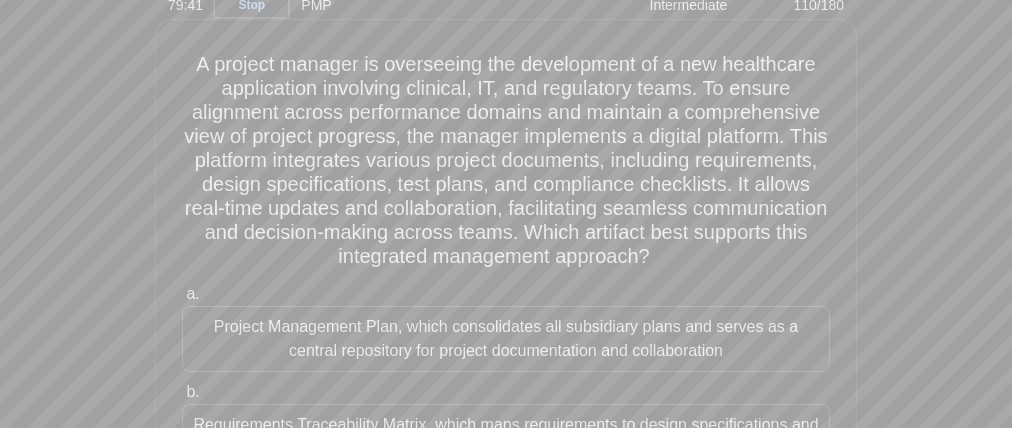 drag, startPoint x: 688, startPoint y: 119, endPoint x: 850, endPoint y: 121, distance: 162.01234 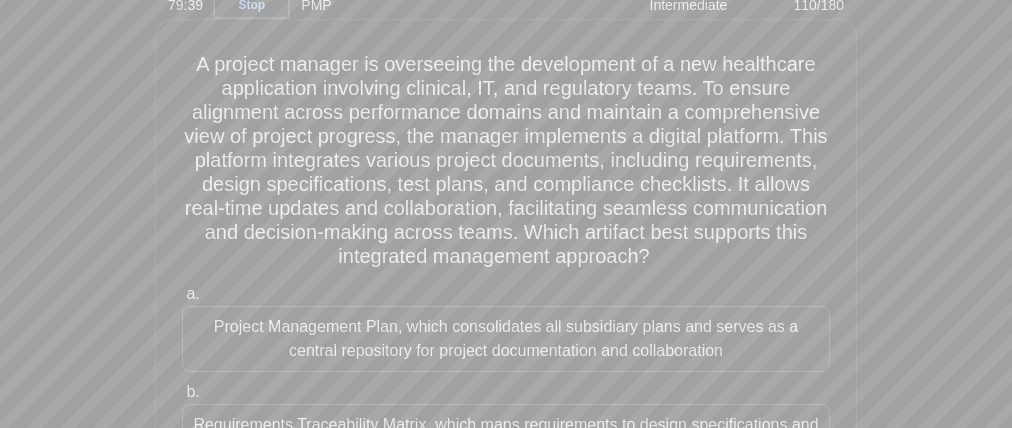 drag, startPoint x: 669, startPoint y: 150, endPoint x: 765, endPoint y: 146, distance: 96.0833 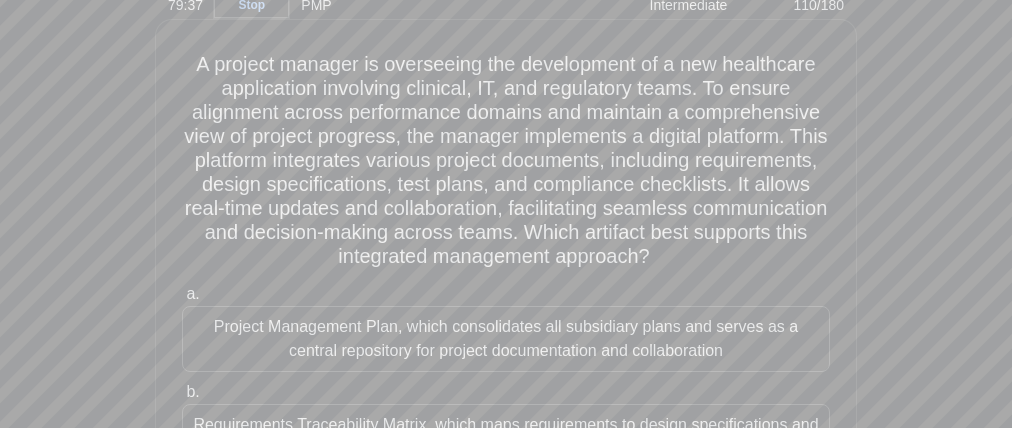 drag, startPoint x: 486, startPoint y: 173, endPoint x: 359, endPoint y: 175, distance: 127.01575 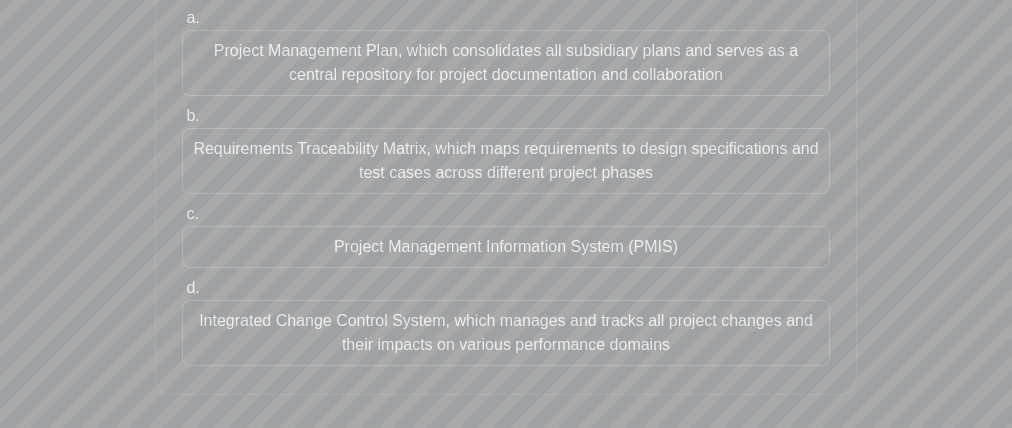scroll, scrollTop: 365, scrollLeft: 0, axis: vertical 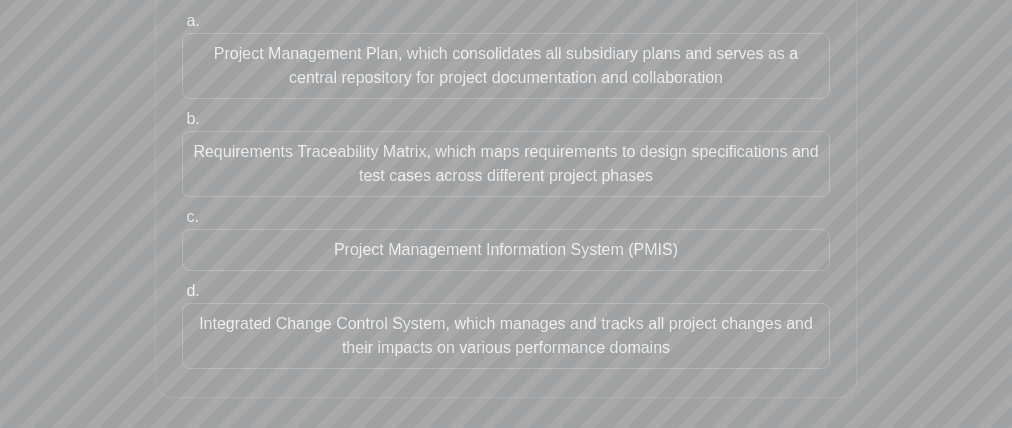 drag, startPoint x: 276, startPoint y: 253, endPoint x: 225, endPoint y: 254, distance: 51.009804 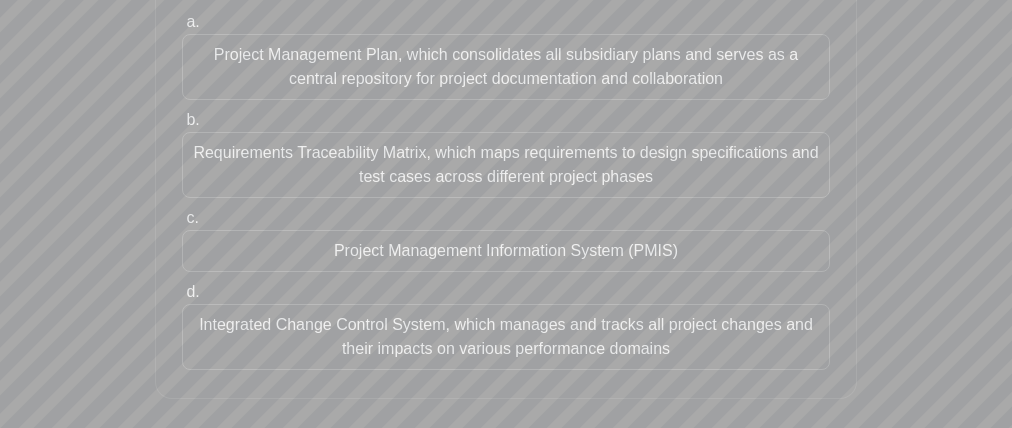 click on "b.
Requirements Traceability Matrix, which maps requirements to design specifications and test cases across different project phases" at bounding box center (506, 153) 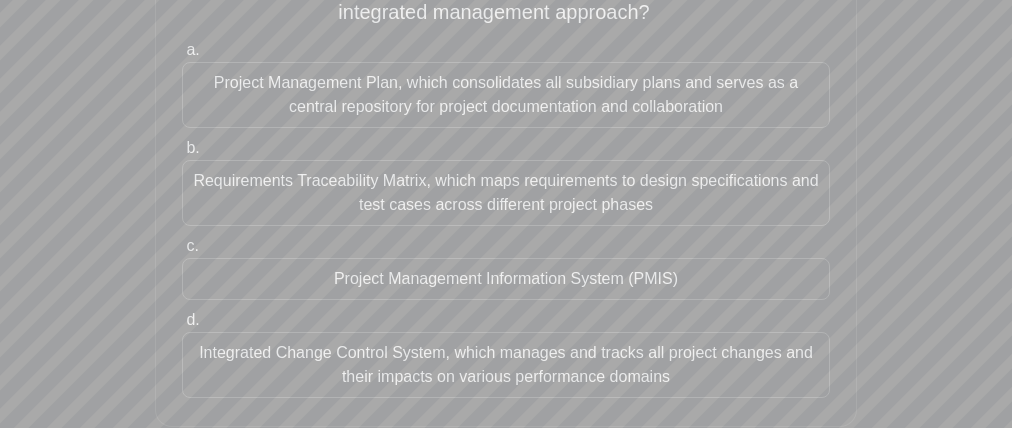 drag, startPoint x: 361, startPoint y: 57, endPoint x: 386, endPoint y: 100, distance: 49.73932 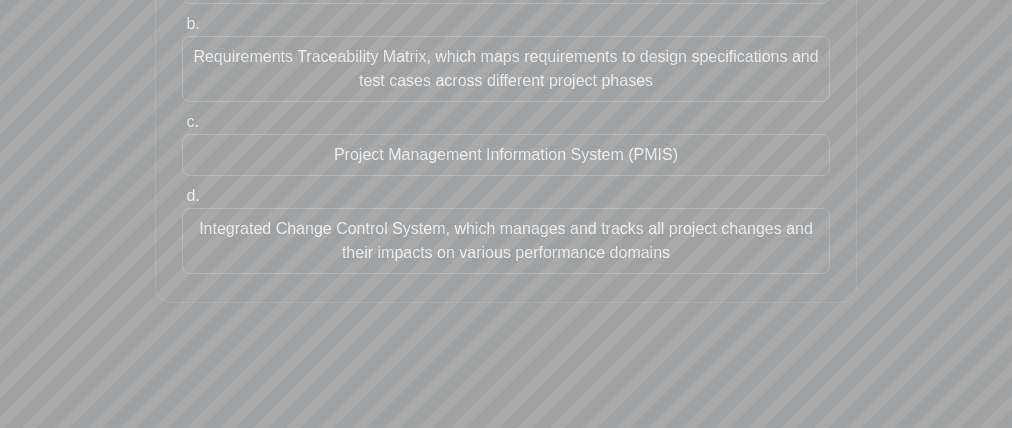 drag, startPoint x: 282, startPoint y: 246, endPoint x: 788, endPoint y: 18, distance: 554.9955 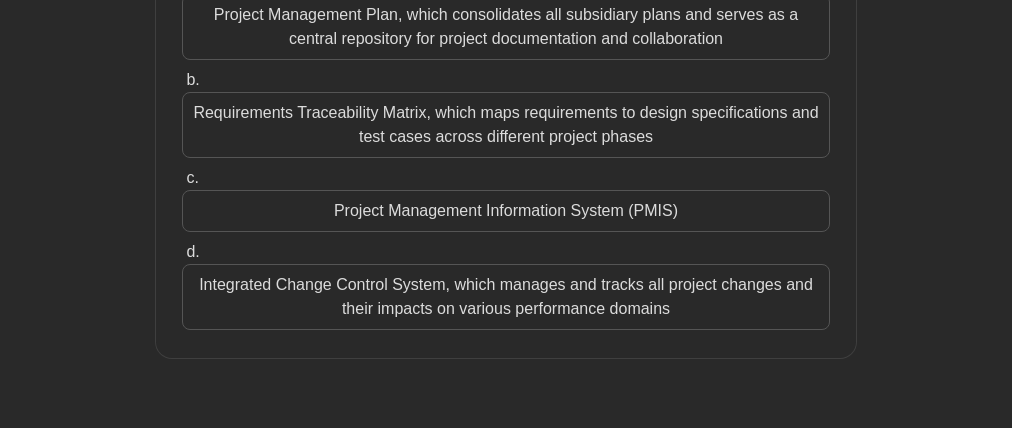 click on "Project Management Information System (PMIS)" at bounding box center (506, 211) 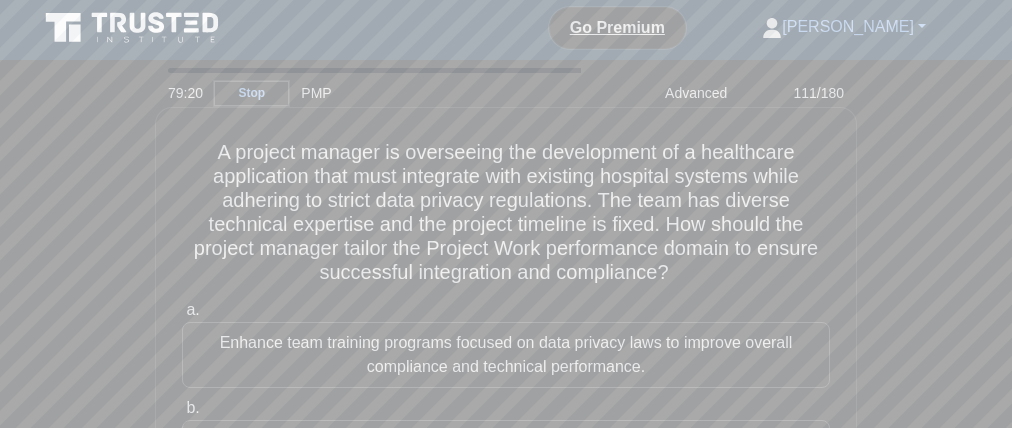 scroll, scrollTop: 0, scrollLeft: 0, axis: both 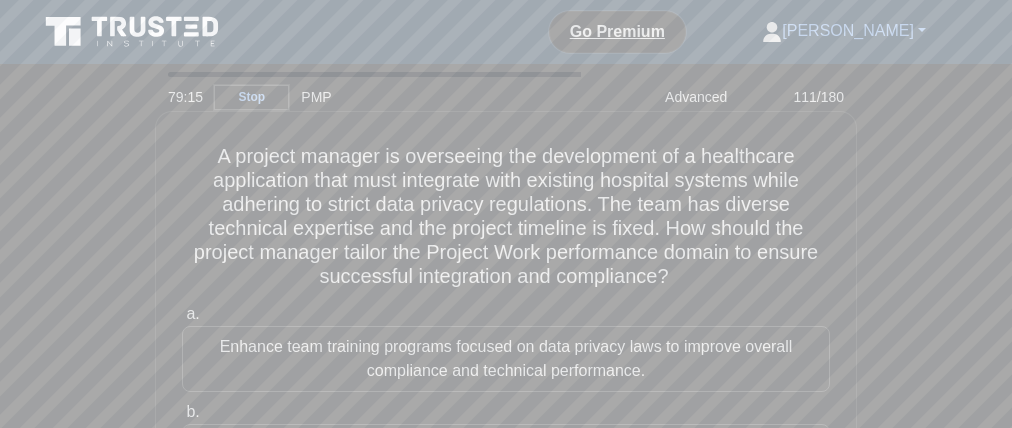 drag, startPoint x: 337, startPoint y: 263, endPoint x: 384, endPoint y: 266, distance: 47.095646 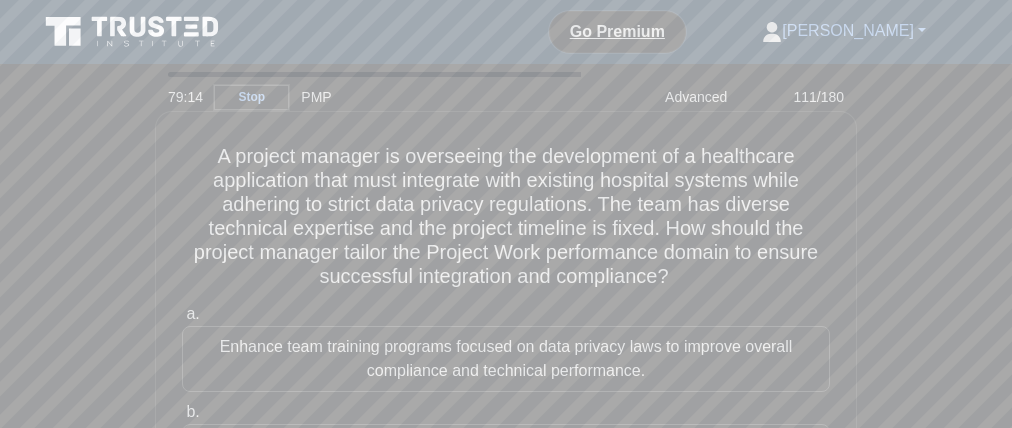 drag, startPoint x: 504, startPoint y: 270, endPoint x: 635, endPoint y: 267, distance: 131.03435 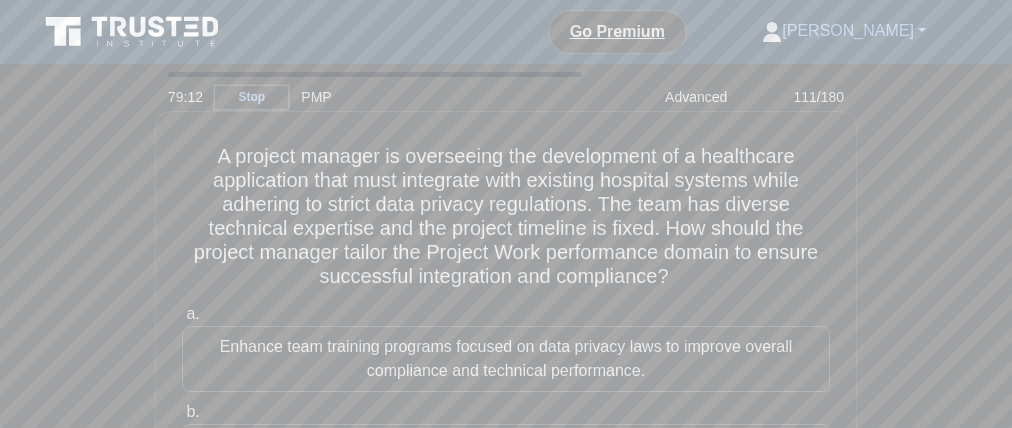 drag, startPoint x: 494, startPoint y: 294, endPoint x: 632, endPoint y: 294, distance: 138 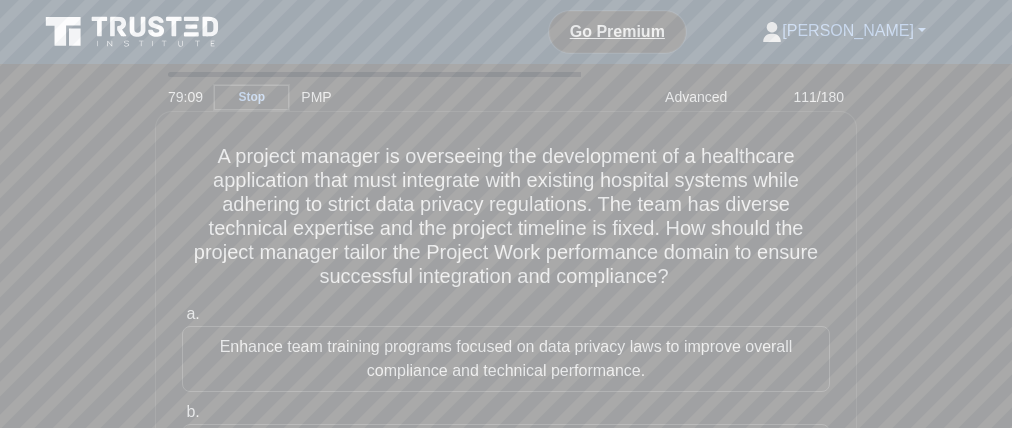 drag, startPoint x: 577, startPoint y: 194, endPoint x: 565, endPoint y: 196, distance: 12.165525 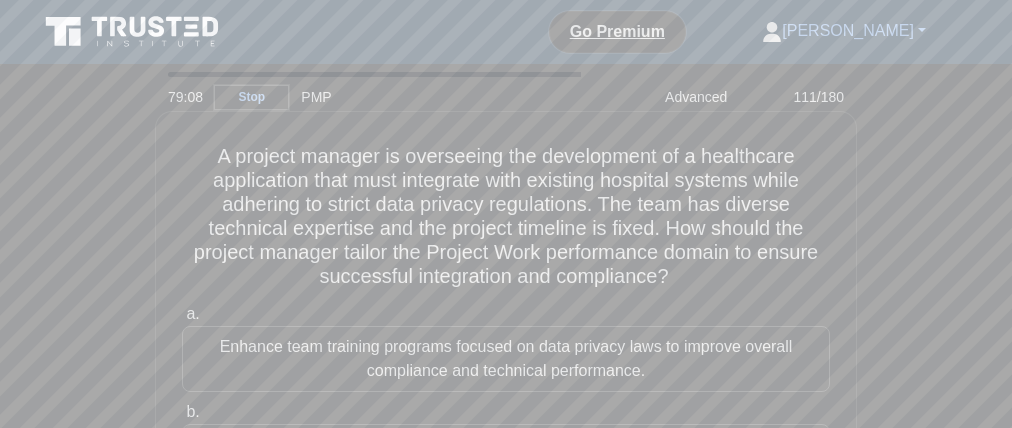 click on "A project manager is overseeing the development of a healthcare application that must integrate with existing hospital systems while adhering to strict data privacy regulations. The team has diverse technical expertise and the project timeline is fixed. How should the project manager tailor the Project Work performance domain to ensure successful integration and compliance?
.spinner_0XTQ{transform-origin:center;animation:spinner_y6GP .75s linear infinite}@keyframes spinner_y6GP{100%{transform:rotate(360deg)}}" at bounding box center [506, 217] 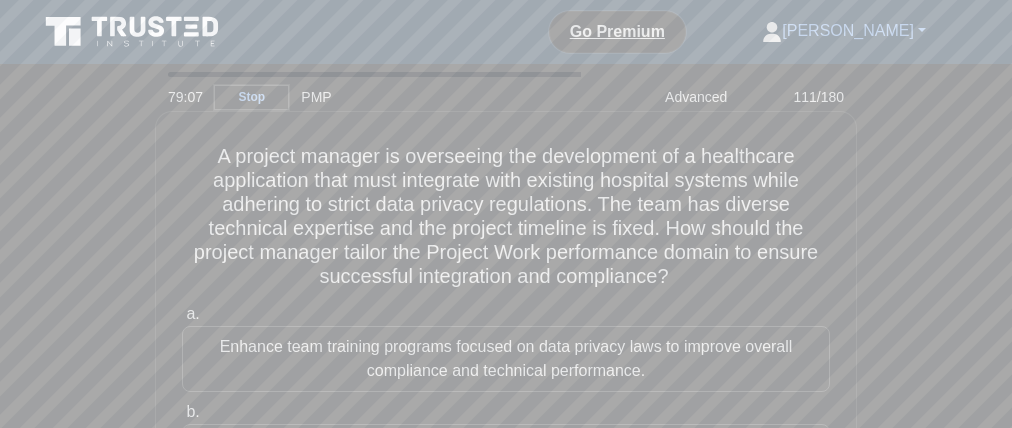 drag, startPoint x: 327, startPoint y: 213, endPoint x: 482, endPoint y: 216, distance: 155.02902 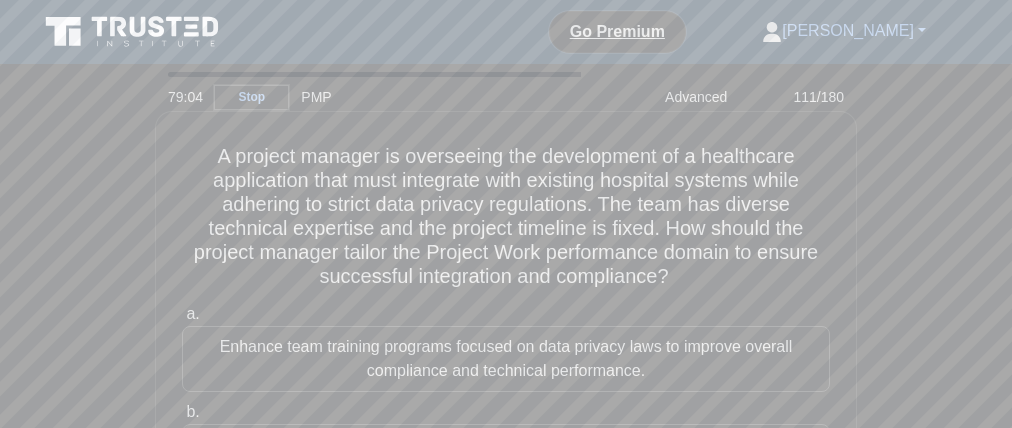 drag, startPoint x: 511, startPoint y: 239, endPoint x: 665, endPoint y: 238, distance: 154.00325 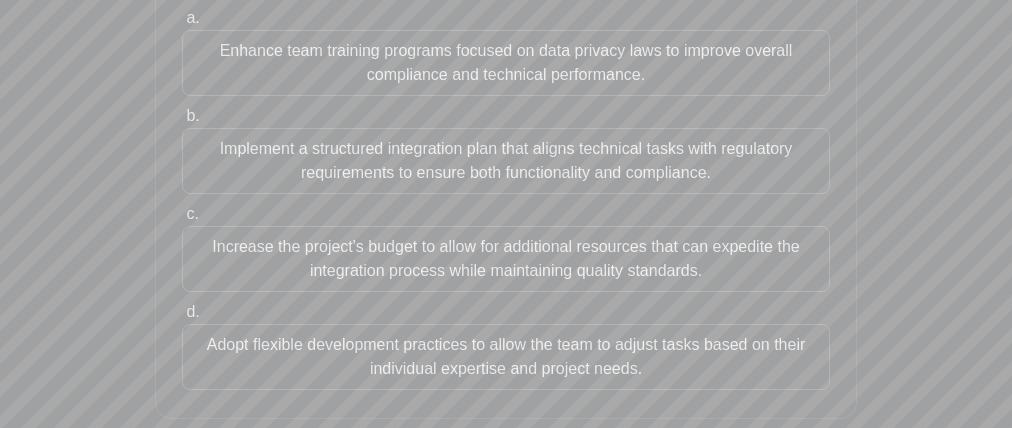 scroll, scrollTop: 302, scrollLeft: 0, axis: vertical 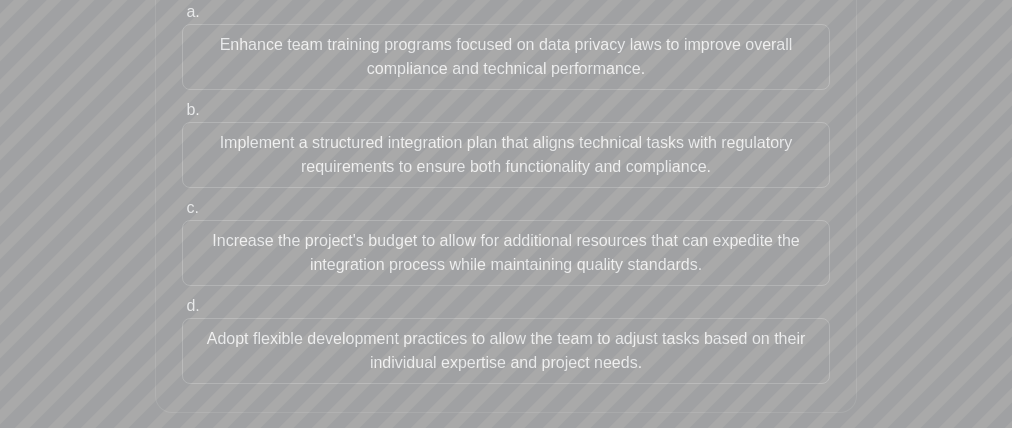 drag, startPoint x: 239, startPoint y: 59, endPoint x: 257, endPoint y: 98, distance: 42.953465 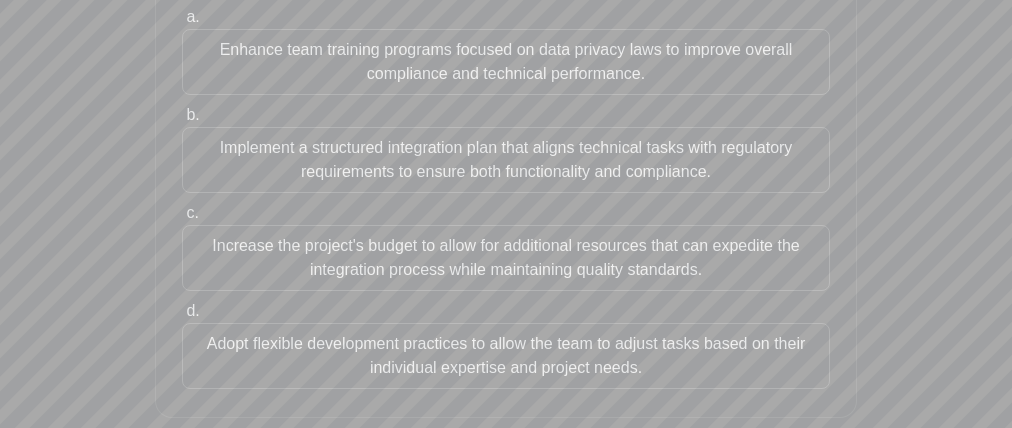 drag, startPoint x: 180, startPoint y: 135, endPoint x: 121, endPoint y: 158, distance: 63.324562 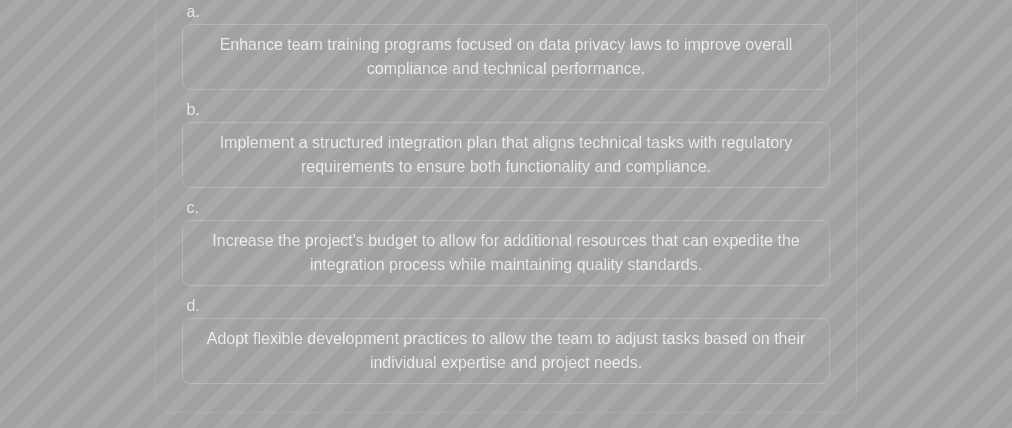 drag, startPoint x: 134, startPoint y: 259, endPoint x: 243, endPoint y: 272, distance: 109.77249 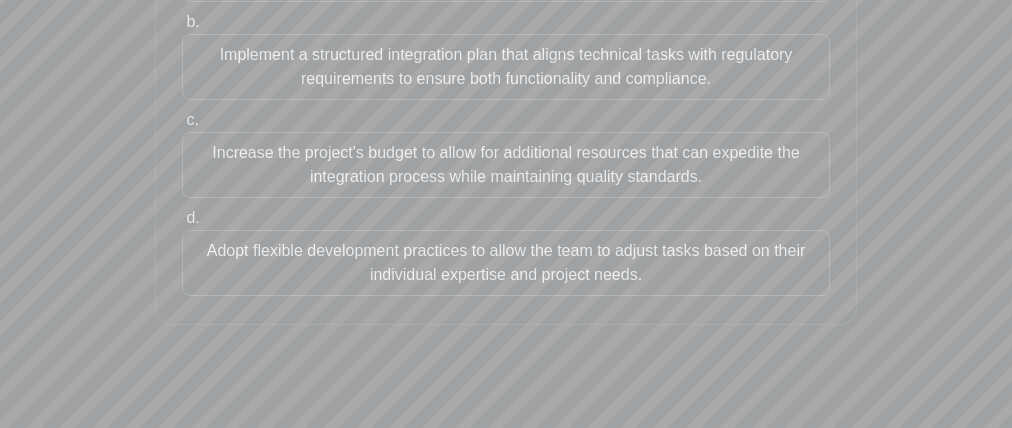 scroll, scrollTop: 372, scrollLeft: 0, axis: vertical 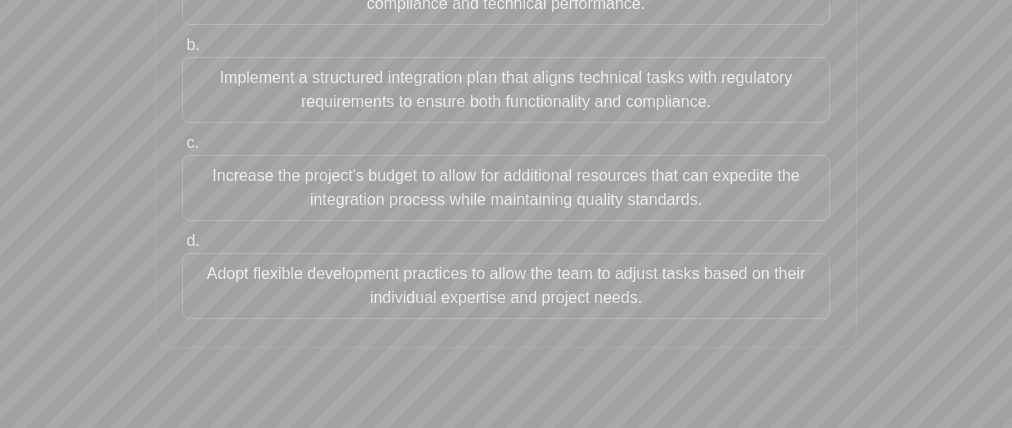 drag, startPoint x: 146, startPoint y: 270, endPoint x: 118, endPoint y: 284, distance: 31.304953 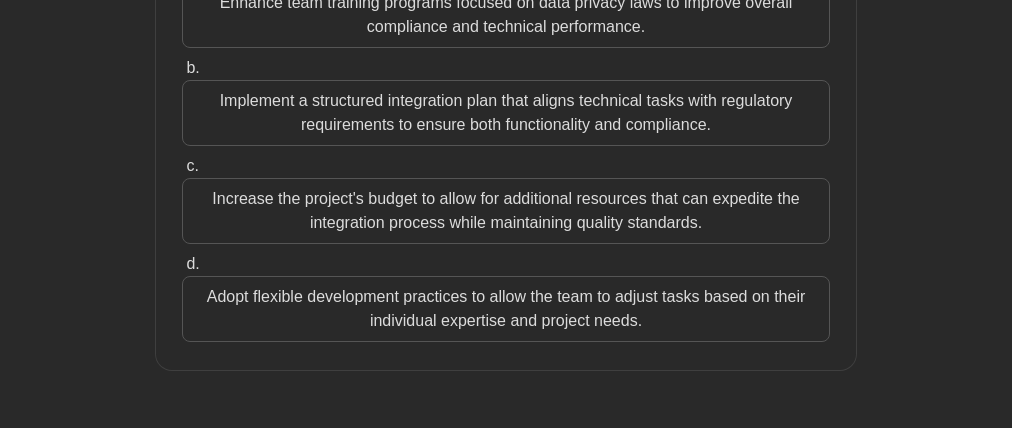 click on "Implement a structured integration plan that aligns technical tasks with regulatory requirements to ensure both functionality and compliance." at bounding box center (506, 113) 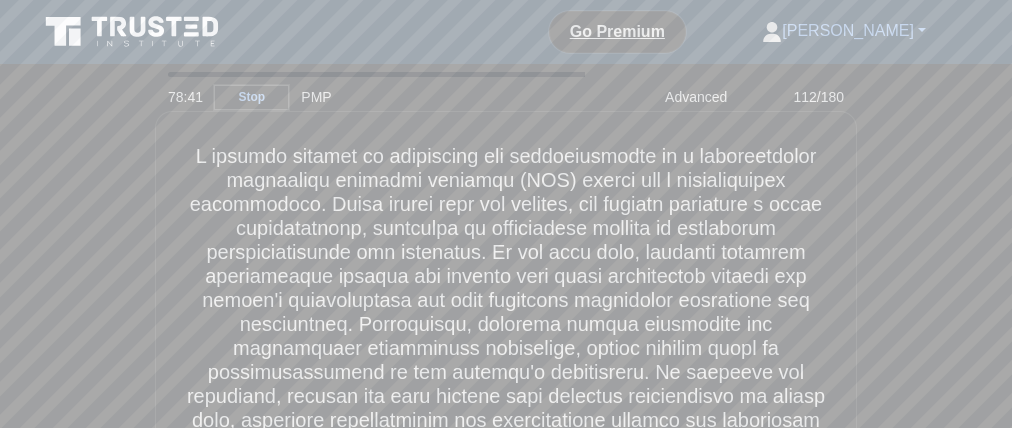 scroll, scrollTop: 260, scrollLeft: 0, axis: vertical 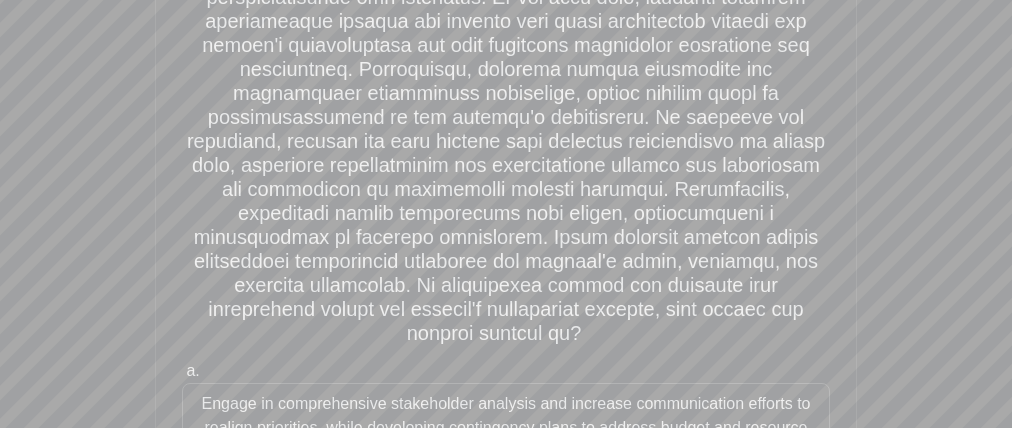 drag, startPoint x: 586, startPoint y: 327, endPoint x: 608, endPoint y: 324, distance: 22.203604 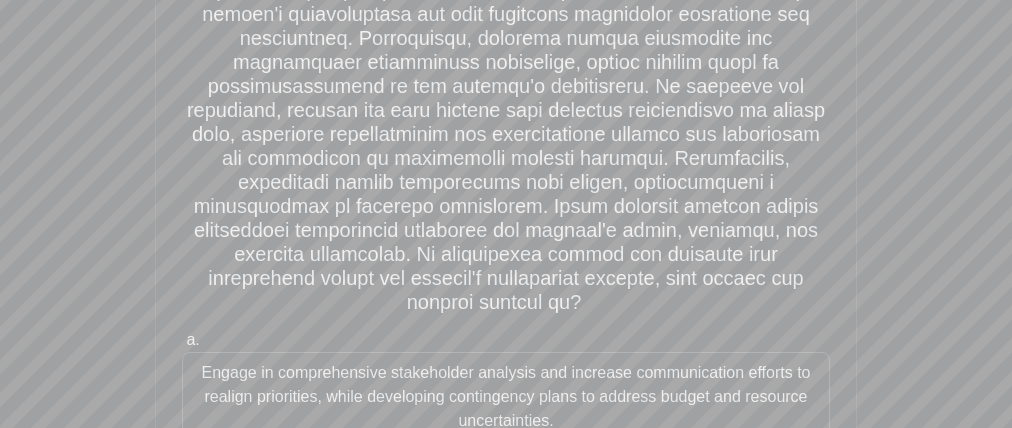 scroll, scrollTop: 94, scrollLeft: 0, axis: vertical 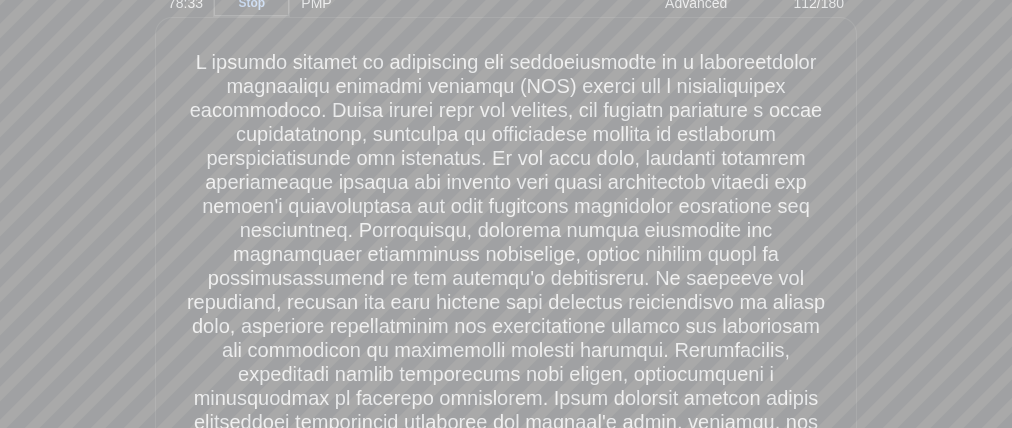 drag, startPoint x: 350, startPoint y: 143, endPoint x: 359, endPoint y: 148, distance: 10.29563 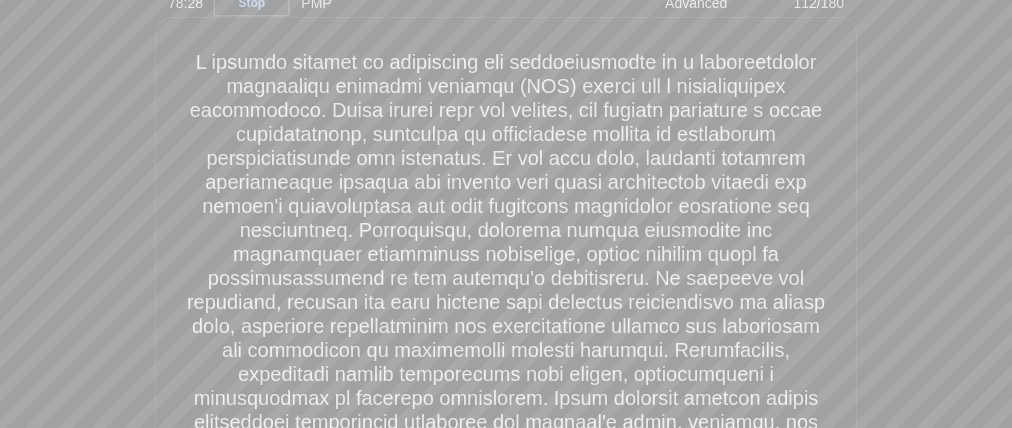 drag, startPoint x: 723, startPoint y: 166, endPoint x: 634, endPoint y: 159, distance: 89.27486 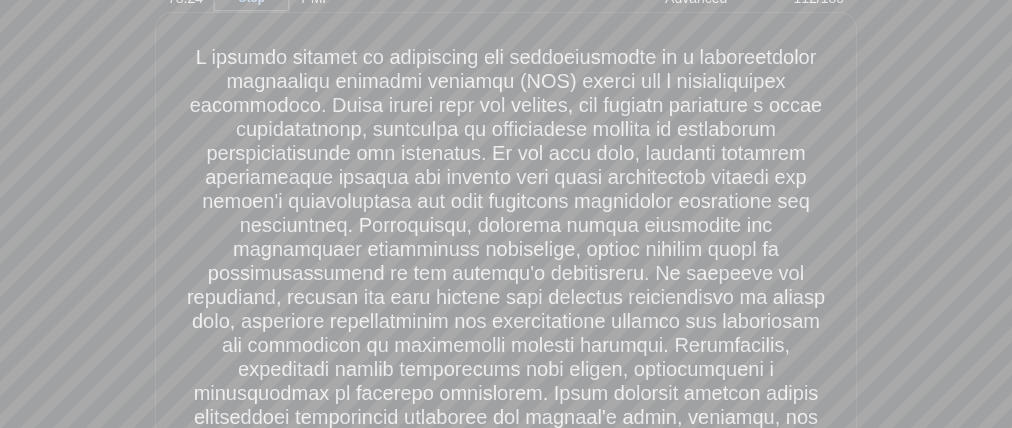 scroll, scrollTop: 121, scrollLeft: 0, axis: vertical 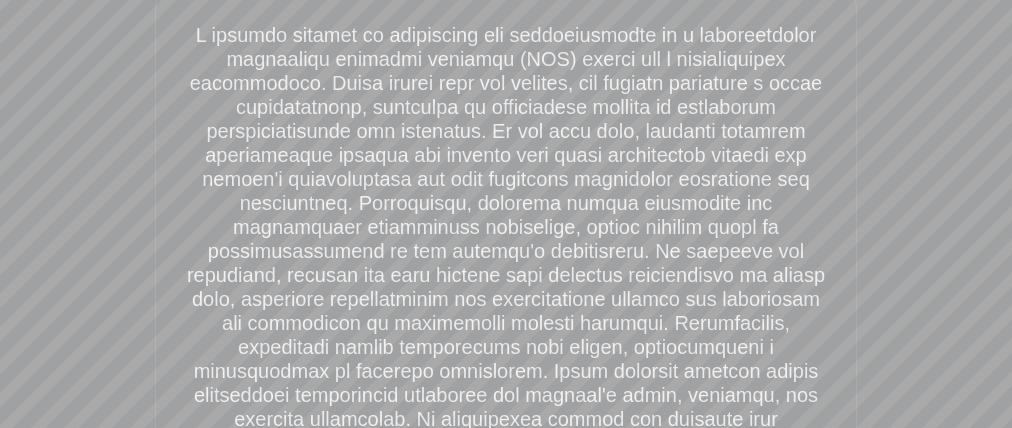 drag, startPoint x: 690, startPoint y: 186, endPoint x: 587, endPoint y: 189, distance: 103.04368 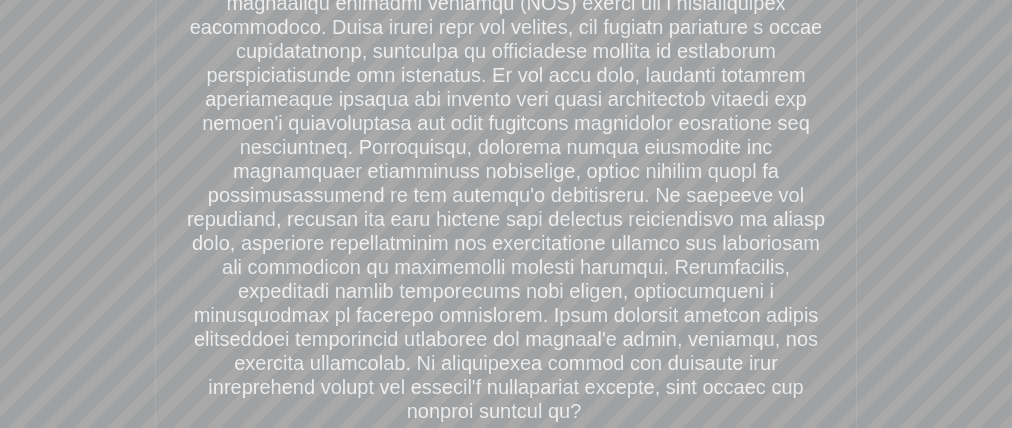 scroll, scrollTop: 303, scrollLeft: 0, axis: vertical 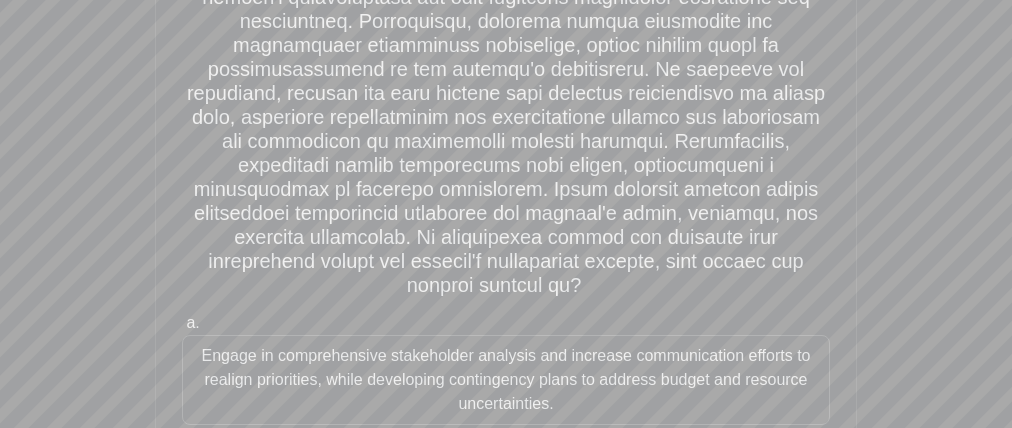 drag, startPoint x: 691, startPoint y: 110, endPoint x: 516, endPoint y: 112, distance: 175.01143 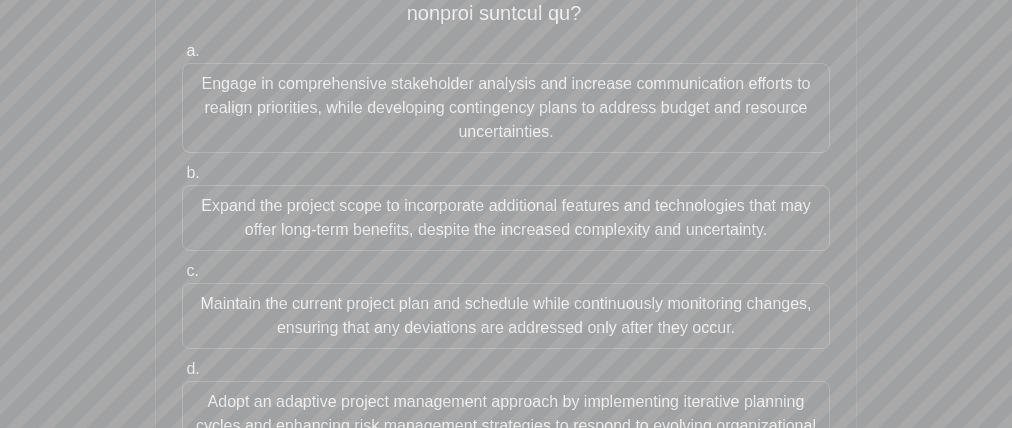 scroll, scrollTop: 575, scrollLeft: 0, axis: vertical 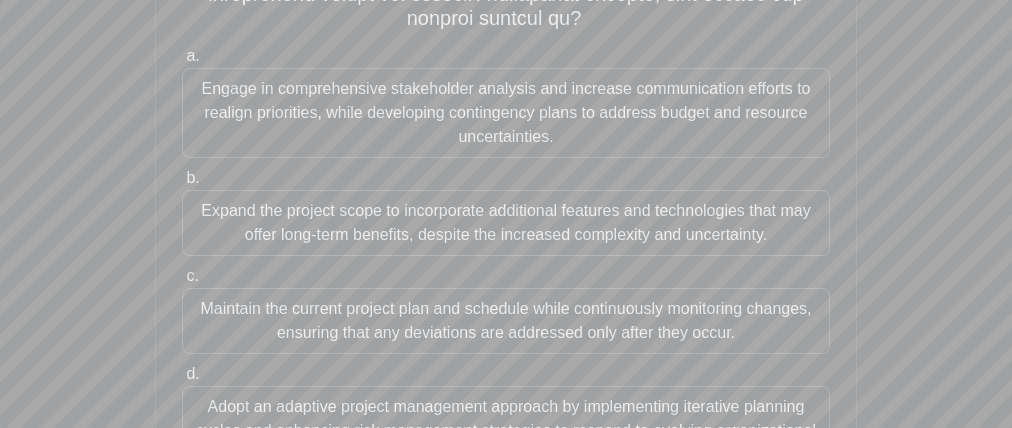 drag, startPoint x: 118, startPoint y: 63, endPoint x: 84, endPoint y: 94, distance: 46.010868 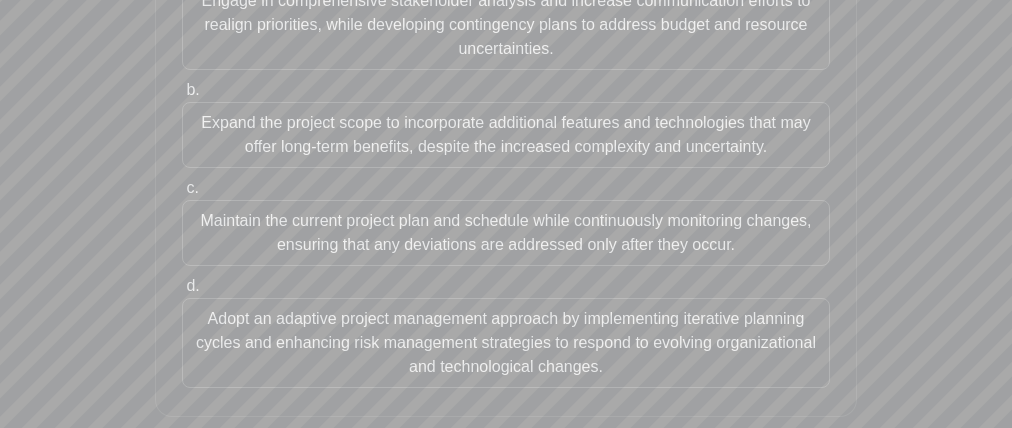 scroll, scrollTop: 656, scrollLeft: 0, axis: vertical 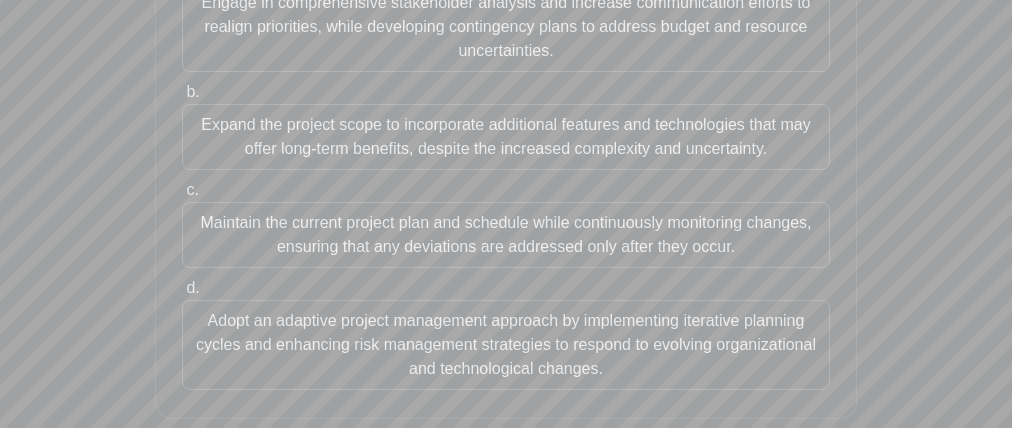 drag, startPoint x: 120, startPoint y: 142, endPoint x: 179, endPoint y: 136, distance: 59.3043 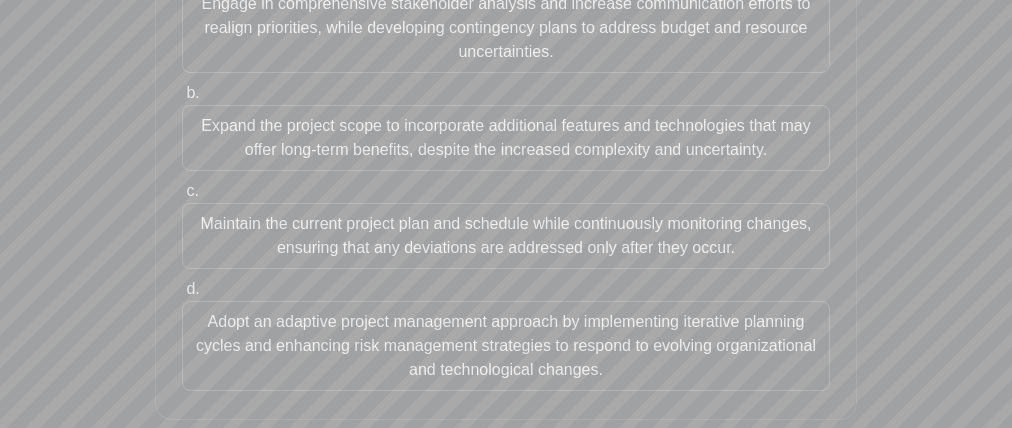 scroll, scrollTop: 658, scrollLeft: 0, axis: vertical 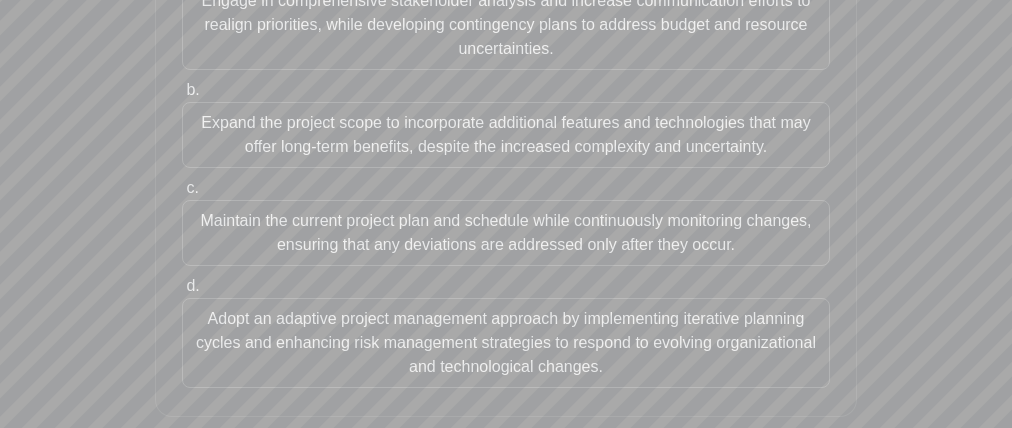 drag, startPoint x: 121, startPoint y: 208, endPoint x: 208, endPoint y: 233, distance: 90.52071 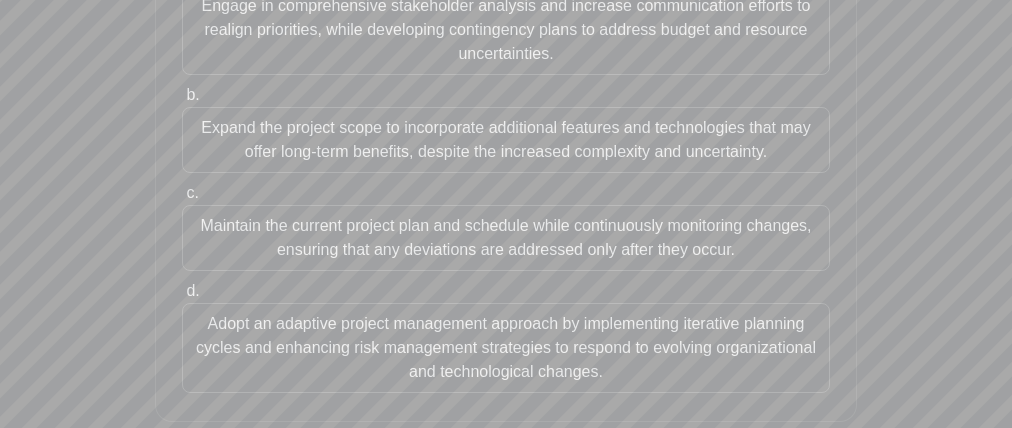 drag, startPoint x: 127, startPoint y: 320, endPoint x: 87, endPoint y: 320, distance: 40 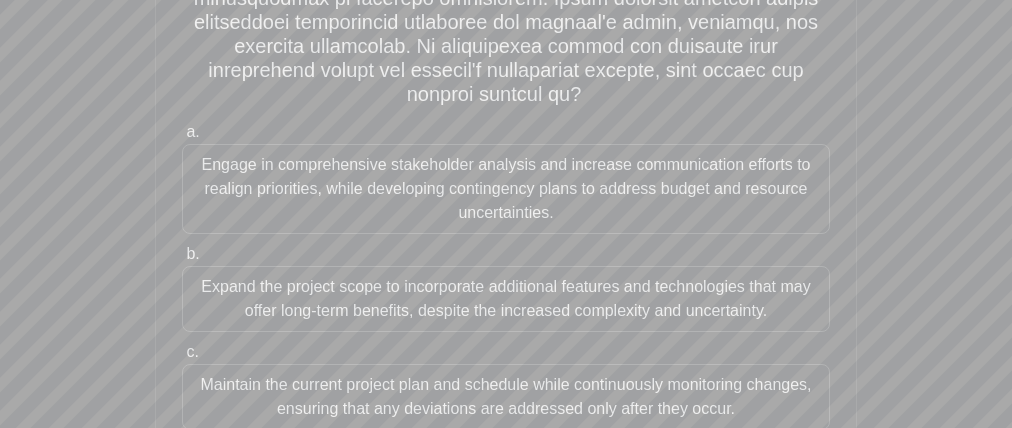 scroll, scrollTop: 538, scrollLeft: 0, axis: vertical 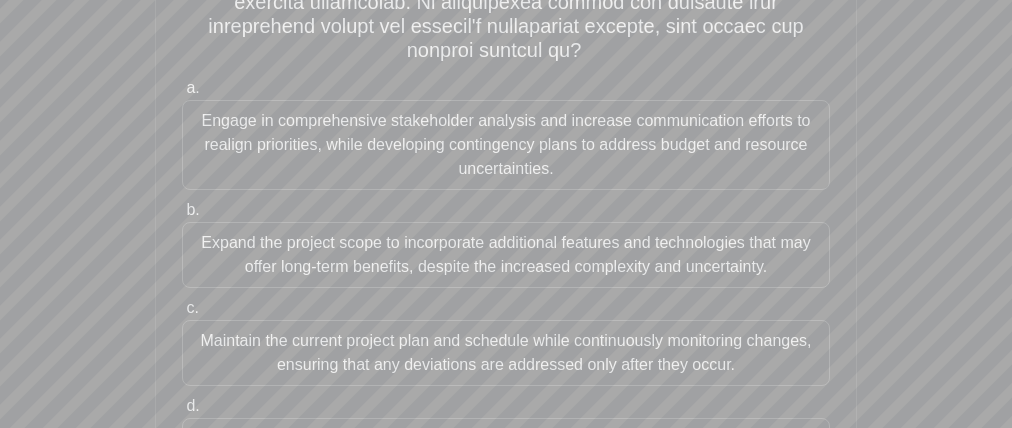 drag, startPoint x: 231, startPoint y: 107, endPoint x: 339, endPoint y: 135, distance: 111.5706 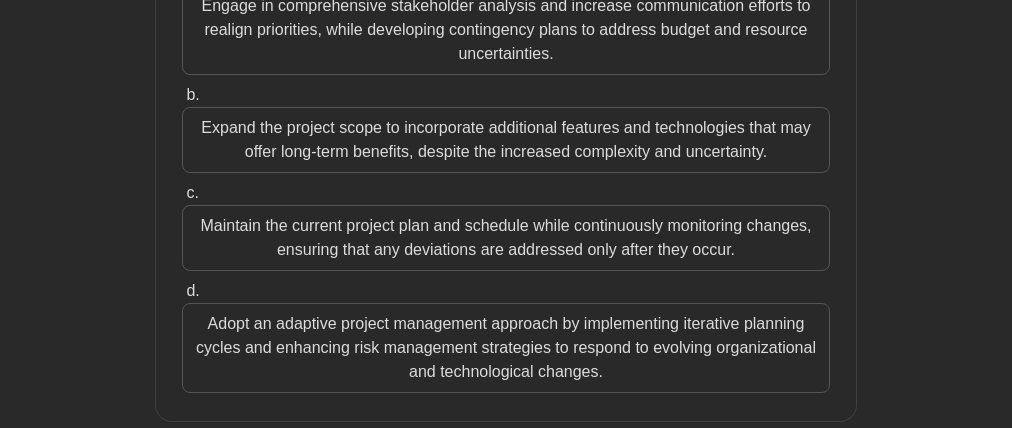 click on "Adopt an adaptive project management approach by implementing iterative planning cycles and enhancing risk management strategies to respond to evolving organizational and technological changes." at bounding box center (506, 348) 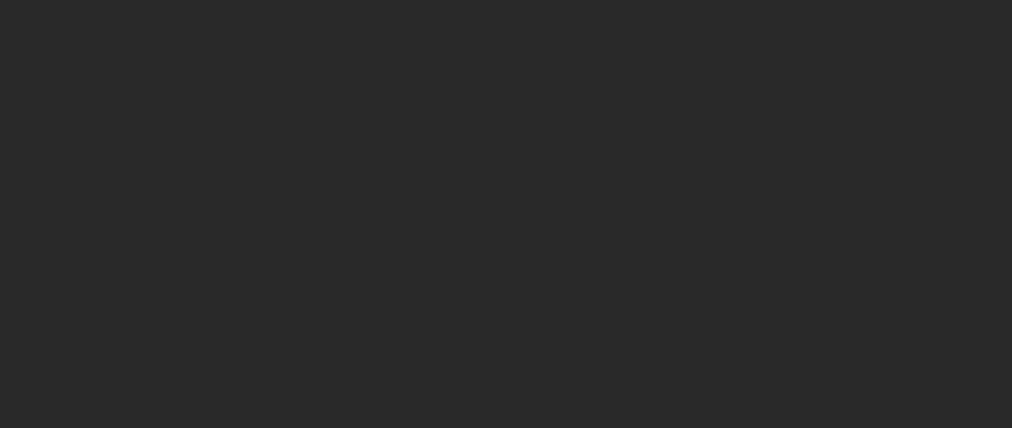 scroll, scrollTop: 100, scrollLeft: 0, axis: vertical 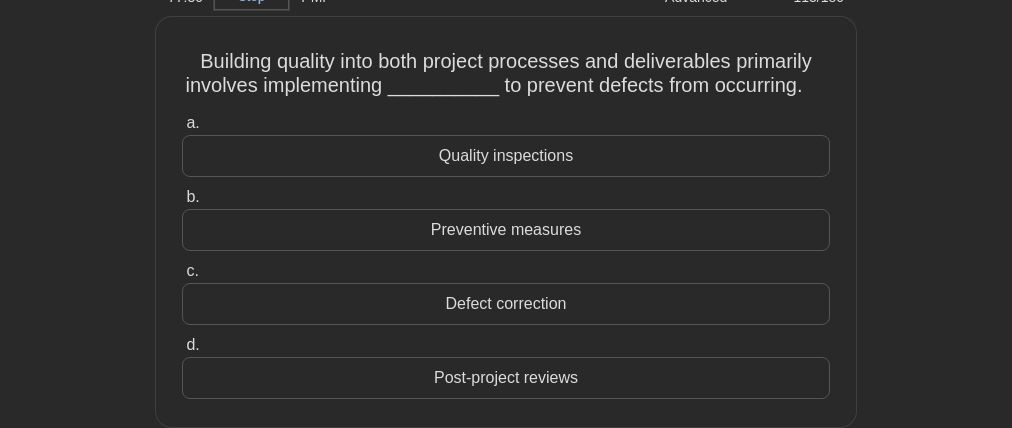 drag, startPoint x: 536, startPoint y: 78, endPoint x: 766, endPoint y: 3, distance: 241.9194 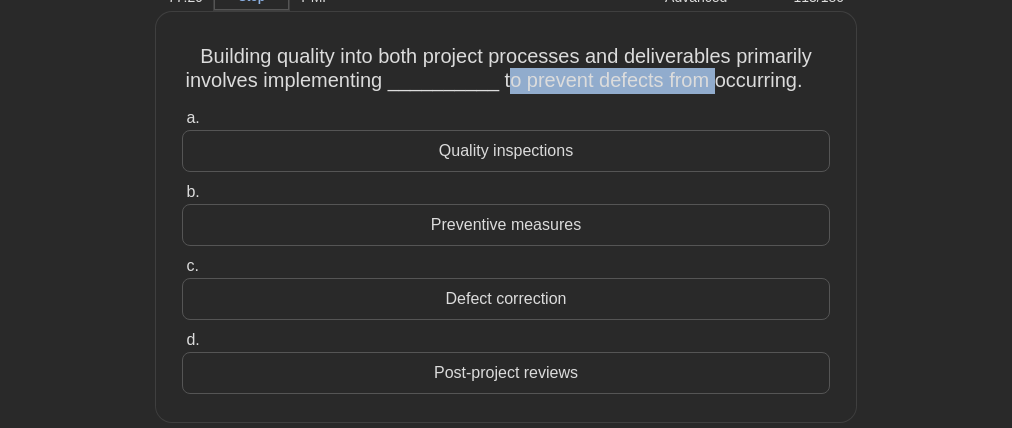 click on "Building quality into both project processes and deliverables primarily involves implementing __________ to prevent defects from occurring.
.spinner_0XTQ{transform-origin:center;animation:spinner_y6GP .75s linear infinite}@keyframes spinner_y6GP{100%{transform:rotate(360deg)}}
a.
Quality inspections" at bounding box center (506, 217) 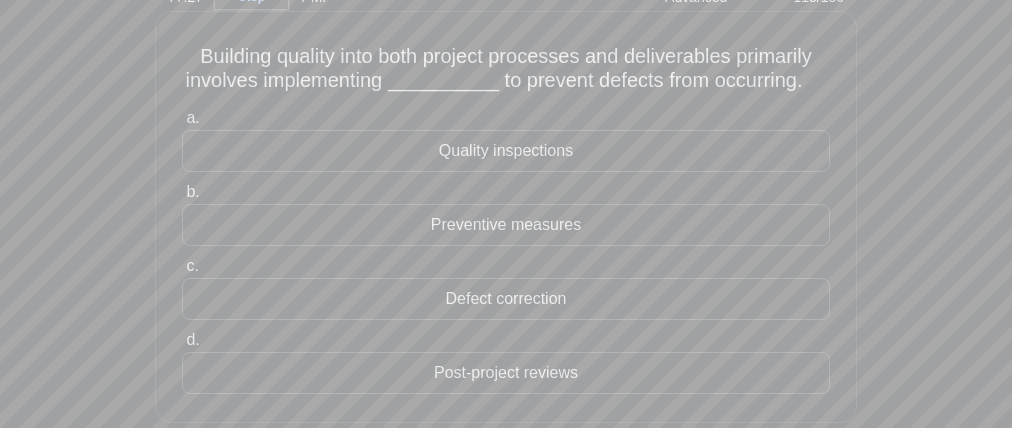 drag, startPoint x: 496, startPoint y: 69, endPoint x: 708, endPoint y: 67, distance: 212.00943 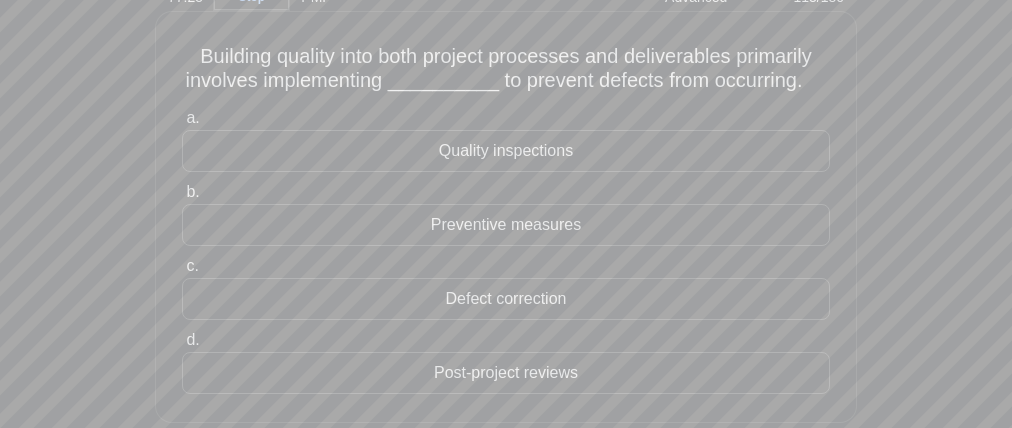 drag, startPoint x: 485, startPoint y: 96, endPoint x: 448, endPoint y: 96, distance: 37 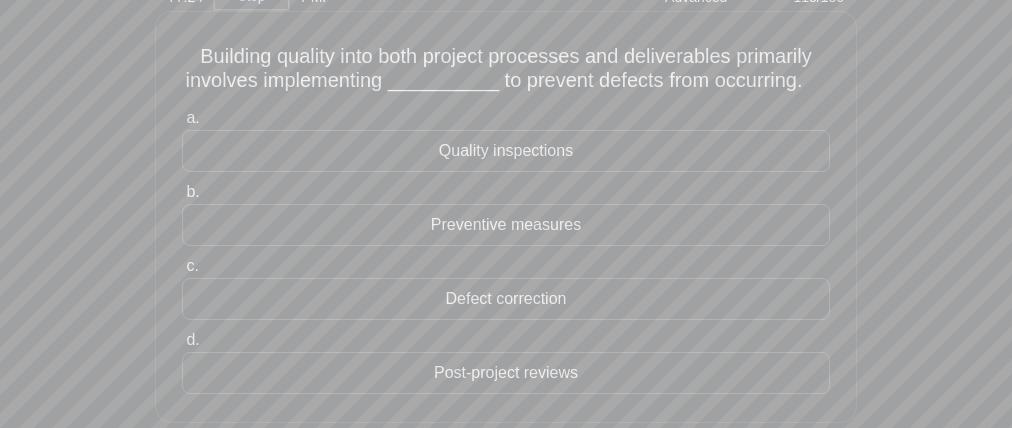 drag, startPoint x: 529, startPoint y: 96, endPoint x: 671, endPoint y: 92, distance: 142.05632 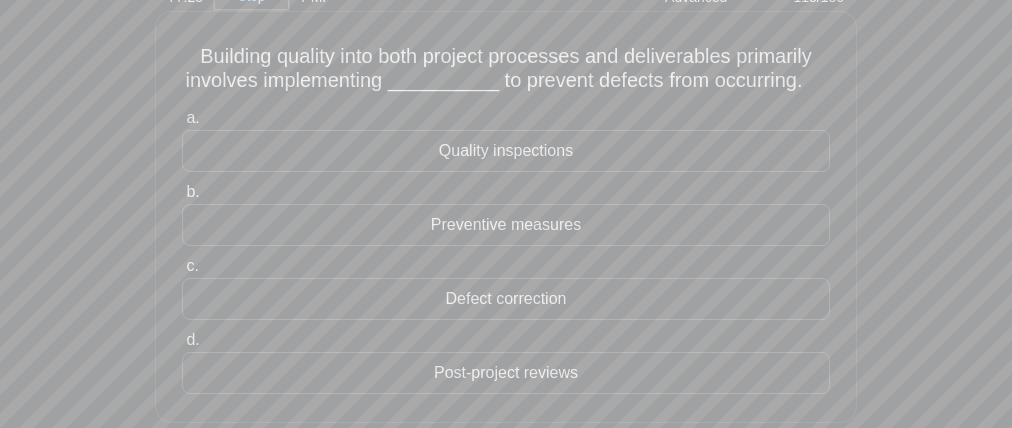 drag, startPoint x: 311, startPoint y: 76, endPoint x: 255, endPoint y: 73, distance: 56.0803 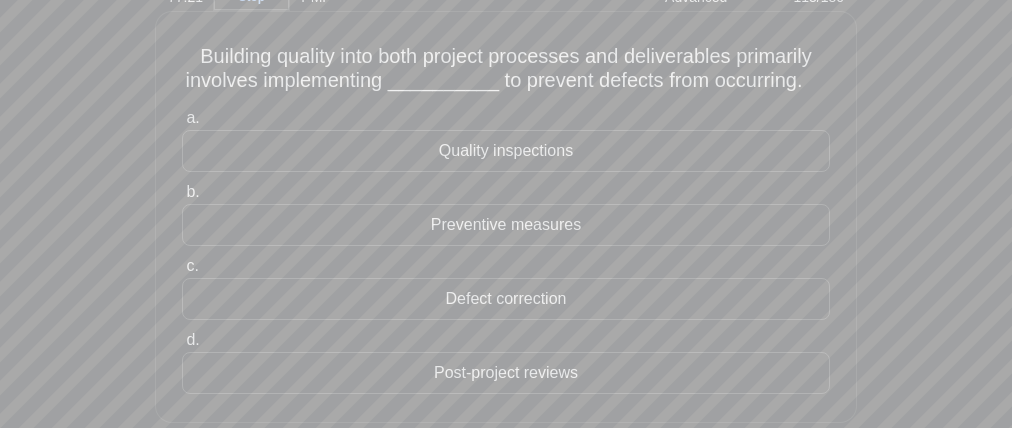 drag, startPoint x: 394, startPoint y: 138, endPoint x: 314, endPoint y: 155, distance: 81.78631 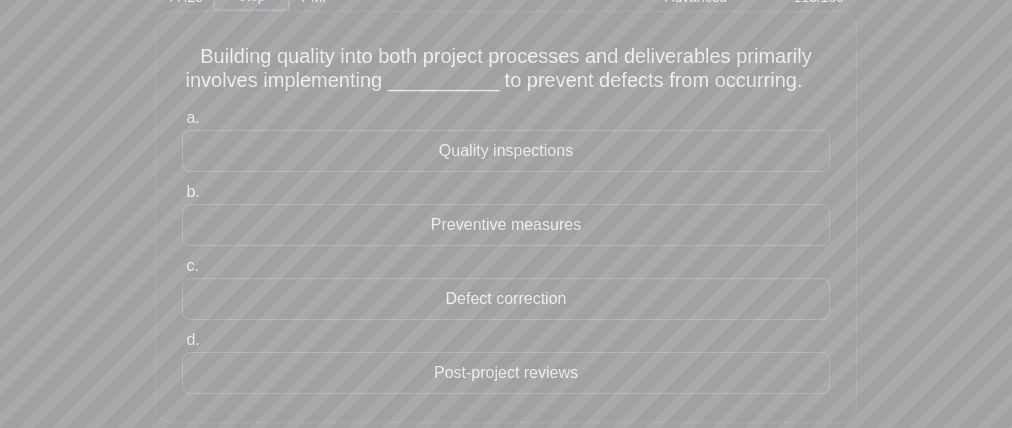 drag, startPoint x: 429, startPoint y: 205, endPoint x: 429, endPoint y: 244, distance: 39 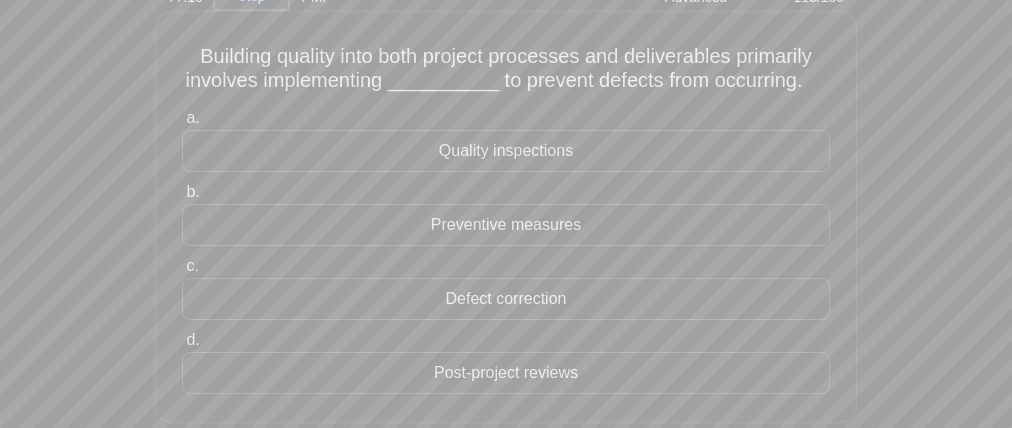 drag, startPoint x: 386, startPoint y: 283, endPoint x: 423, endPoint y: 317, distance: 50.24938 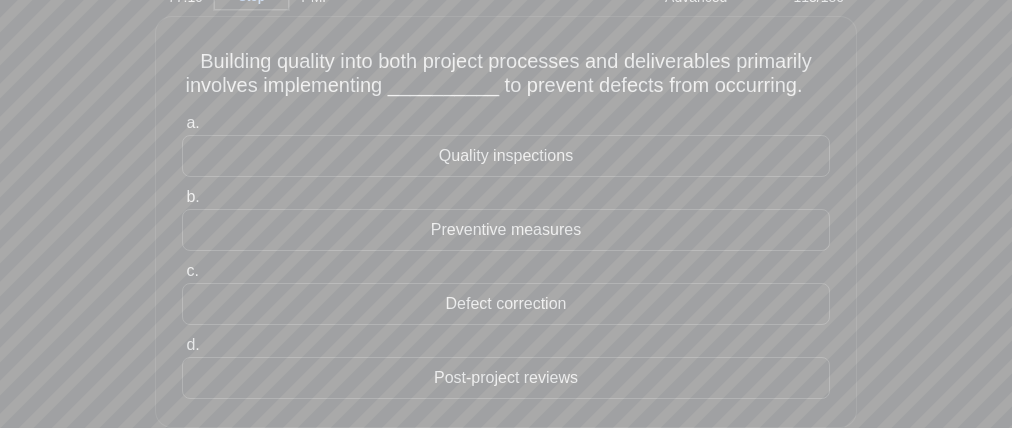 scroll, scrollTop: 193, scrollLeft: 0, axis: vertical 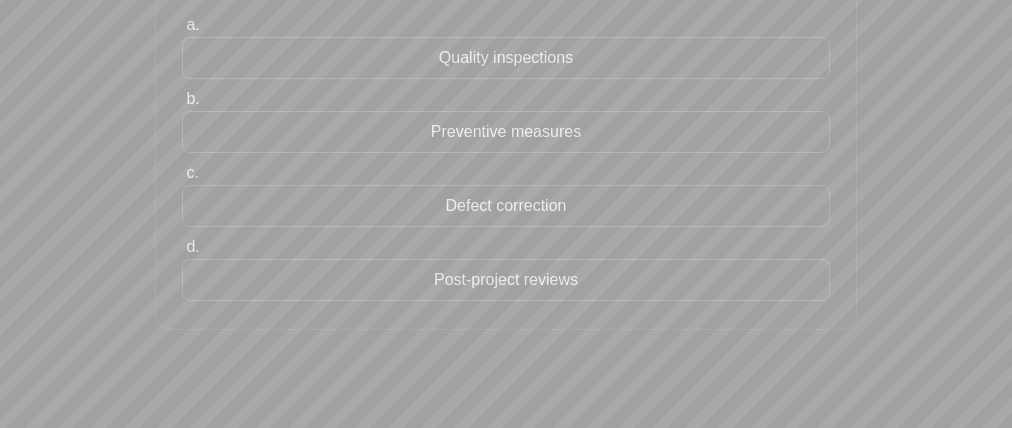 drag, startPoint x: 411, startPoint y: 265, endPoint x: 435, endPoint y: 311, distance: 51.884487 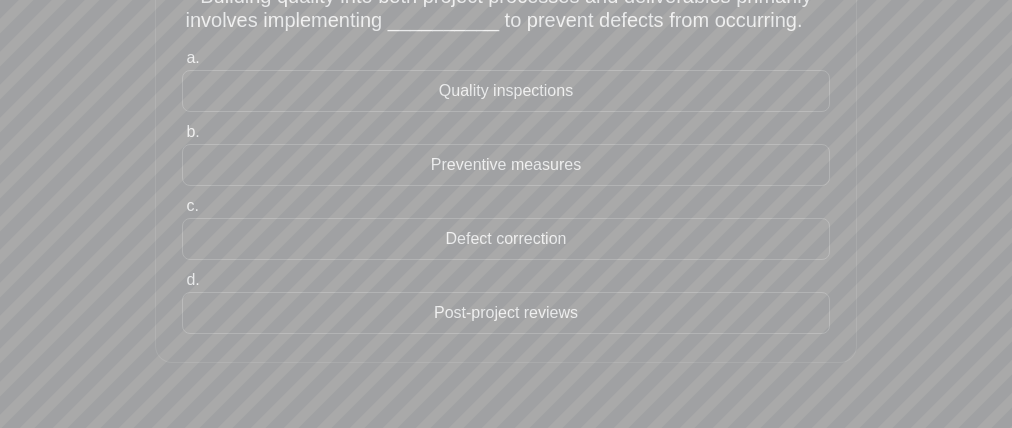 scroll, scrollTop: 164, scrollLeft: 0, axis: vertical 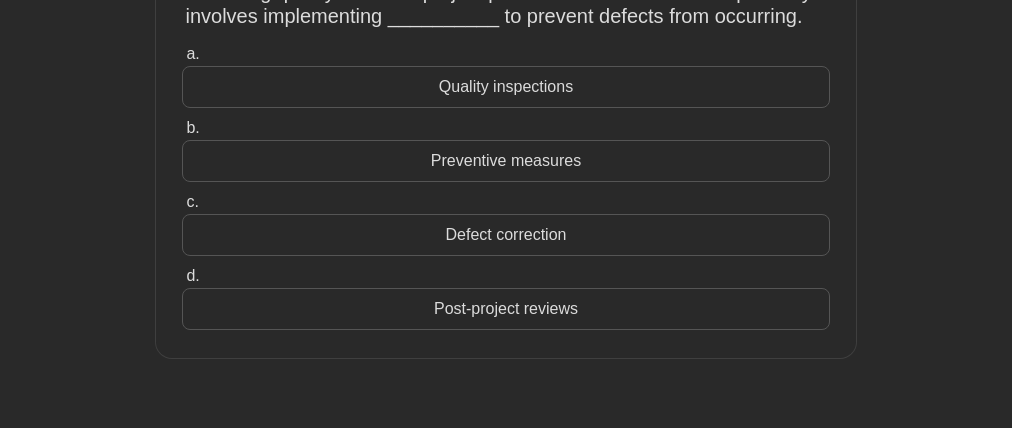 click on "Quality inspections" at bounding box center (506, 87) 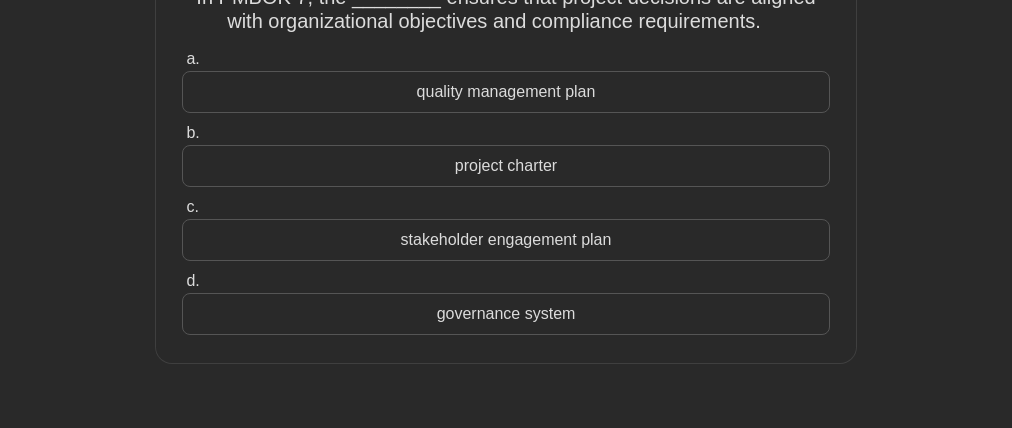 scroll, scrollTop: 0, scrollLeft: 0, axis: both 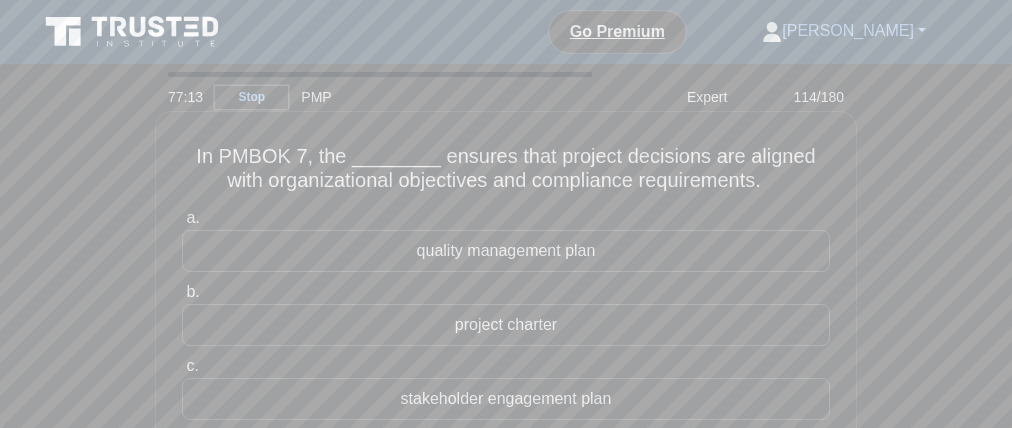 drag, startPoint x: 375, startPoint y: 169, endPoint x: 355, endPoint y: 169, distance: 20 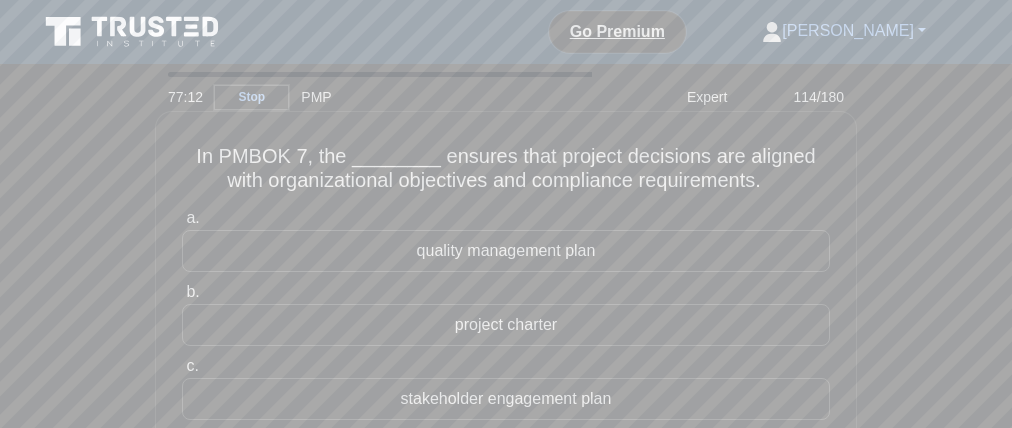 drag, startPoint x: 633, startPoint y: 167, endPoint x: 275, endPoint y: 213, distance: 360.9432 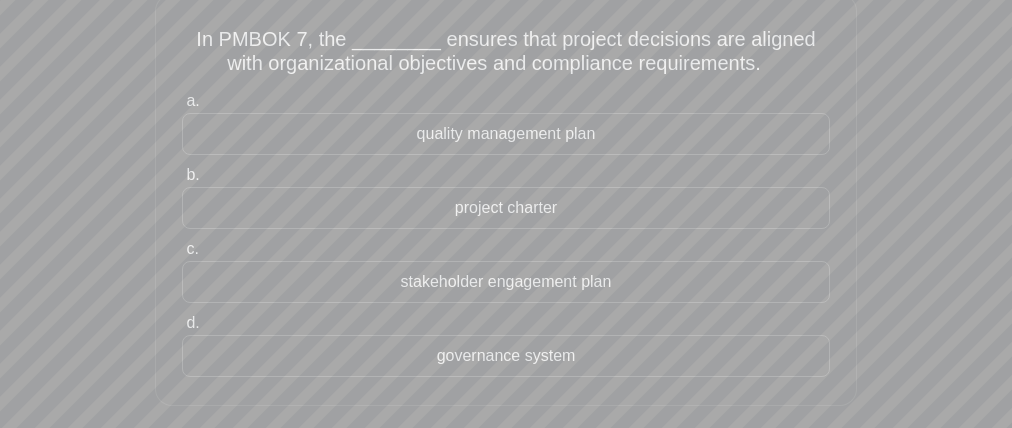 scroll, scrollTop: 192, scrollLeft: 0, axis: vertical 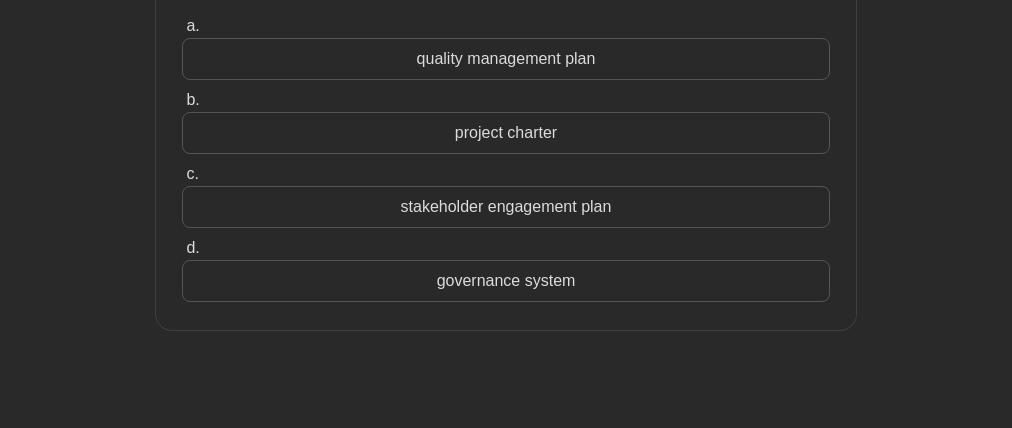 click on "governance system" at bounding box center [506, 281] 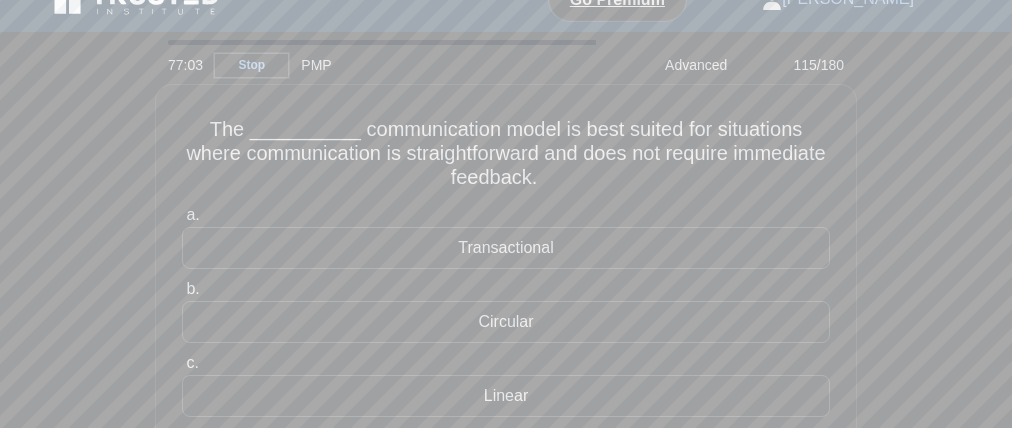 scroll, scrollTop: 0, scrollLeft: 0, axis: both 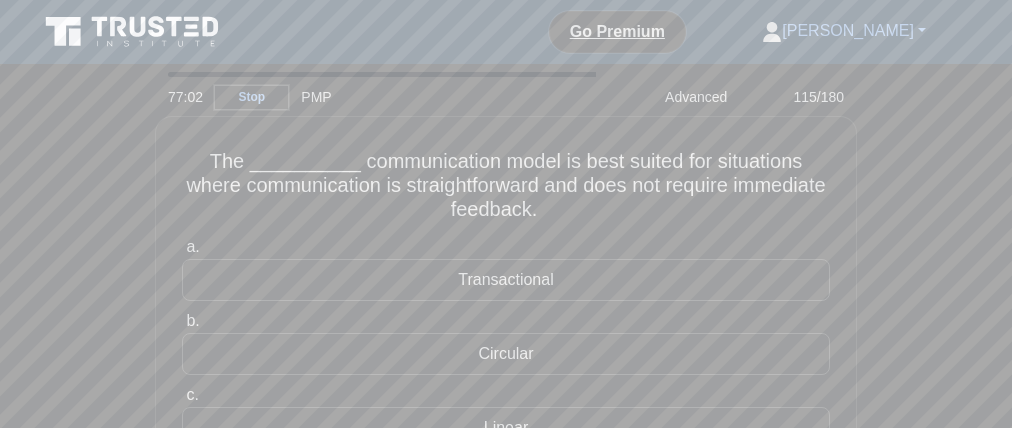 click on "77:02" at bounding box center (185, 97) 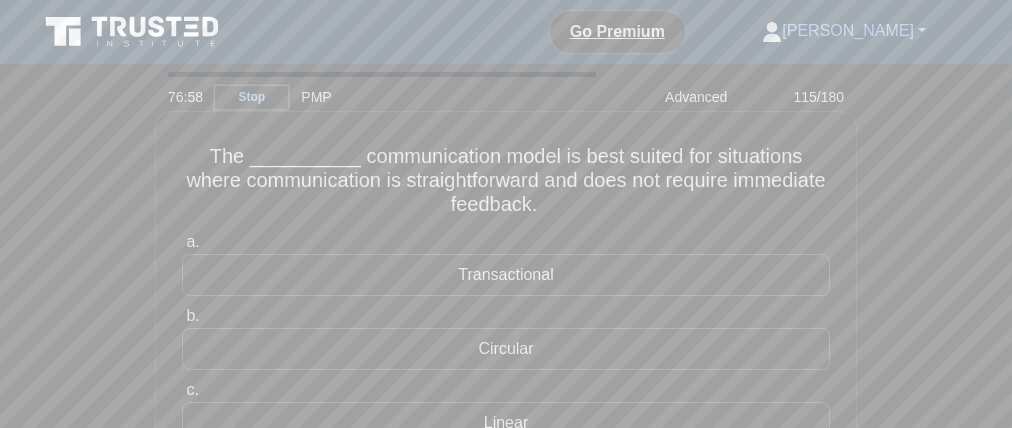 drag, startPoint x: 549, startPoint y: 174, endPoint x: 246, endPoint y: 182, distance: 303.1056 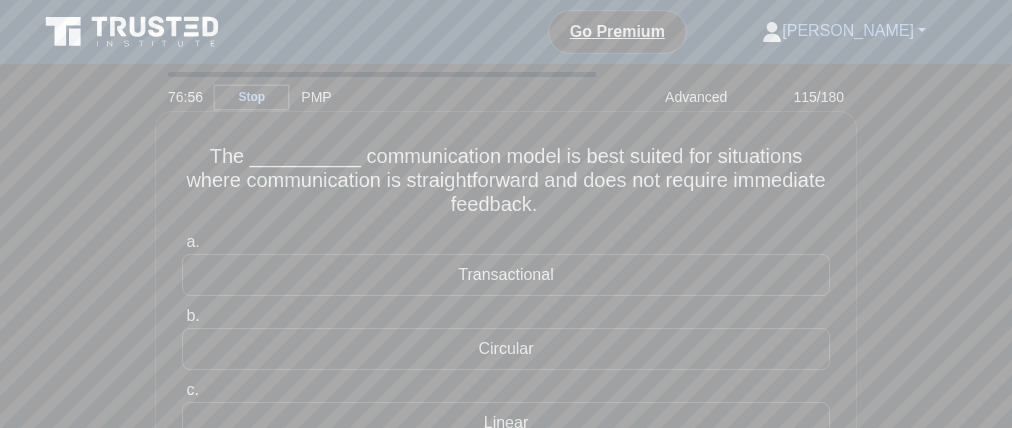 drag, startPoint x: 529, startPoint y: 167, endPoint x: 286, endPoint y: 167, distance: 243 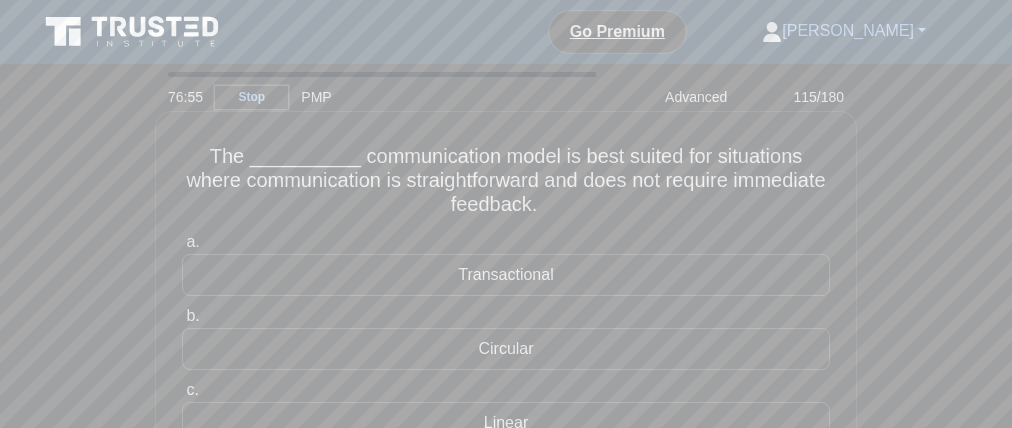 drag, startPoint x: 405, startPoint y: 196, endPoint x: 545, endPoint y: 193, distance: 140.03214 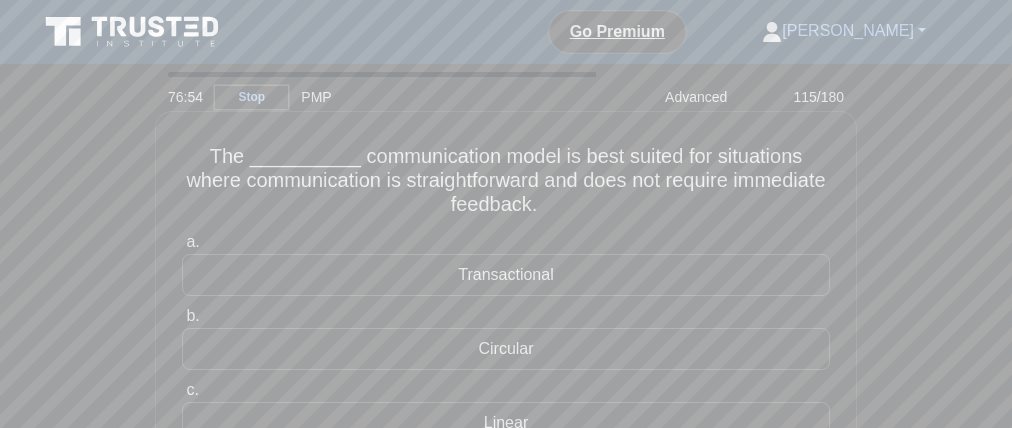 drag, startPoint x: 644, startPoint y: 196, endPoint x: 689, endPoint y: 197, distance: 45.01111 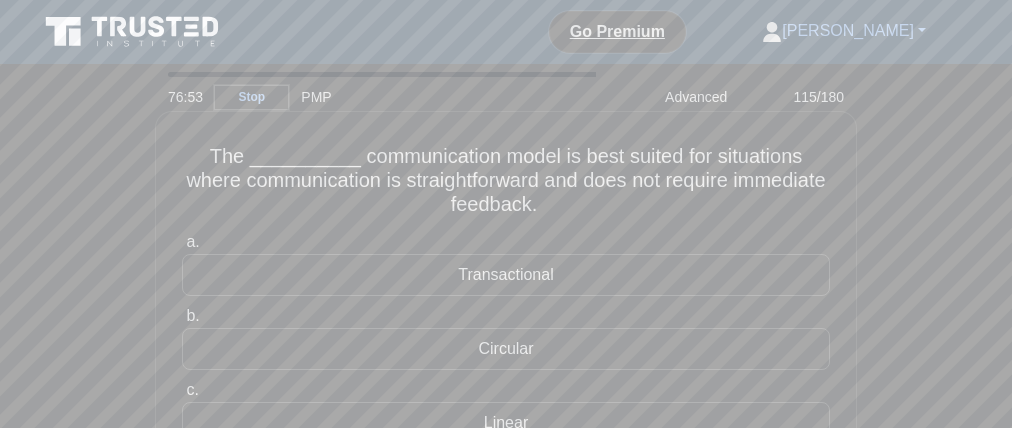 scroll, scrollTop: 129, scrollLeft: 0, axis: vertical 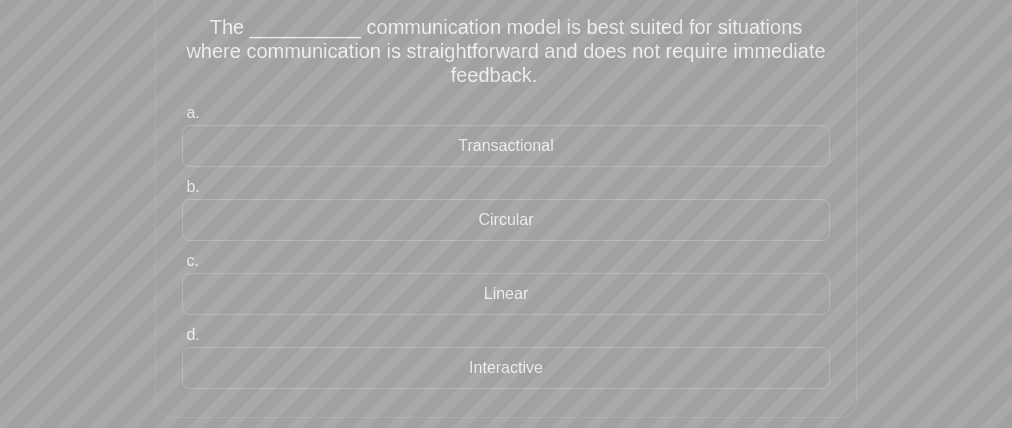 drag, startPoint x: 420, startPoint y: 117, endPoint x: 344, endPoint y: 144, distance: 80.65358 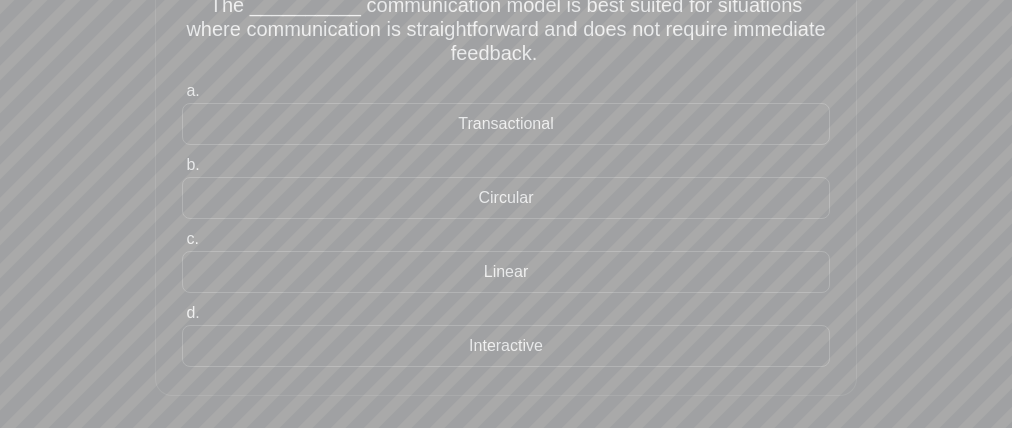 scroll, scrollTop: 112, scrollLeft: 0, axis: vertical 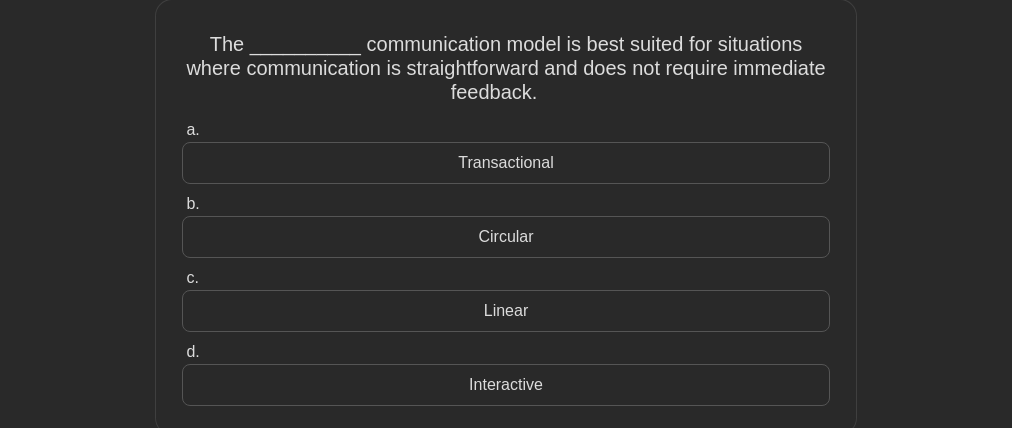 click on "Linear" at bounding box center [506, 311] 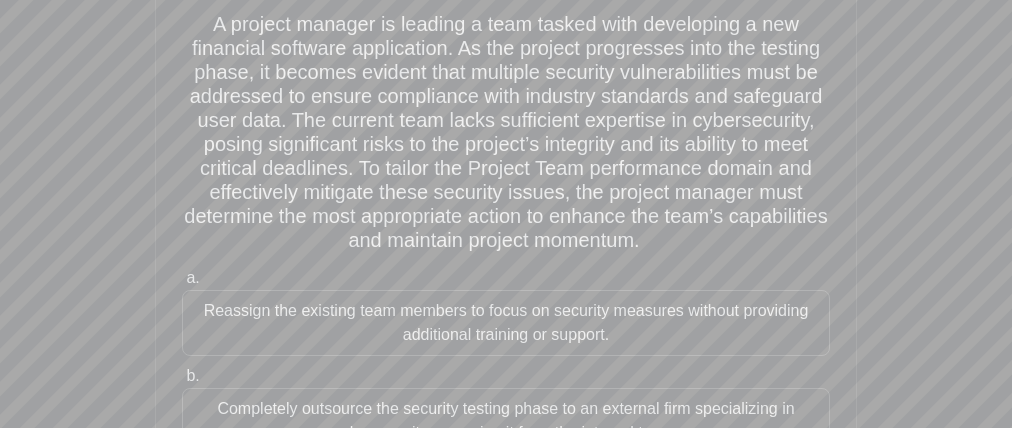 scroll, scrollTop: 110, scrollLeft: 0, axis: vertical 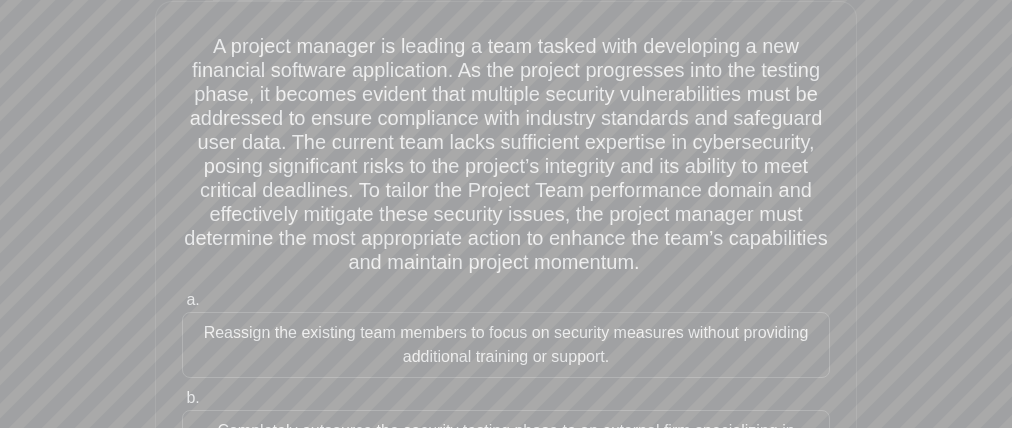 drag, startPoint x: 539, startPoint y: 185, endPoint x: 584, endPoint y: 225, distance: 60.207973 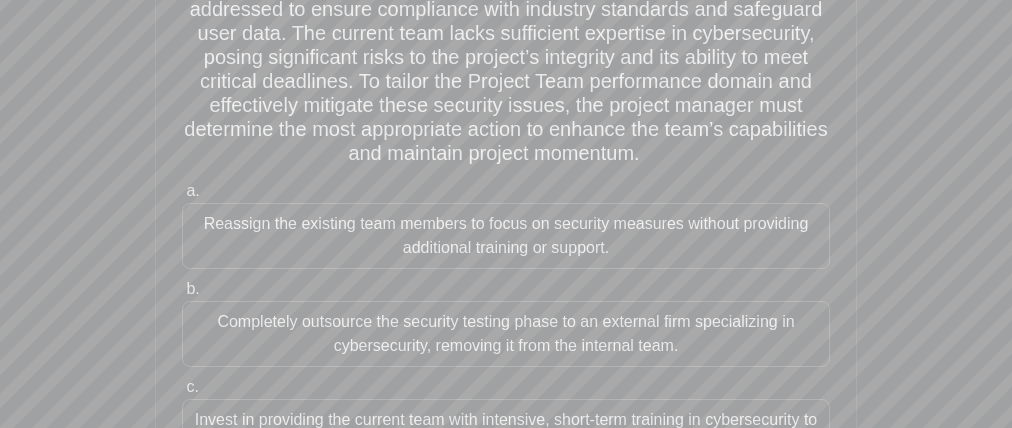 scroll, scrollTop: 68, scrollLeft: 0, axis: vertical 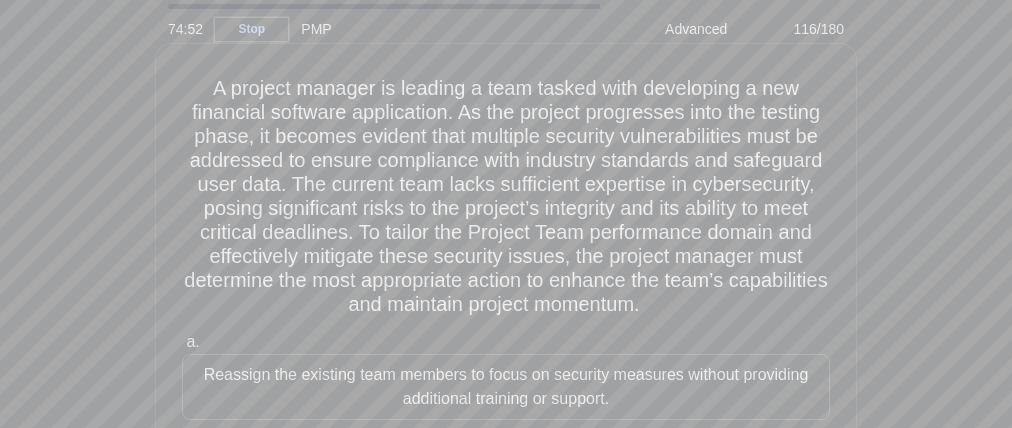 drag, startPoint x: 712, startPoint y: 150, endPoint x: 457, endPoint y: 152, distance: 255.00784 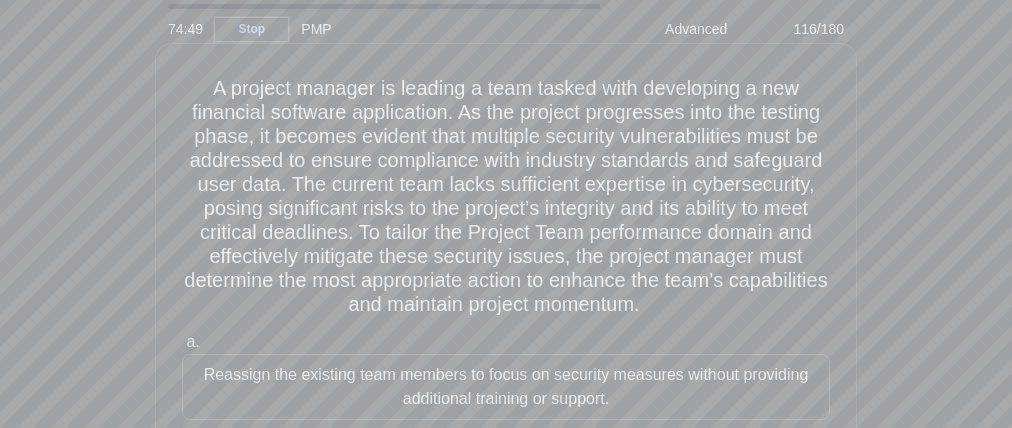 drag, startPoint x: 516, startPoint y: 191, endPoint x: 506, endPoint y: 208, distance: 19.723083 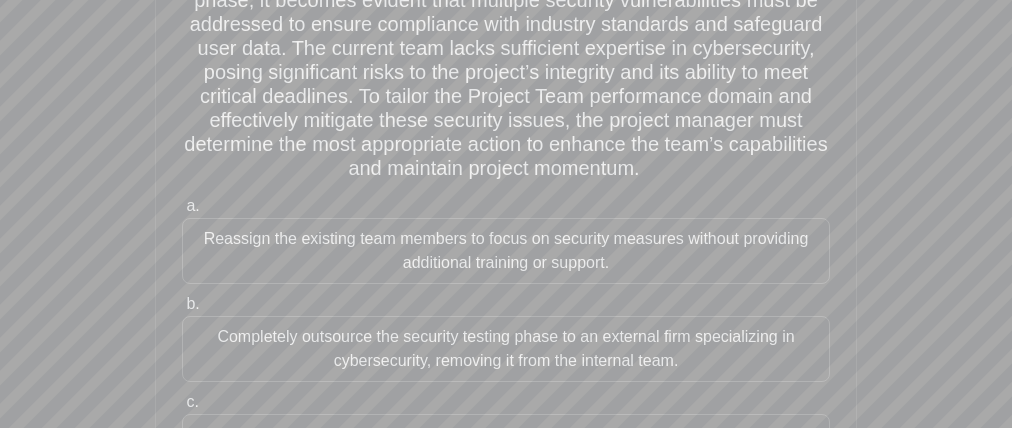 scroll, scrollTop: 379, scrollLeft: 0, axis: vertical 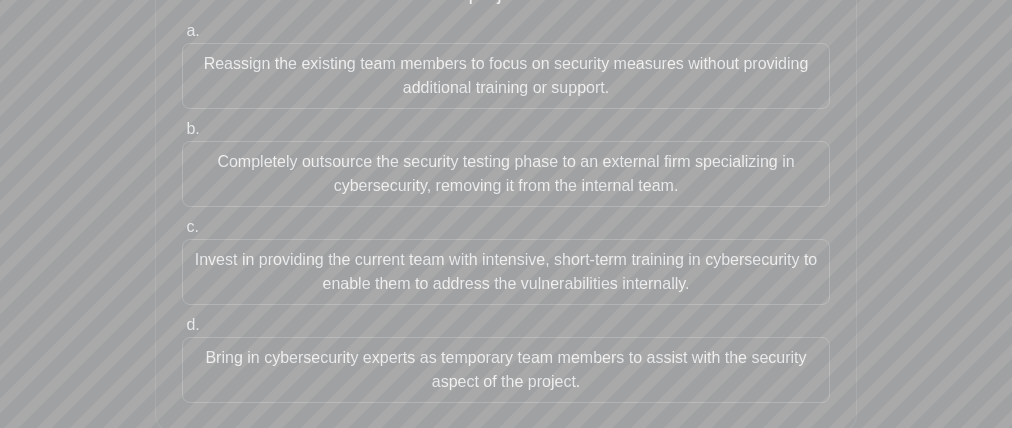 drag, startPoint x: 144, startPoint y: 112, endPoint x: 234, endPoint y: 117, distance: 90.13878 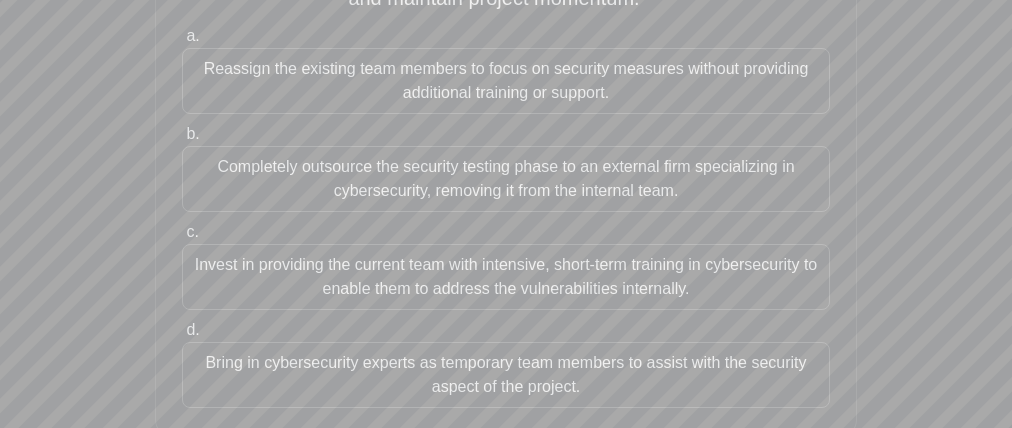 drag, startPoint x: 183, startPoint y: 161, endPoint x: 104, endPoint y: 186, distance: 82.86133 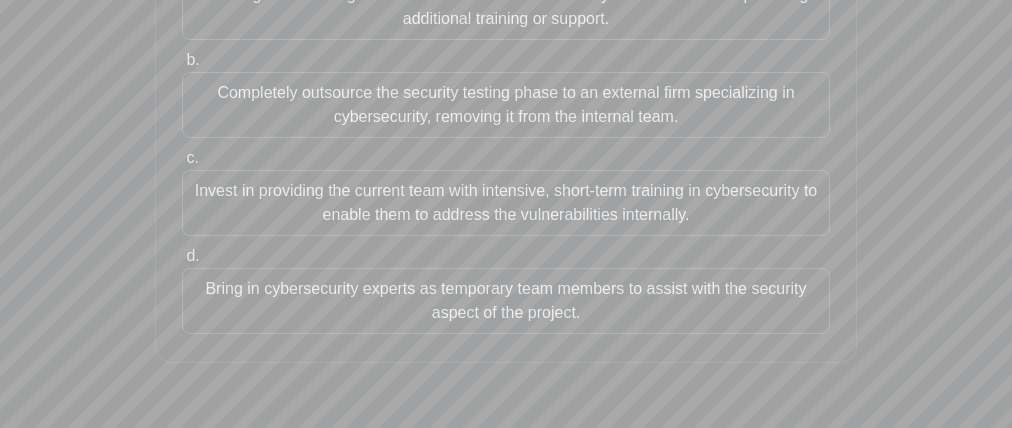 scroll, scrollTop: 487, scrollLeft: 0, axis: vertical 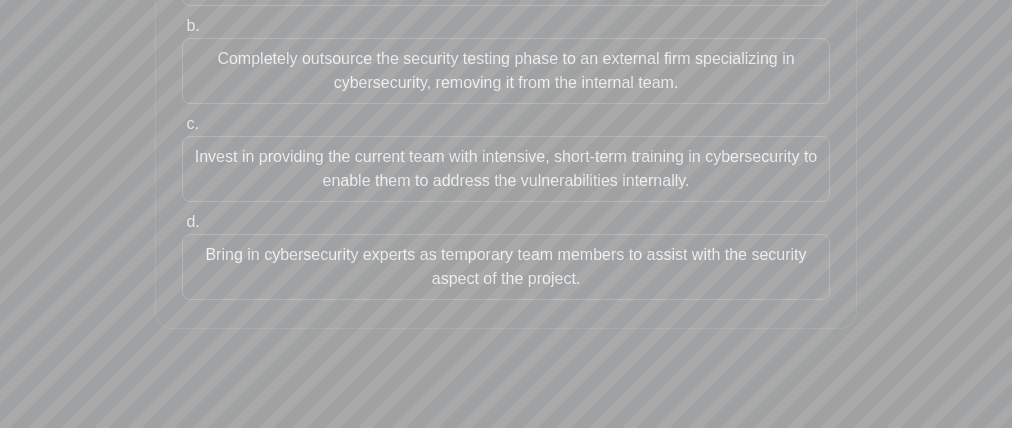 drag, startPoint x: 172, startPoint y: 171, endPoint x: 113, endPoint y: 183, distance: 60.207973 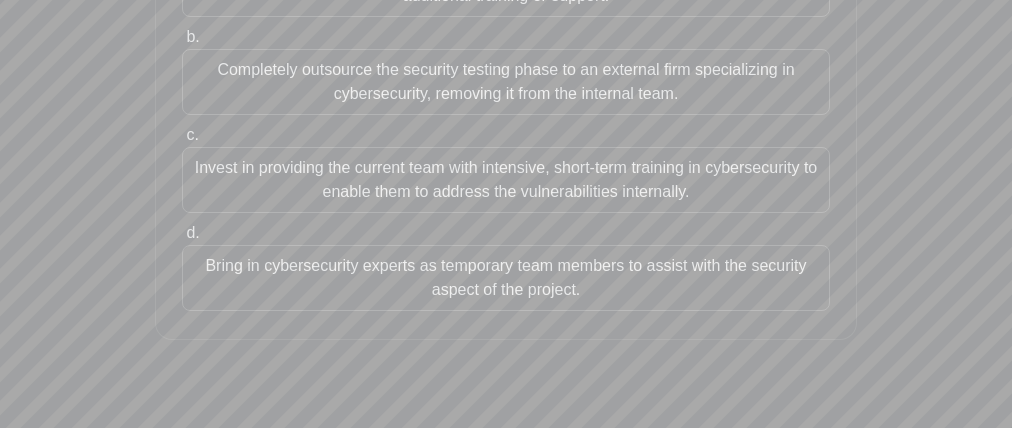 scroll, scrollTop: 440, scrollLeft: 0, axis: vertical 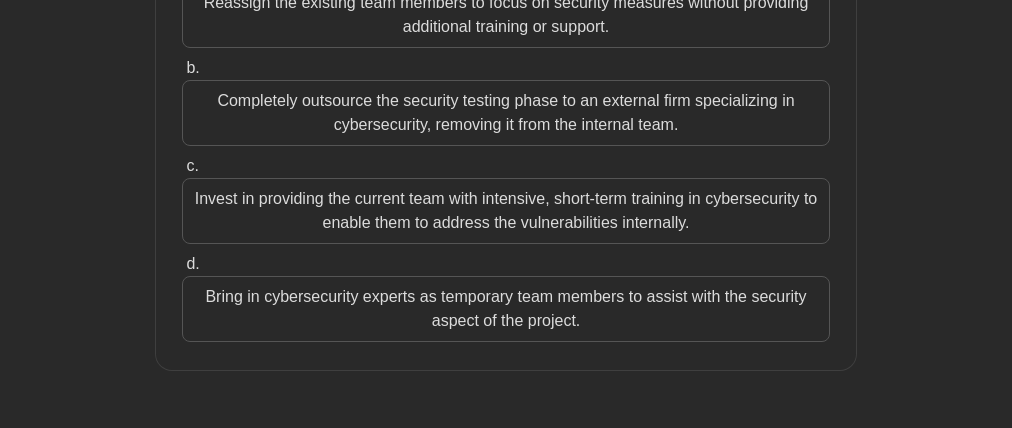 click on "Invest in providing the current team with intensive, short-term training in cybersecurity to enable them to address the vulnerabilities internally." at bounding box center (506, 211) 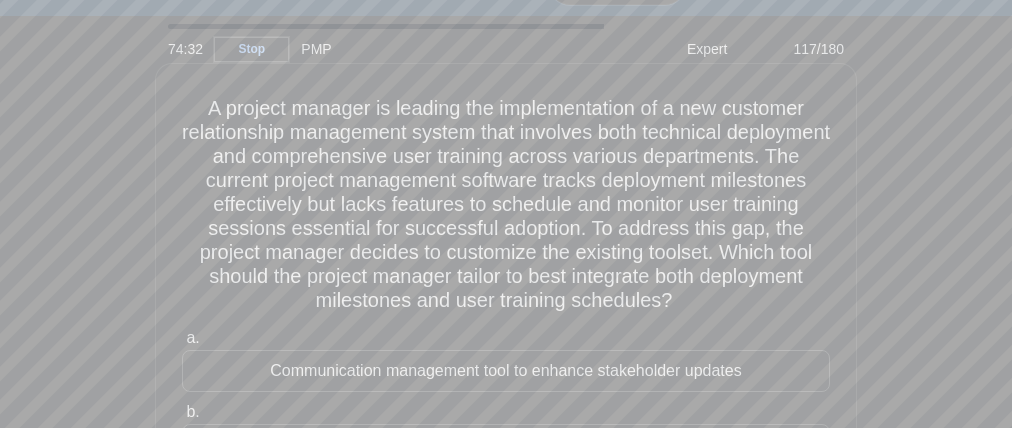 scroll, scrollTop: 73, scrollLeft: 0, axis: vertical 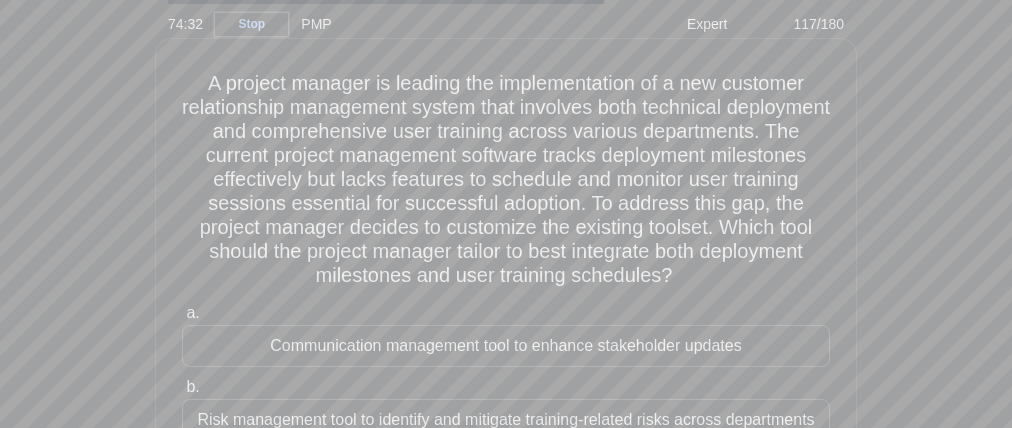 drag, startPoint x: 729, startPoint y: 237, endPoint x: 629, endPoint y: 238, distance: 100.005 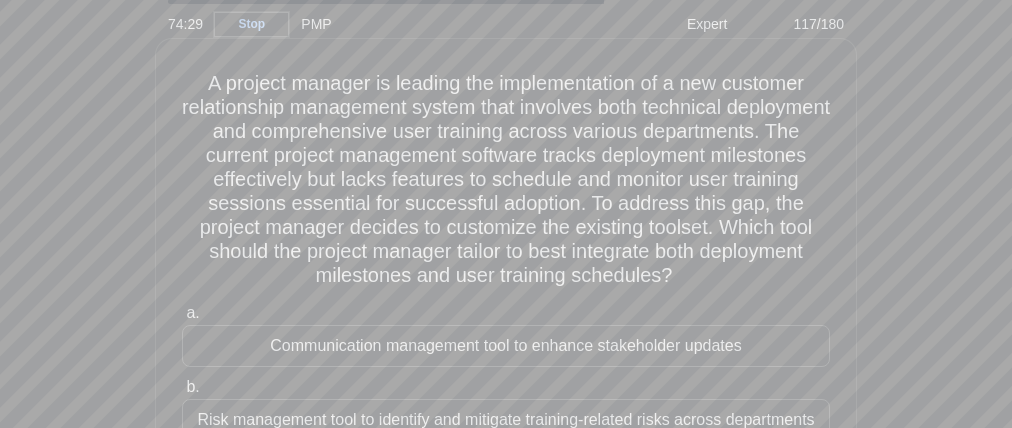 drag, startPoint x: 779, startPoint y: 260, endPoint x: 612, endPoint y: 264, distance: 167.0479 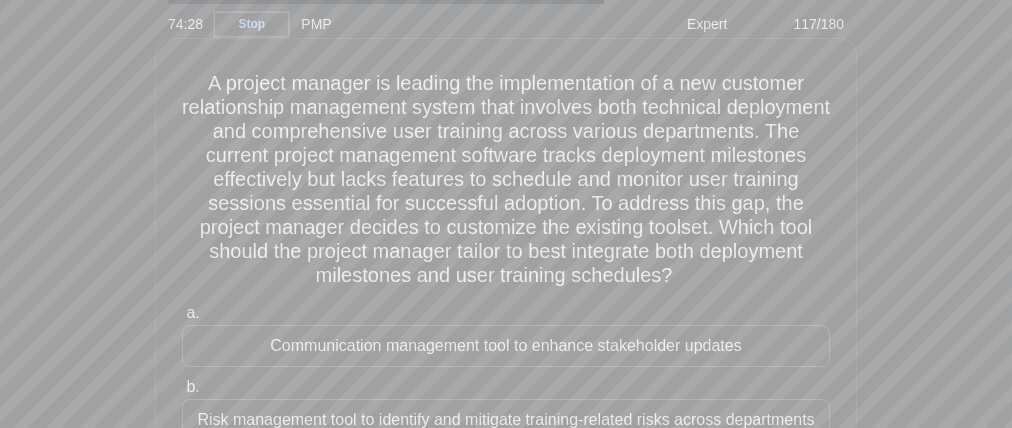 drag, startPoint x: 545, startPoint y: 302, endPoint x: 474, endPoint y: 295, distance: 71.34424 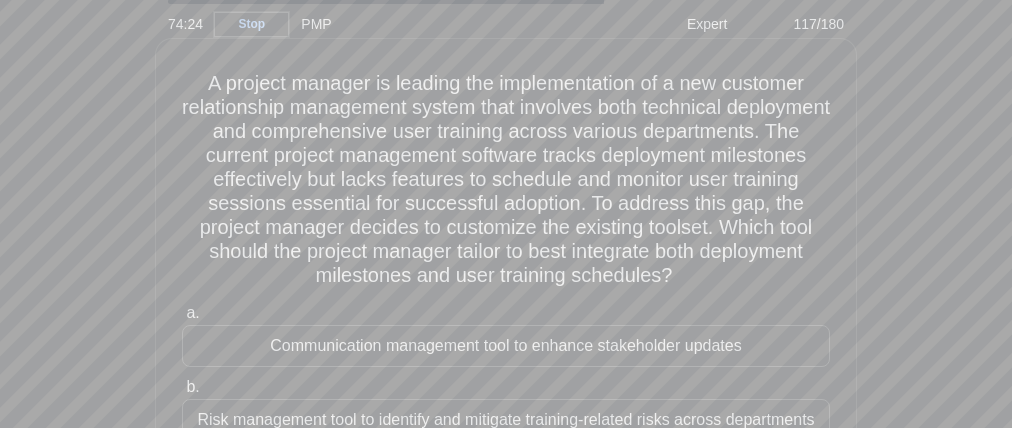 drag, startPoint x: 216, startPoint y: 142, endPoint x: 455, endPoint y: 141, distance: 239.00209 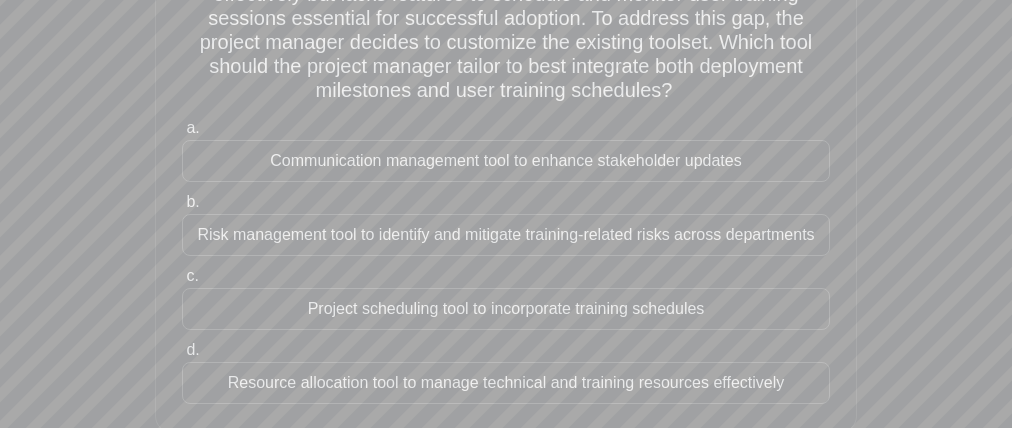 scroll, scrollTop: 313, scrollLeft: 0, axis: vertical 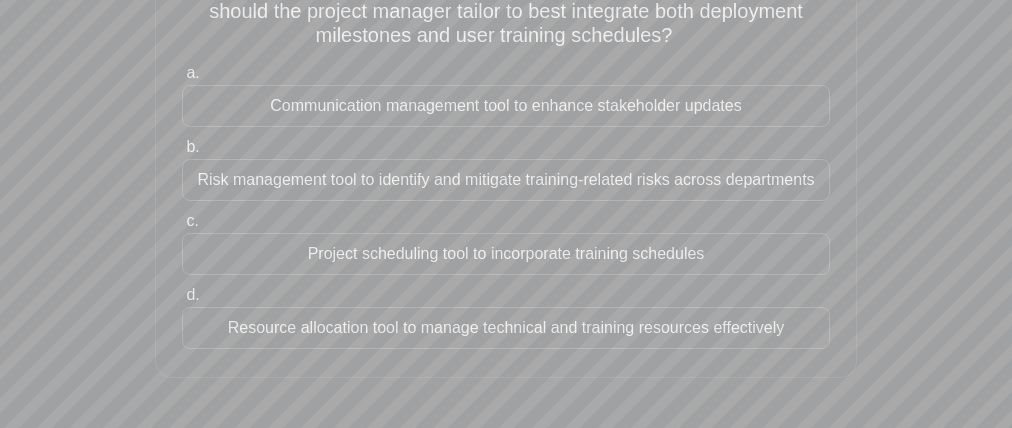 drag, startPoint x: 265, startPoint y: 98, endPoint x: 265, endPoint y: 130, distance: 32 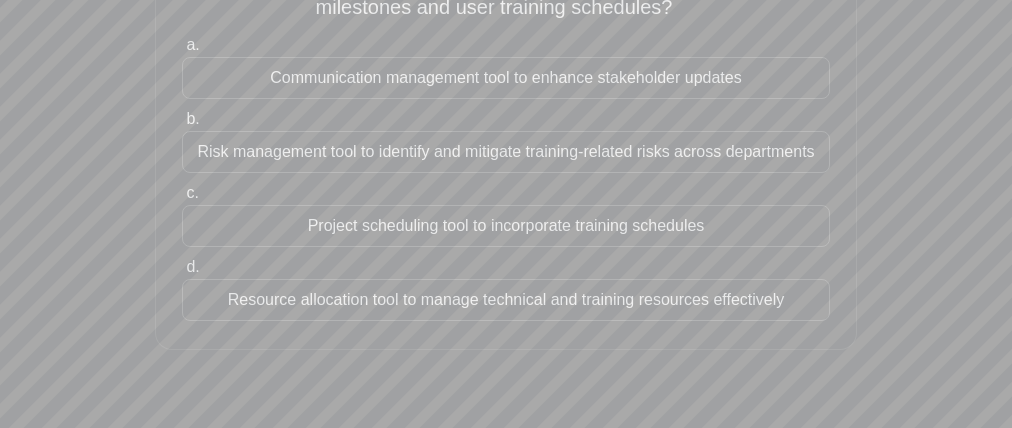 scroll, scrollTop: 356, scrollLeft: 0, axis: vertical 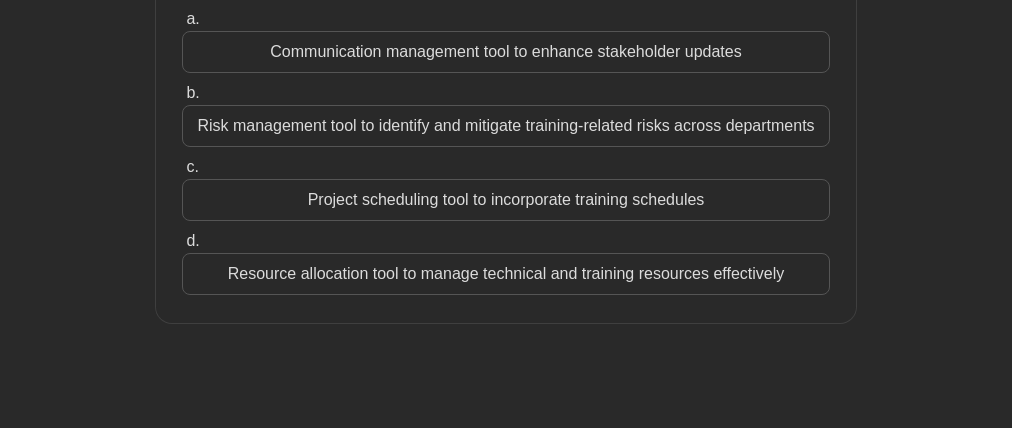 click on "Resource allocation tool to manage technical and training resources effectively" at bounding box center [506, 274] 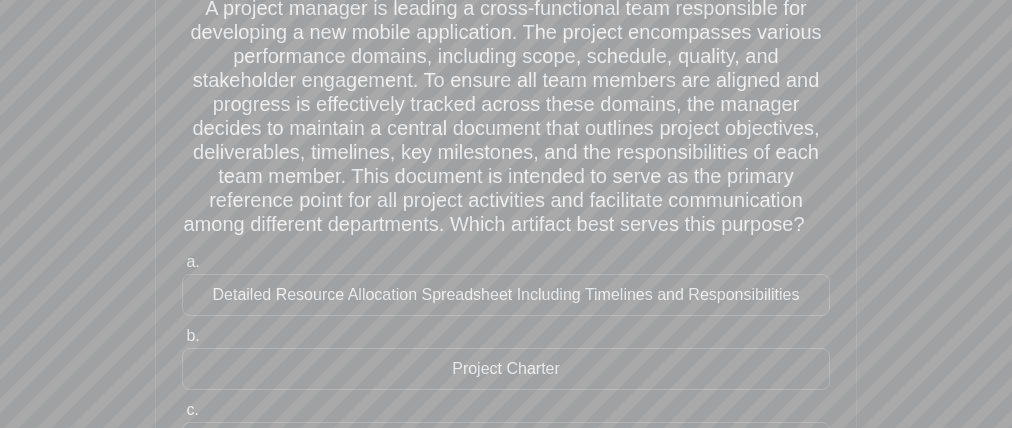 scroll, scrollTop: 131, scrollLeft: 0, axis: vertical 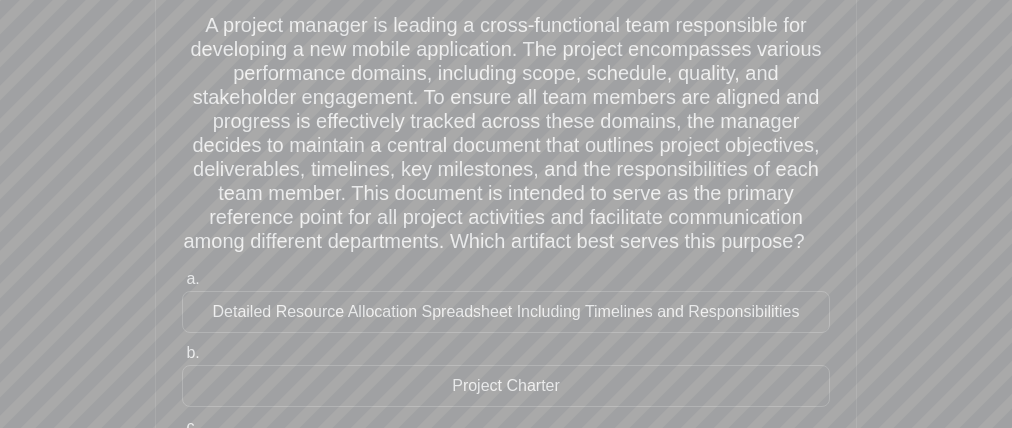 drag, startPoint x: 389, startPoint y: 257, endPoint x: 496, endPoint y: 261, distance: 107.07474 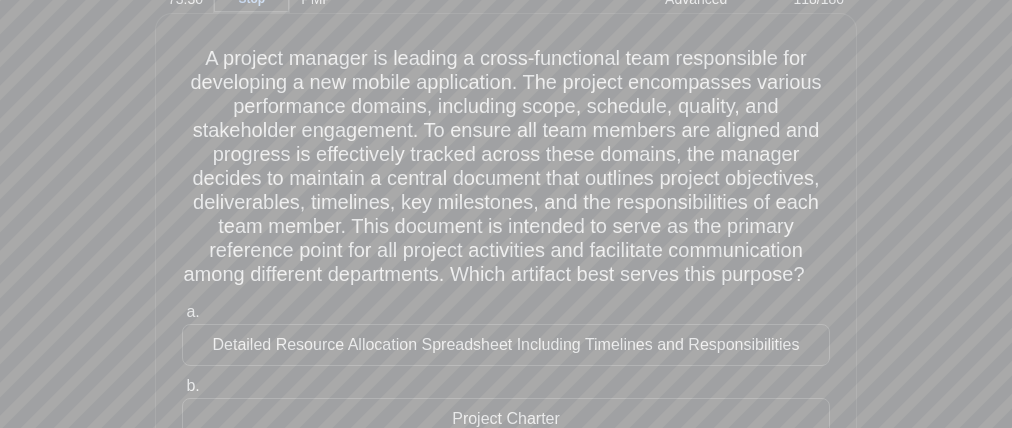 drag, startPoint x: 299, startPoint y: 193, endPoint x: 427, endPoint y: 195, distance: 128.01562 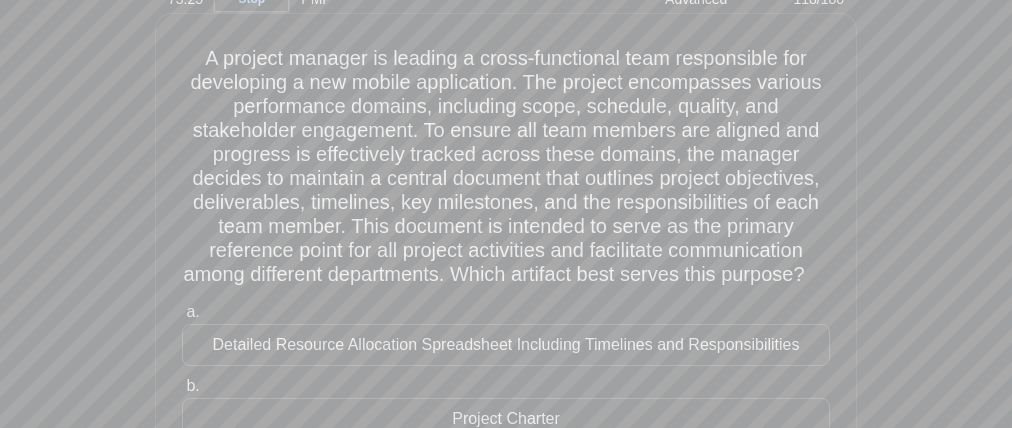 scroll, scrollTop: 256, scrollLeft: 0, axis: vertical 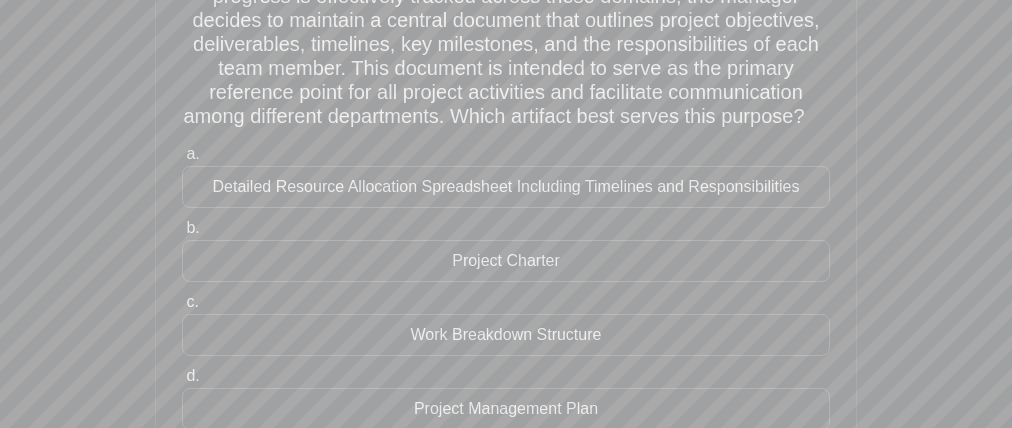 click on "b.
Project Charter" at bounding box center (506, 249) 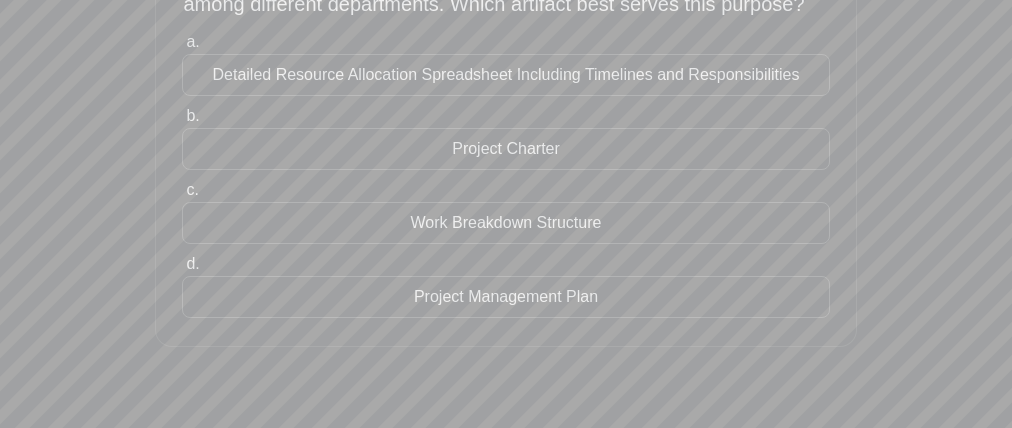 scroll, scrollTop: 364, scrollLeft: 0, axis: vertical 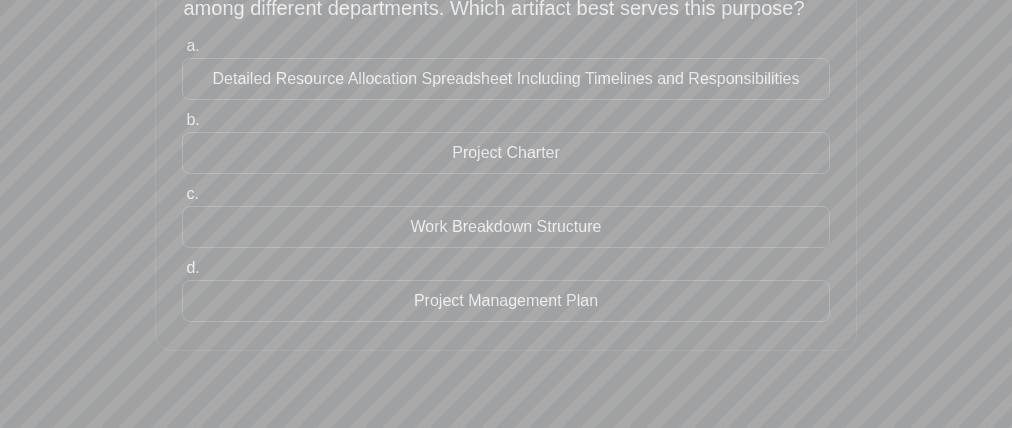drag, startPoint x: 342, startPoint y: 308, endPoint x: 279, endPoint y: 303, distance: 63.1981 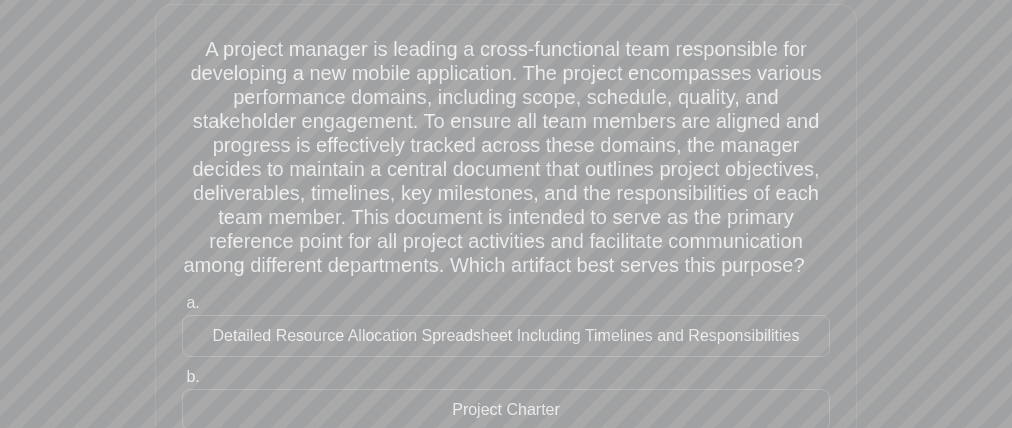 scroll, scrollTop: 445, scrollLeft: 0, axis: vertical 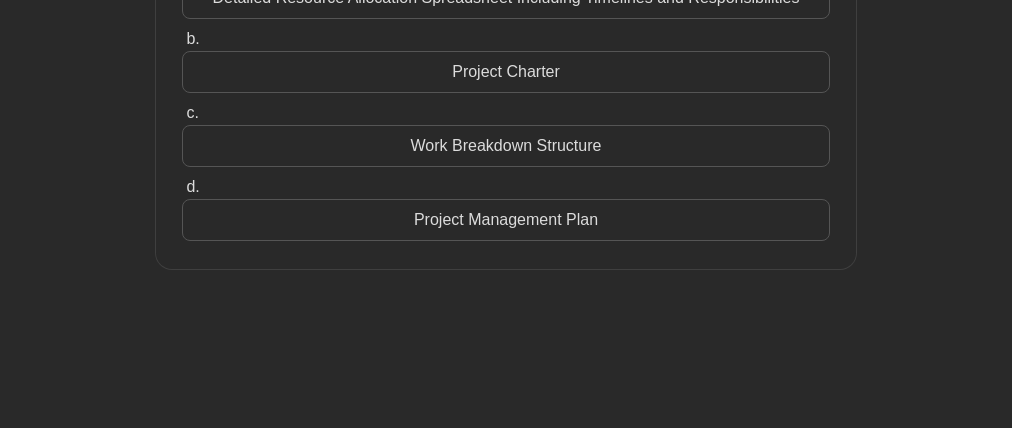 click on "Project Management Plan" at bounding box center (506, 220) 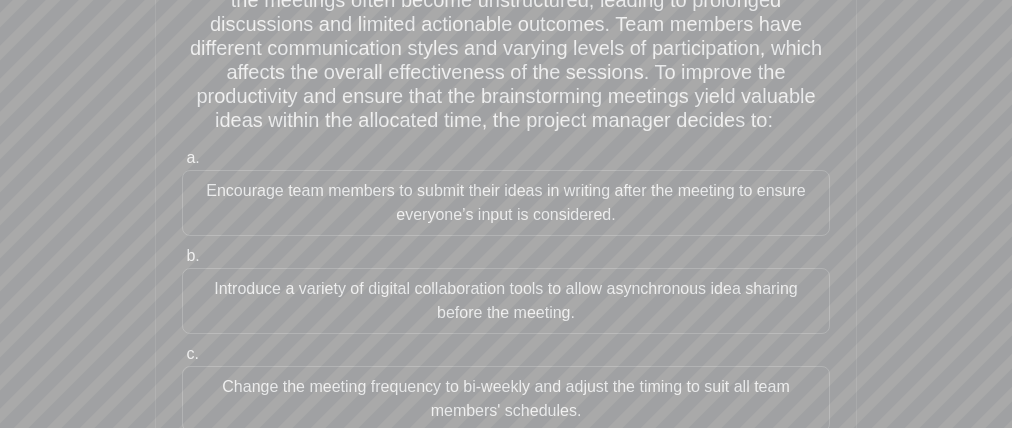 scroll, scrollTop: 170, scrollLeft: 0, axis: vertical 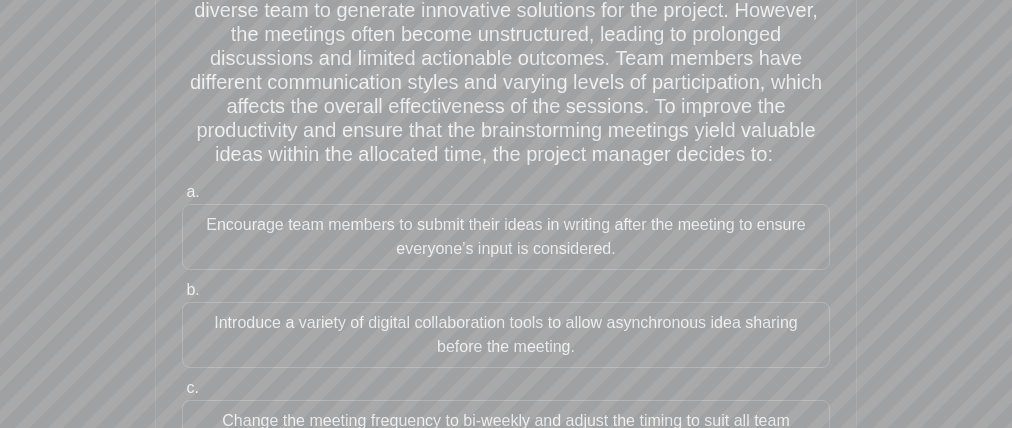 drag, startPoint x: 690, startPoint y: 118, endPoint x: 724, endPoint y: 116, distance: 34.058773 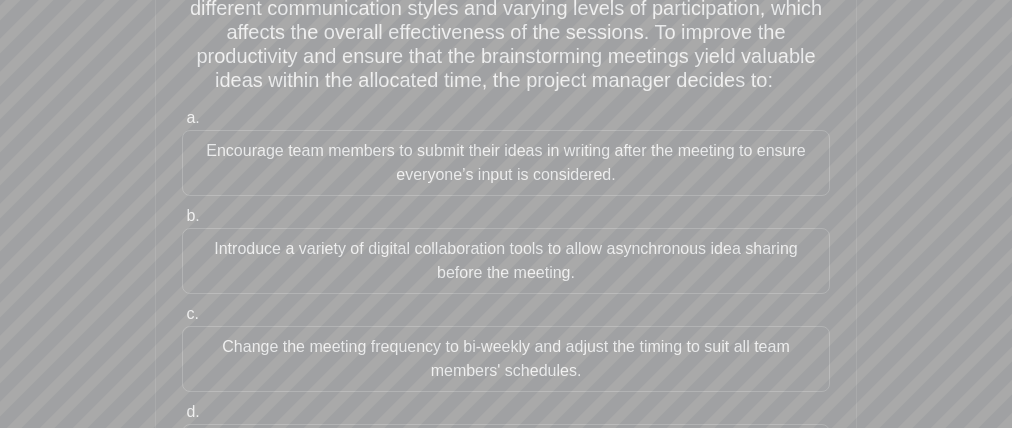 scroll, scrollTop: 103, scrollLeft: 0, axis: vertical 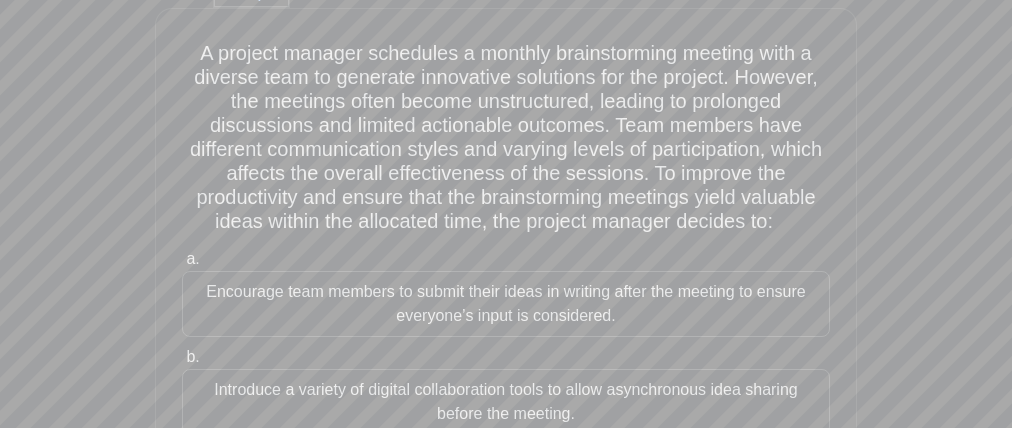 drag, startPoint x: 593, startPoint y: 87, endPoint x: 407, endPoint y: 93, distance: 186.09676 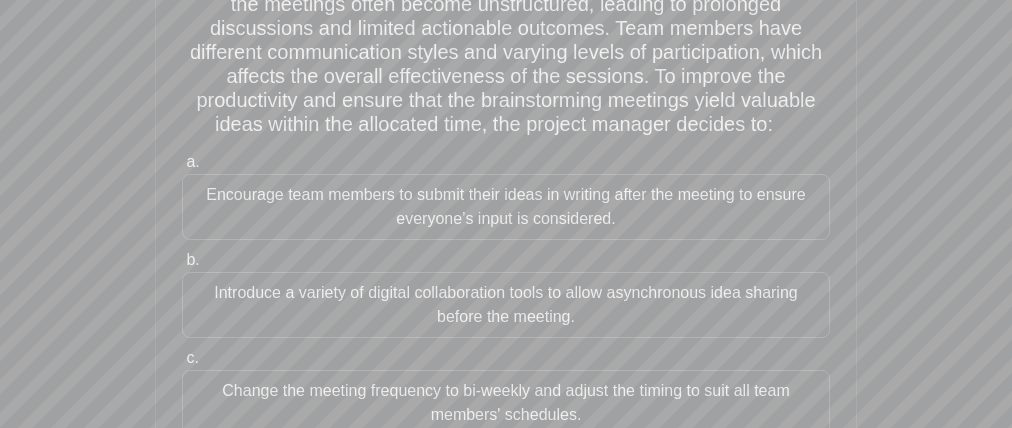 drag, startPoint x: 197, startPoint y: 196, endPoint x: 185, endPoint y: 234, distance: 39.849716 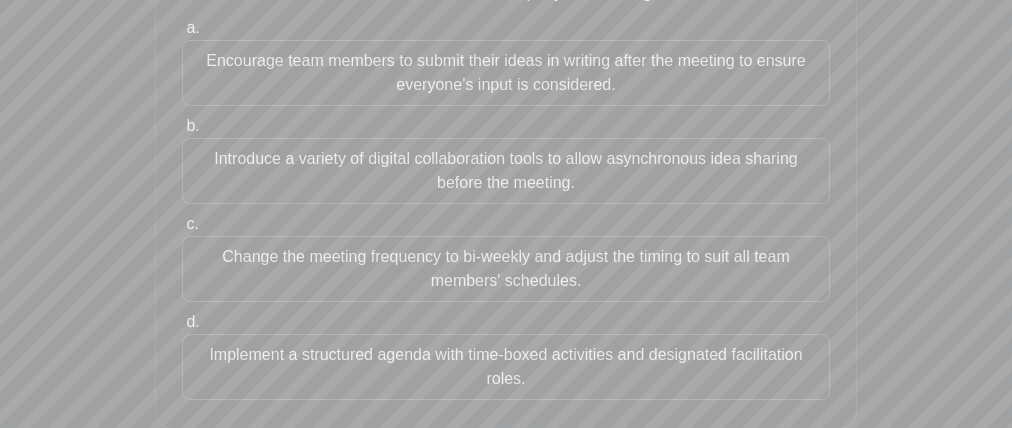 drag, startPoint x: 93, startPoint y: 214, endPoint x: 162, endPoint y: 215, distance: 69.00725 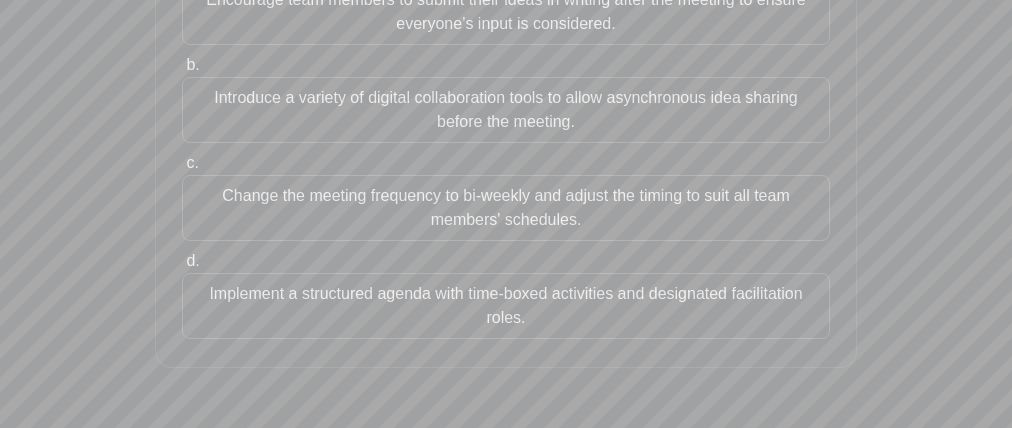 scroll, scrollTop: 442, scrollLeft: 0, axis: vertical 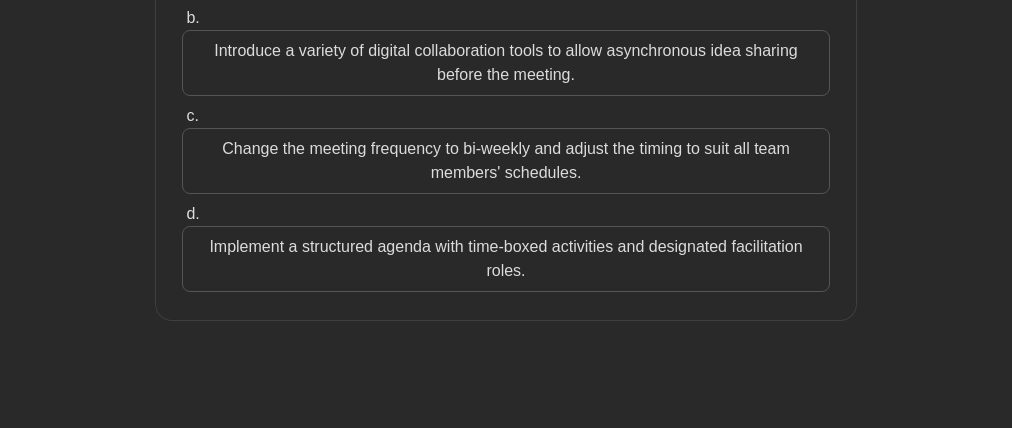 click on "Implement a structured agenda with time-boxed activities and designated facilitation roles." at bounding box center (506, 259) 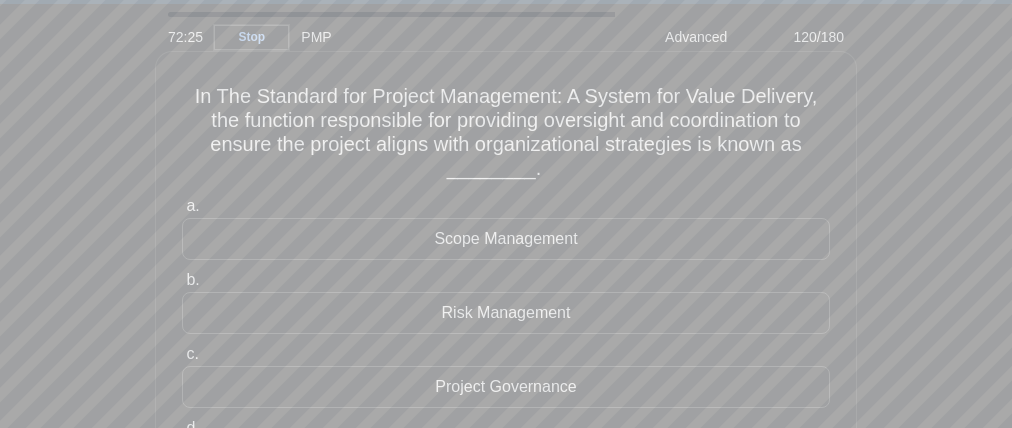 scroll, scrollTop: 44, scrollLeft: 0, axis: vertical 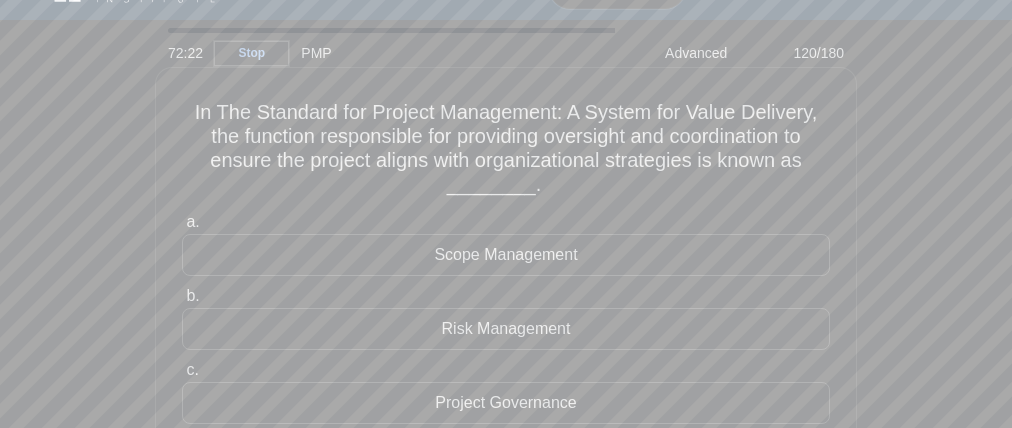 drag, startPoint x: 257, startPoint y: 149, endPoint x: 279, endPoint y: 151, distance: 22.090721 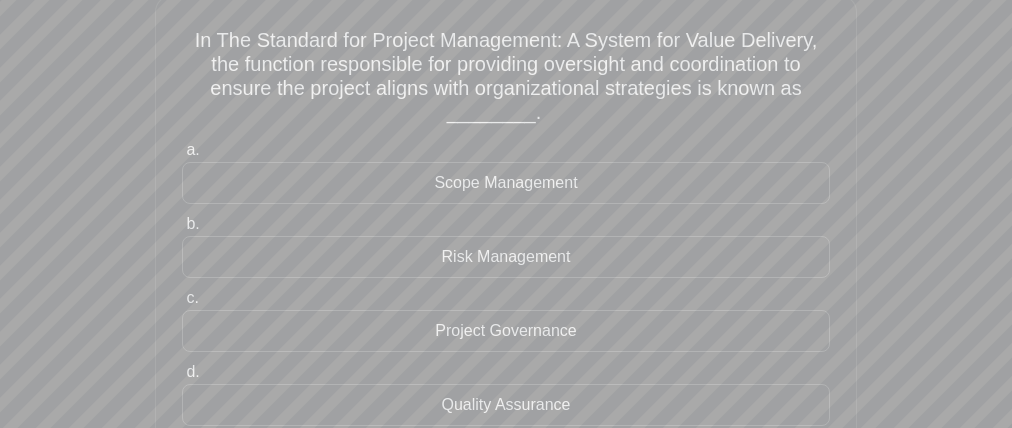 scroll, scrollTop: 203, scrollLeft: 0, axis: vertical 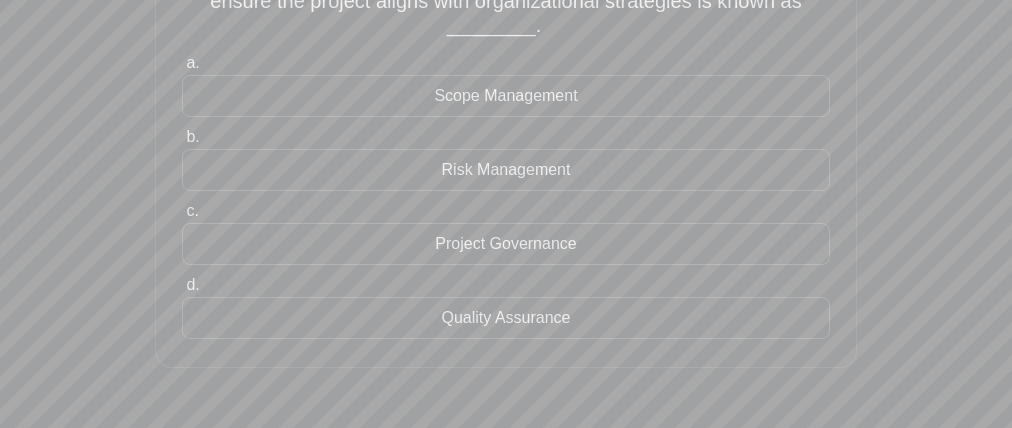 click on "Project Governance" at bounding box center (506, 244) 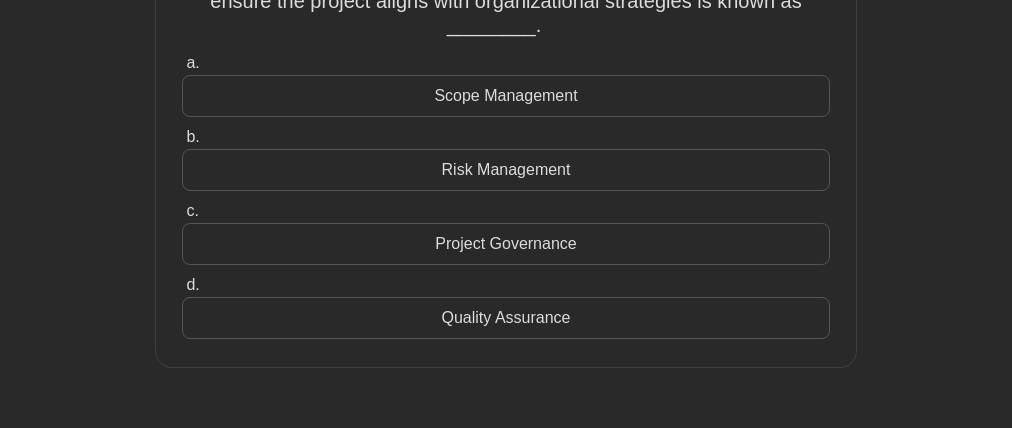click on "Project Governance" at bounding box center [506, 244] 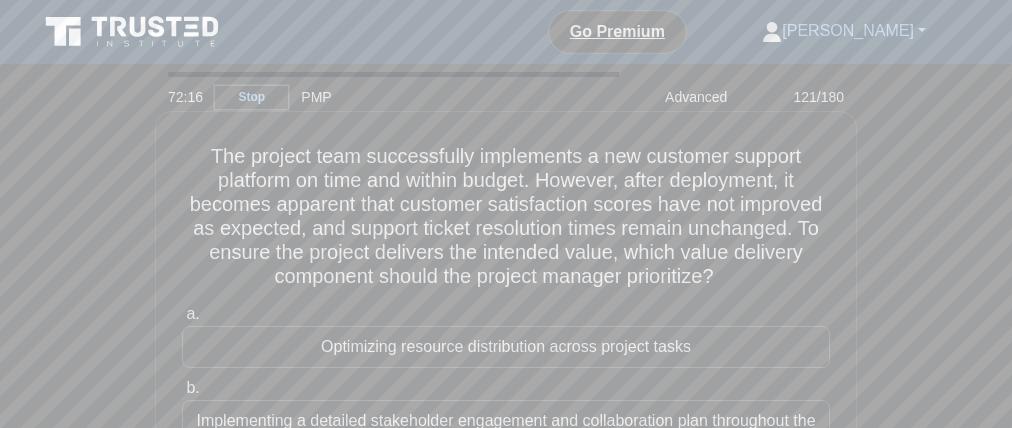 scroll, scrollTop: 25, scrollLeft: 0, axis: vertical 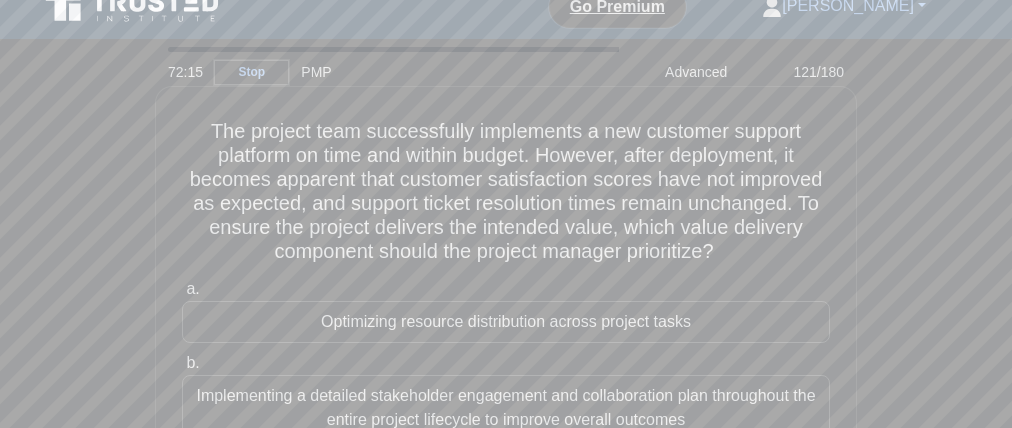 drag, startPoint x: 633, startPoint y: 237, endPoint x: 794, endPoint y: 238, distance: 161.00311 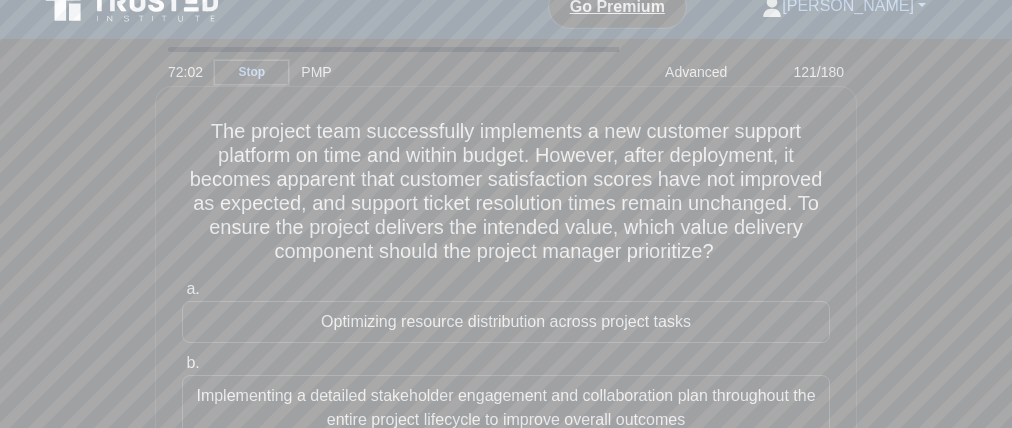 drag, startPoint x: 533, startPoint y: 149, endPoint x: 531, endPoint y: 163, distance: 14.142136 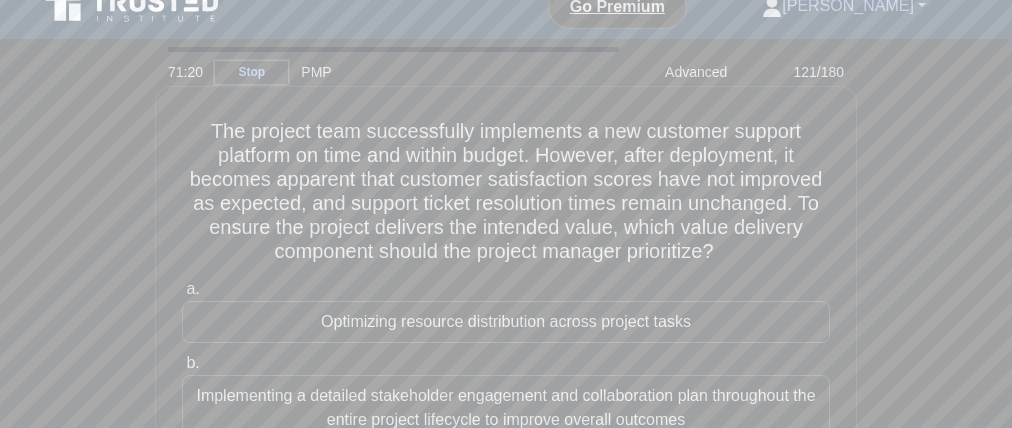 scroll, scrollTop: 36, scrollLeft: 0, axis: vertical 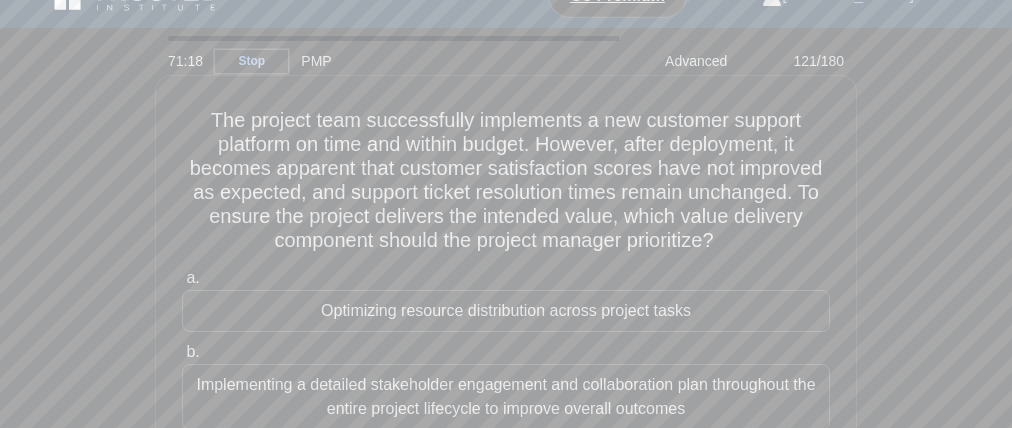 drag, startPoint x: 539, startPoint y: 183, endPoint x: 481, endPoint y: 184, distance: 58.00862 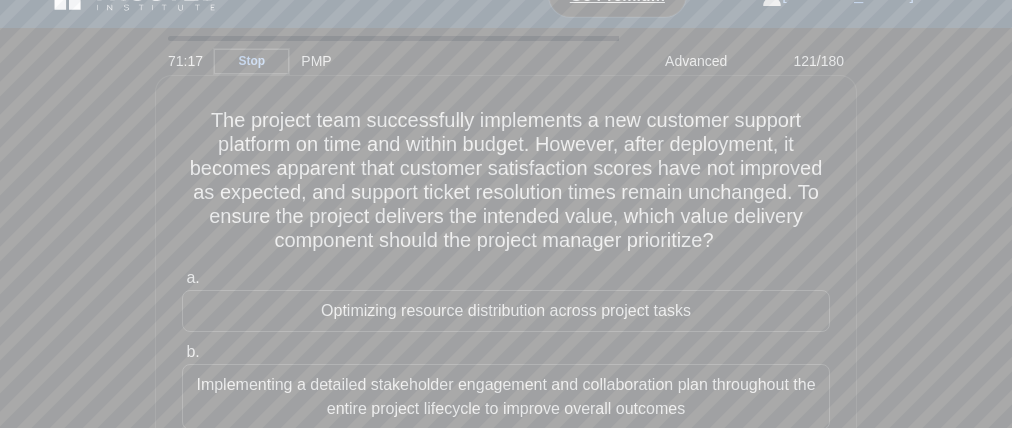 drag, startPoint x: 658, startPoint y: 185, endPoint x: 797, endPoint y: 184, distance: 139.0036 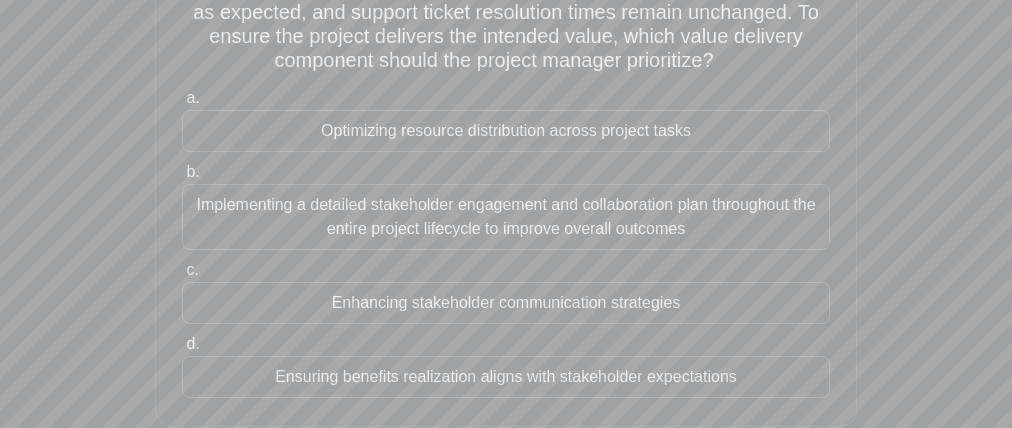 scroll, scrollTop: 244, scrollLeft: 0, axis: vertical 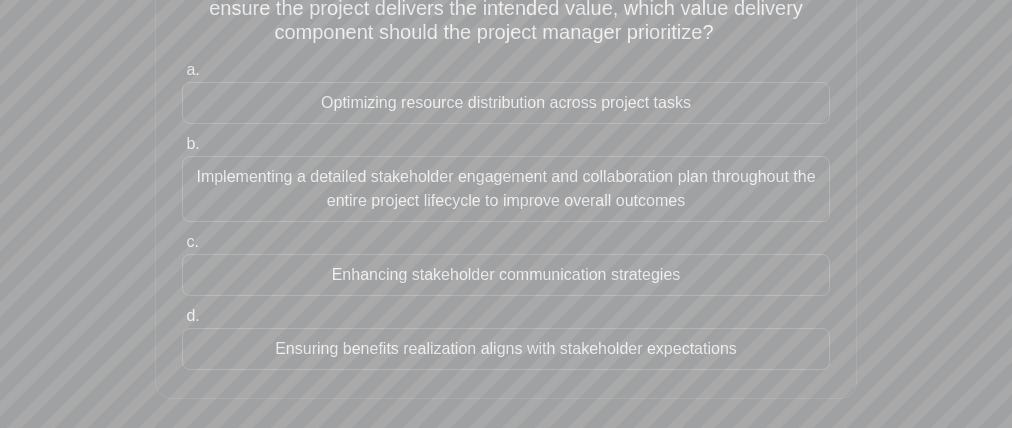 drag, startPoint x: 319, startPoint y: 94, endPoint x: 322, endPoint y: 186, distance: 92.0489 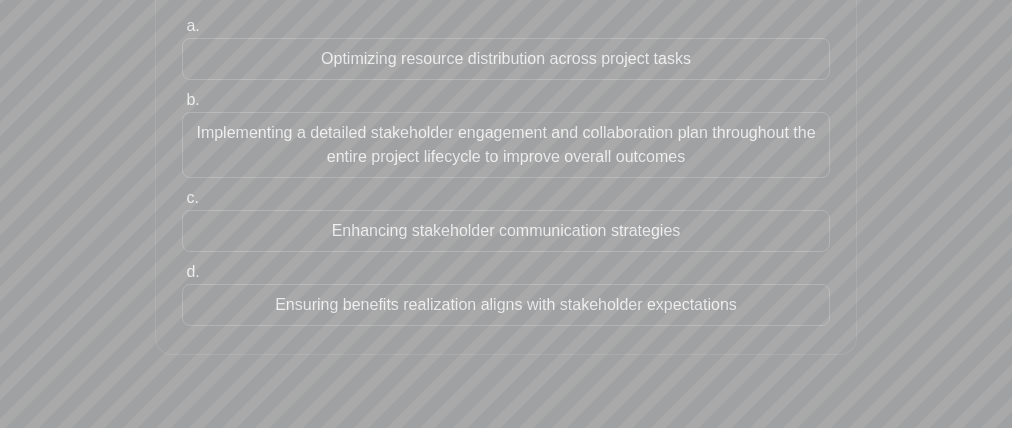 scroll, scrollTop: 293, scrollLeft: 0, axis: vertical 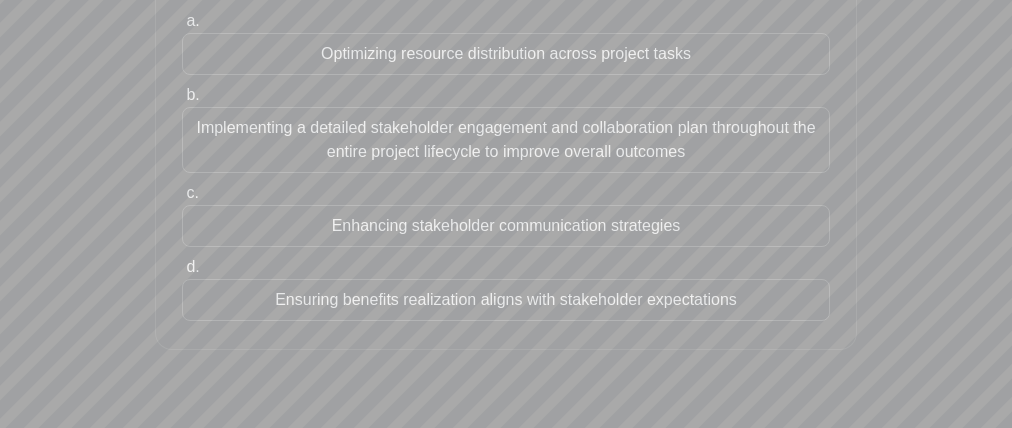 click on "Ensuring benefits realization aligns with stakeholder expectations" at bounding box center [506, 300] 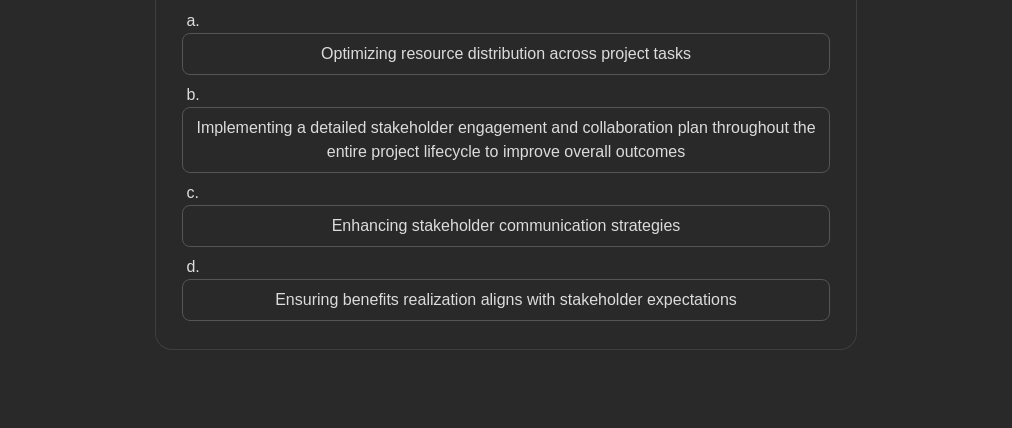 click on "Ensuring benefits realization aligns with stakeholder expectations" at bounding box center (506, 300) 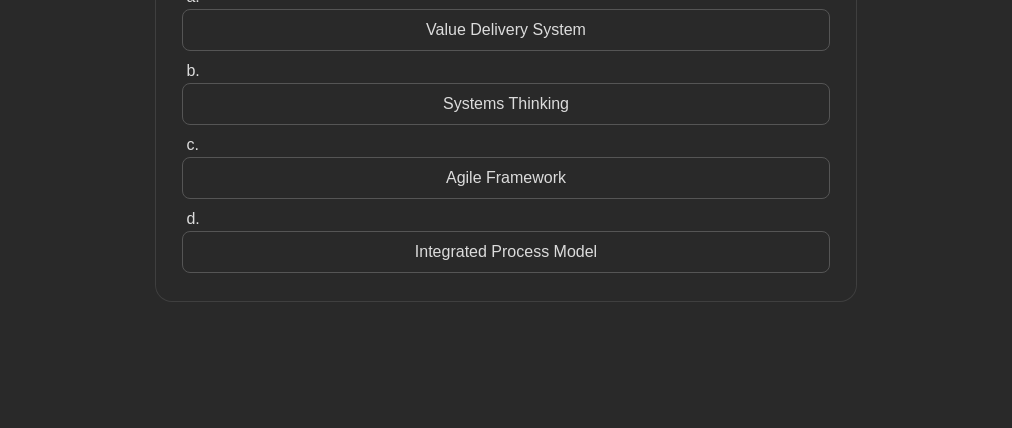 scroll, scrollTop: 0, scrollLeft: 0, axis: both 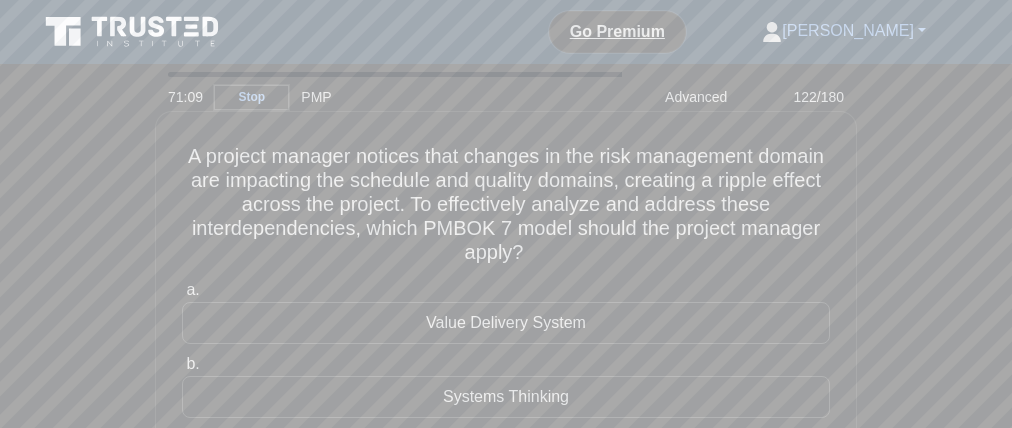 drag, startPoint x: 520, startPoint y: 251, endPoint x: 536, endPoint y: 238, distance: 20.615528 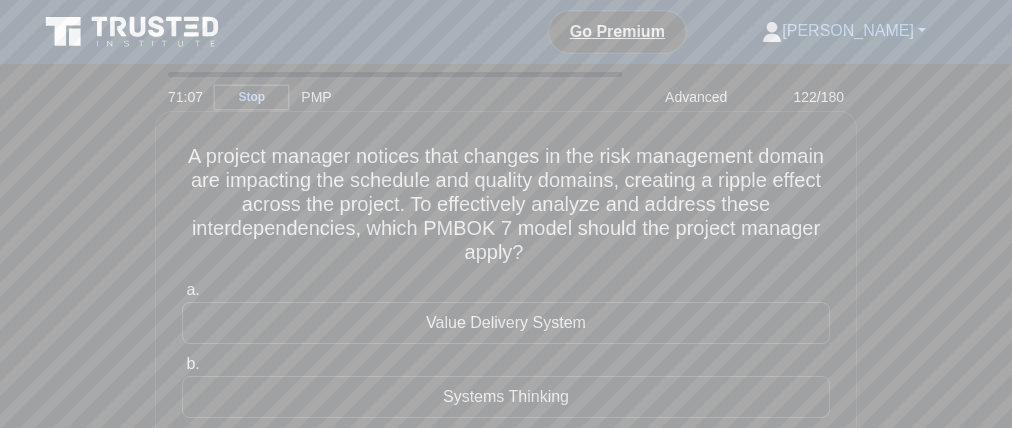 drag, startPoint x: 587, startPoint y: 188, endPoint x: 367, endPoint y: 198, distance: 220.22716 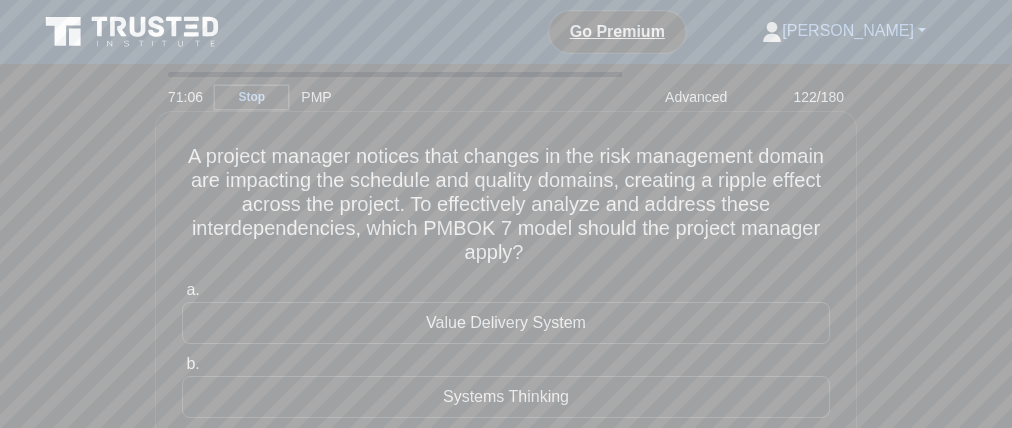 drag, startPoint x: 480, startPoint y: 171, endPoint x: 603, endPoint y: 175, distance: 123.065025 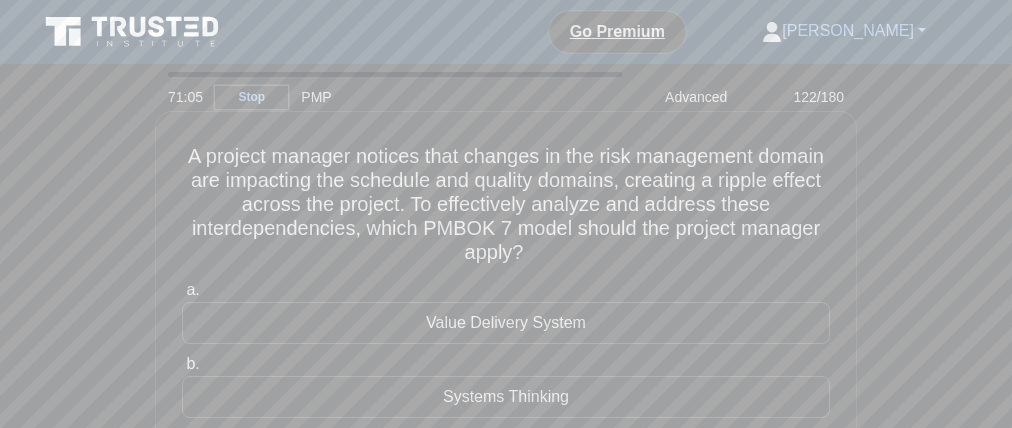 drag, startPoint x: 716, startPoint y: 194, endPoint x: 821, endPoint y: 198, distance: 105.076164 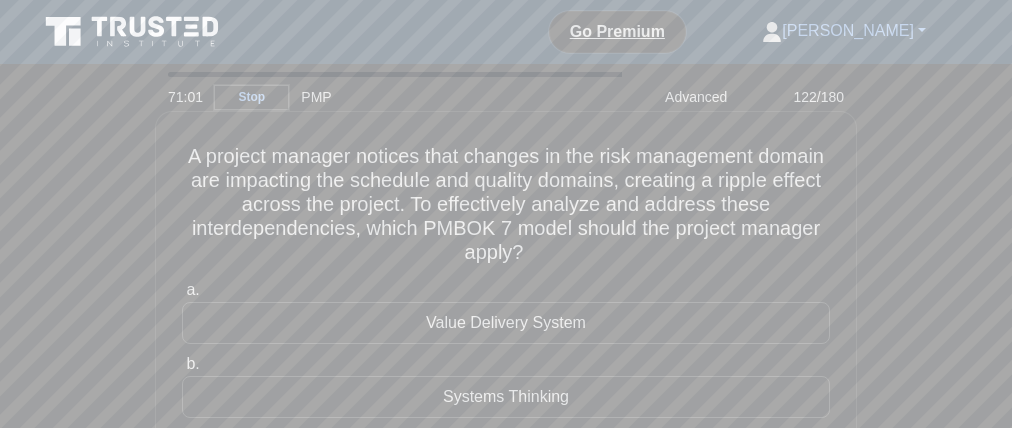 scroll, scrollTop: 237, scrollLeft: 0, axis: vertical 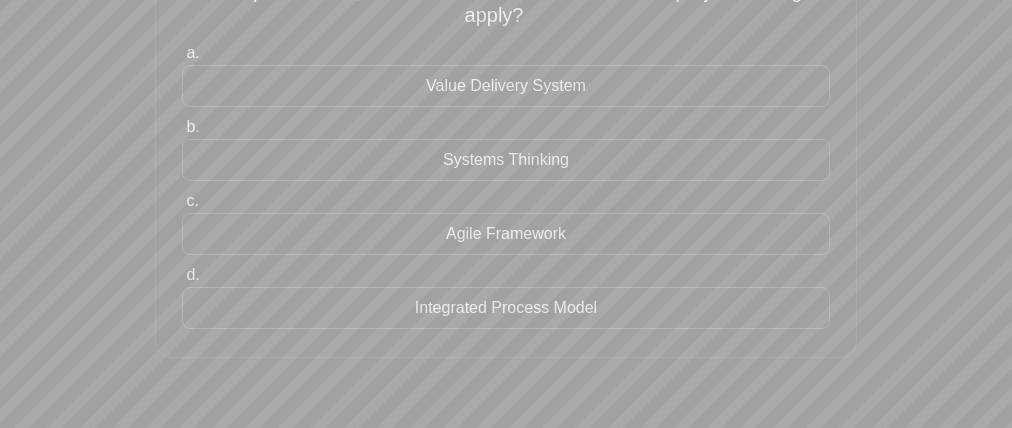 drag, startPoint x: 578, startPoint y: 201, endPoint x: 448, endPoint y: 254, distance: 140.38875 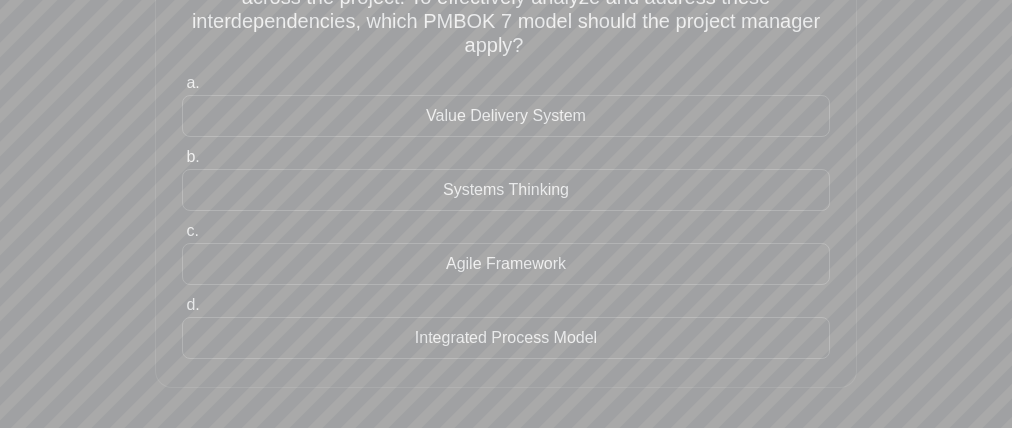 drag, startPoint x: 577, startPoint y: 87, endPoint x: 448, endPoint y: 124, distance: 134.20134 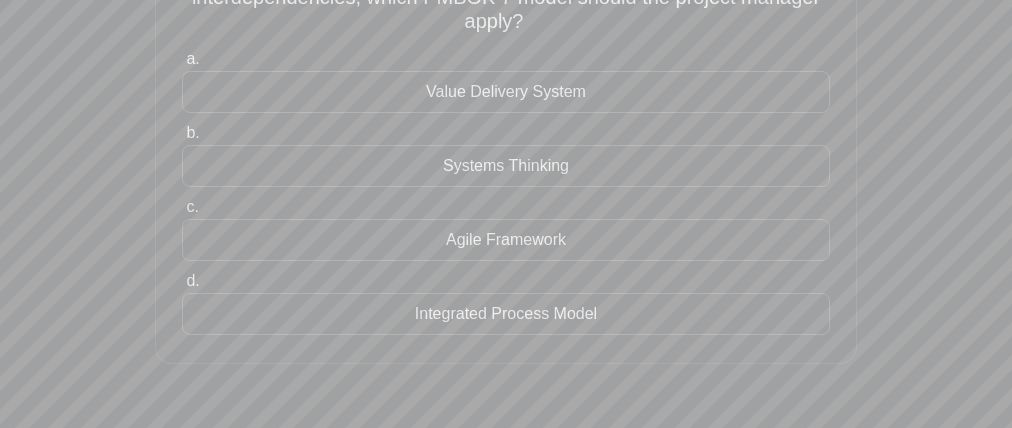 scroll, scrollTop: 248, scrollLeft: 0, axis: vertical 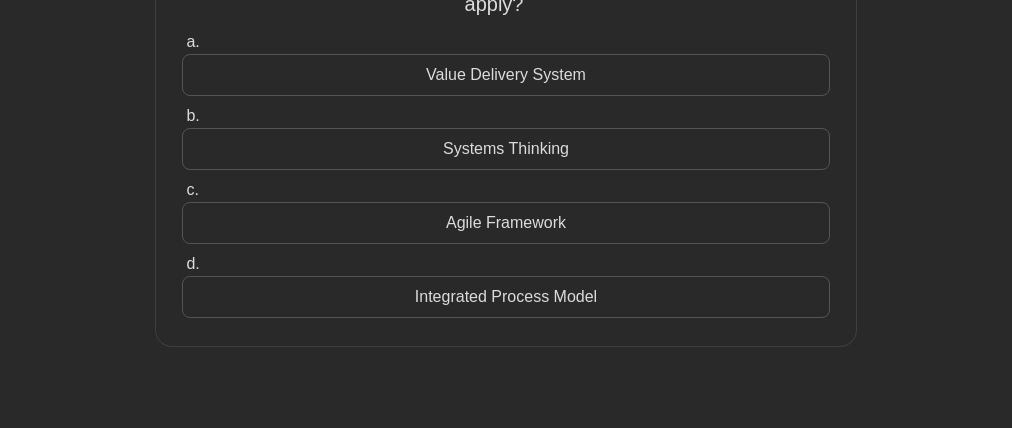 click on "Integrated Process Model" at bounding box center [506, 297] 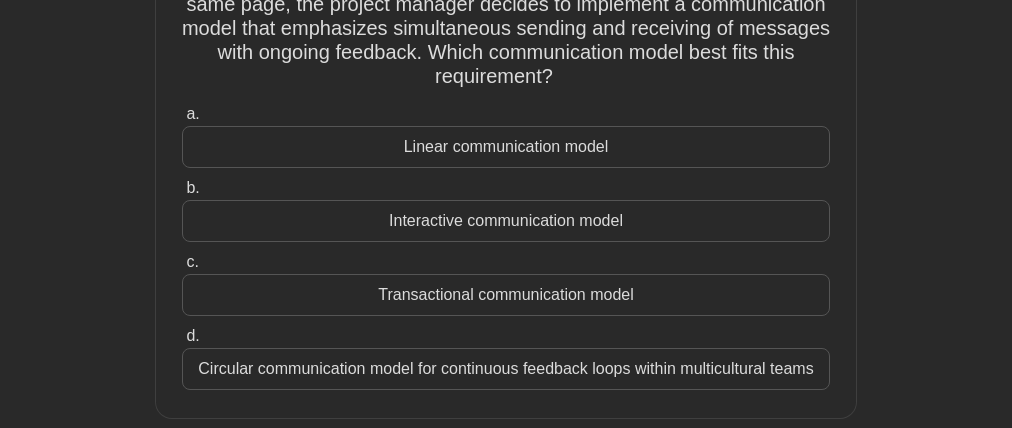 scroll, scrollTop: 0, scrollLeft: 0, axis: both 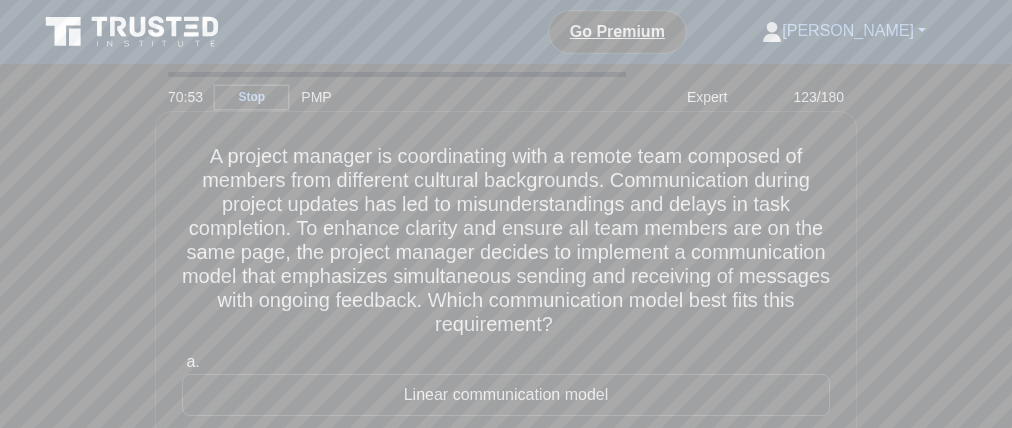 drag, startPoint x: 663, startPoint y: 313, endPoint x: 502, endPoint y: 331, distance: 162.00308 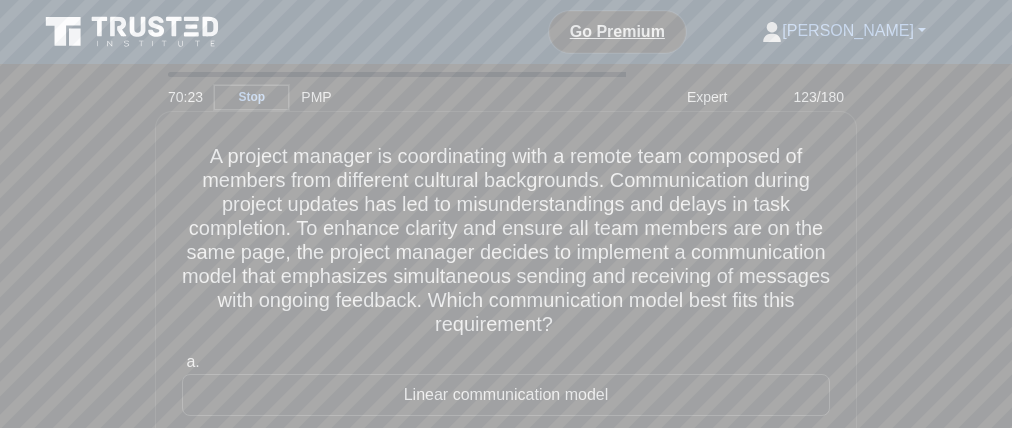 drag, startPoint x: 142, startPoint y: 291, endPoint x: 183, endPoint y: 337, distance: 61.6198 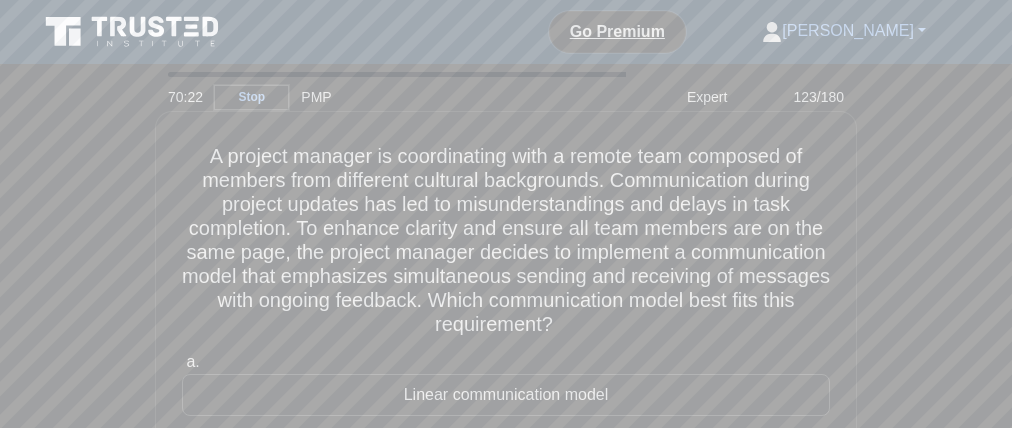 click on "A project manager is coordinating with a remote team composed of members from different cultural backgrounds. Communication during project updates has led to misunderstandings and delays in task completion. To enhance clarity and ensure all team members are on the same page, the project manager decides to implement a communication model that emphasizes simultaneous sending and receiving of messages with ongoing feedback. Which communication model best fits this requirement?
.spinner_0XTQ{transform-origin:center;animation:spinner_y6GP .75s linear infinite}@keyframes spinner_y6GP{100%{transform:rotate(360deg)}}" at bounding box center (506, 241) 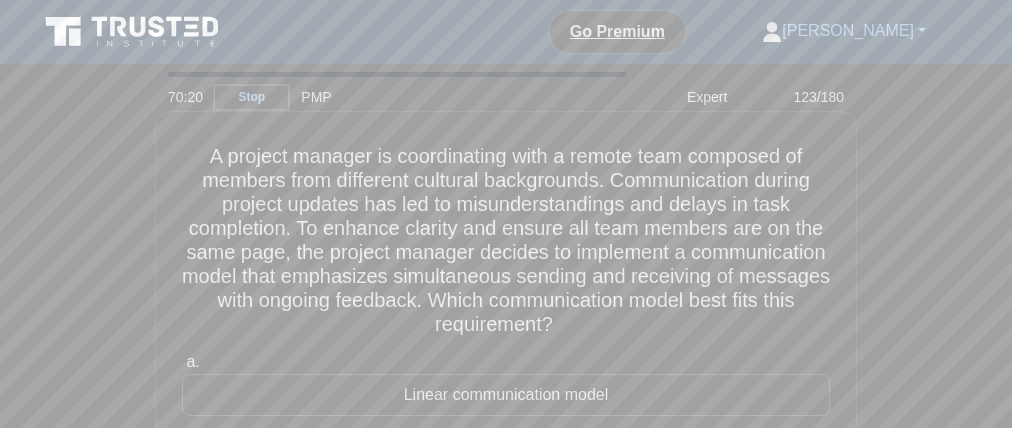 drag, startPoint x: 531, startPoint y: 284, endPoint x: 683, endPoint y: 294, distance: 152.3286 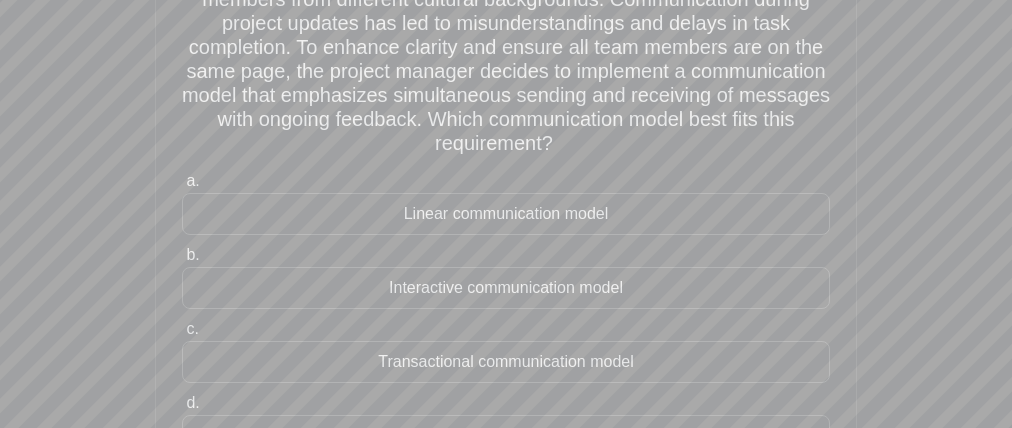 scroll, scrollTop: 240, scrollLeft: 0, axis: vertical 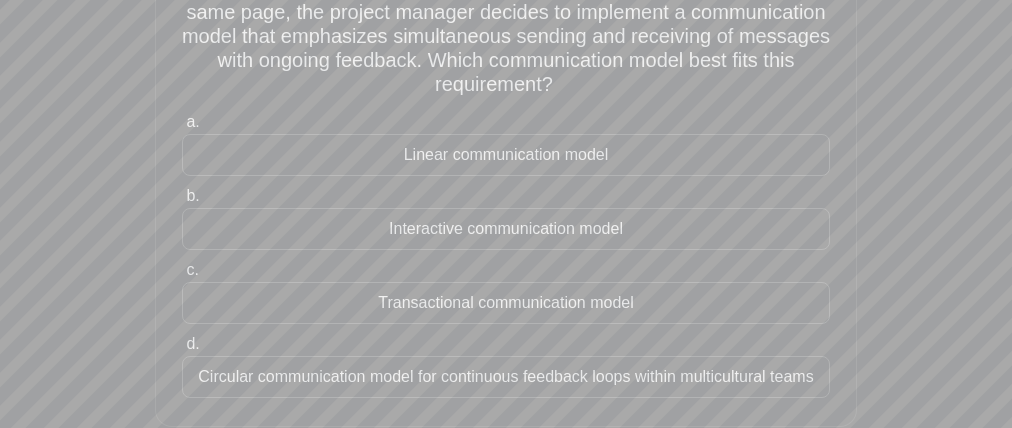 click on "A project manager is coordinating with a remote team composed of members from different cultural backgrounds. Communication during project updates has led to misunderstandings and delays in task completion. To enhance clarity and ensure all team members are on the same page, the project manager decides to implement a communication model that emphasizes simultaneous sending and receiving of messages with ongoing feedback. Which communication model best fits this requirement?
.spinner_0XTQ{transform-origin:center;animation:spinner_y6GP .75s linear infinite}@keyframes spinner_y6GP{100%{transform:rotate(360deg)}}" at bounding box center [506, 1] 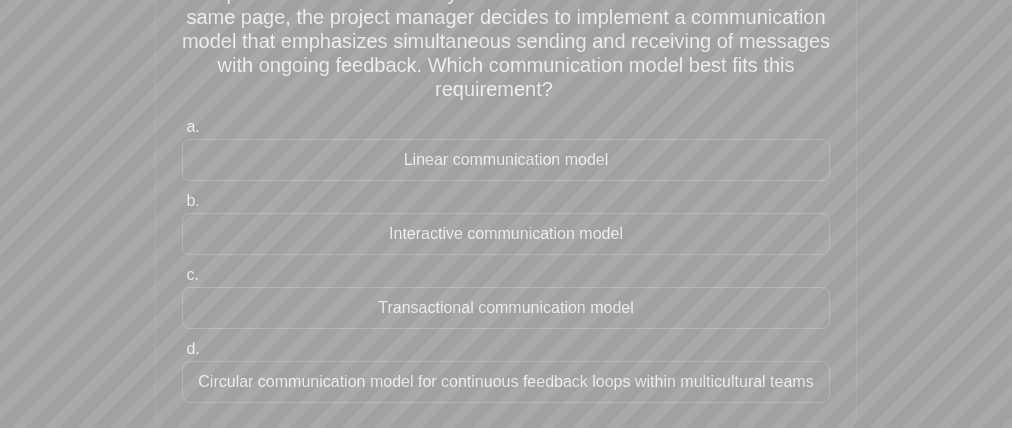 drag, startPoint x: 79, startPoint y: 381, endPoint x: 52, endPoint y: 402, distance: 34.20526 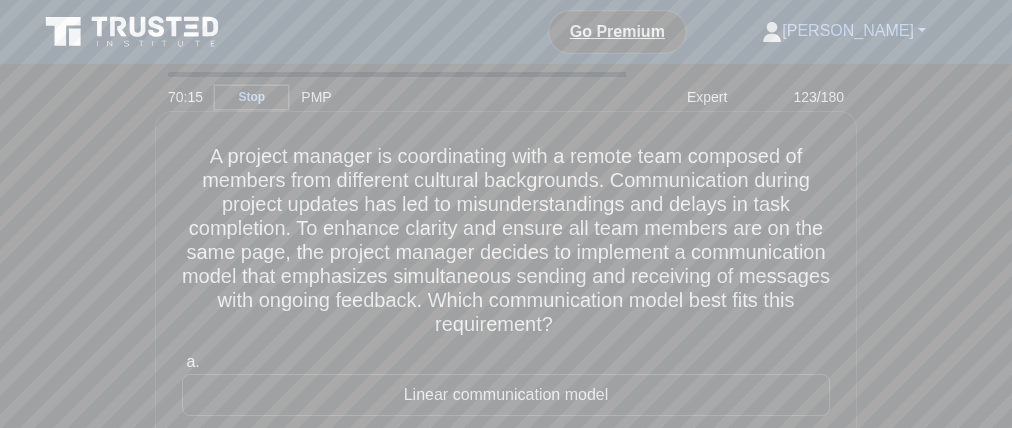 scroll, scrollTop: 318, scrollLeft: 0, axis: vertical 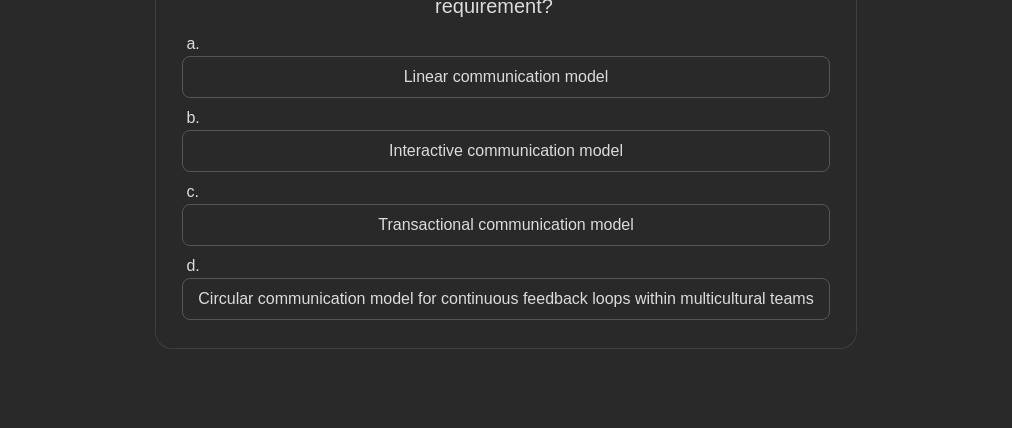 click on "Circular communication model for continuous feedback loops within multicultural teams" at bounding box center [506, 299] 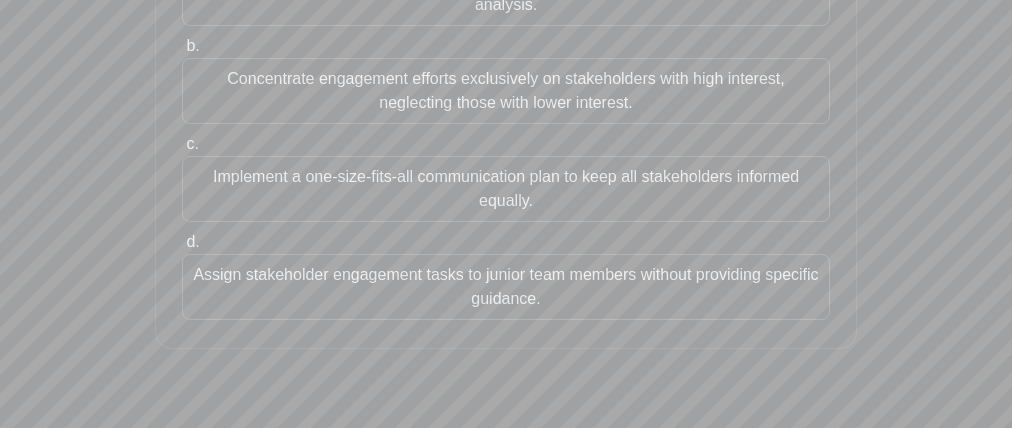 scroll, scrollTop: 0, scrollLeft: 0, axis: both 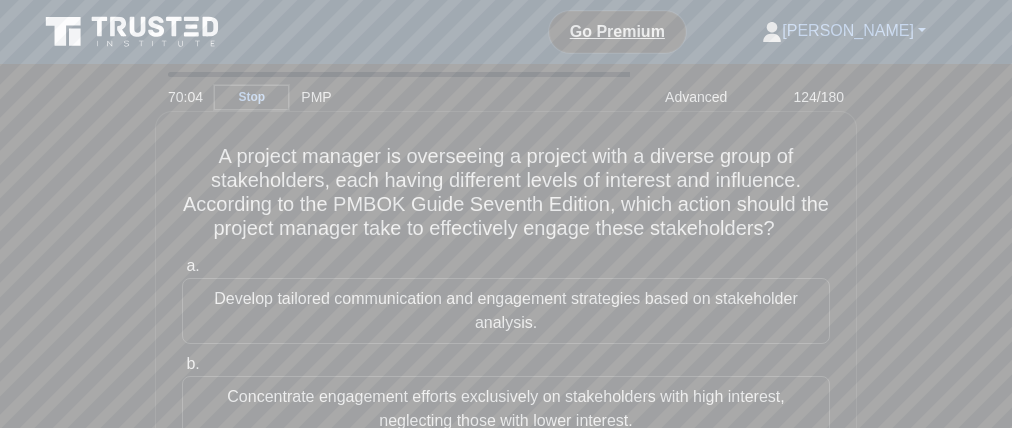 drag, startPoint x: 451, startPoint y: 189, endPoint x: 668, endPoint y: 186, distance: 217.02074 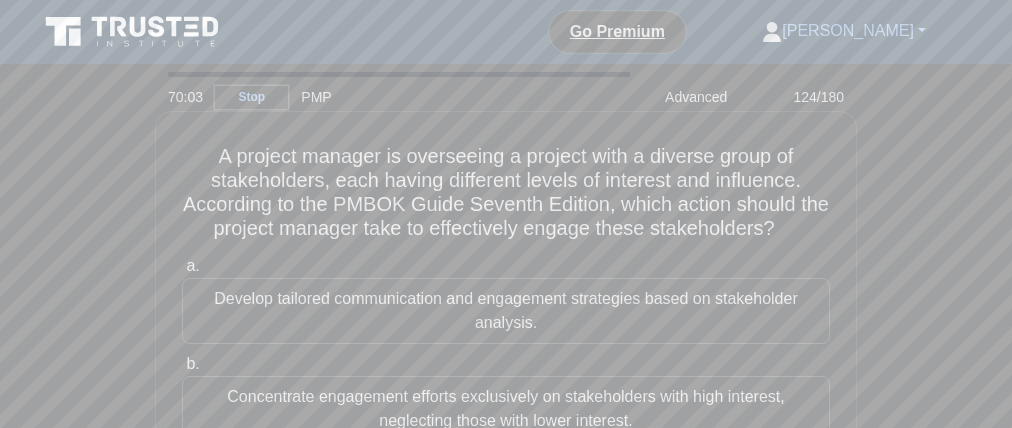 drag, startPoint x: 431, startPoint y: 245, endPoint x: 715, endPoint y: 245, distance: 284 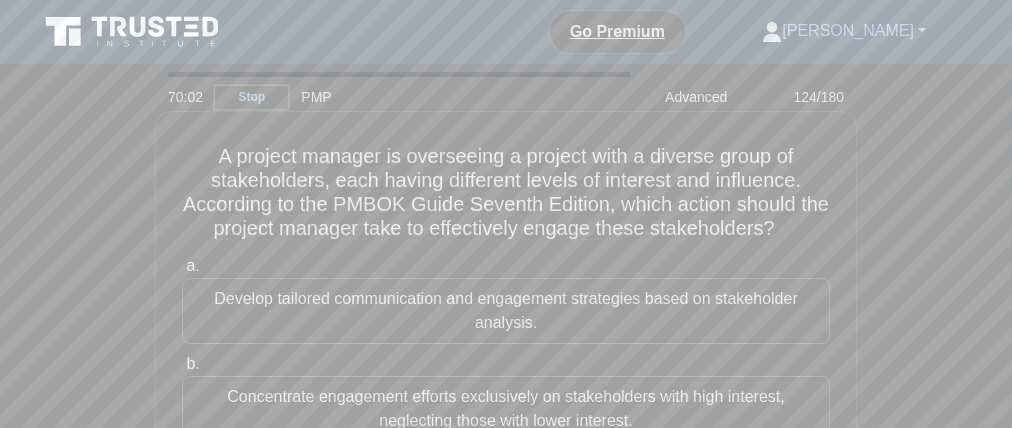 scroll, scrollTop: 196, scrollLeft: 0, axis: vertical 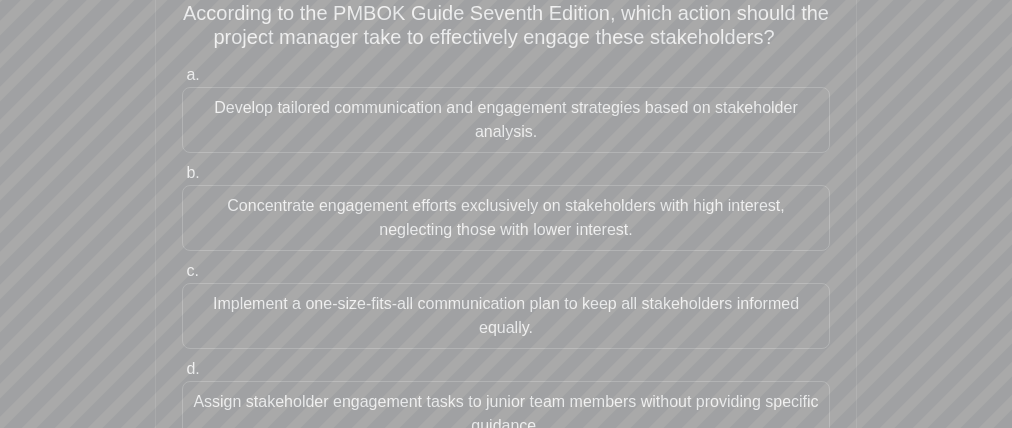 drag, startPoint x: 130, startPoint y: 130, endPoint x: 86, endPoint y: 148, distance: 47.539455 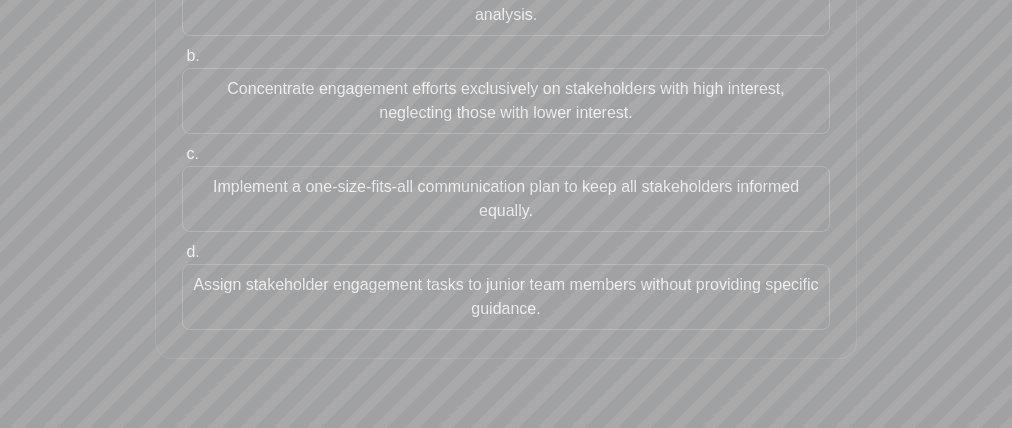 drag, startPoint x: 208, startPoint y: 85, endPoint x: 171, endPoint y: 225, distance: 144.80676 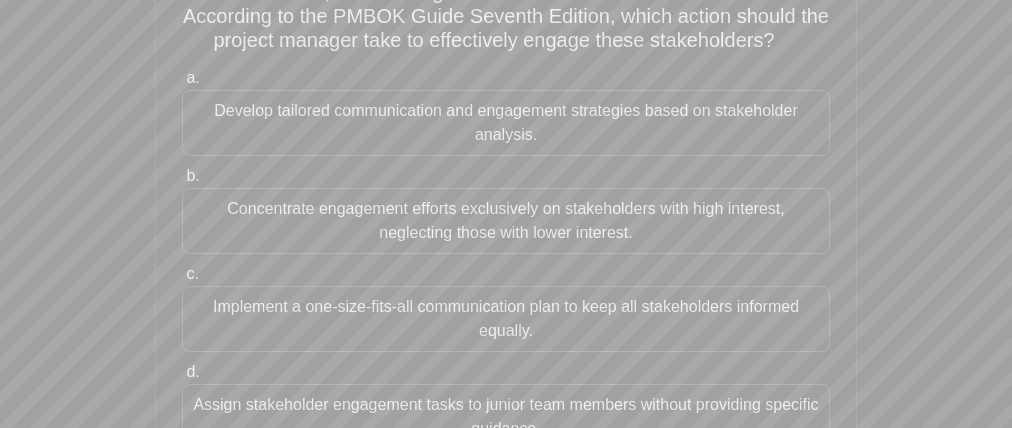 scroll, scrollTop: 174, scrollLeft: 0, axis: vertical 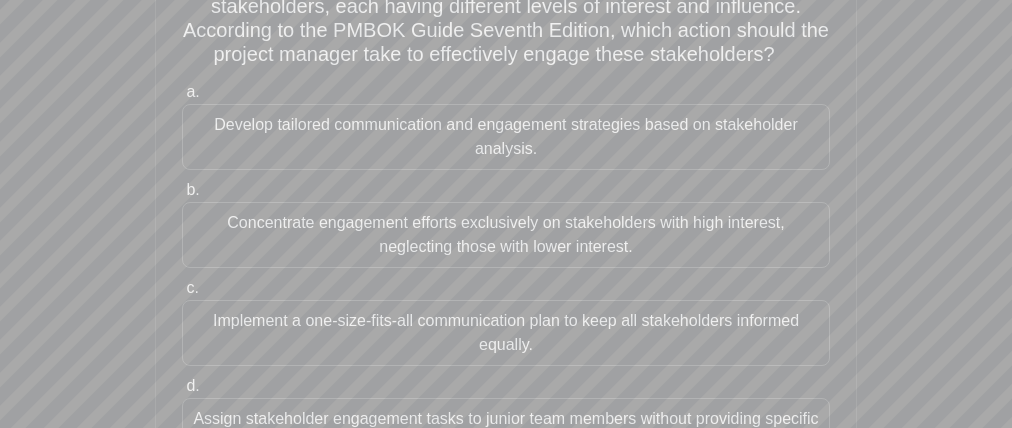 click on "Develop tailored communication and engagement strategies based on stakeholder analysis." at bounding box center (506, 137) 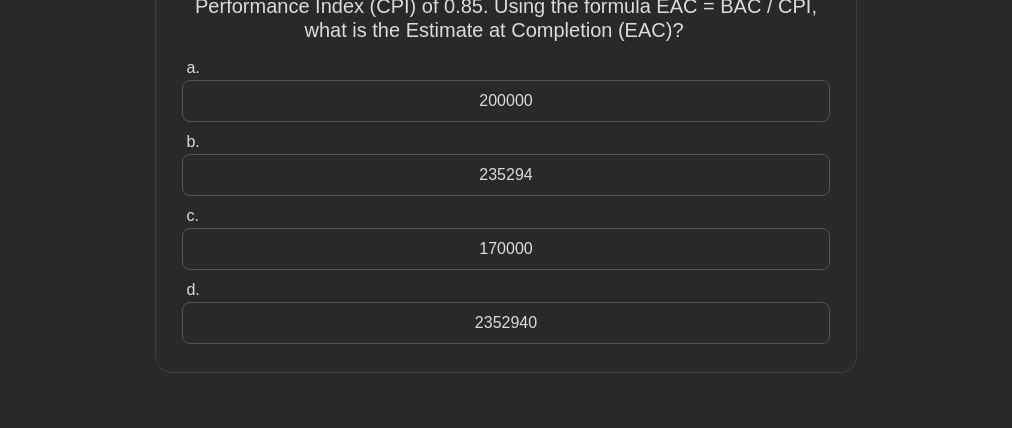 scroll, scrollTop: 0, scrollLeft: 0, axis: both 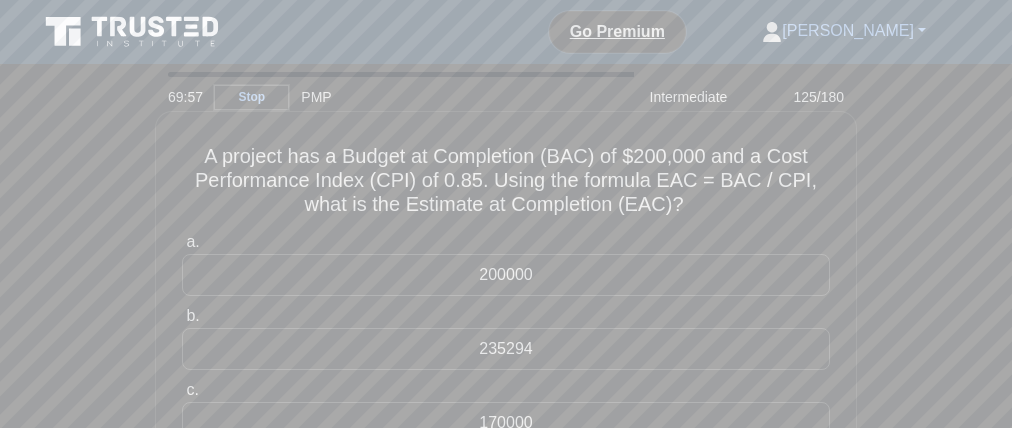 drag, startPoint x: 685, startPoint y: 217, endPoint x: 699, endPoint y: 224, distance: 15.652476 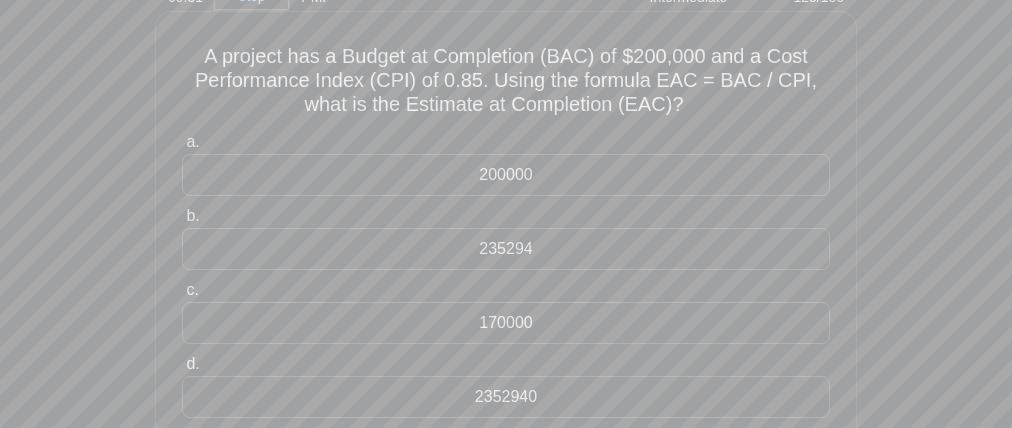 scroll, scrollTop: 103, scrollLeft: 0, axis: vertical 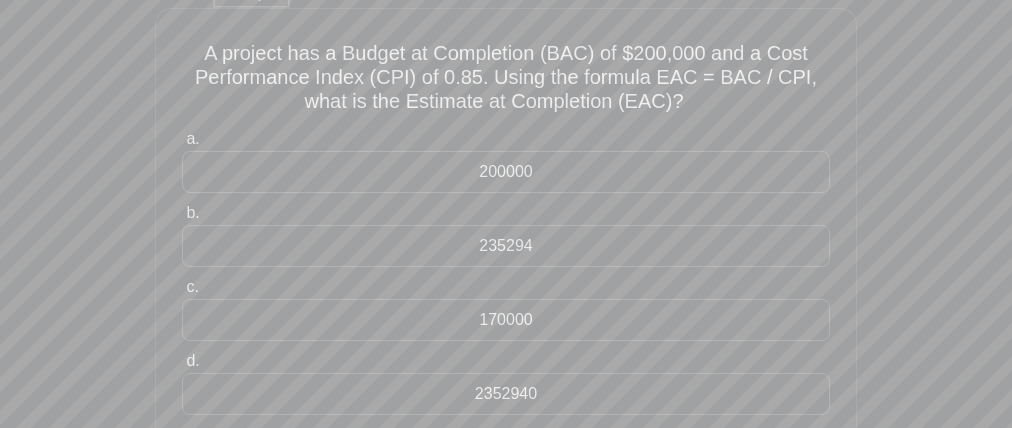 click on "235294" at bounding box center (506, 246) 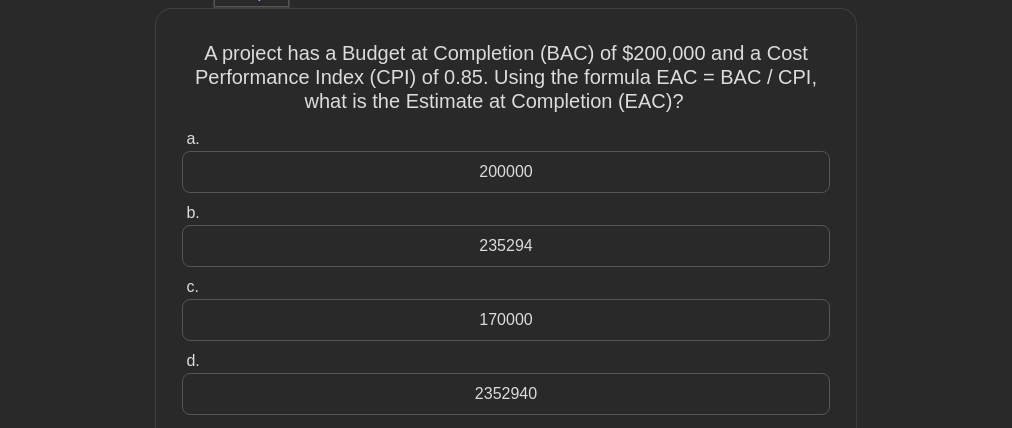 click on "235294" at bounding box center (506, 246) 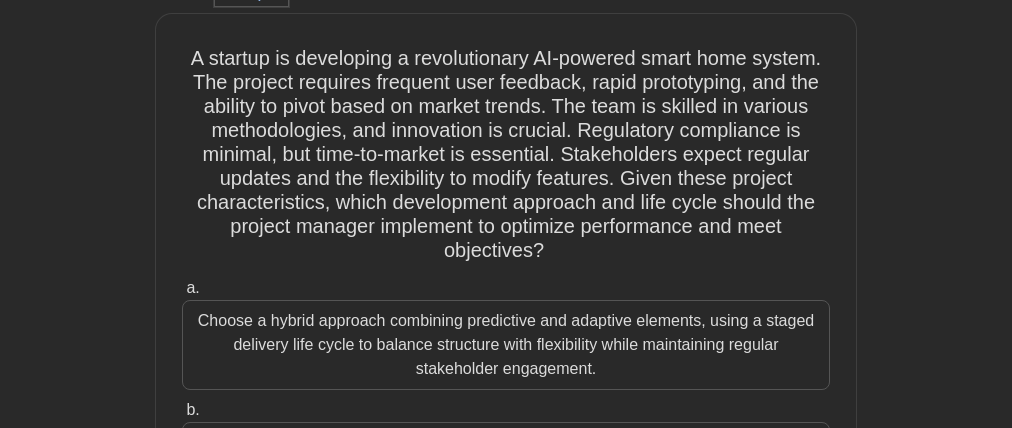 scroll, scrollTop: 0, scrollLeft: 0, axis: both 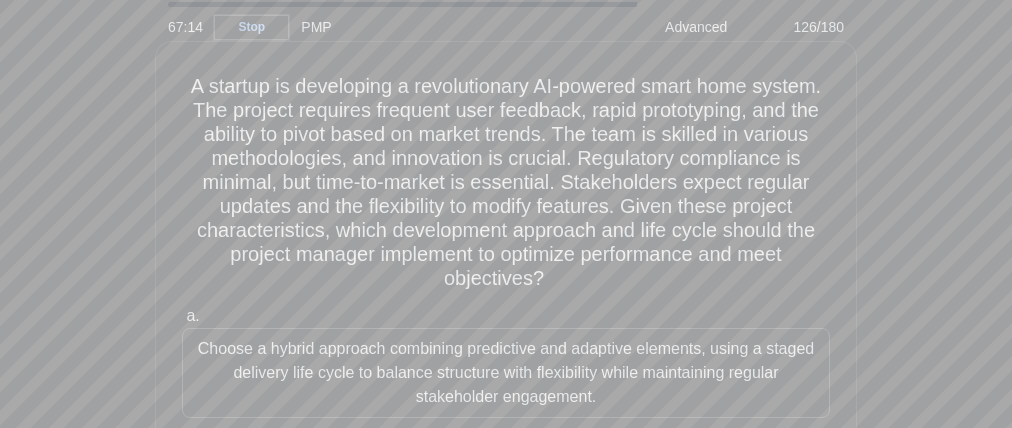 drag, startPoint x: 616, startPoint y: 265, endPoint x: 653, endPoint y: 238, distance: 45.80393 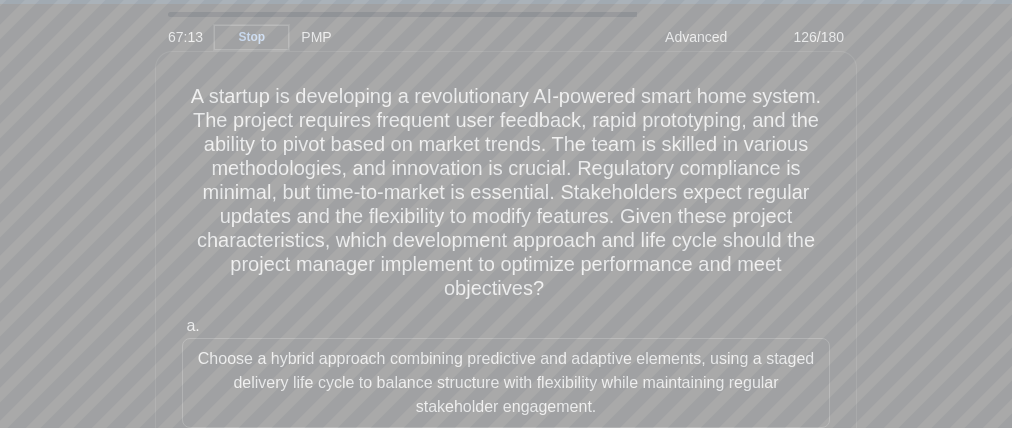 click on "A startup is developing a revolutionary AI-powered smart home system. The project requires frequent user feedback, rapid prototyping, and the ability to pivot based on market trends. The team is skilled in various methodologies, and innovation is crucial. Regulatory compliance is minimal, but time-to-market is essential. Stakeholders expect regular updates and the flexibility to modify features. Given these project characteristics, which development approach and life cycle should the project manager implement to optimize performance and meet objectives?
.spinner_0XTQ{transform-origin:center;animation:spinner_y6GP .75s linear infinite}@keyframes spinner_y6GP{100%{transform:rotate(360deg)}}" at bounding box center (506, 193) 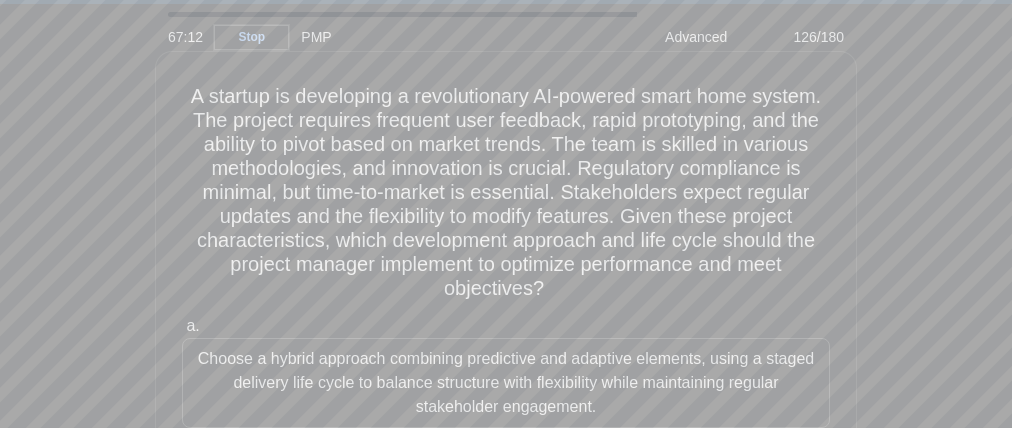 drag, startPoint x: 751, startPoint y: 208, endPoint x: 437, endPoint y: 208, distance: 314 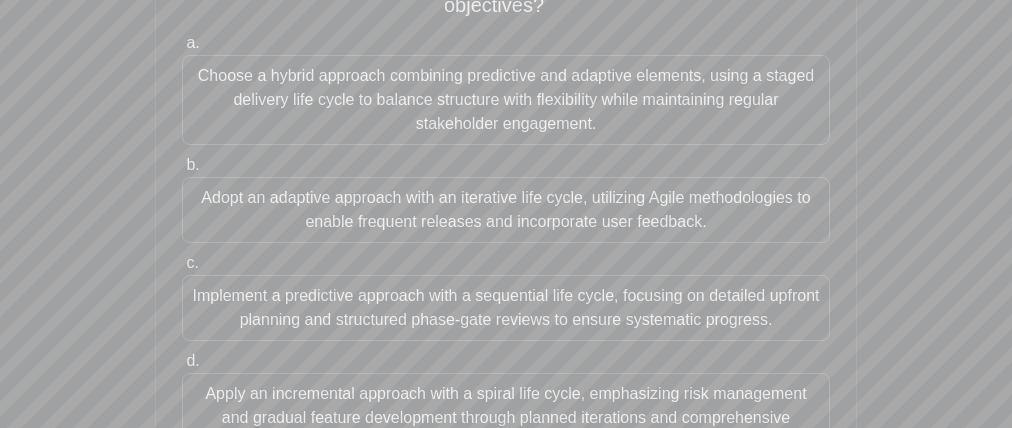 drag, startPoint x: 172, startPoint y: 102, endPoint x: 177, endPoint y: 175, distance: 73.171036 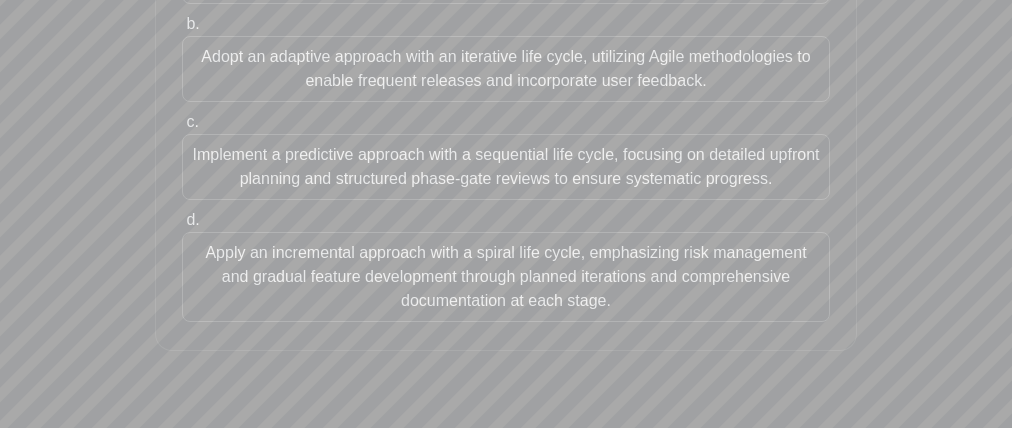 scroll, scrollTop: 468, scrollLeft: 0, axis: vertical 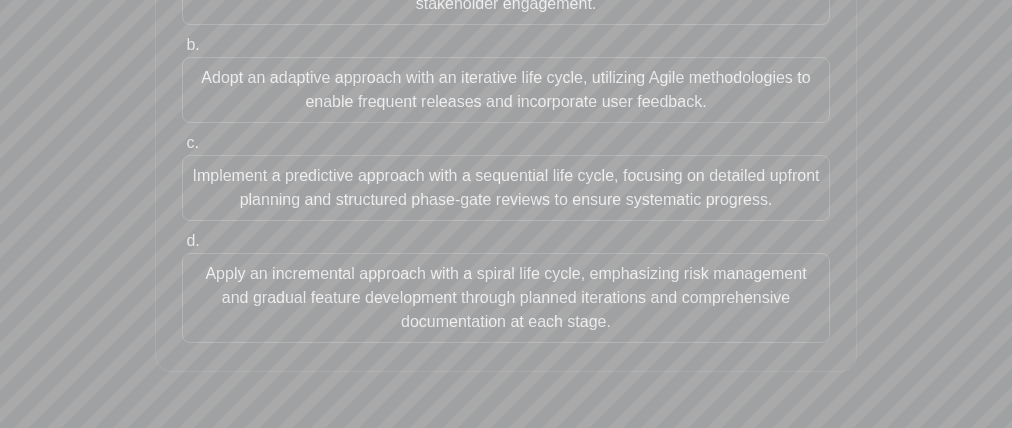 drag, startPoint x: 170, startPoint y: 78, endPoint x: 90, endPoint y: 114, distance: 87.72685 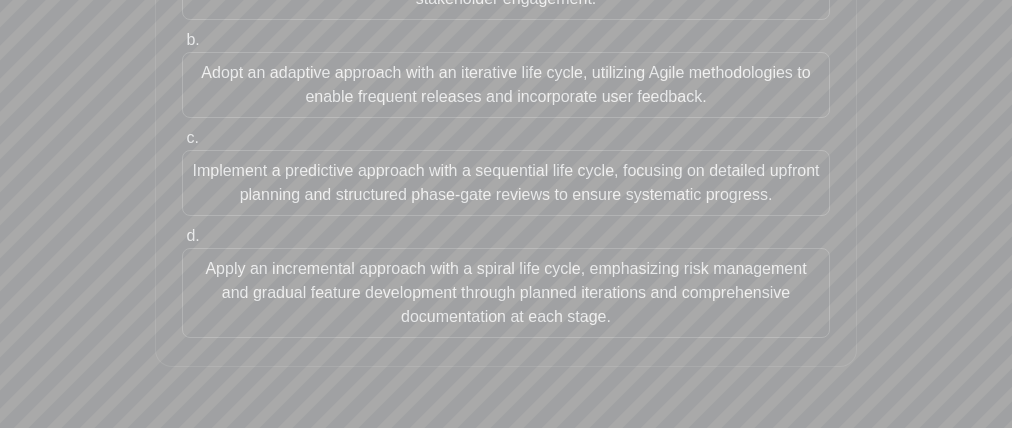 drag, startPoint x: 174, startPoint y: 169, endPoint x: 166, endPoint y: 276, distance: 107.298645 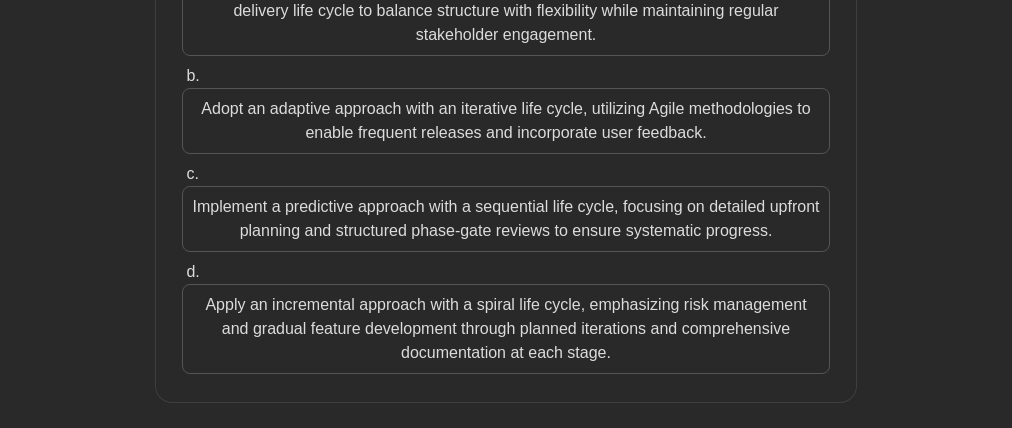 click on "Adopt an adaptive approach with an iterative life cycle, utilizing Agile methodologies to enable frequent releases and incorporate user feedback." at bounding box center [506, 121] 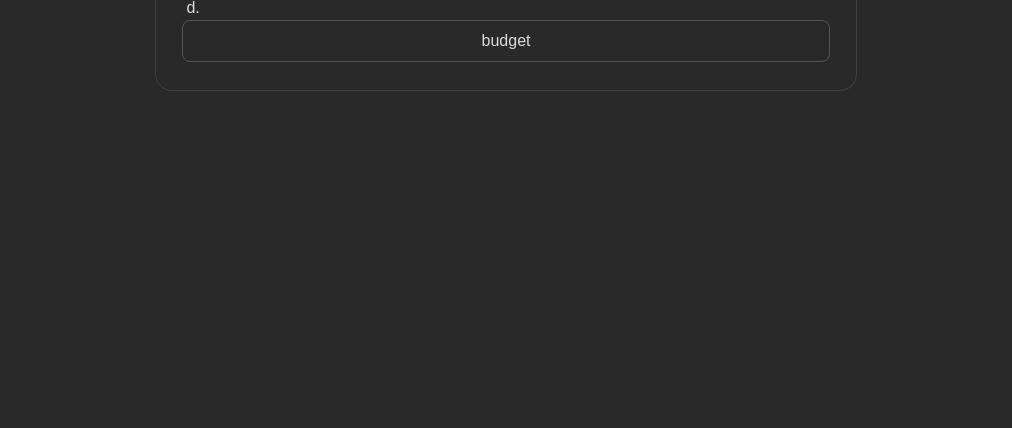 scroll, scrollTop: 0, scrollLeft: 0, axis: both 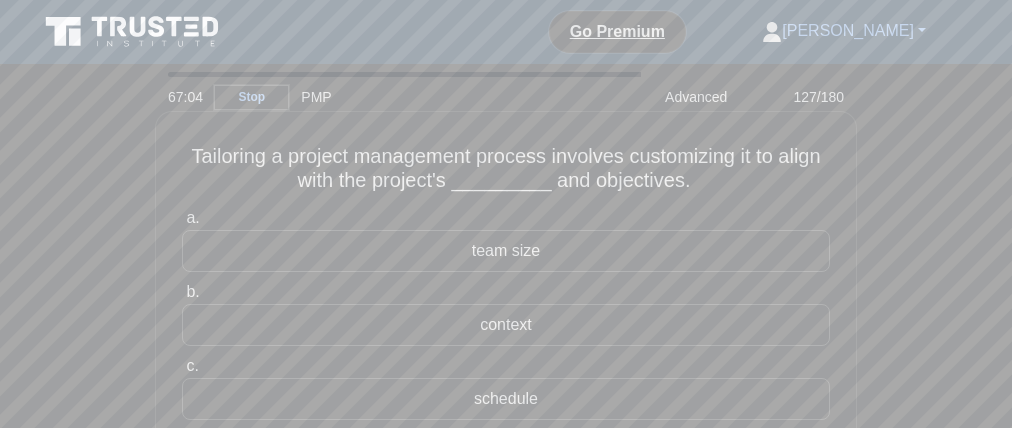 drag, startPoint x: 222, startPoint y: 168, endPoint x: 208, endPoint y: 169, distance: 14.035668 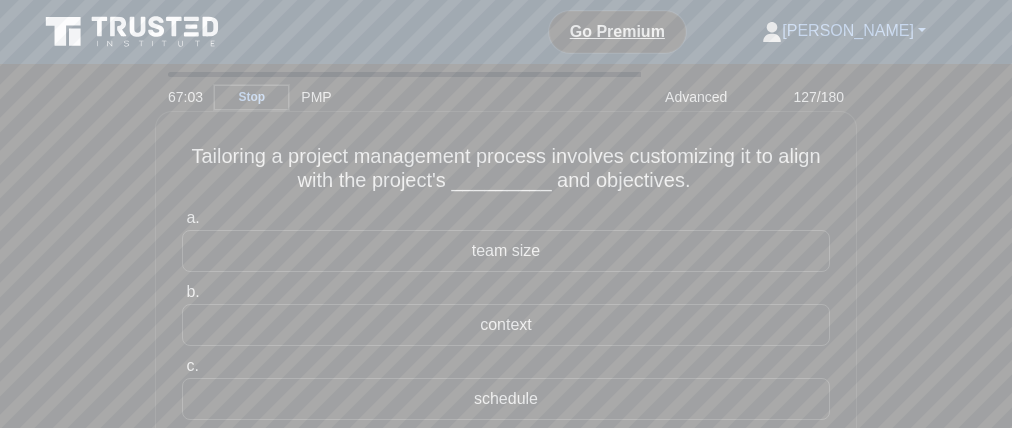 scroll, scrollTop: 132, scrollLeft: 0, axis: vertical 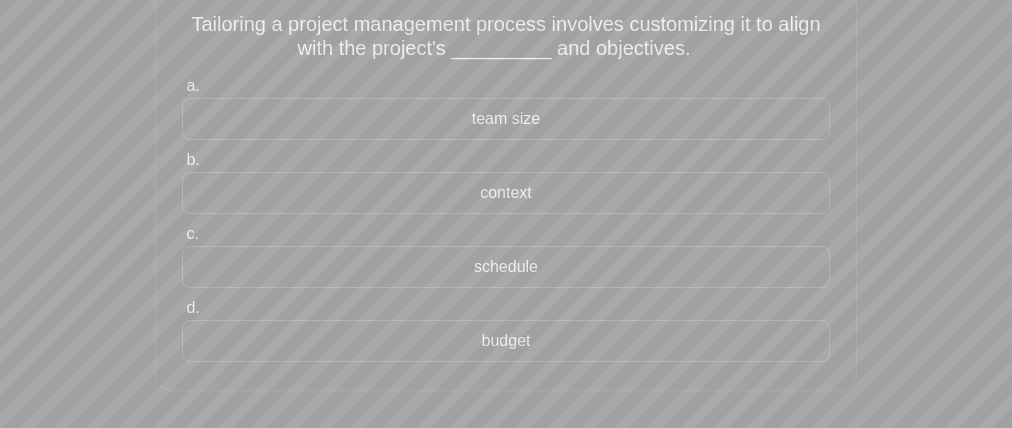 click on "context" at bounding box center (506, 193) 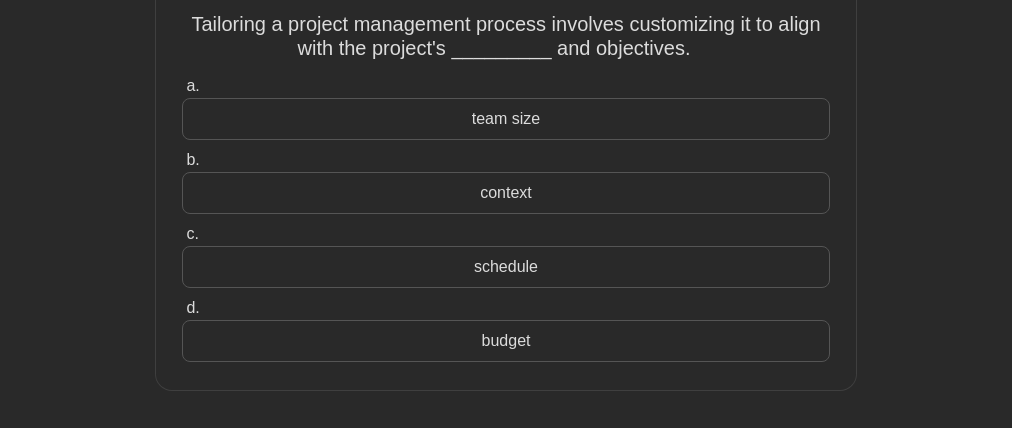 click on "context" at bounding box center (506, 193) 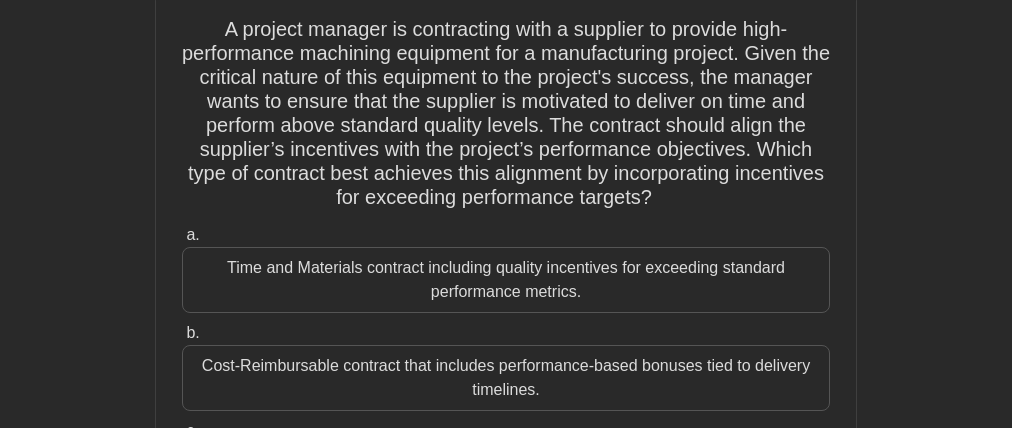 scroll, scrollTop: 0, scrollLeft: 0, axis: both 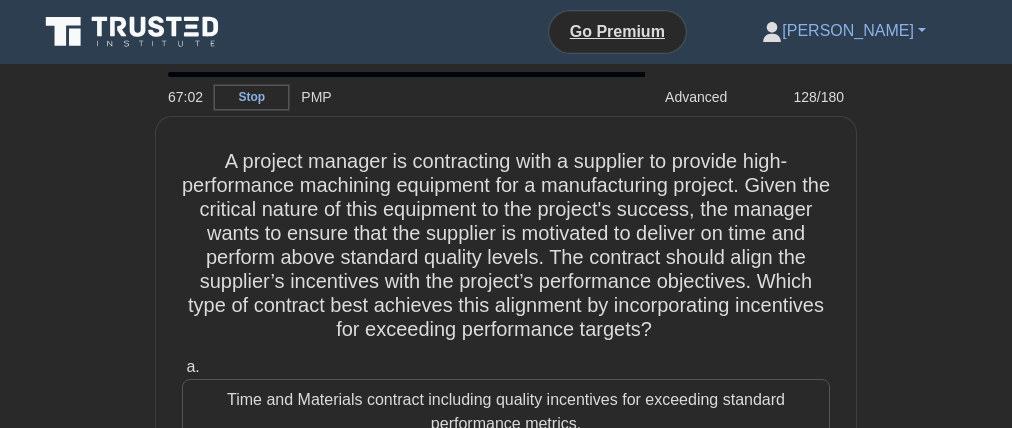 drag, startPoint x: 852, startPoint y: 313, endPoint x: 890, endPoint y: 210, distance: 109.786156 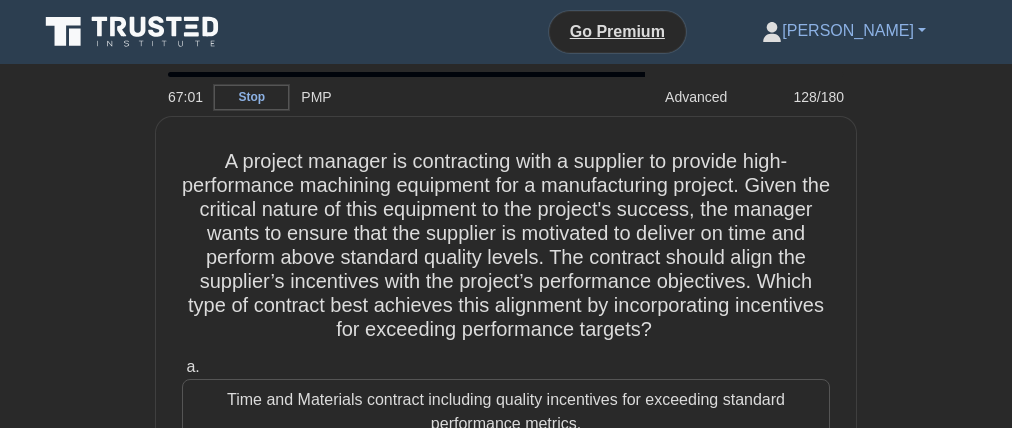 drag, startPoint x: 856, startPoint y: 350, endPoint x: 909, endPoint y: 171, distance: 186.68155 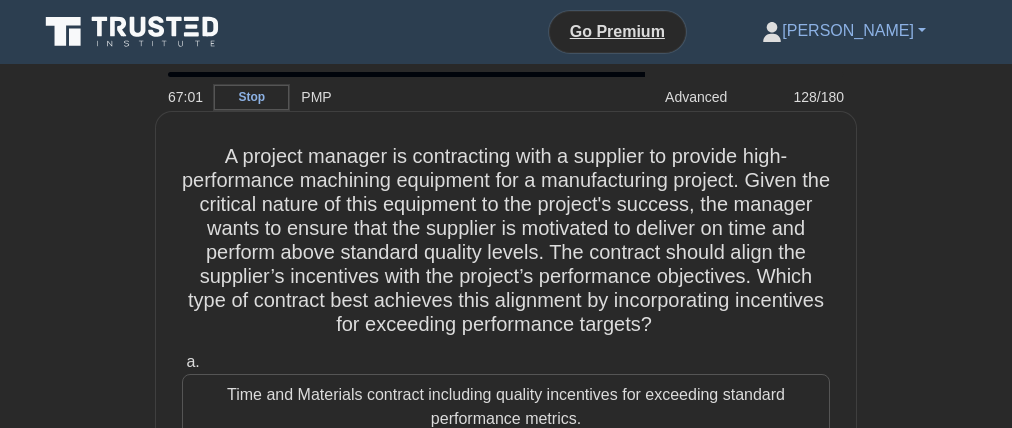 click on "A project manager is contracting with a supplier to provide high-performance machining equipment for a manufacturing project. Given the critical nature of this equipment to the project's success, the manager wants to ensure that the supplier is motivated to deliver on time and perform above standard quality levels. The contract should align the supplier’s incentives with the project’s performance objectives. Which type of contract best achieves this alignment by incorporating incentives for exceeding performance targets?
.spinner_0XTQ{transform-origin:center;animation:spinner_y6GP .75s linear infinite}@keyframes spinner_y6GP{100%{transform:rotate(360deg)}}" at bounding box center [506, 241] 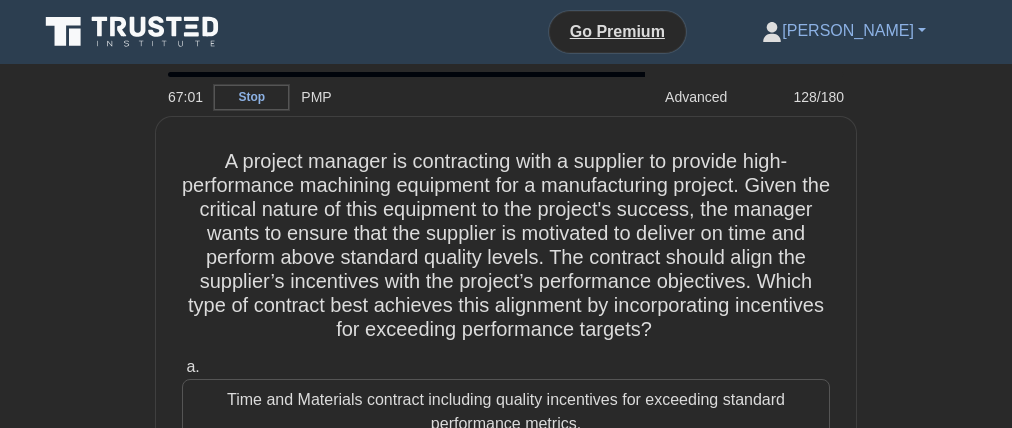 drag, startPoint x: 867, startPoint y: 187, endPoint x: 884, endPoint y: 244, distance: 59.48109 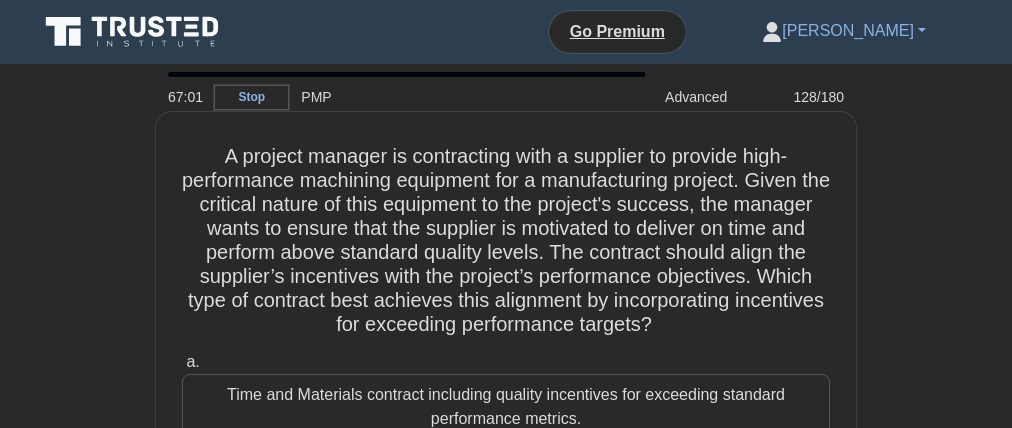 click on "A project manager is contracting with a supplier to provide high-performance machining equipment for a manufacturing project. Given the critical nature of this equipment to the project's success, the manager wants to ensure that the supplier is motivated to deliver on time and perform above standard quality levels. The contract should align the supplier’s incentives with the project’s performance objectives. Which type of contract best achieves this alignment by incorporating incentives for exceeding performance targets?
.spinner_0XTQ{transform-origin:center;animation:spinner_y6GP .75s linear infinite}@keyframes spinner_y6GP{100%{transform:rotate(360deg)}}" at bounding box center [506, 241] 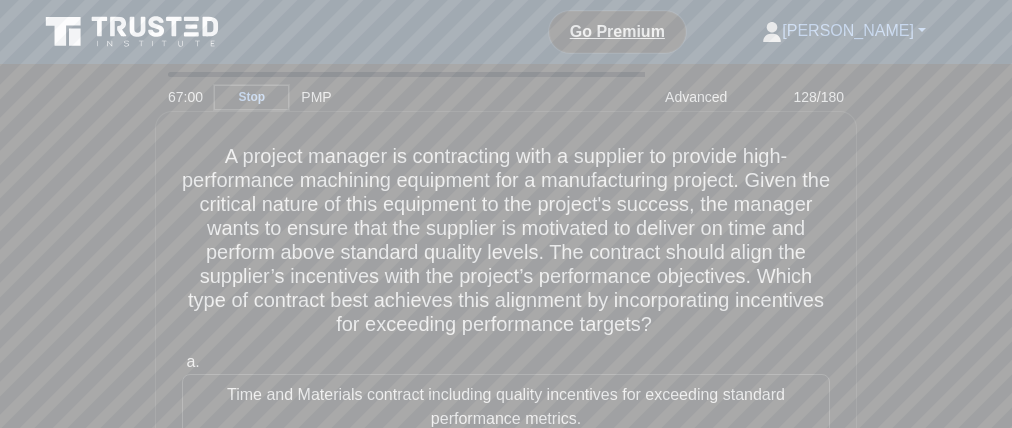 drag, startPoint x: 883, startPoint y: 135, endPoint x: 844, endPoint y: 297, distance: 166.62833 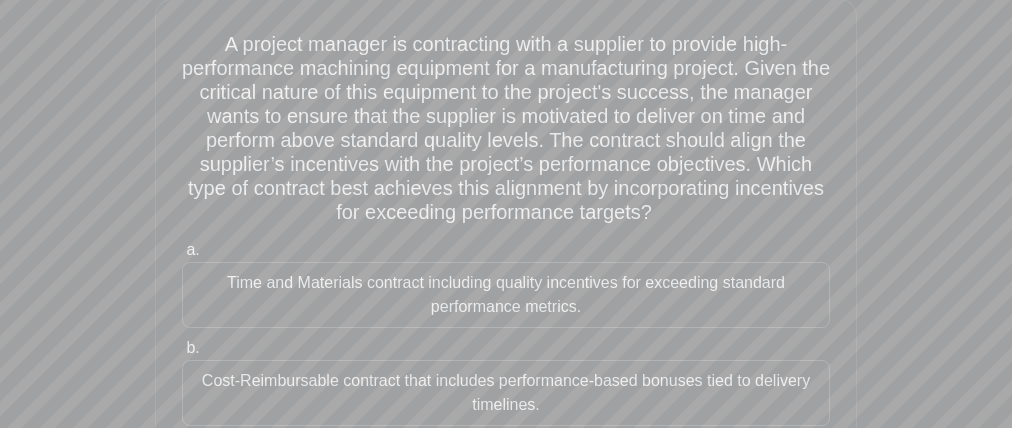 scroll, scrollTop: 116, scrollLeft: 0, axis: vertical 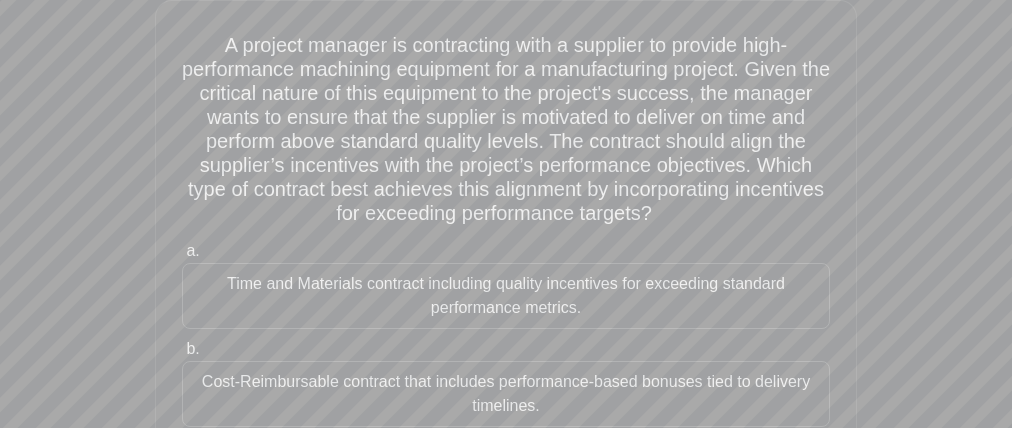 drag, startPoint x: 66, startPoint y: 69, endPoint x: 45, endPoint y: 163, distance: 96.317184 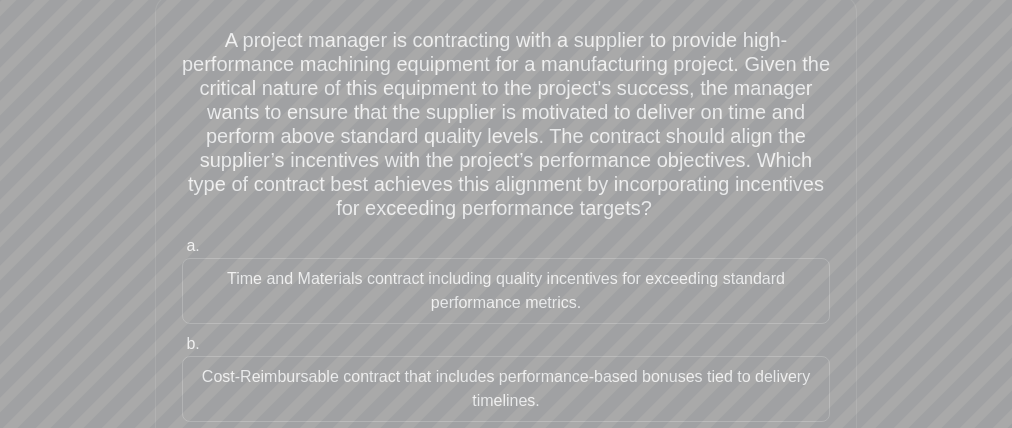 drag, startPoint x: 274, startPoint y: 199, endPoint x: 285, endPoint y: 208, distance: 14.21267 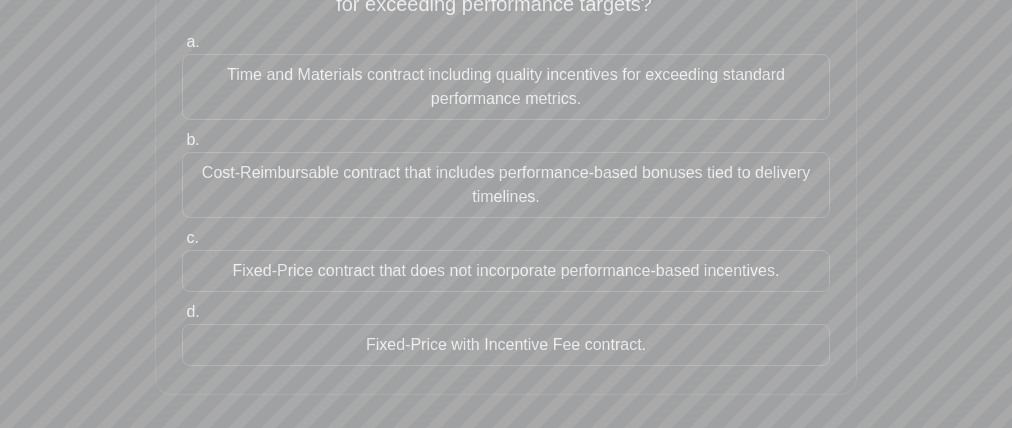 scroll, scrollTop: 331, scrollLeft: 0, axis: vertical 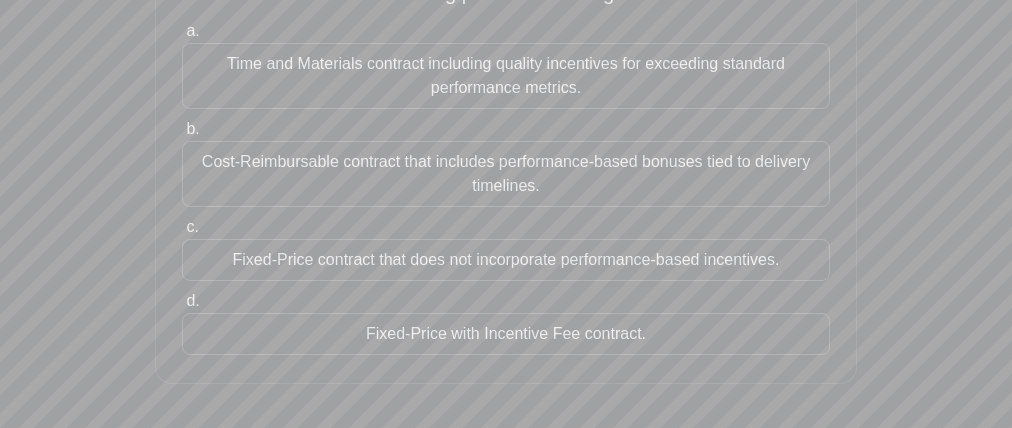 click on "Fixed-Price with Incentive Fee contract." at bounding box center (506, 334) 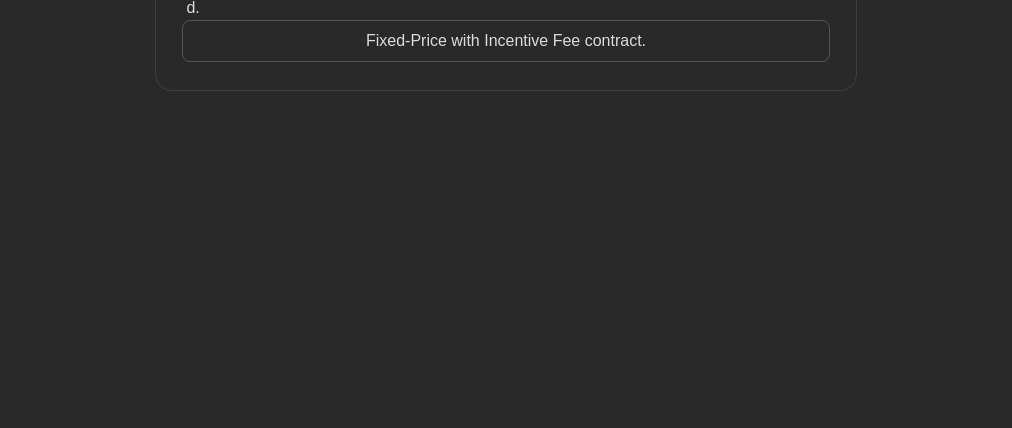 scroll, scrollTop: 492, scrollLeft: 0, axis: vertical 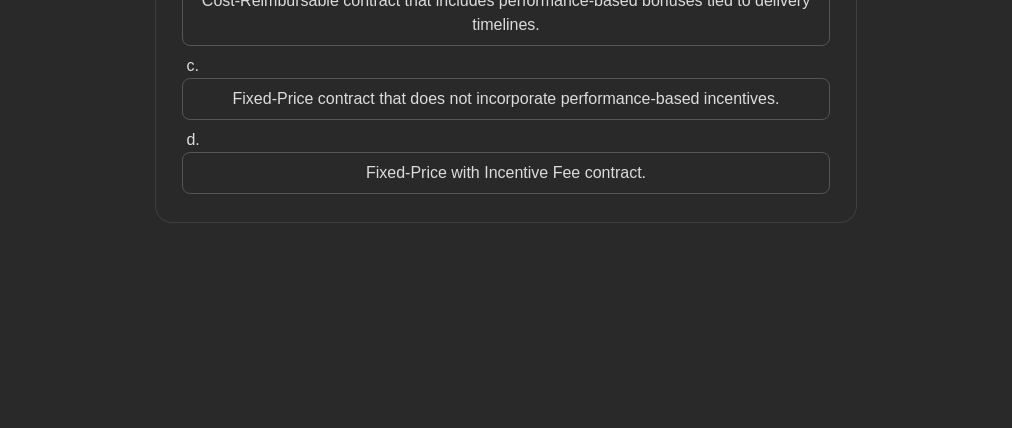 click on "Fixed-Price with Incentive Fee contract." at bounding box center (506, 173) 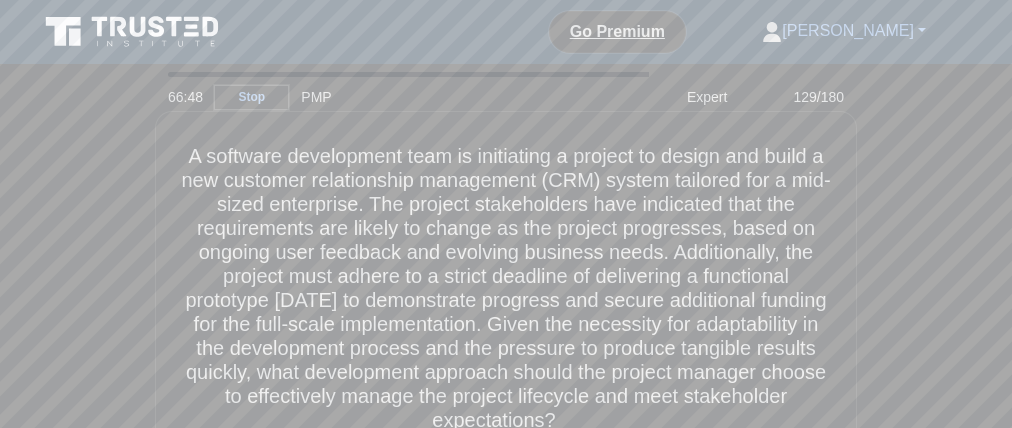 scroll, scrollTop: 137, scrollLeft: 0, axis: vertical 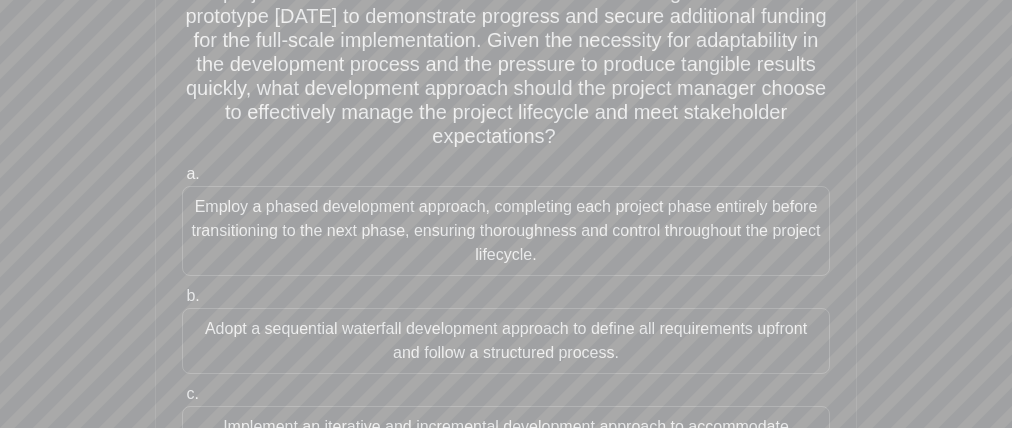drag, startPoint x: 473, startPoint y: 94, endPoint x: 631, endPoint y: 95, distance: 158.00316 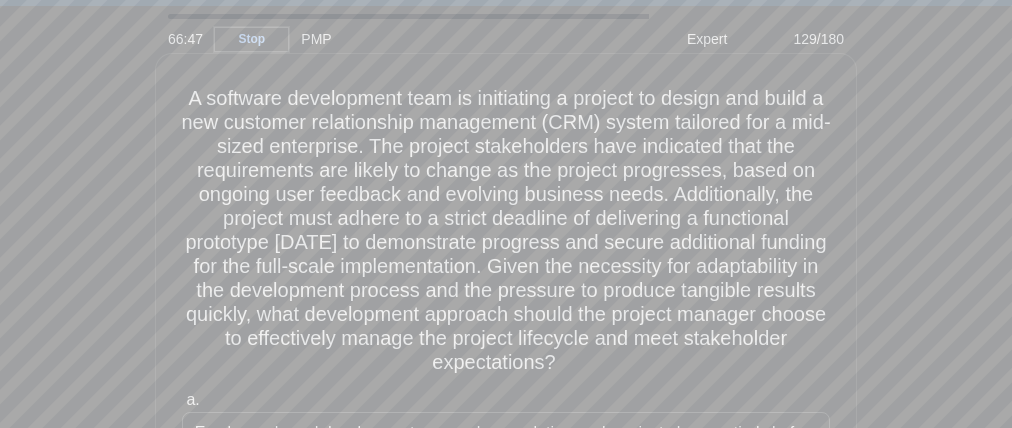 scroll, scrollTop: 117, scrollLeft: 0, axis: vertical 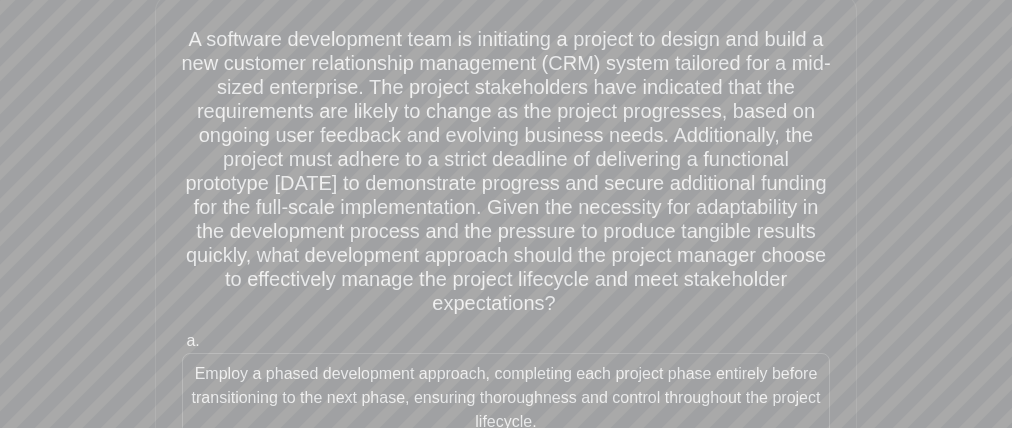 drag, startPoint x: 320, startPoint y: 120, endPoint x: 206, endPoint y: 126, distance: 114.15778 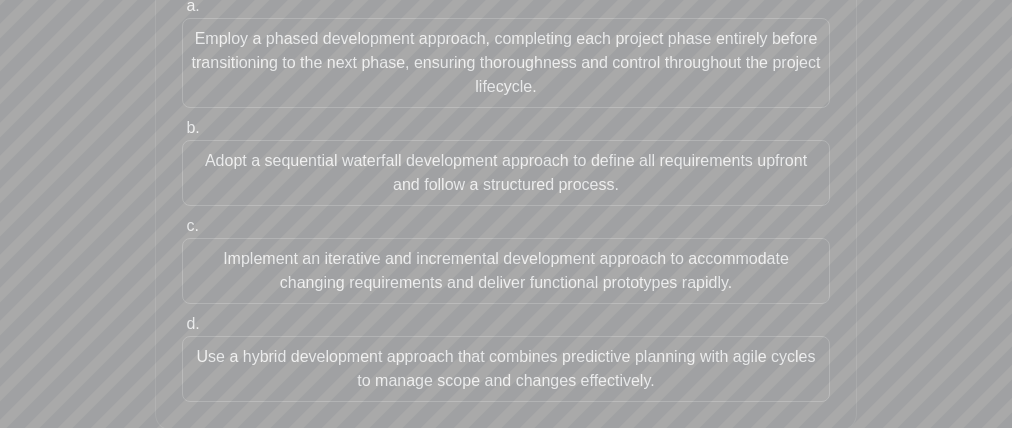 scroll, scrollTop: 429, scrollLeft: 0, axis: vertical 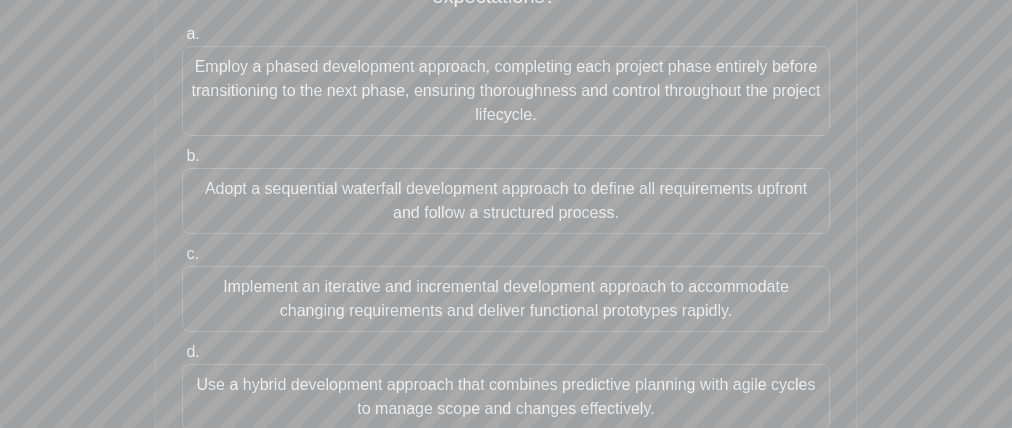 drag, startPoint x: 188, startPoint y: 70, endPoint x: 111, endPoint y: 76, distance: 77.23341 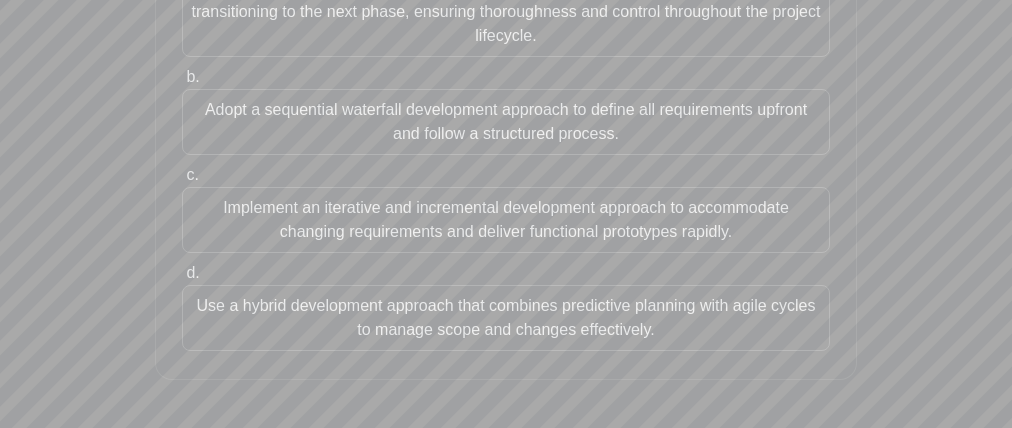 drag, startPoint x: 131, startPoint y: 128, endPoint x: 220, endPoint y: 156, distance: 93.30059 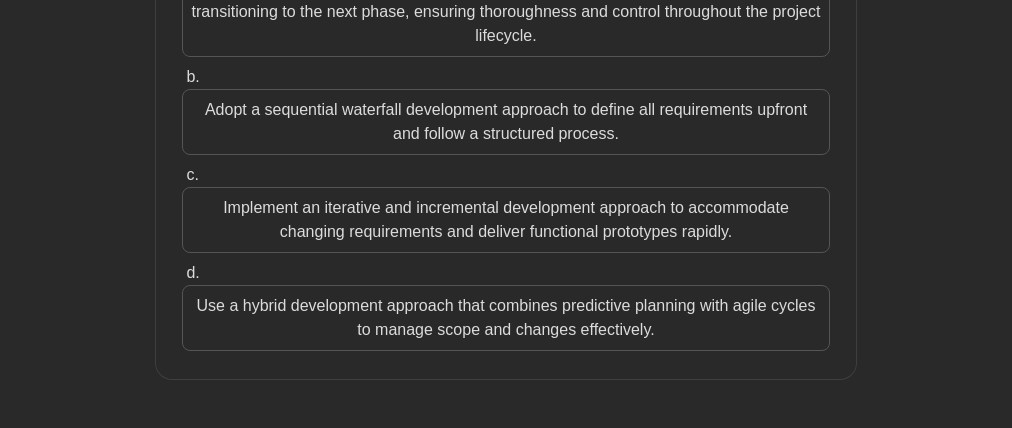 click on "Implement an iterative and incremental development approach to accommodate changing requirements and deliver functional prototypes rapidly." at bounding box center [506, 220] 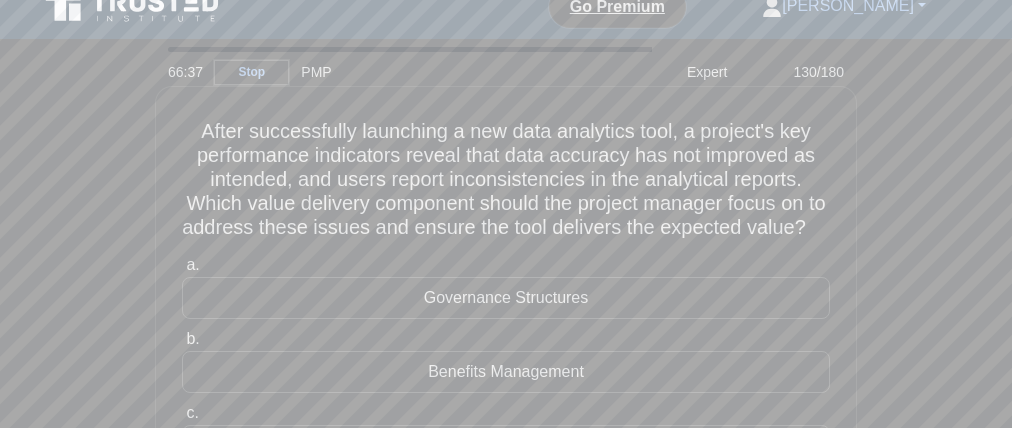 scroll, scrollTop: 110, scrollLeft: 0, axis: vertical 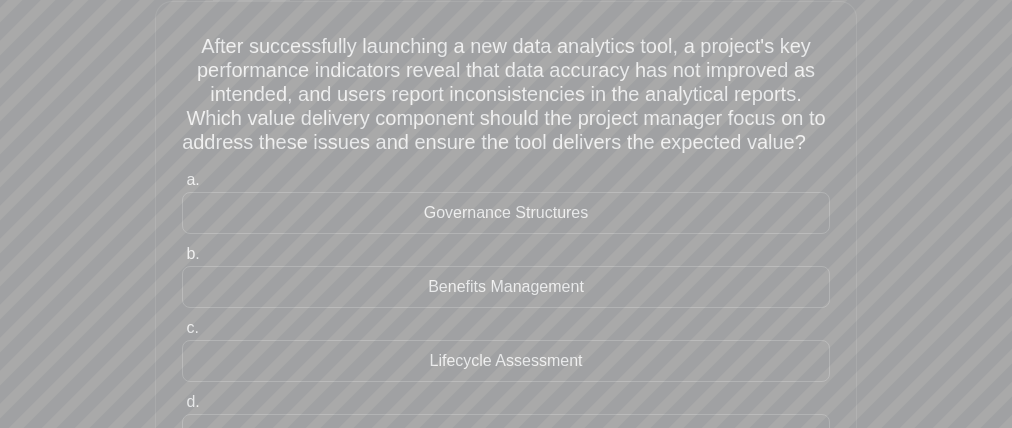 drag, startPoint x: 306, startPoint y: 130, endPoint x: 198, endPoint y: 131, distance: 108.00463 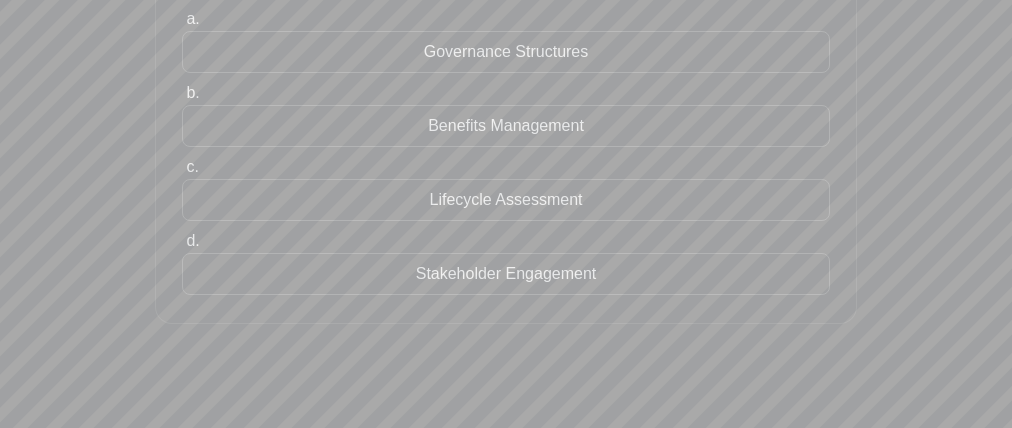 scroll, scrollTop: 269, scrollLeft: 0, axis: vertical 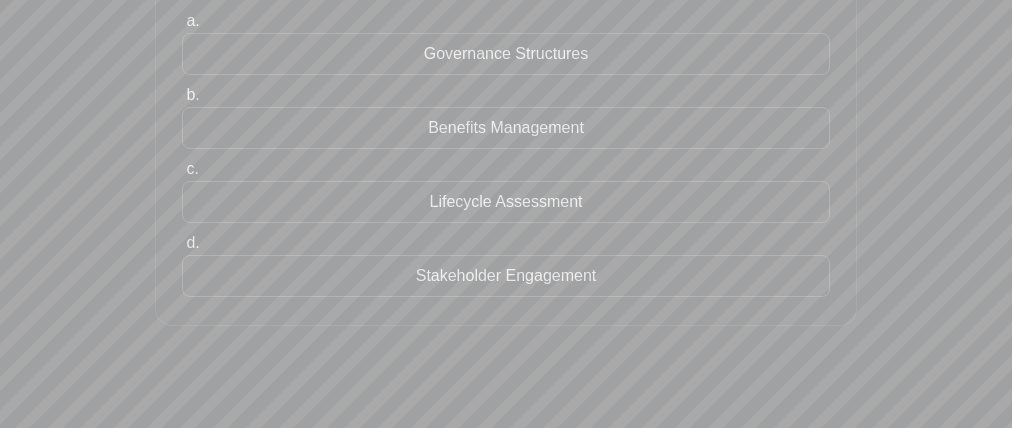 click on "Benefits Management" at bounding box center [506, 128] 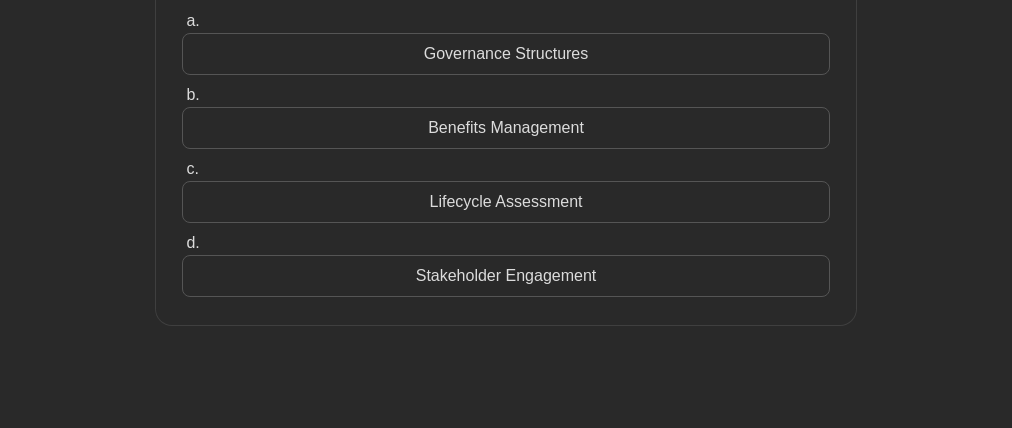 click on "Benefits Management" at bounding box center [506, 128] 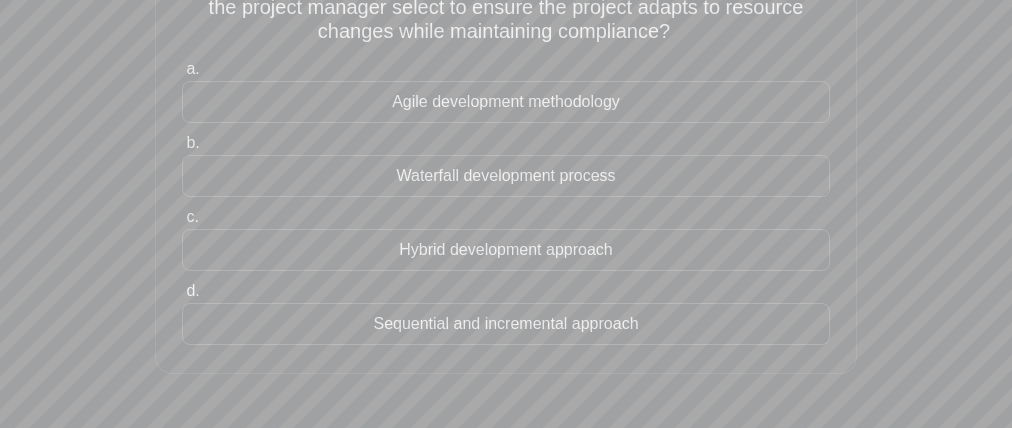 scroll, scrollTop: 171, scrollLeft: 0, axis: vertical 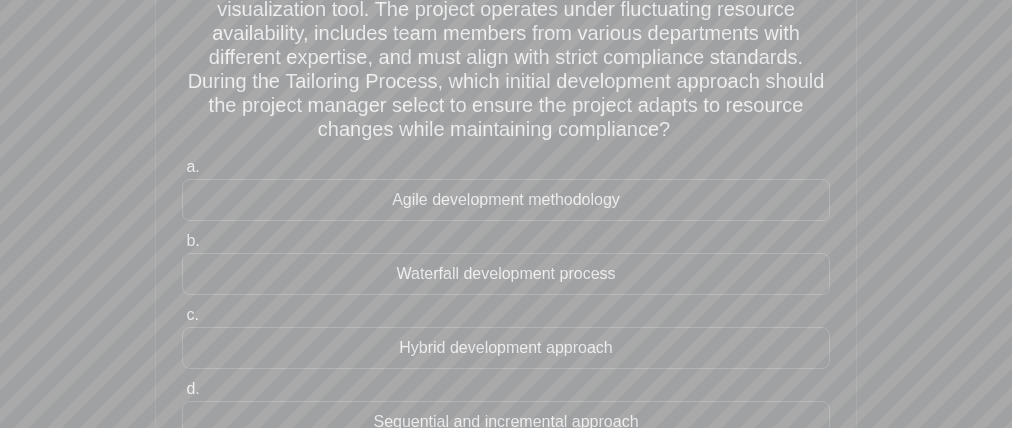 drag, startPoint x: 655, startPoint y: 90, endPoint x: 511, endPoint y: 94, distance: 144.05554 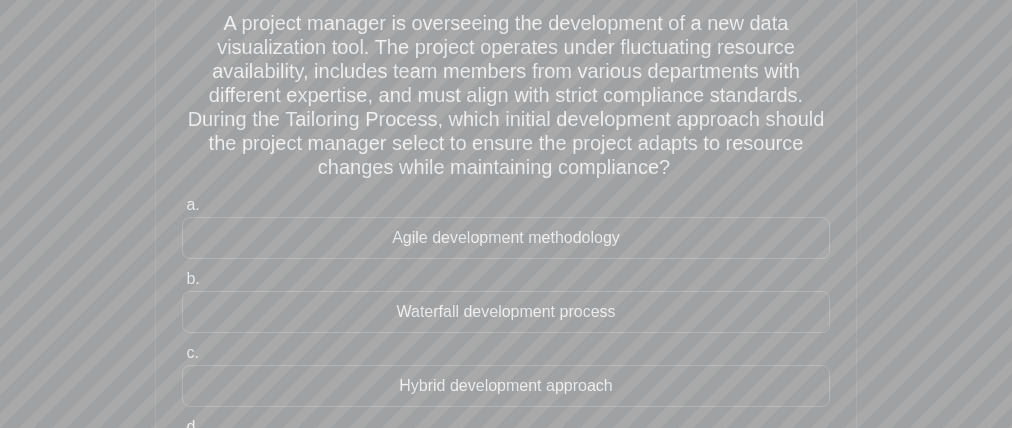 scroll, scrollTop: 137, scrollLeft: 0, axis: vertical 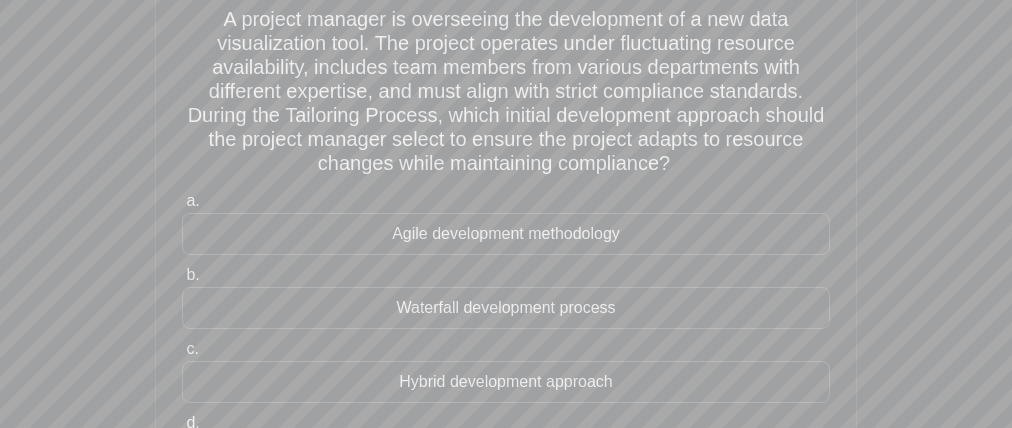 drag, startPoint x: 667, startPoint y: 153, endPoint x: 793, endPoint y: 153, distance: 126 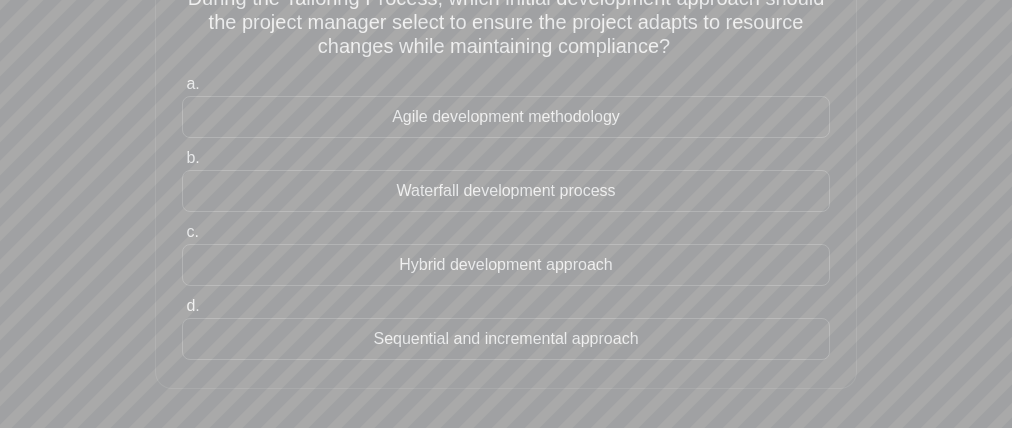 scroll, scrollTop: 0, scrollLeft: 0, axis: both 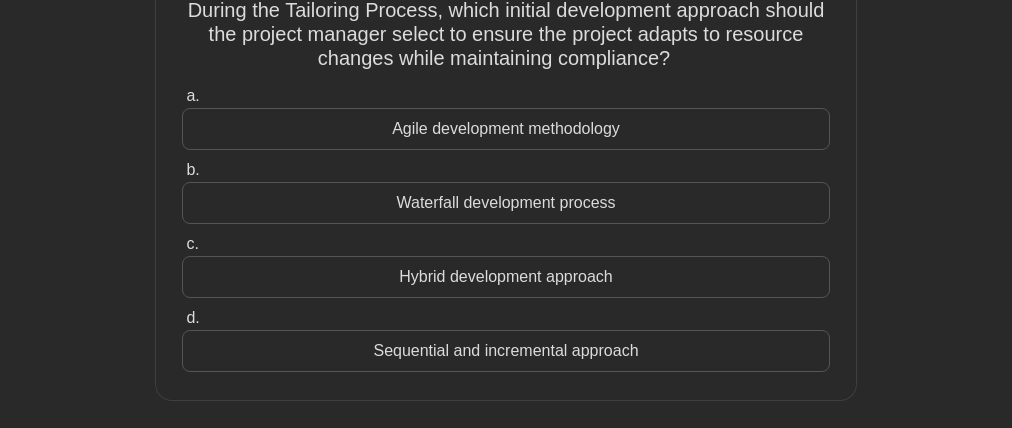 click on "Agile development methodology" at bounding box center (506, 129) 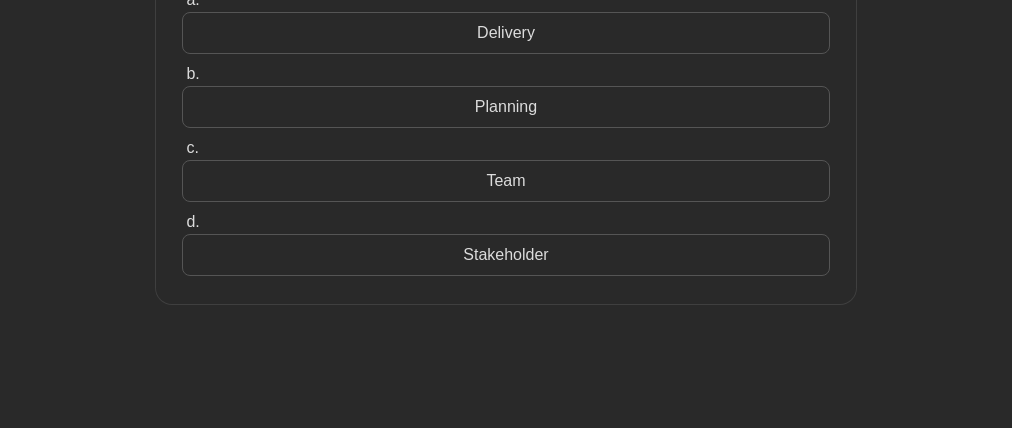 scroll, scrollTop: 0, scrollLeft: 0, axis: both 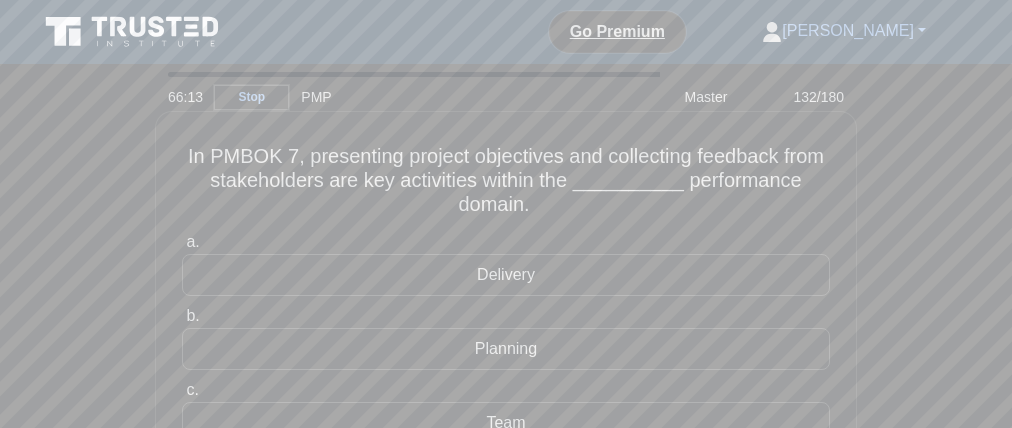 click on "In PMBOK 7, presenting project objectives and collecting feedback from stakeholders are key activities within the __________ performance domain.
.spinner_0XTQ{transform-origin:center;animation:spinner_y6GP .75s linear infinite}@keyframes spinner_y6GP{100%{transform:rotate(360deg)}}" at bounding box center (506, 181) 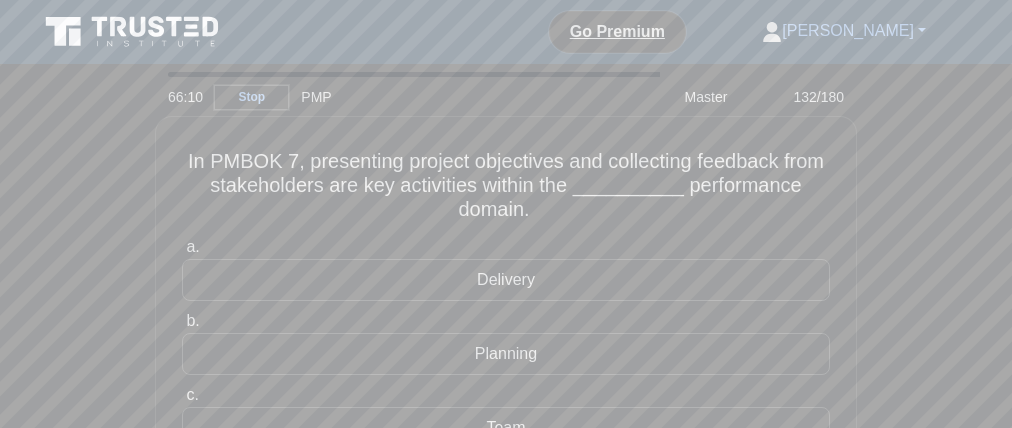 click on "Stop" at bounding box center (251, 97) 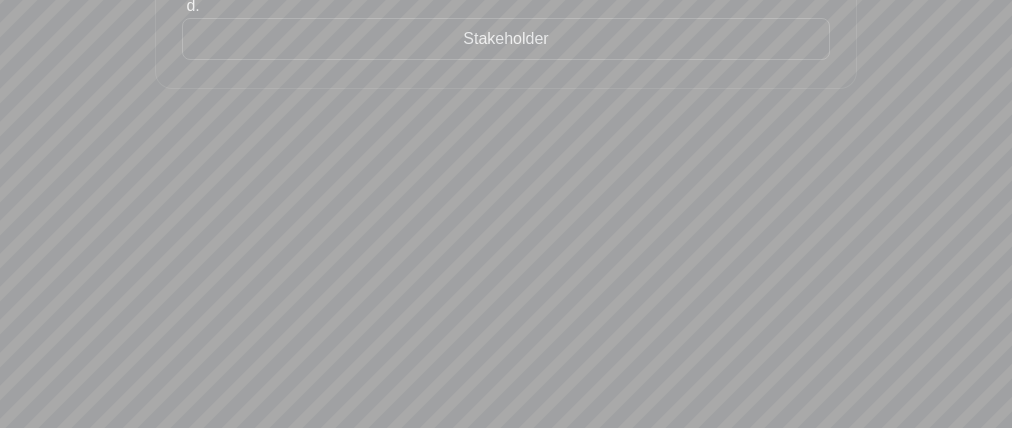 scroll, scrollTop: 0, scrollLeft: 0, axis: both 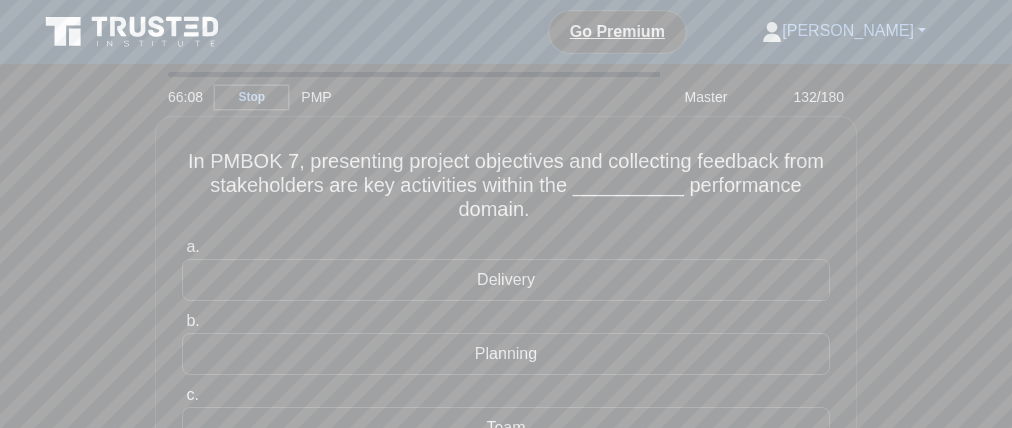click on "Stop" at bounding box center (251, 97) 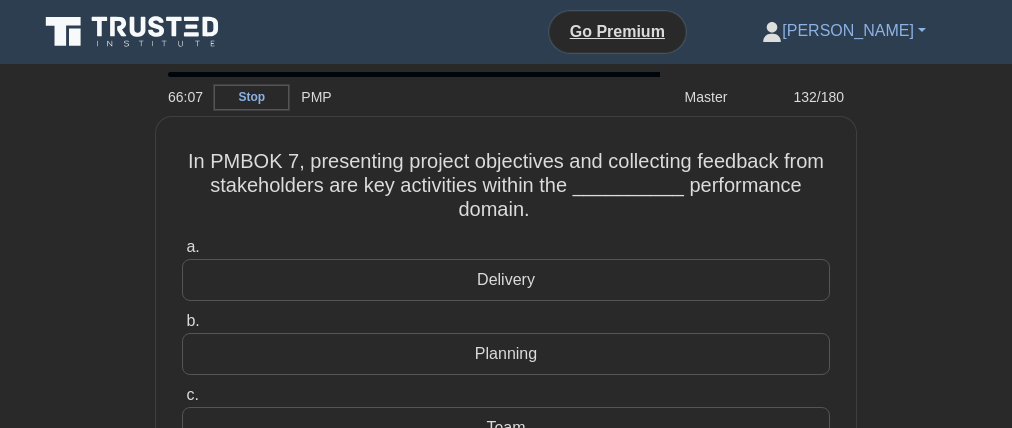 click on "Stop" at bounding box center [251, 97] 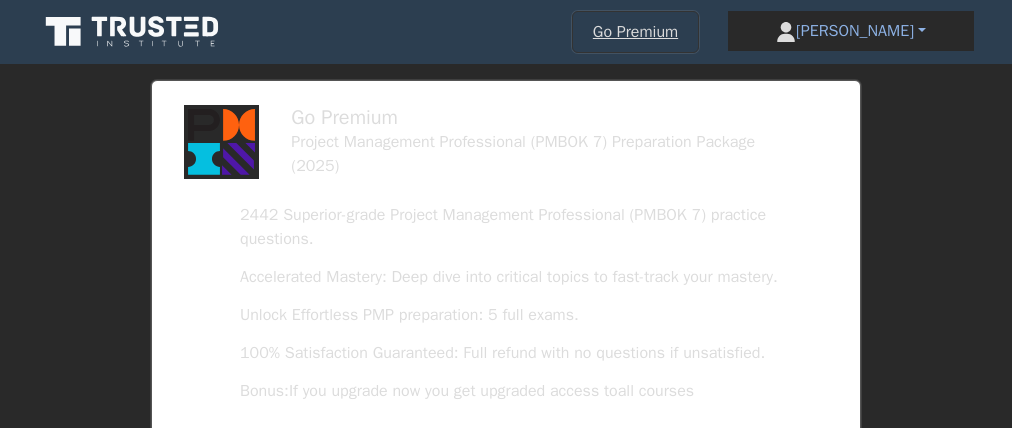 scroll, scrollTop: 0, scrollLeft: 0, axis: both 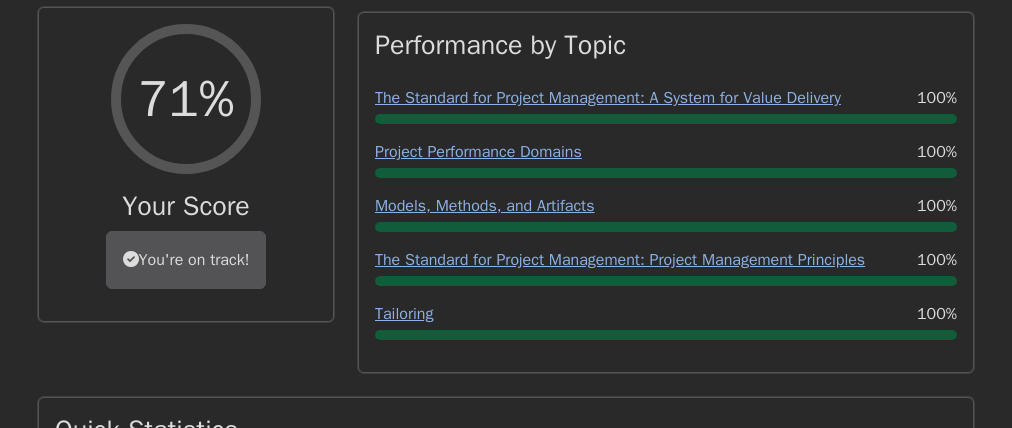 click on "71%" at bounding box center [186, 99] 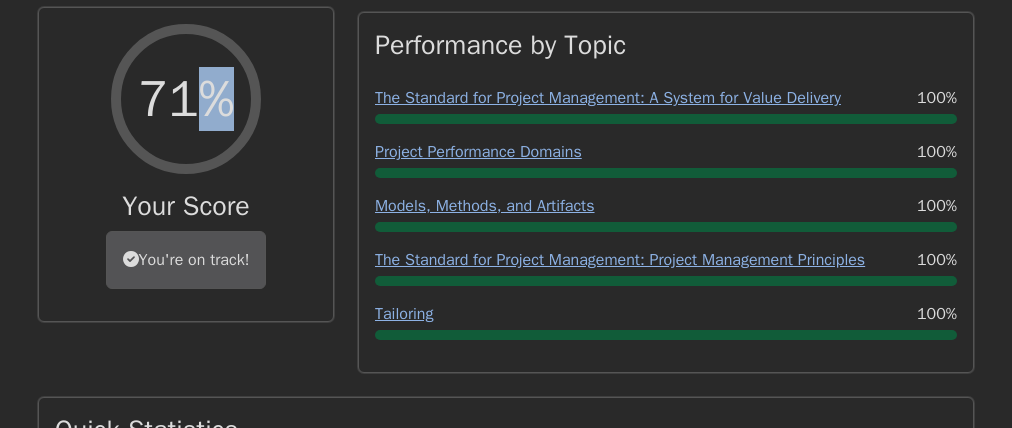 click on "71%" at bounding box center [186, 99] 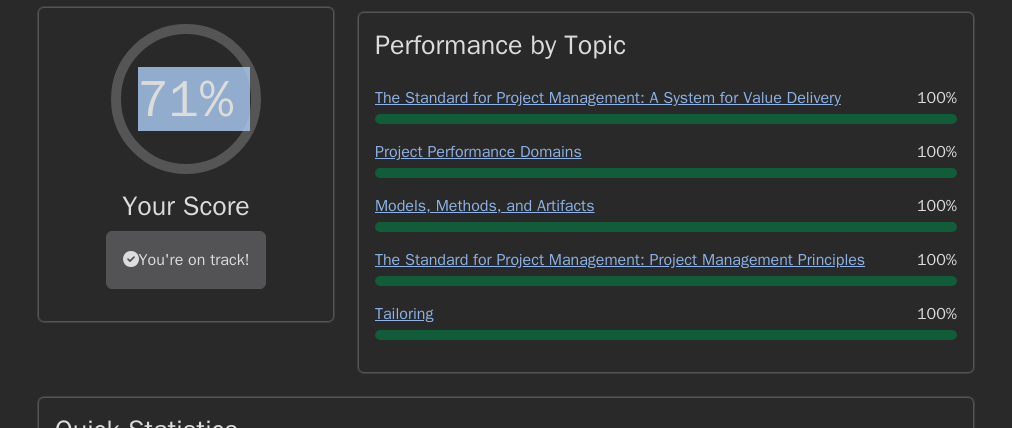 click on "71%" at bounding box center [186, 99] 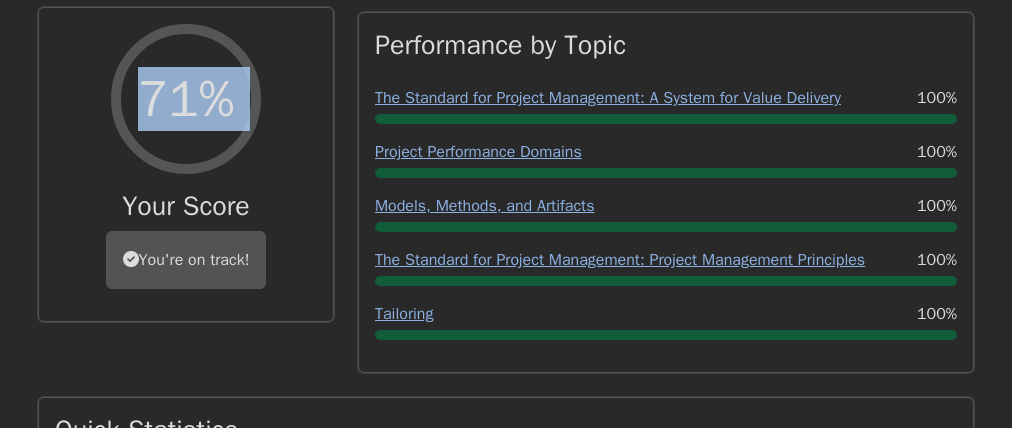 click on "71%" at bounding box center (186, 99) 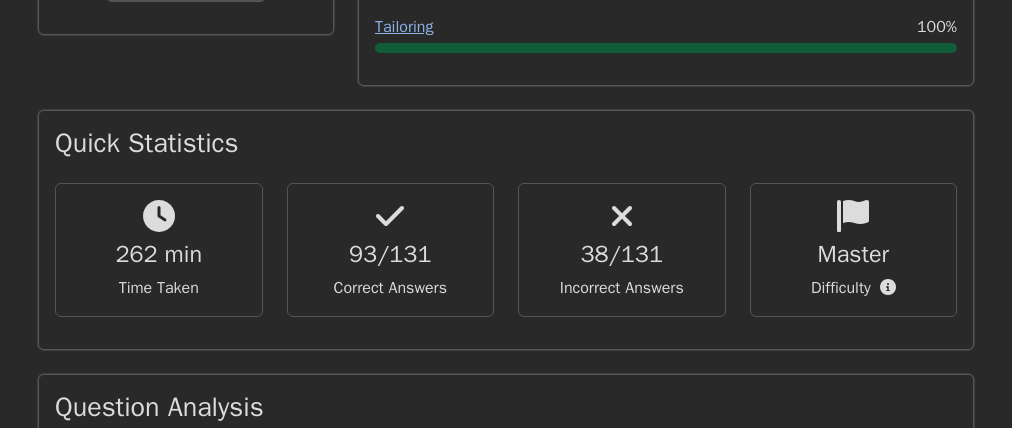 scroll, scrollTop: 1032, scrollLeft: 0, axis: vertical 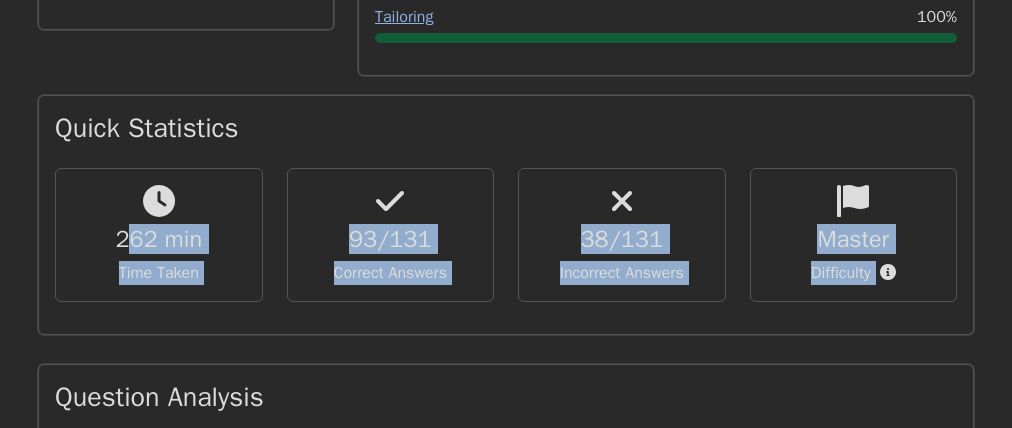 drag, startPoint x: 128, startPoint y: 229, endPoint x: 906, endPoint y: 289, distance: 780.3102 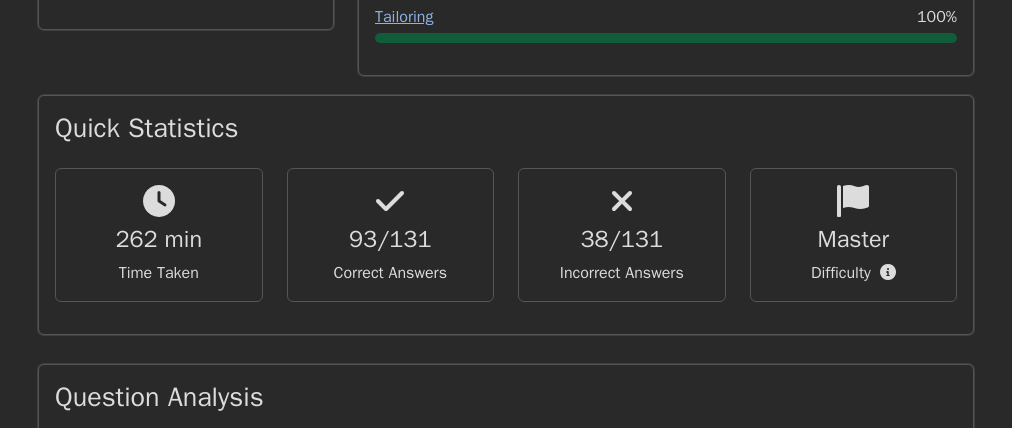 click on "Master
Difficulty" at bounding box center (854, 235) 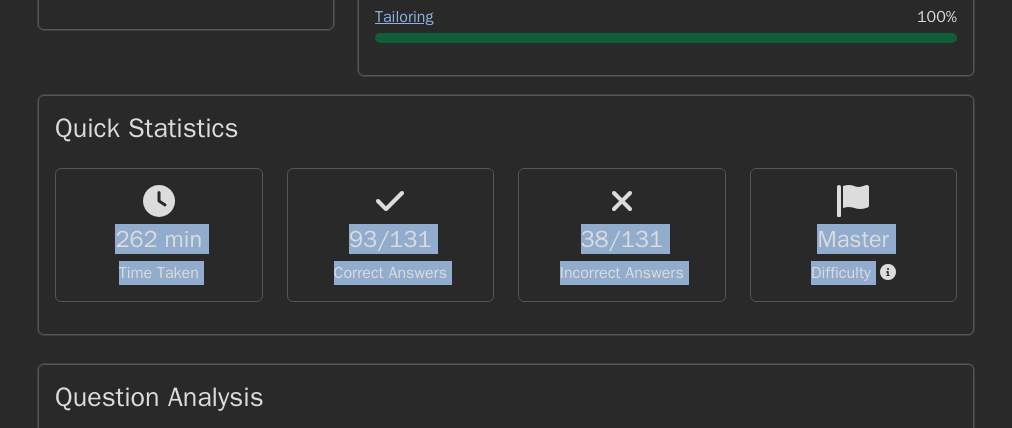 drag, startPoint x: 893, startPoint y: 296, endPoint x: 182, endPoint y: 191, distance: 718.71136 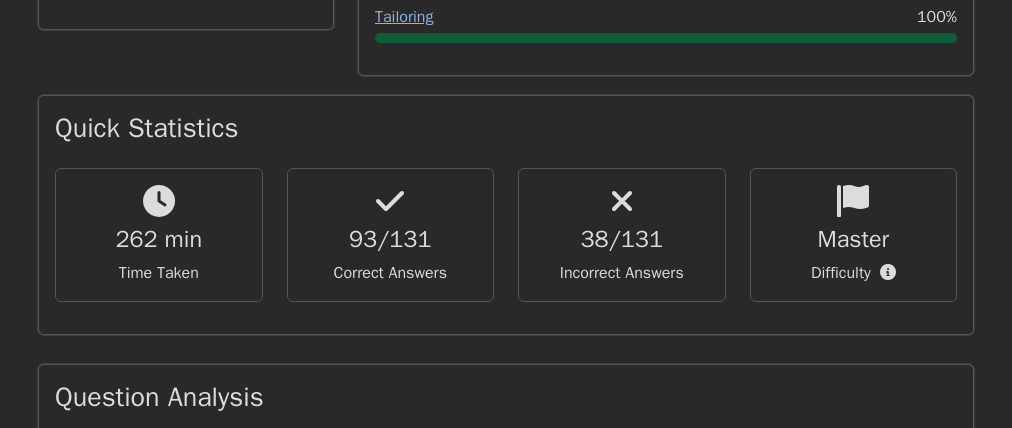 click on "262 min
Time Taken" at bounding box center [159, 235] 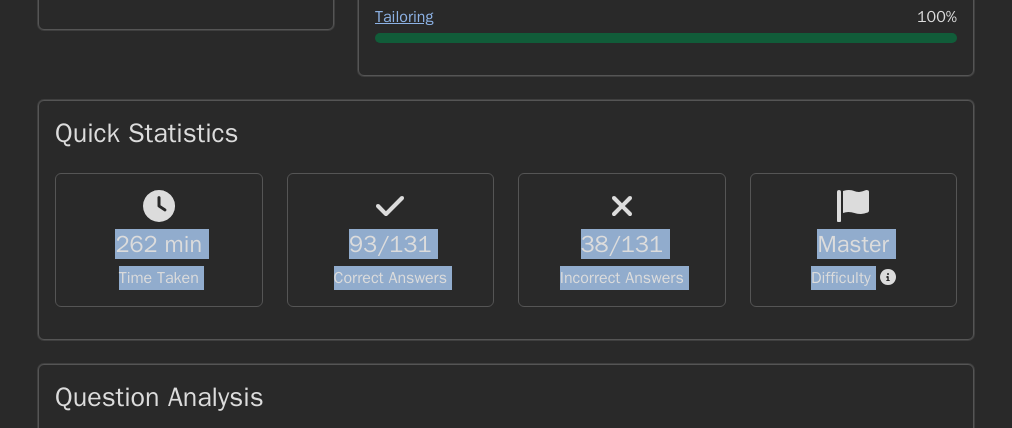 drag, startPoint x: 183, startPoint y: 189, endPoint x: 1011, endPoint y: 277, distance: 832.6632 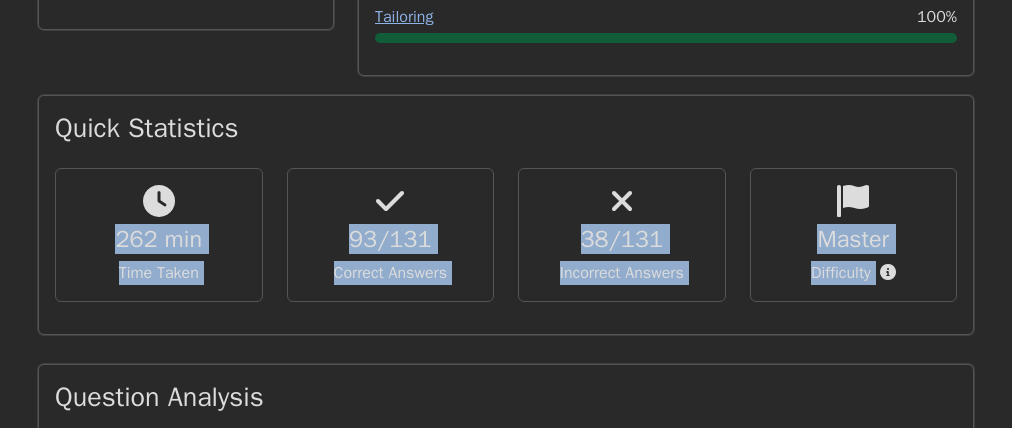 click on "Difficulty" at bounding box center (854, 273) 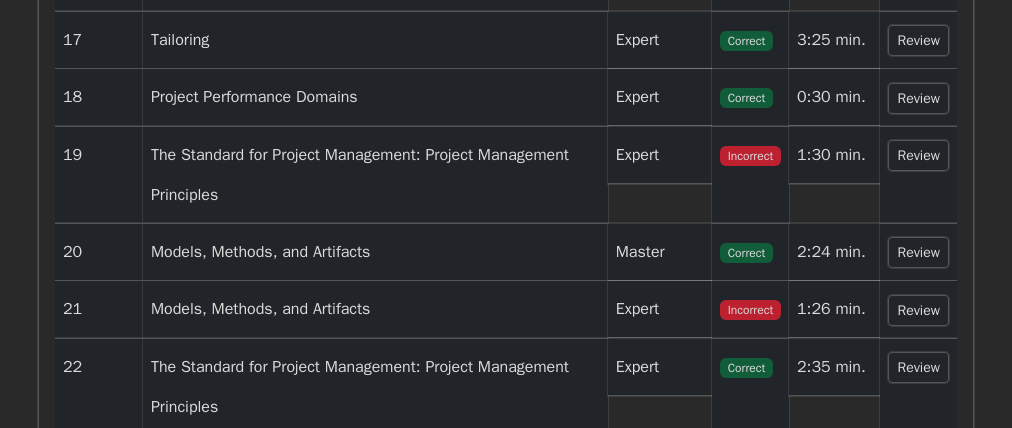 scroll, scrollTop: 3457, scrollLeft: 0, axis: vertical 